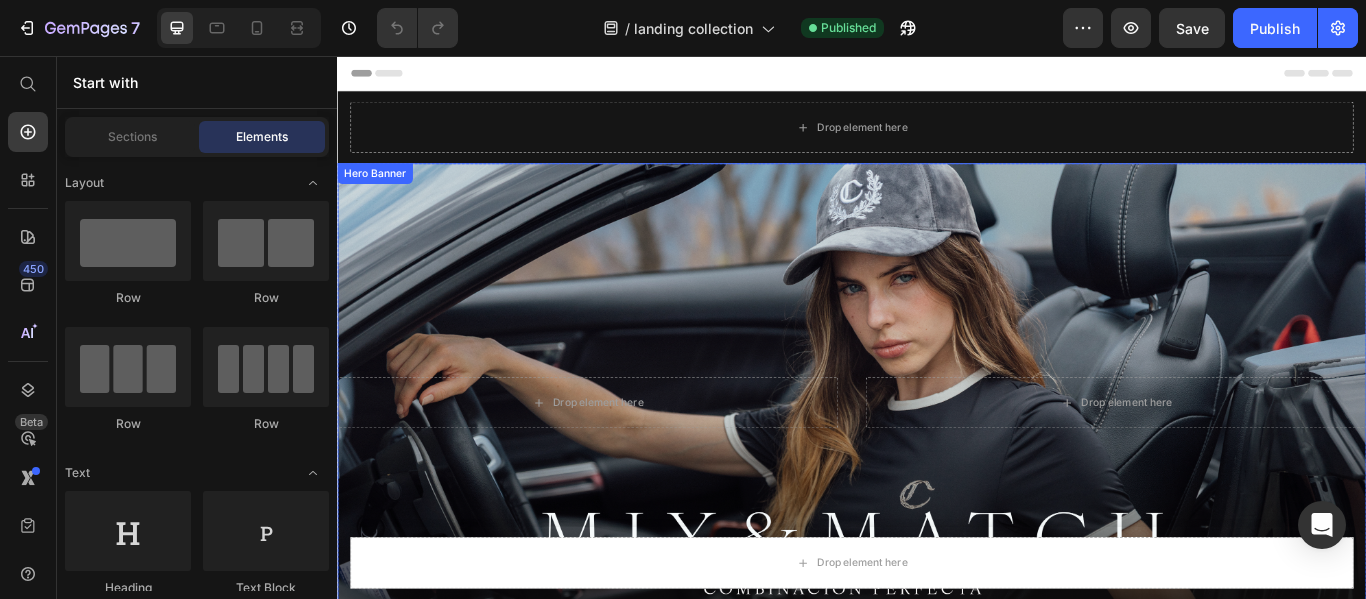 scroll, scrollTop: 505, scrollLeft: 0, axis: vertical 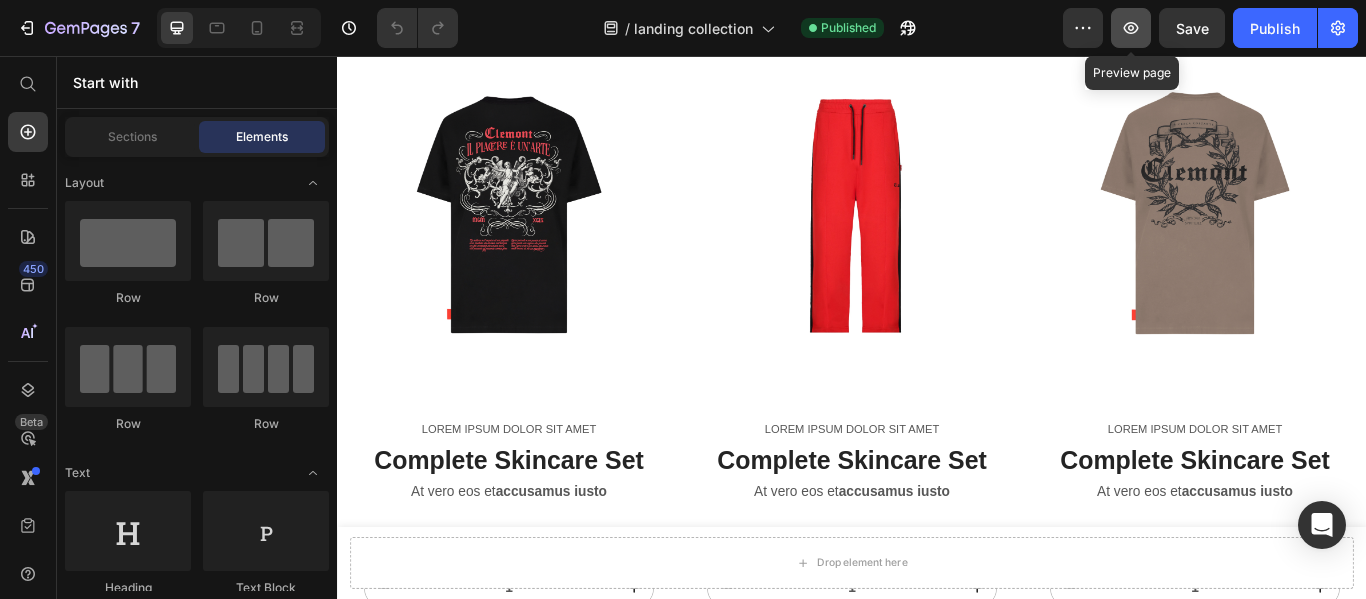 click 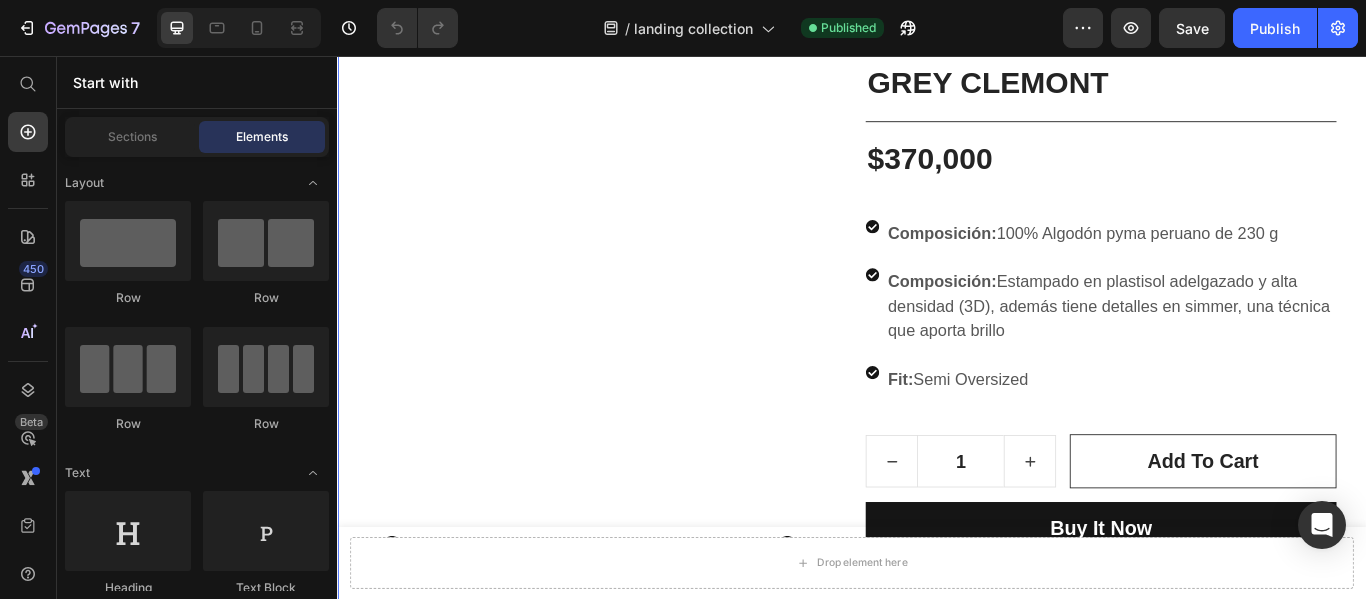 scroll, scrollTop: 1700, scrollLeft: 0, axis: vertical 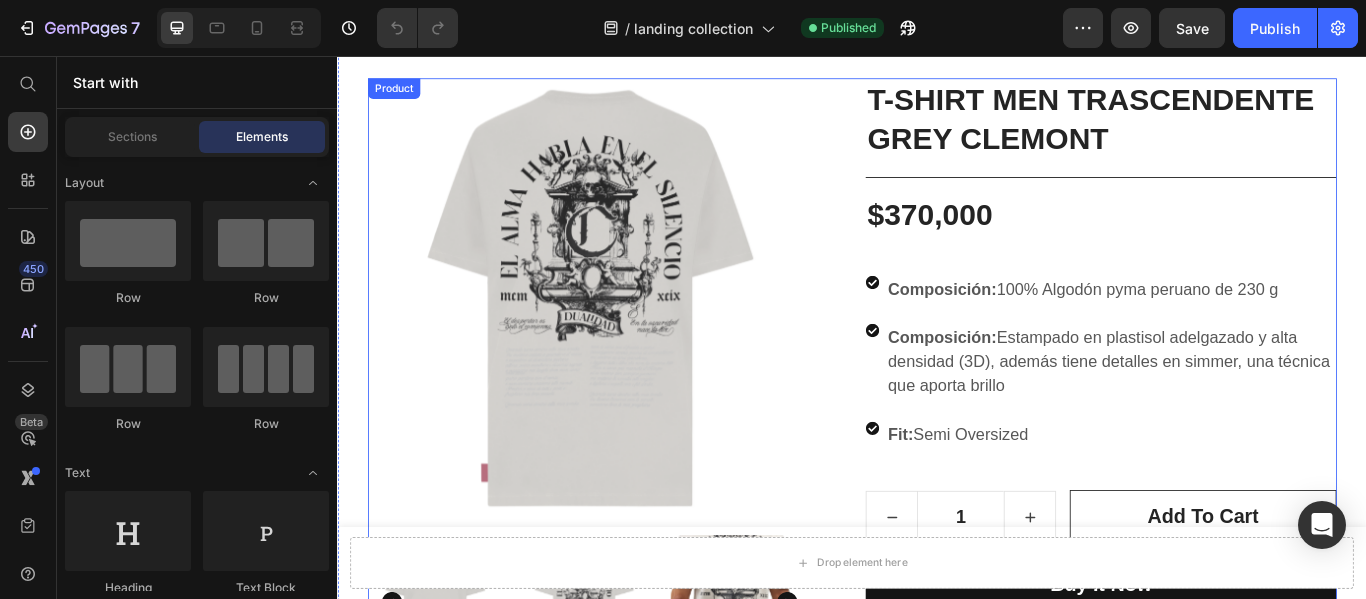 click on "Product Images" at bounding box center [646, 427] 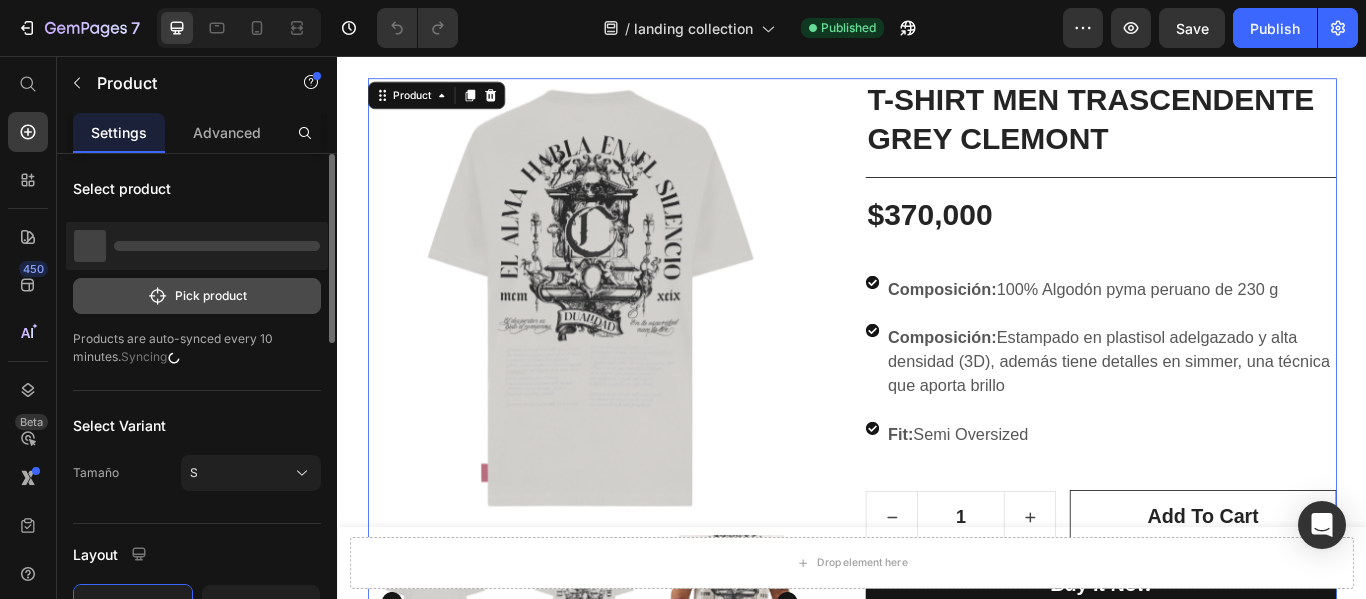 click on "Pick product" 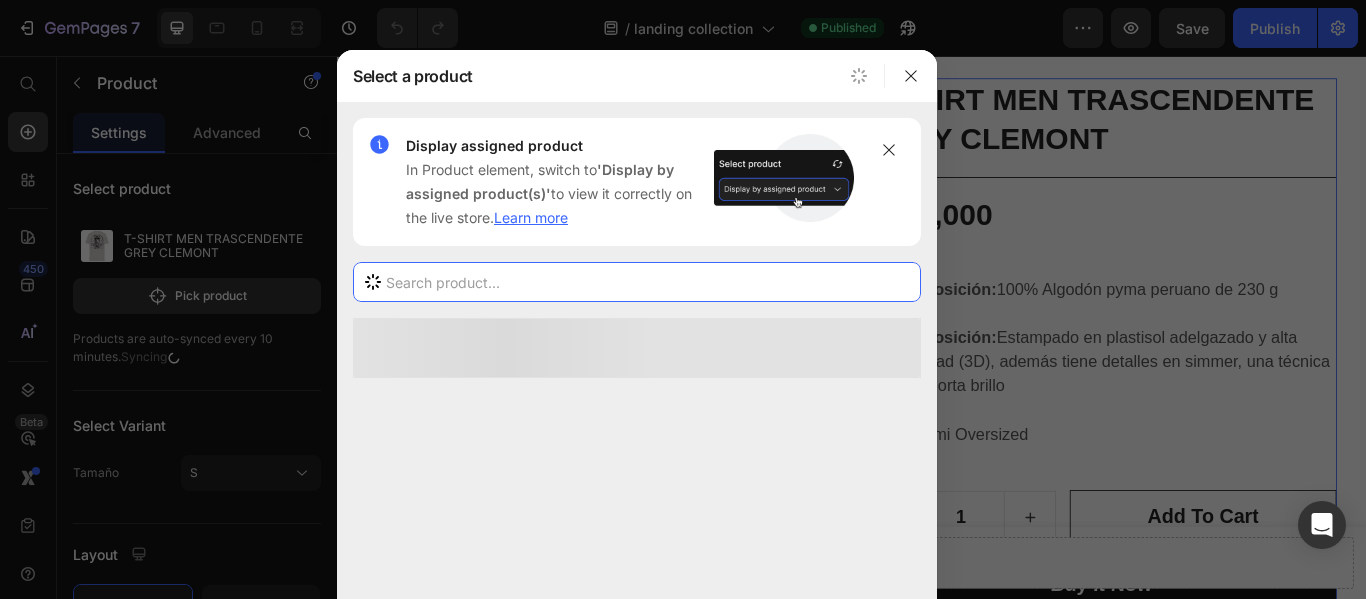 click at bounding box center (637, 282) 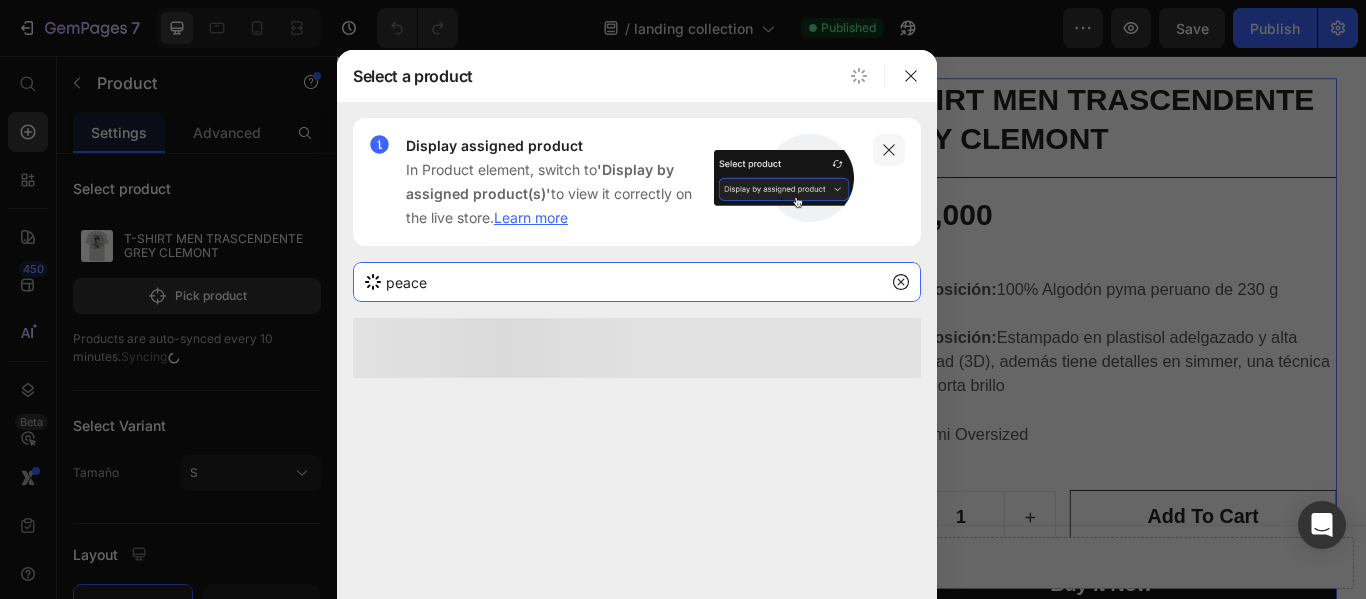 type on "peace" 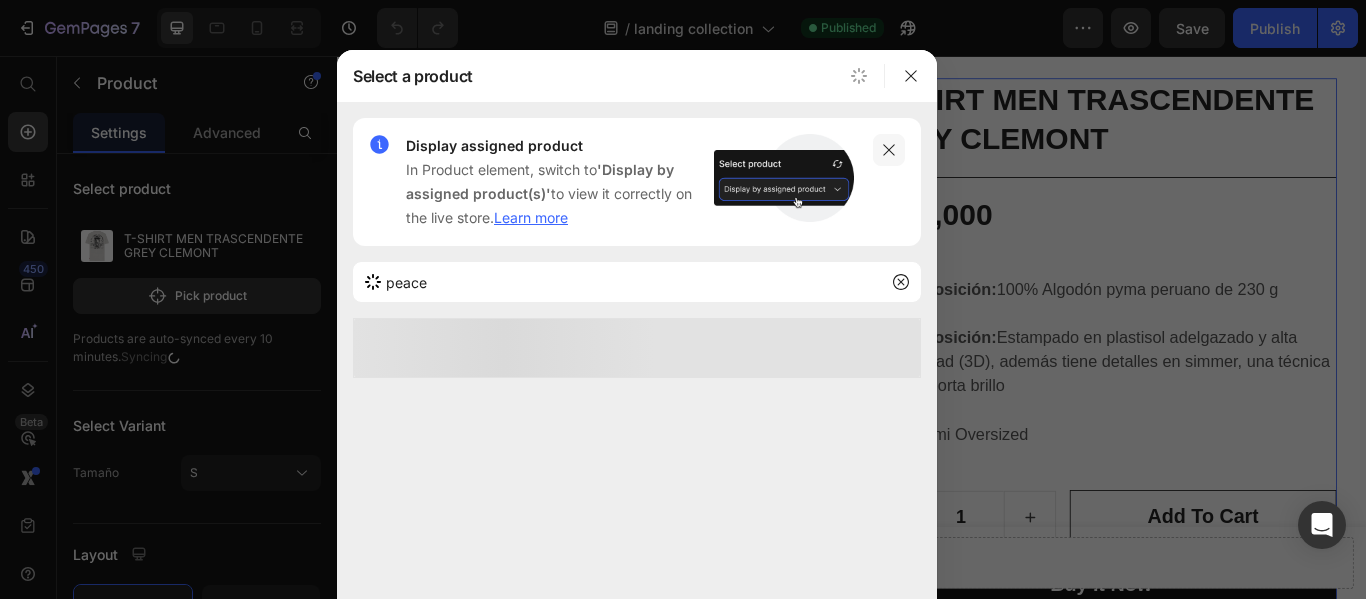 click 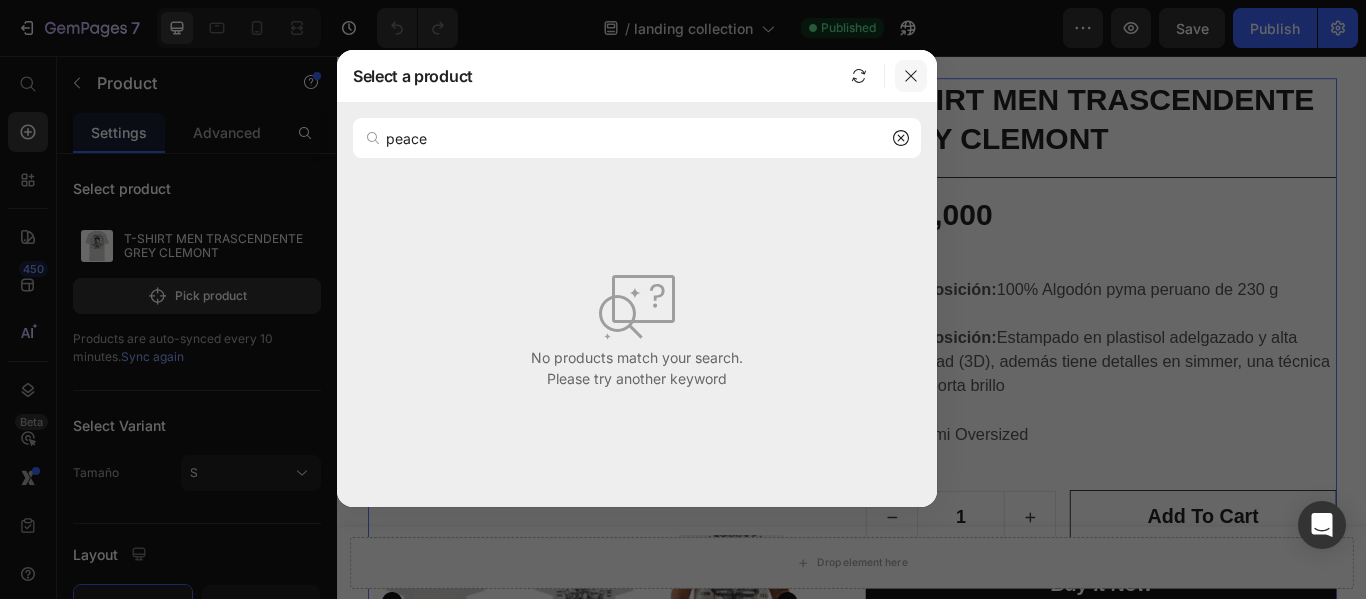 click 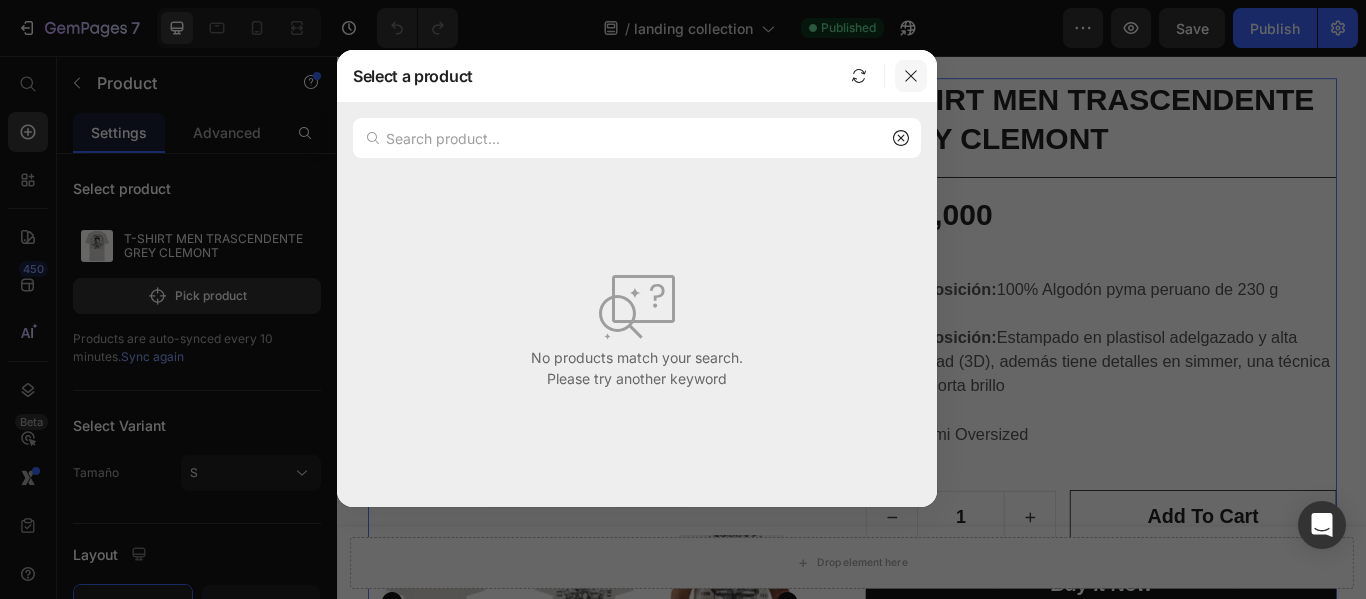 click 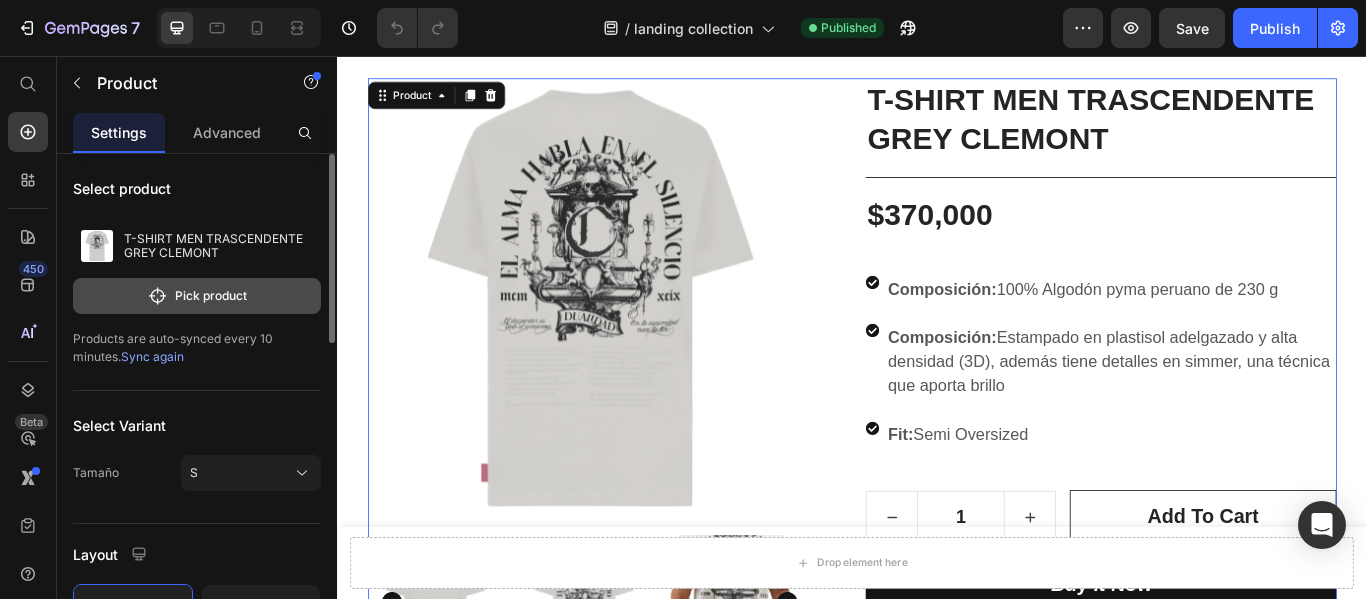 click on "Pick product" at bounding box center (197, 296) 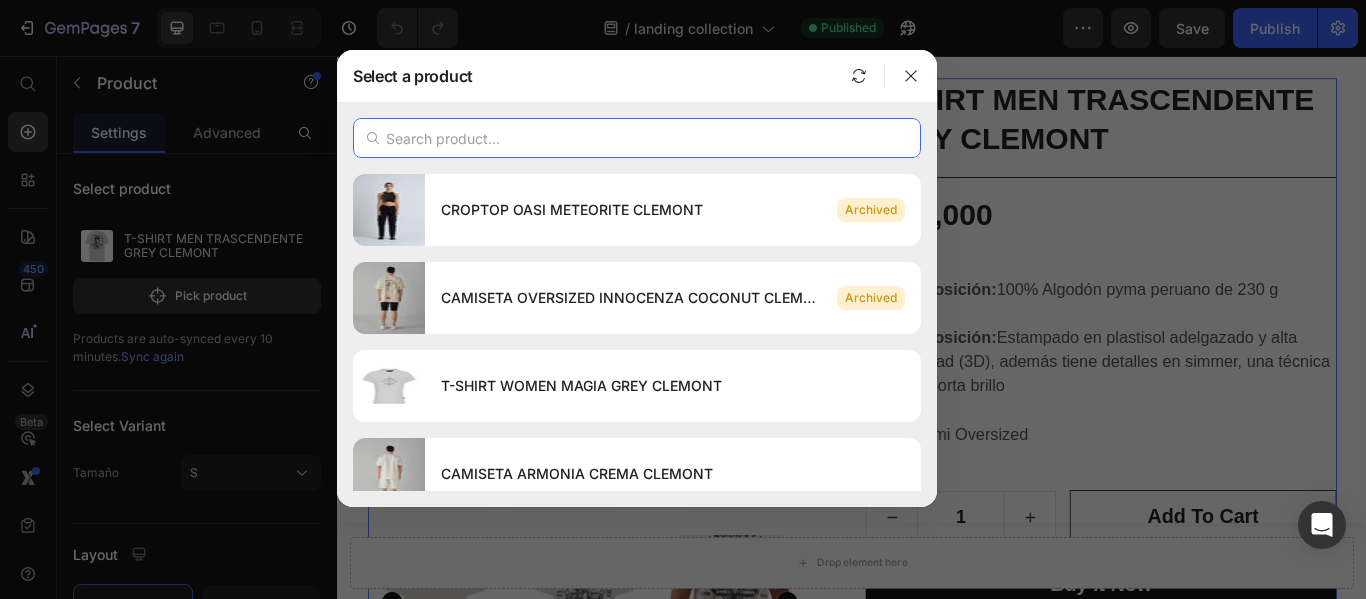 click at bounding box center [637, 138] 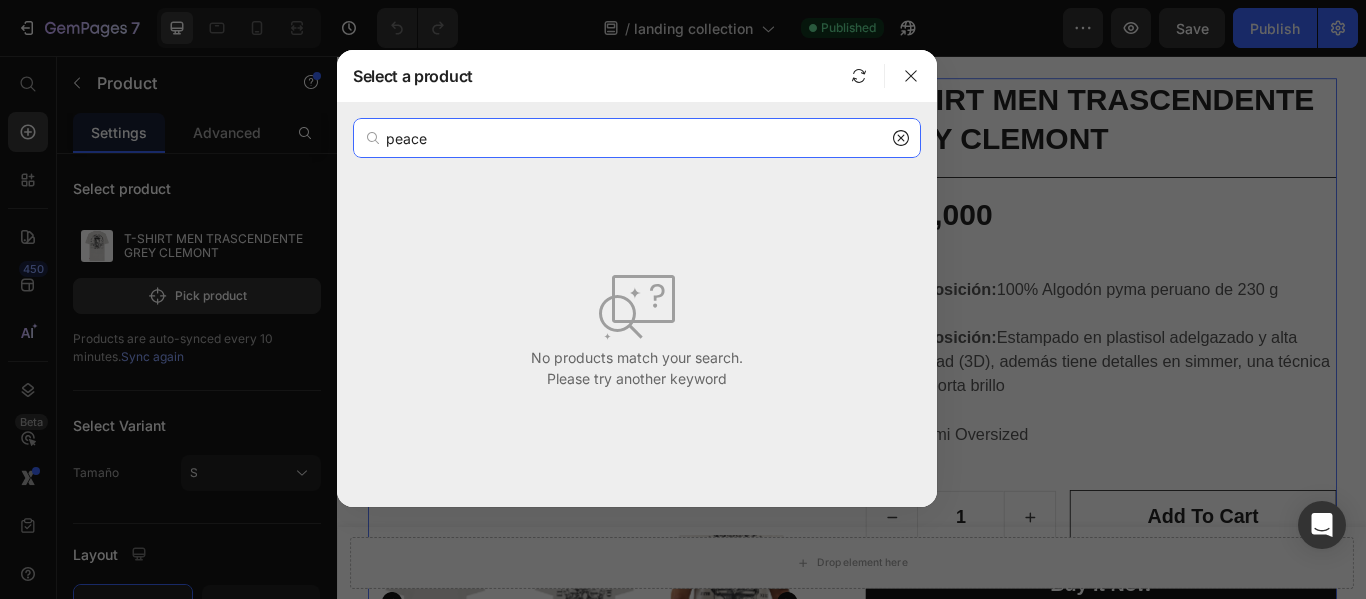 click on "peace" at bounding box center (637, 138) 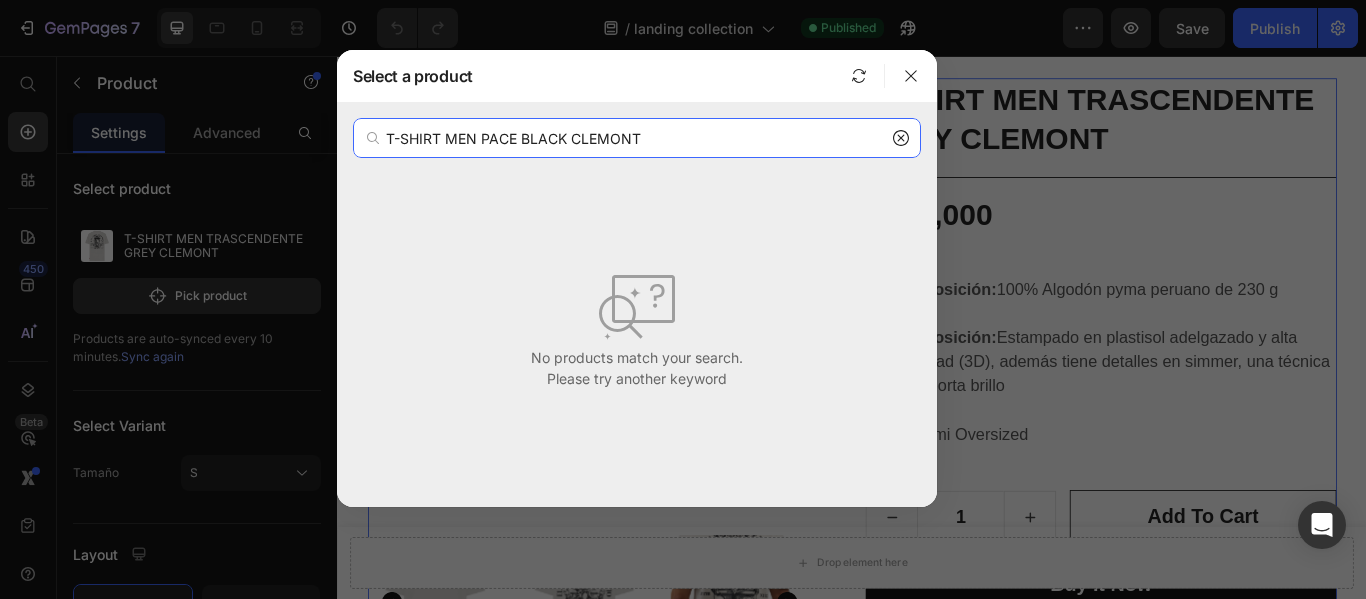 type on "T-SHIRT MEN PACE BLACK CLEMONT" 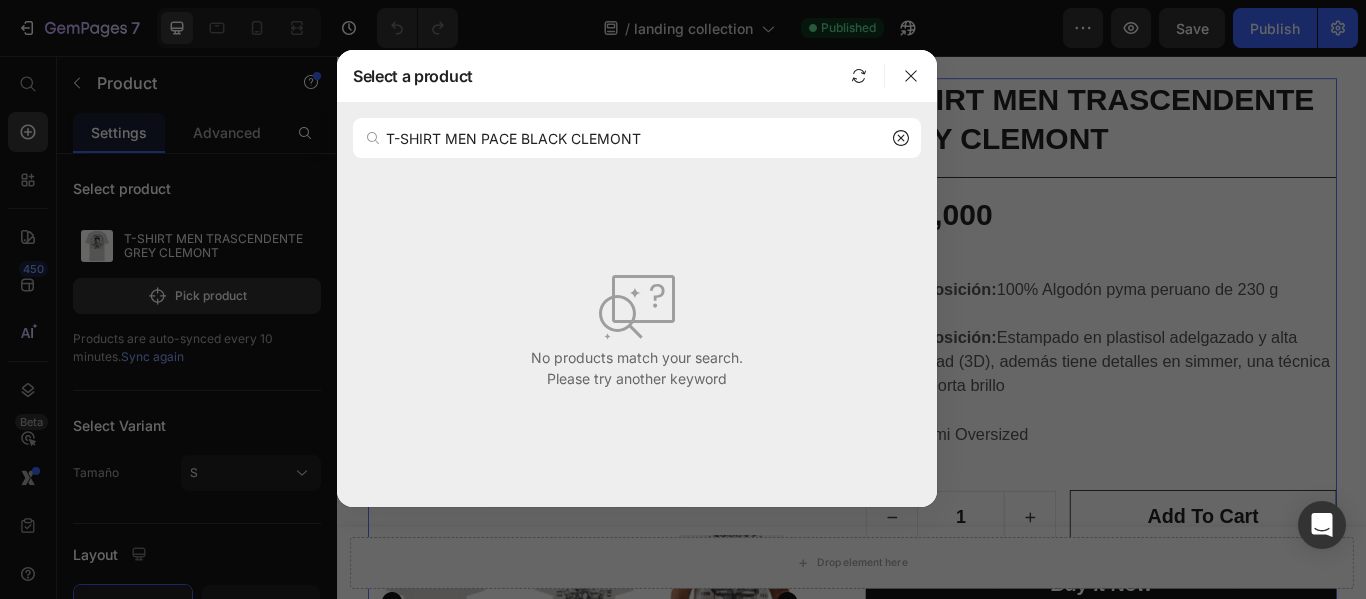 click on "No products match your search. Please try another keyword" at bounding box center (637, 327) 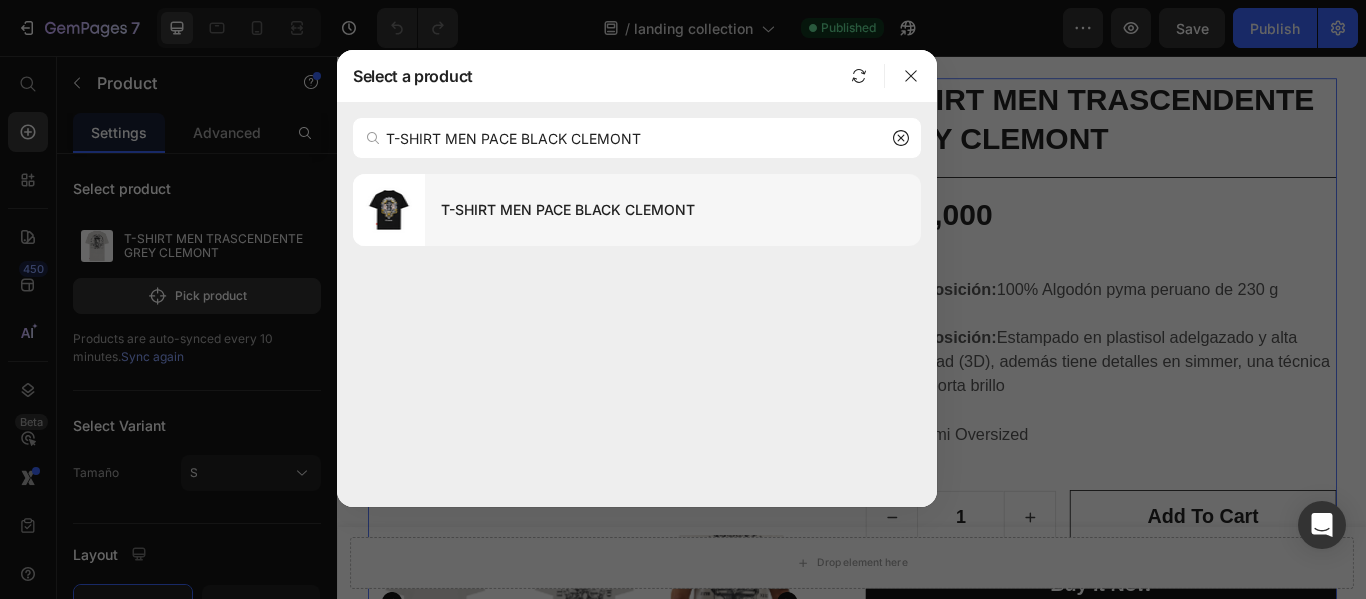click on "T-SHIRT MEN PACE BLACK CLEMONT" at bounding box center (673, 210) 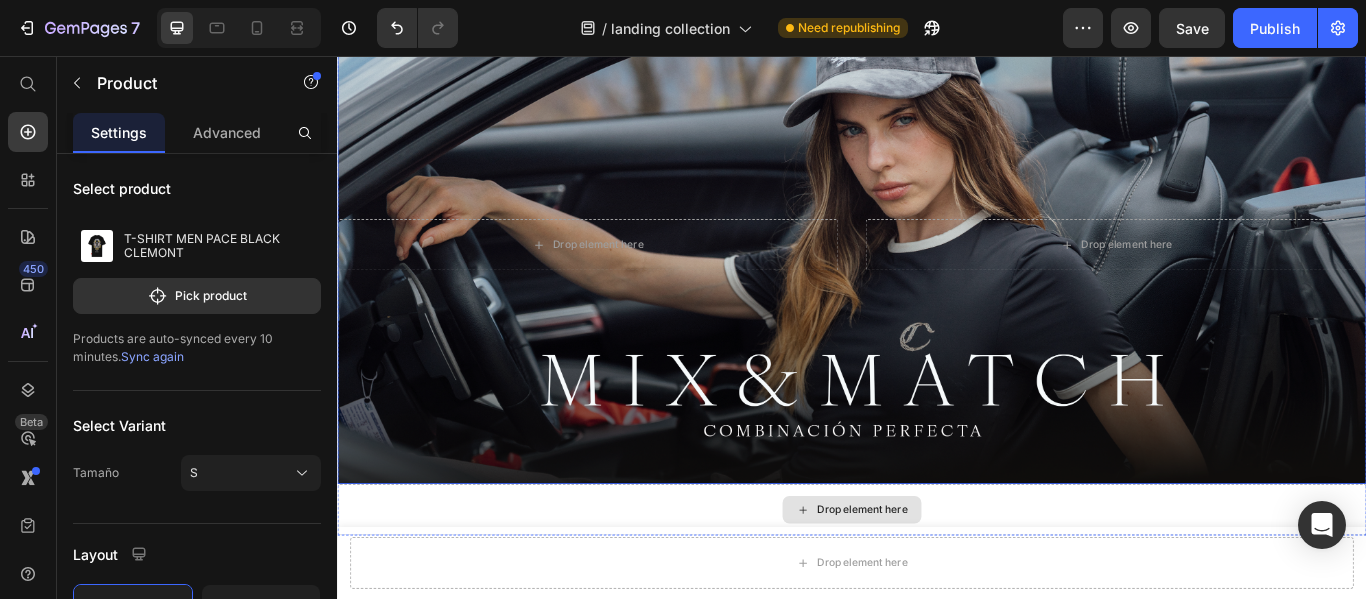 scroll, scrollTop: 416, scrollLeft: 0, axis: vertical 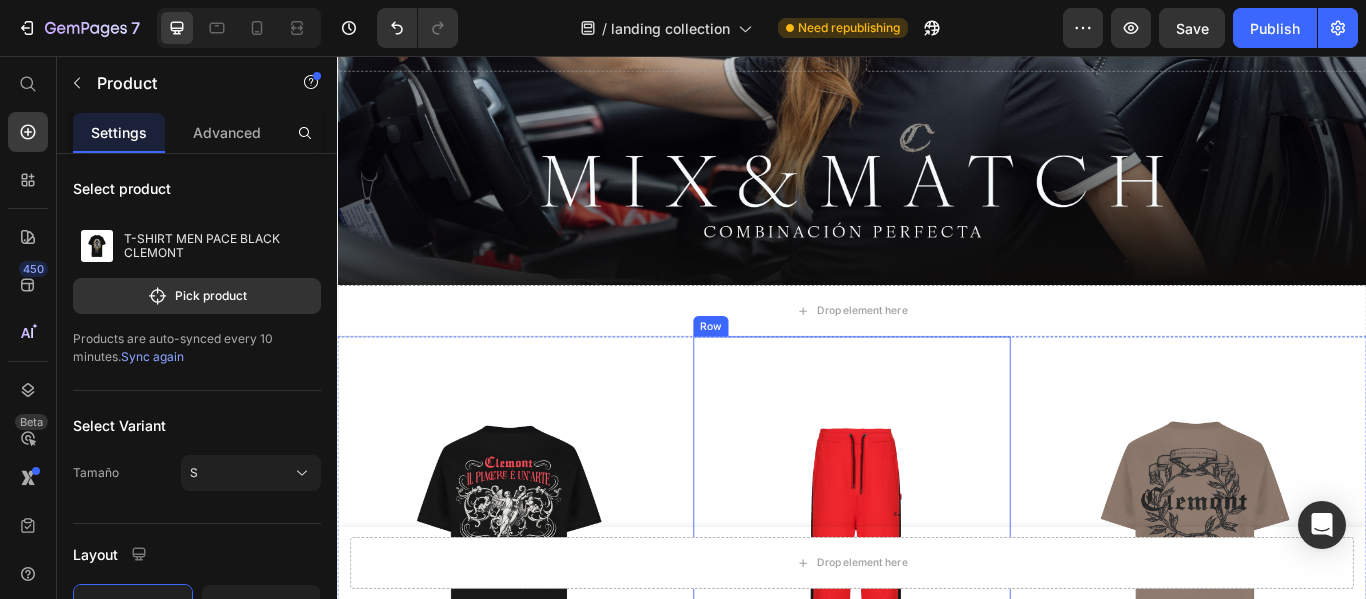 click on "Product Images Lorem ipsum dolor sit amet Text Block Complete Skincare Set Heading At vero eos et  accusamus iusto   Text Block $450,000 Product Price 1 Product Quantity Add to cart Add to Cart Row Product Row" at bounding box center (937, 776) 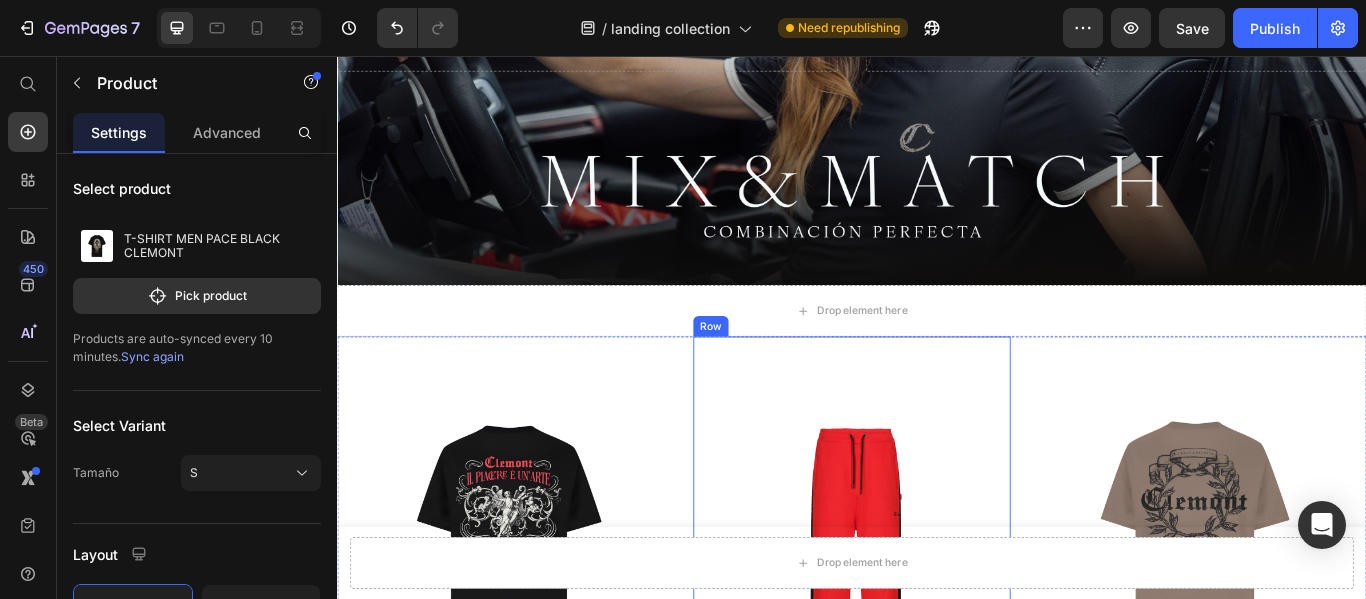 click on "Product Images Lorem ipsum dolor sit amet Text Block Complete Skincare Set Heading At vero eos et  accusamus iusto   Text Block $450,000 Product Price 1 Product Quantity Add to cart Add to Cart Row Product Row" at bounding box center [937, 776] 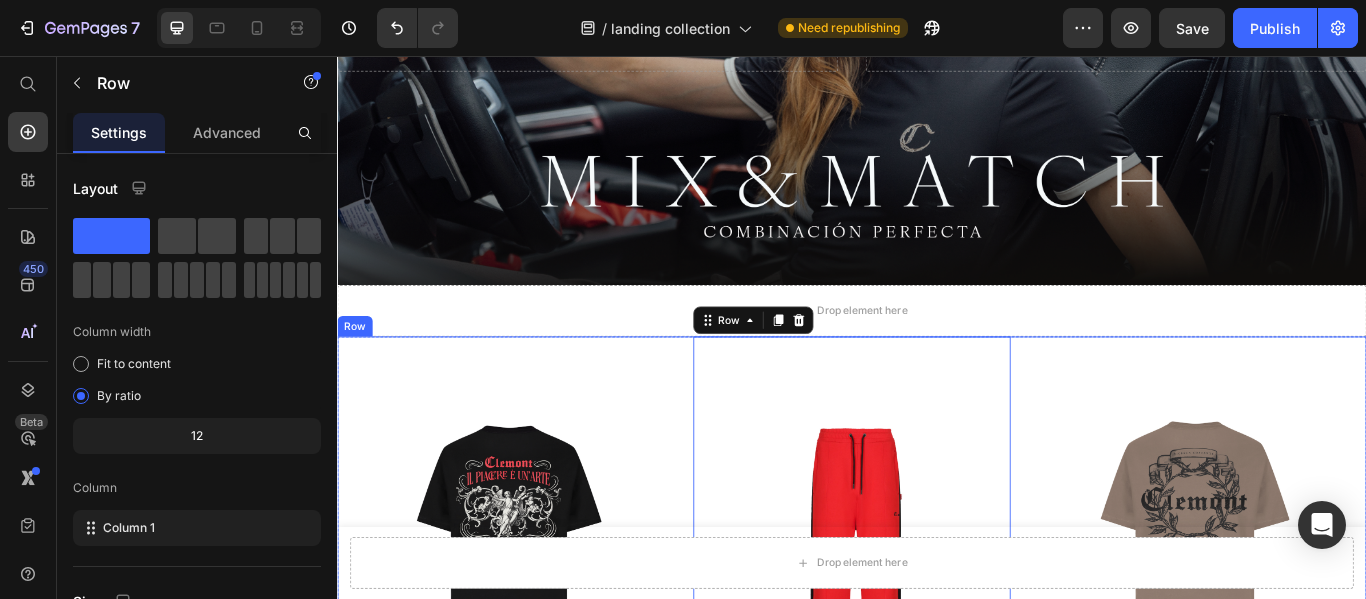 click on "Product Images Lorem ipsum dolor sit amet Text Block Complete Skincare Set Heading At vero eos et  accusamus iusto   Text Block $370,000 Product Price 1 Product Quantity Add to cart Add to Cart Row Product Row Product Images Lorem ipsum dolor sit amet Text Block Complete Skincare Set Heading At vero eos et  accusamus iusto   Text Block $450,000 Product Price 1 Product Quantity Add to cart Add to Cart Row Product Row   0 Product Images Lorem ipsum dolor sit amet Text Block Complete Skincare Set Heading At vero eos et  accusamus iusto   Text Block $370,000 Product Price 1 Product Quantity Add to cart Add to Cart Row Product Row Row" at bounding box center (937, 776) 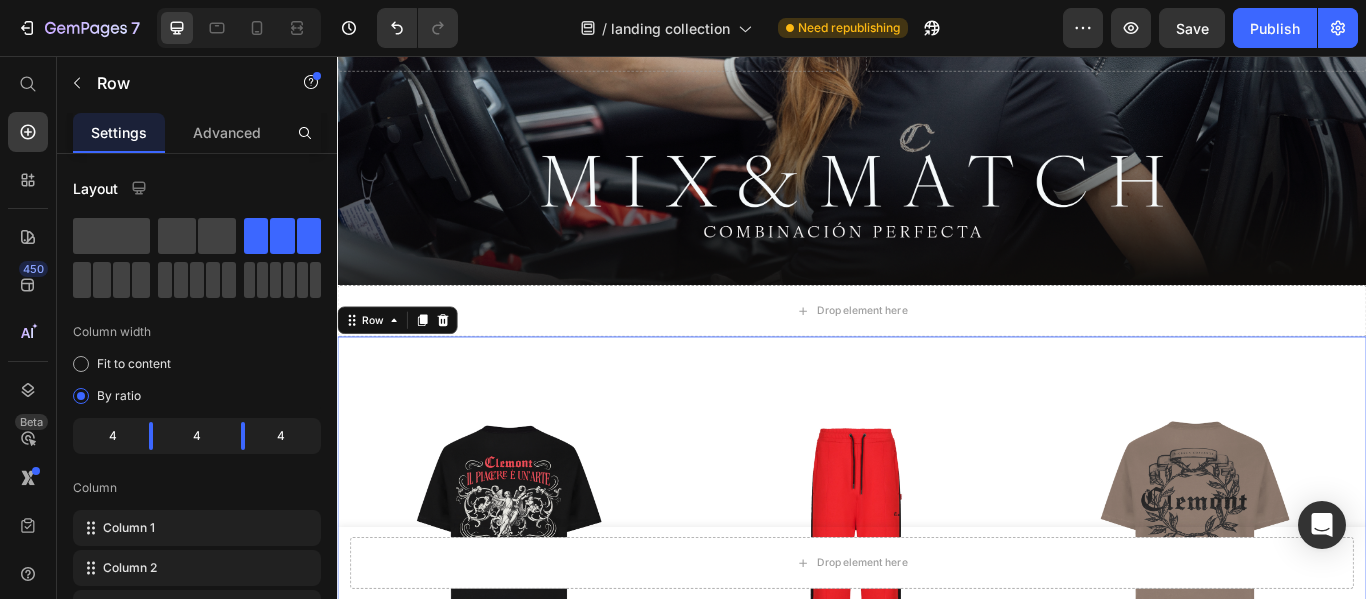 click on "Row" at bounding box center (407, 364) 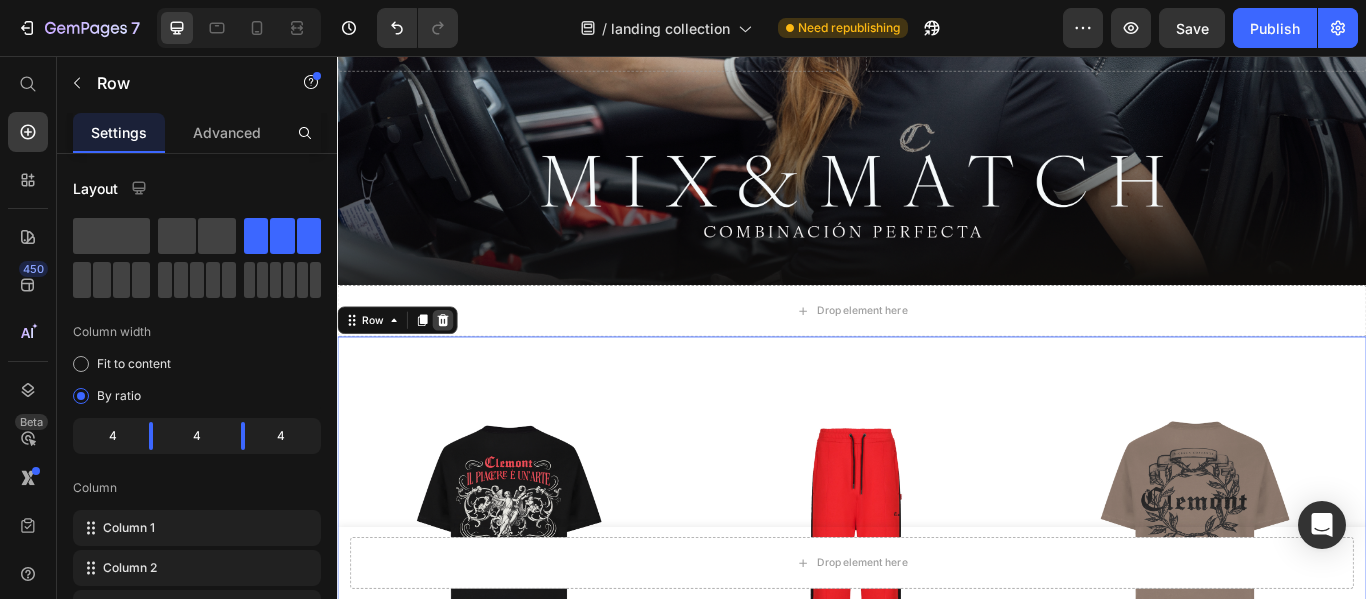 click 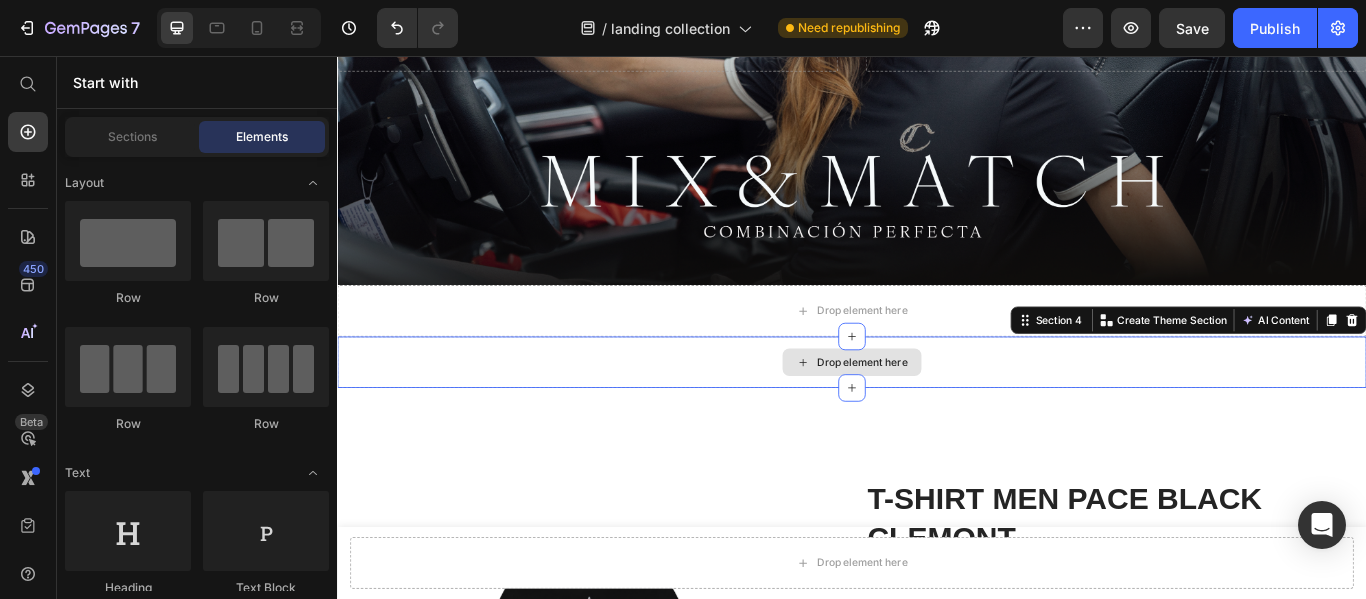 click on "Drop element here" at bounding box center (937, 413) 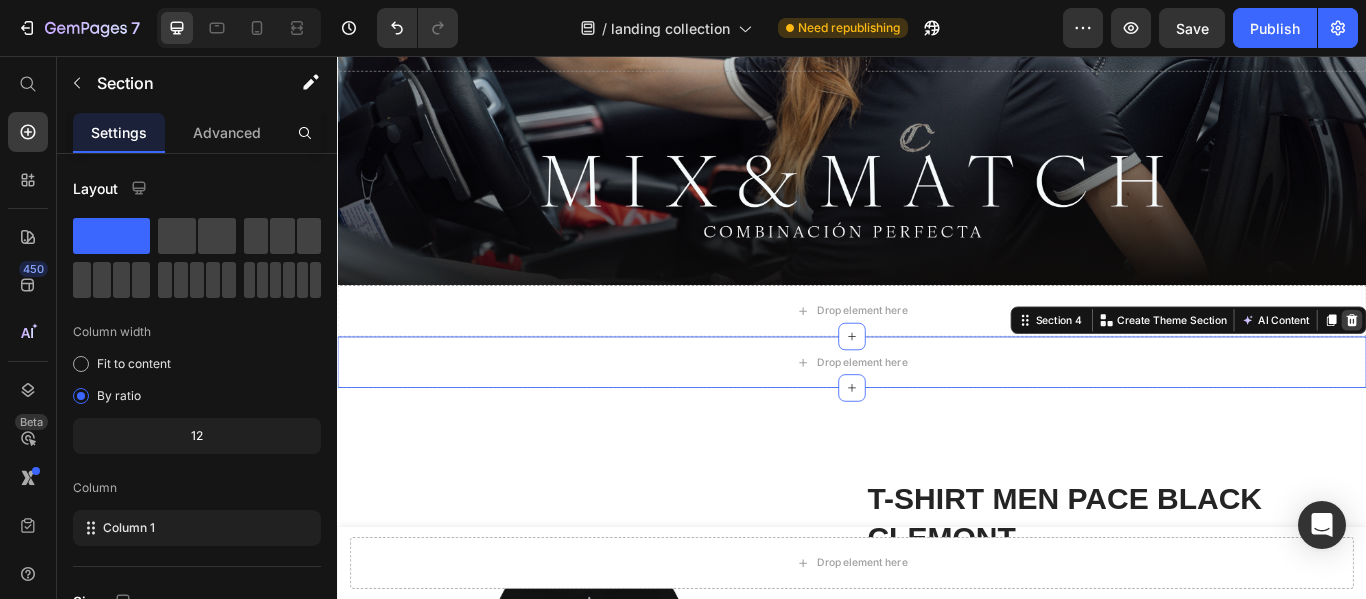 click 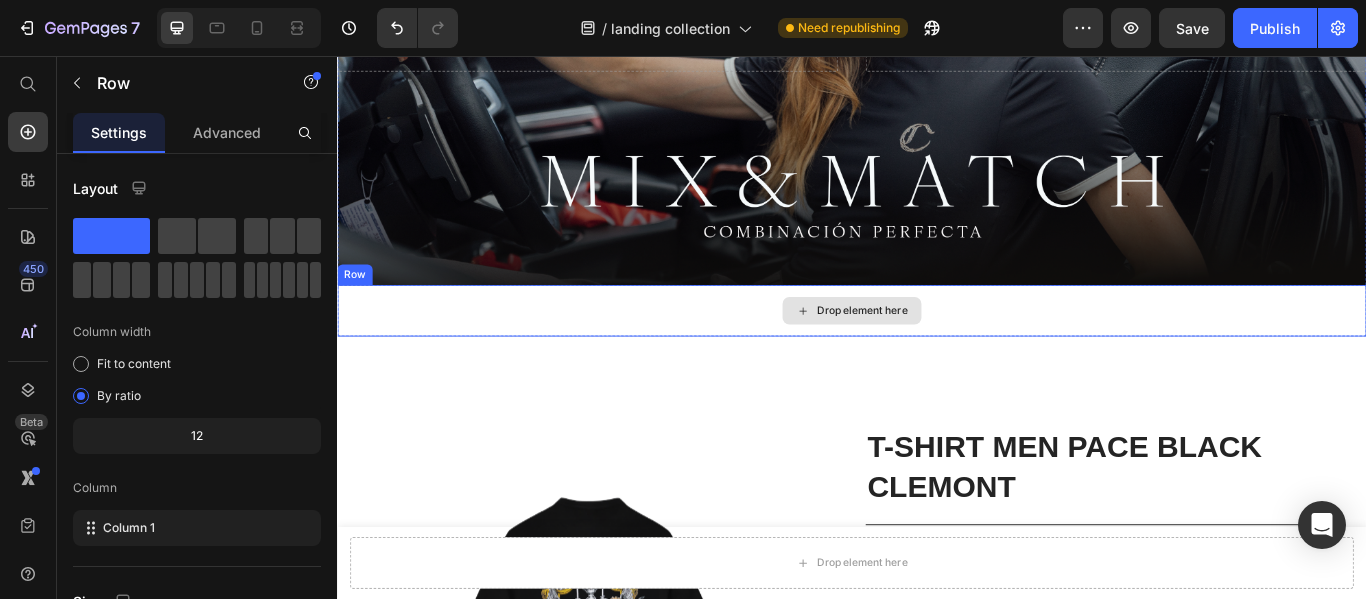 click on "Drop element here" at bounding box center [937, 353] 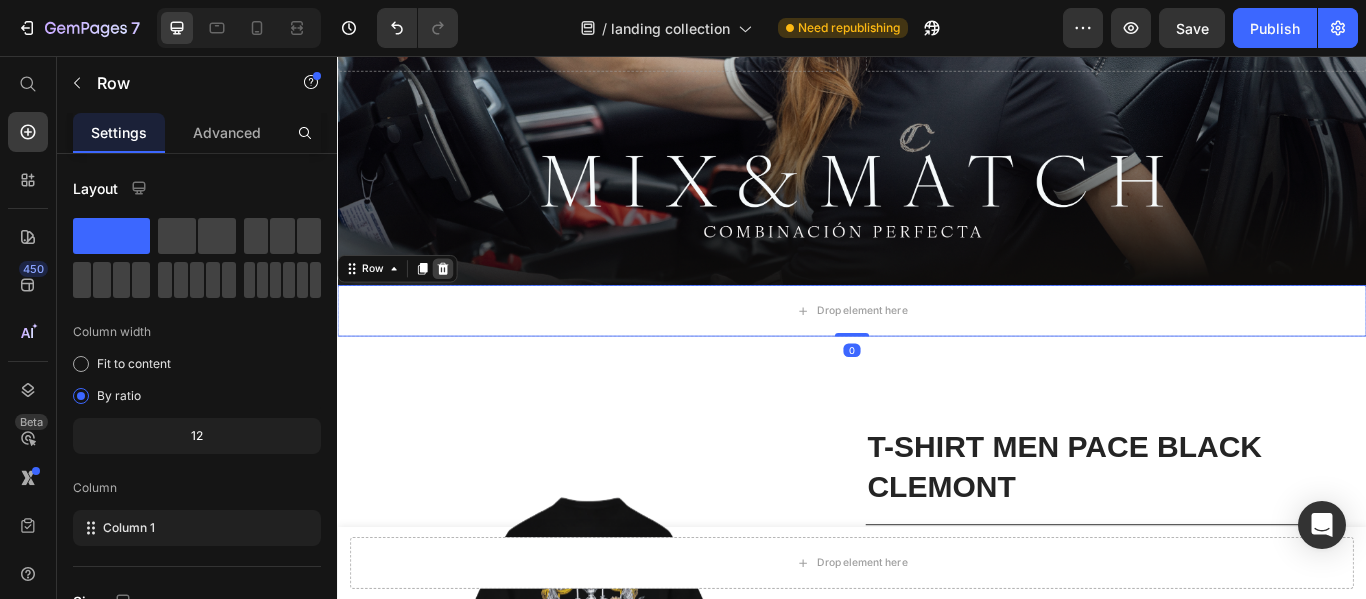click 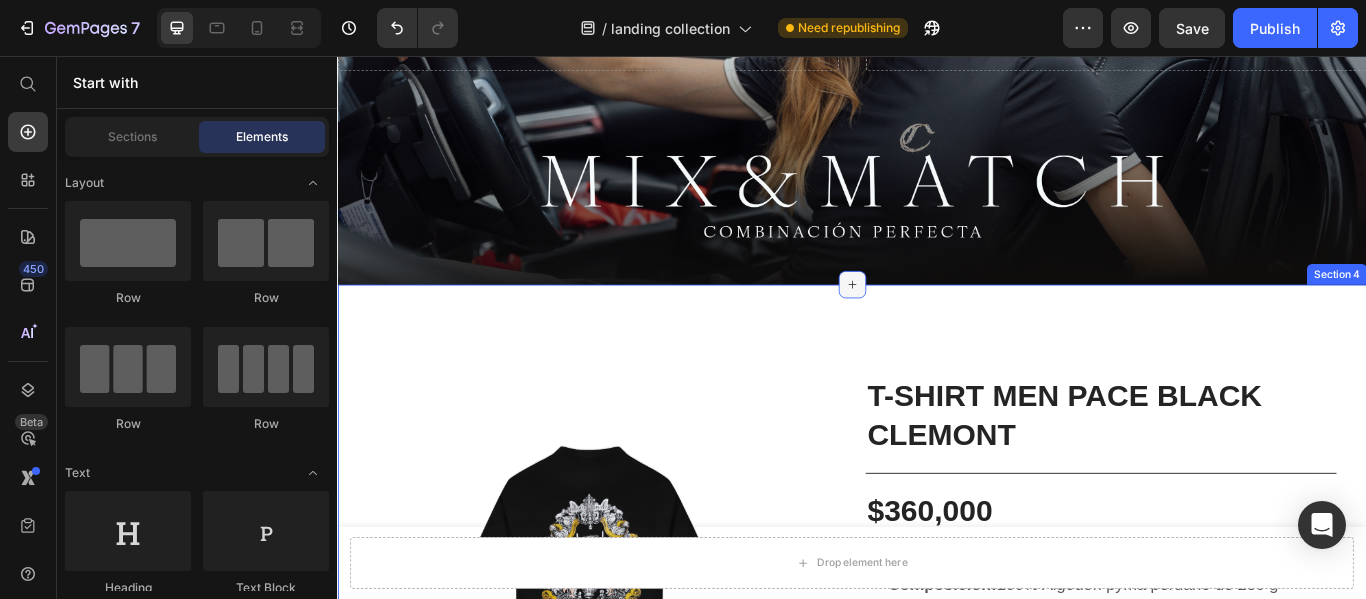click at bounding box center [937, 323] 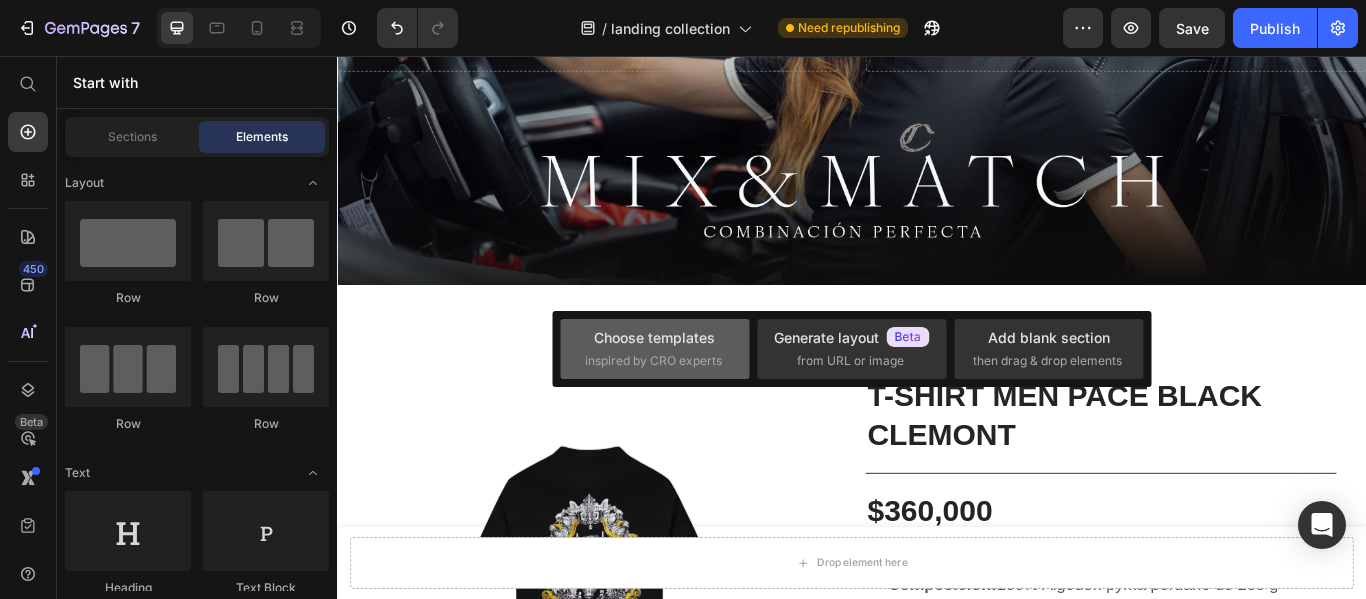 click on "Choose templates  inspired by CRO experts" at bounding box center (655, 348) 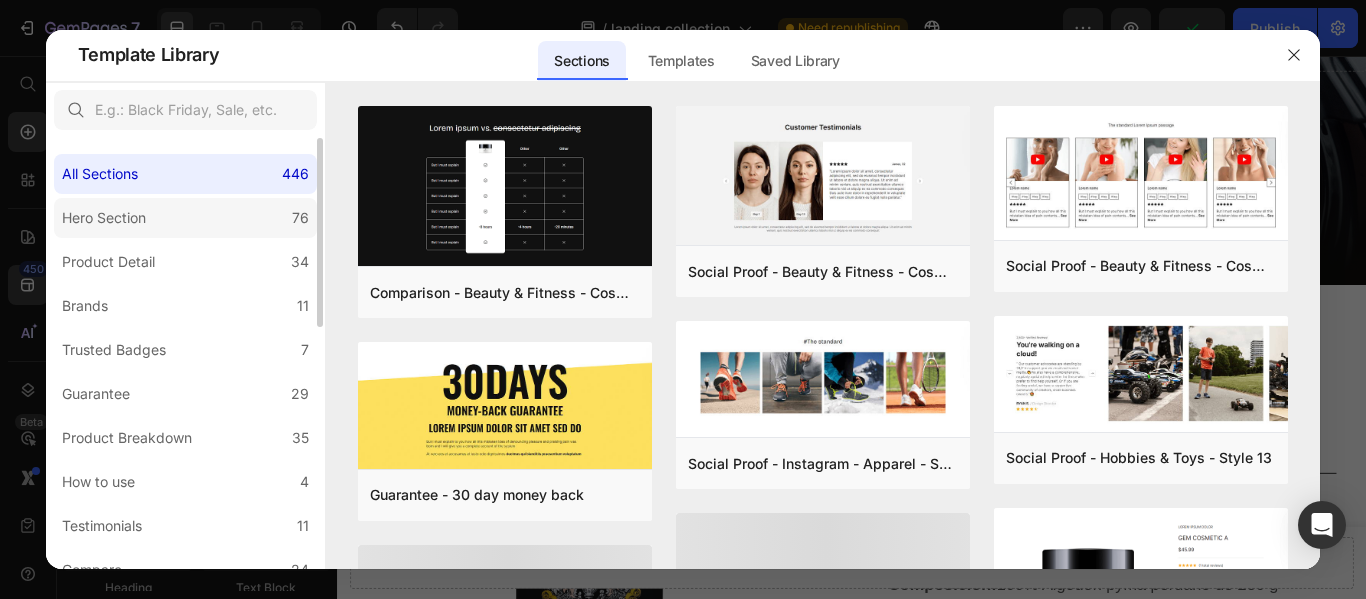 click on "Hero Section 76" 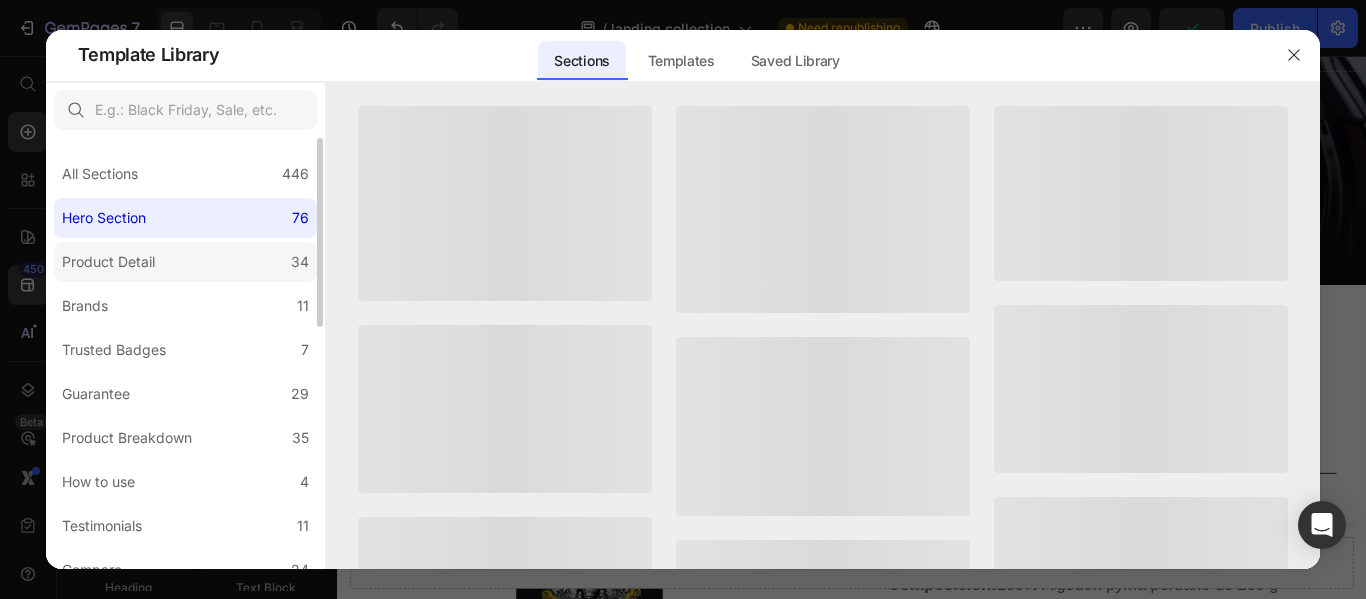 click on "Product Detail 34" 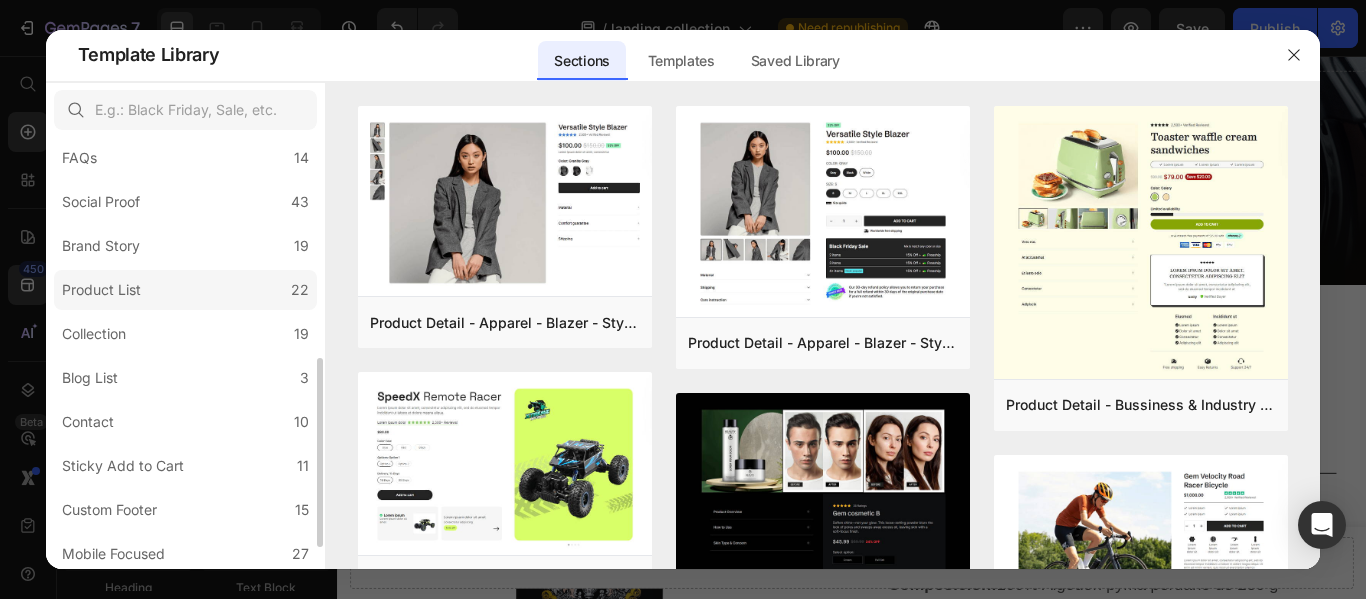 scroll, scrollTop: 549, scrollLeft: 0, axis: vertical 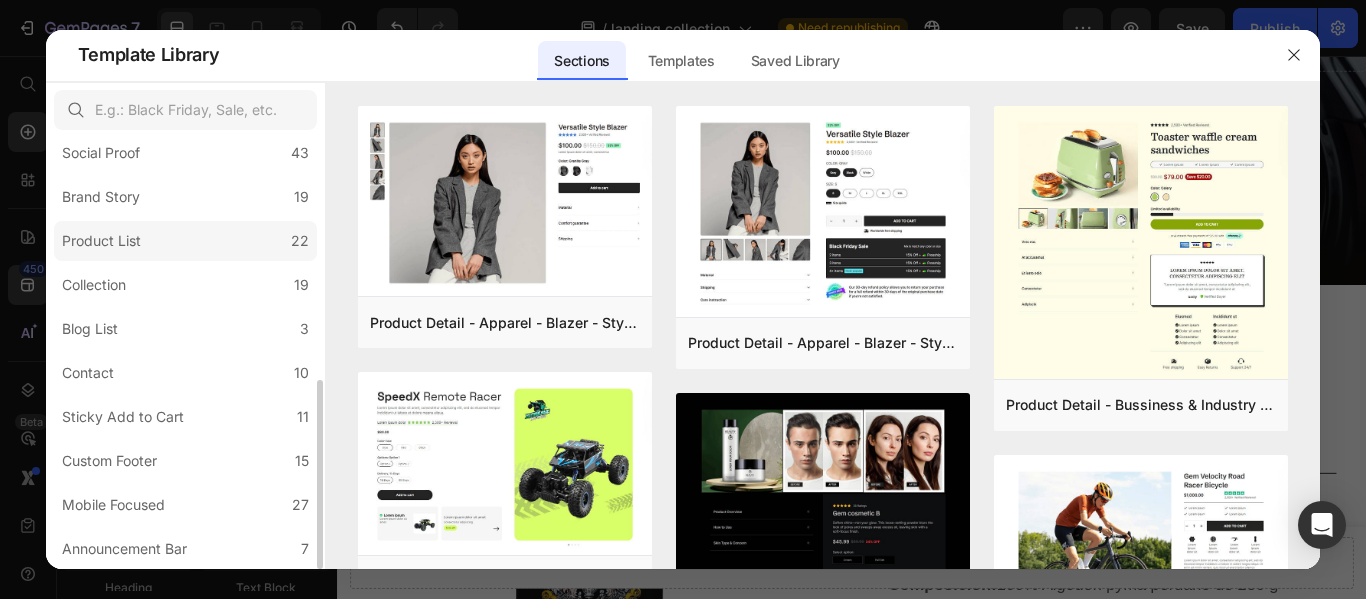 click on "Product List 22" 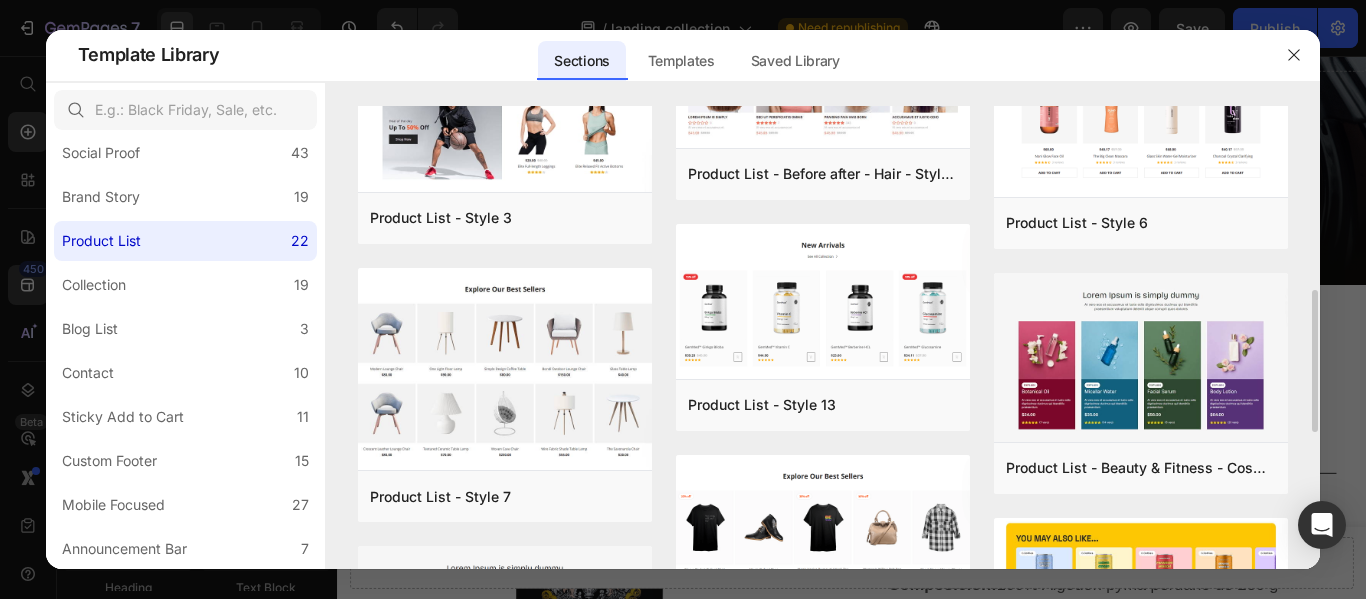 scroll, scrollTop: 700, scrollLeft: 0, axis: vertical 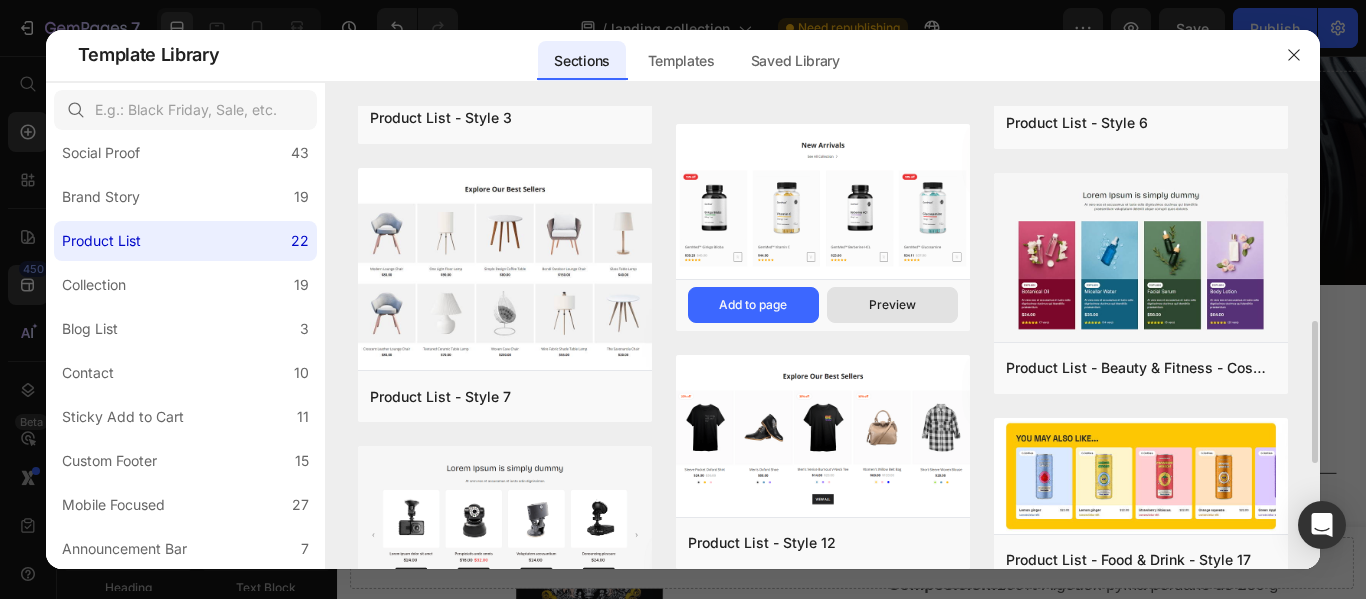 click on "Preview" at bounding box center [892, 305] 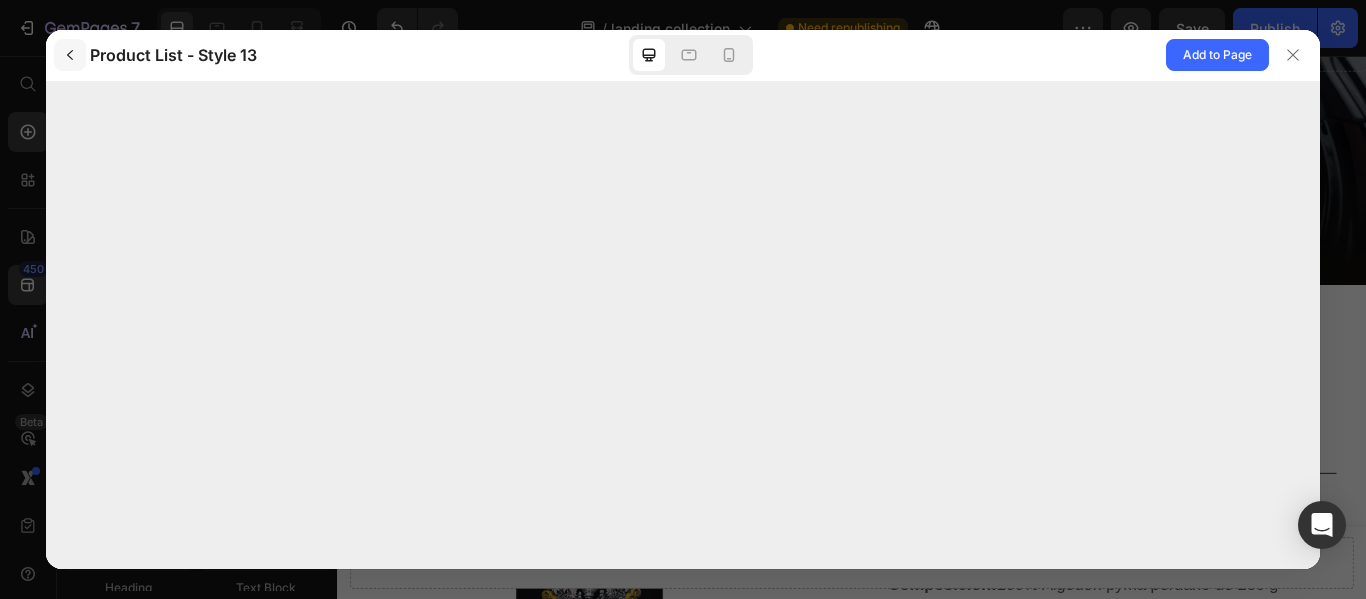 click at bounding box center (70, 55) 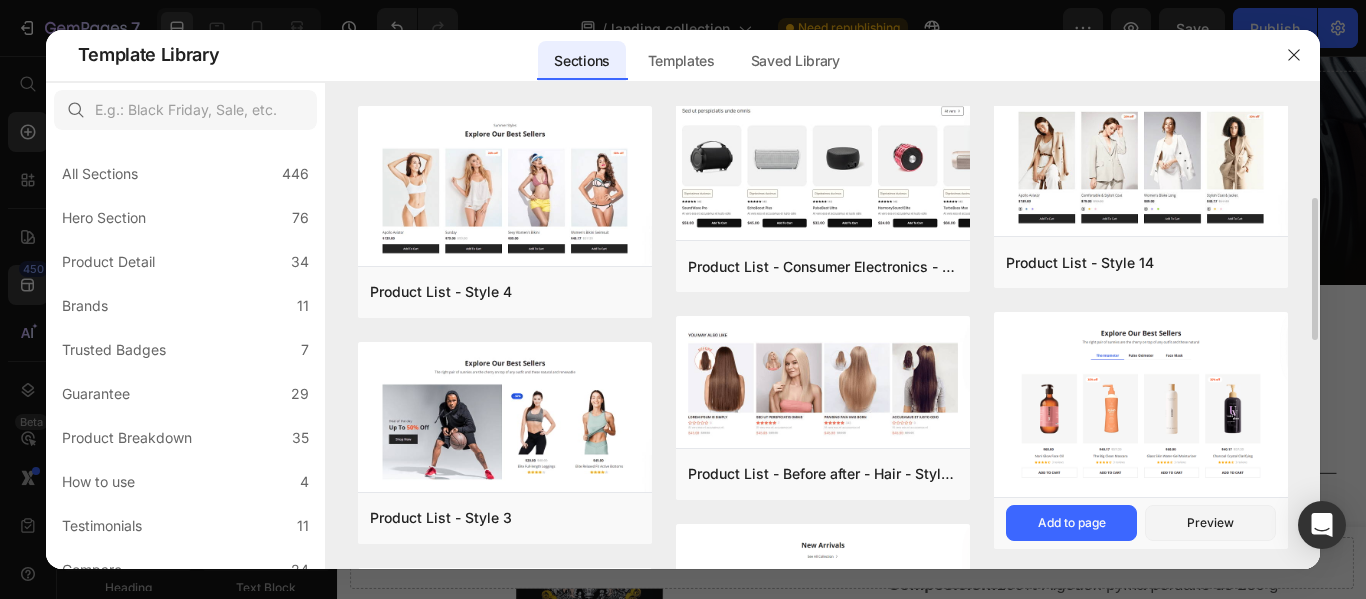 scroll, scrollTop: 400, scrollLeft: 0, axis: vertical 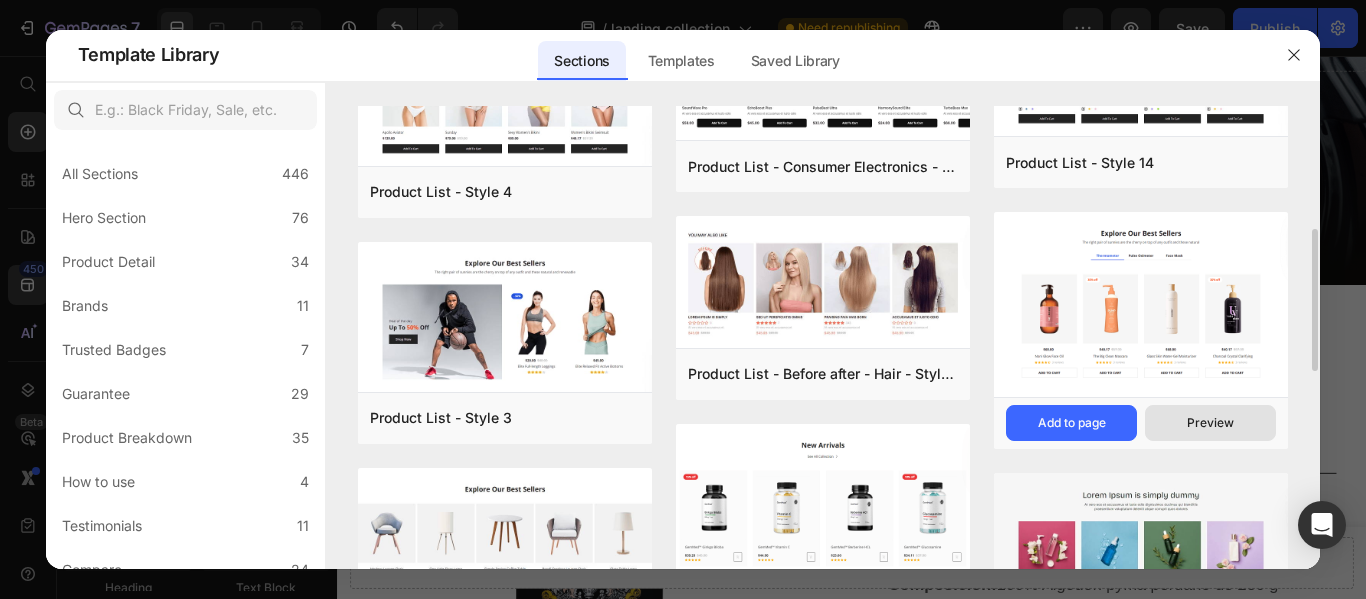 click on "Preview" at bounding box center [1210, 423] 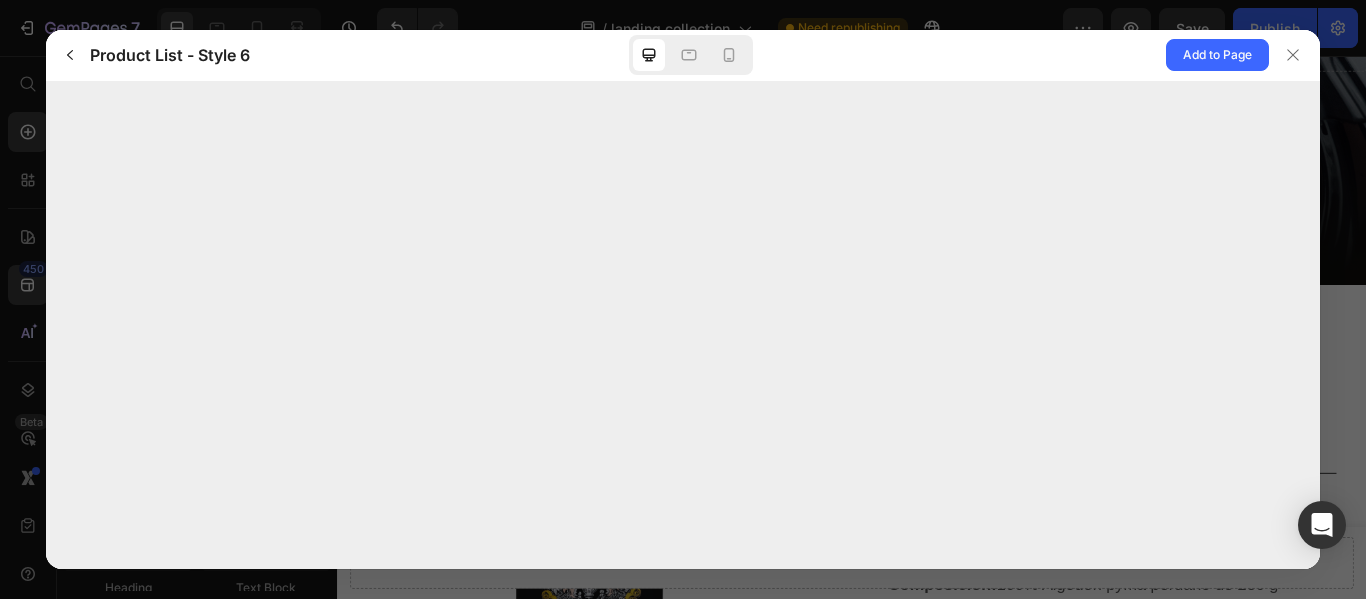 click on "Add to Page" at bounding box center [1067, 55] 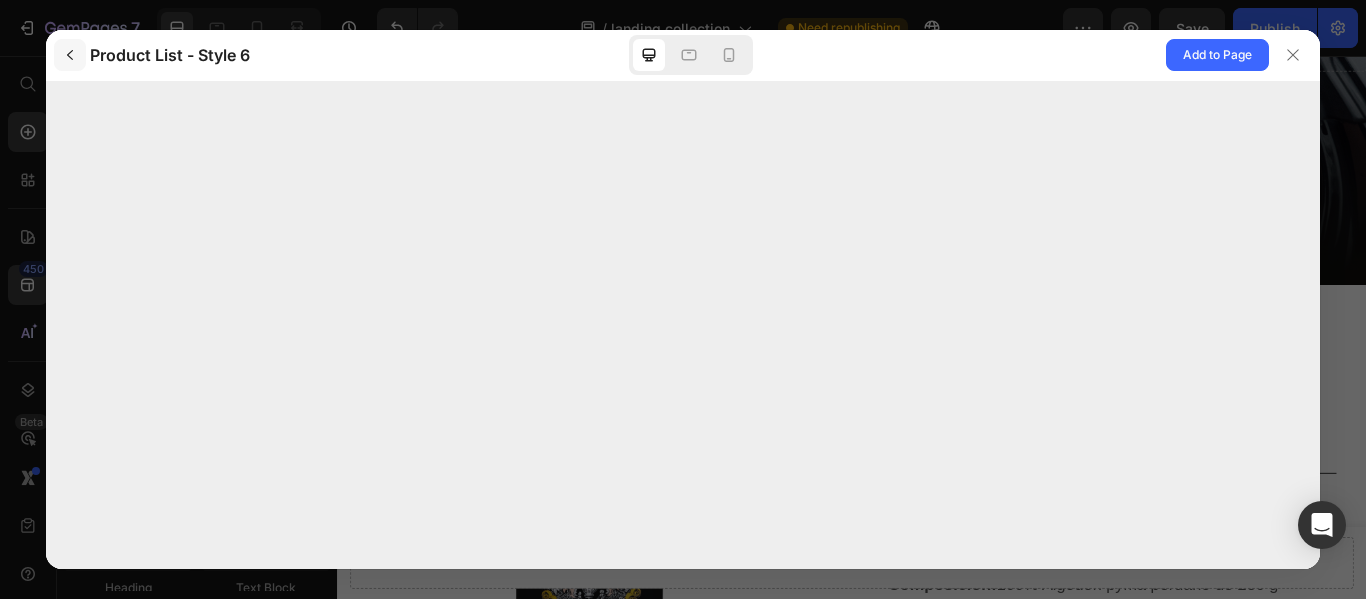 click 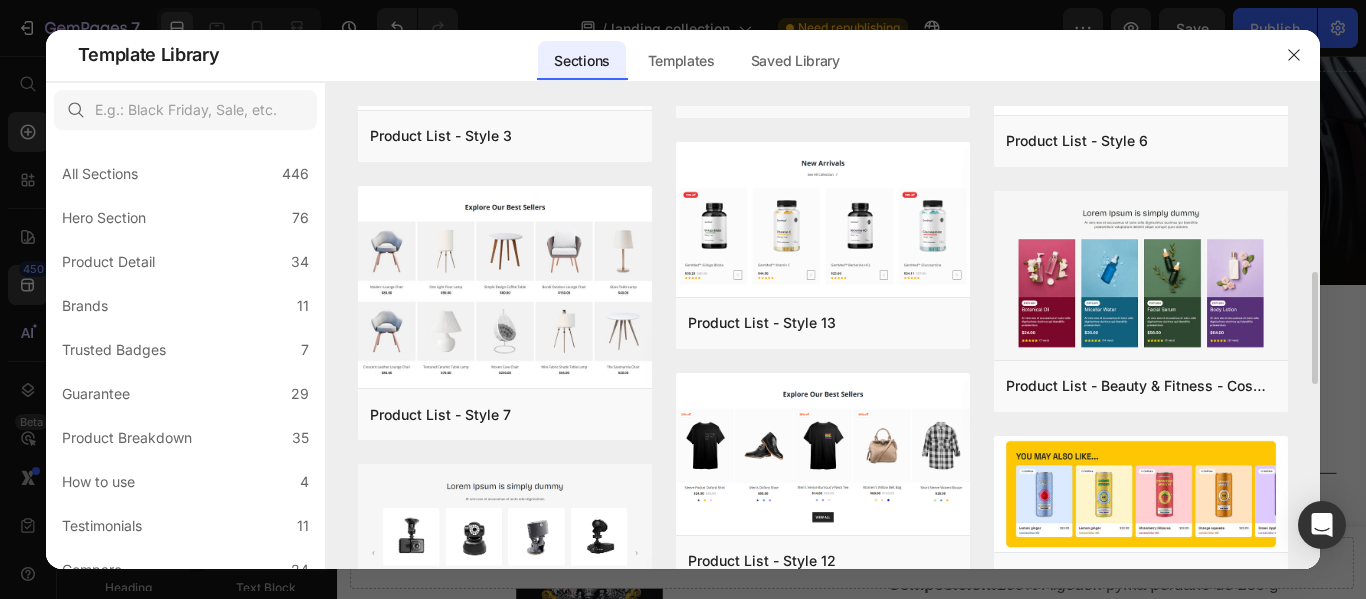 scroll, scrollTop: 882, scrollLeft: 0, axis: vertical 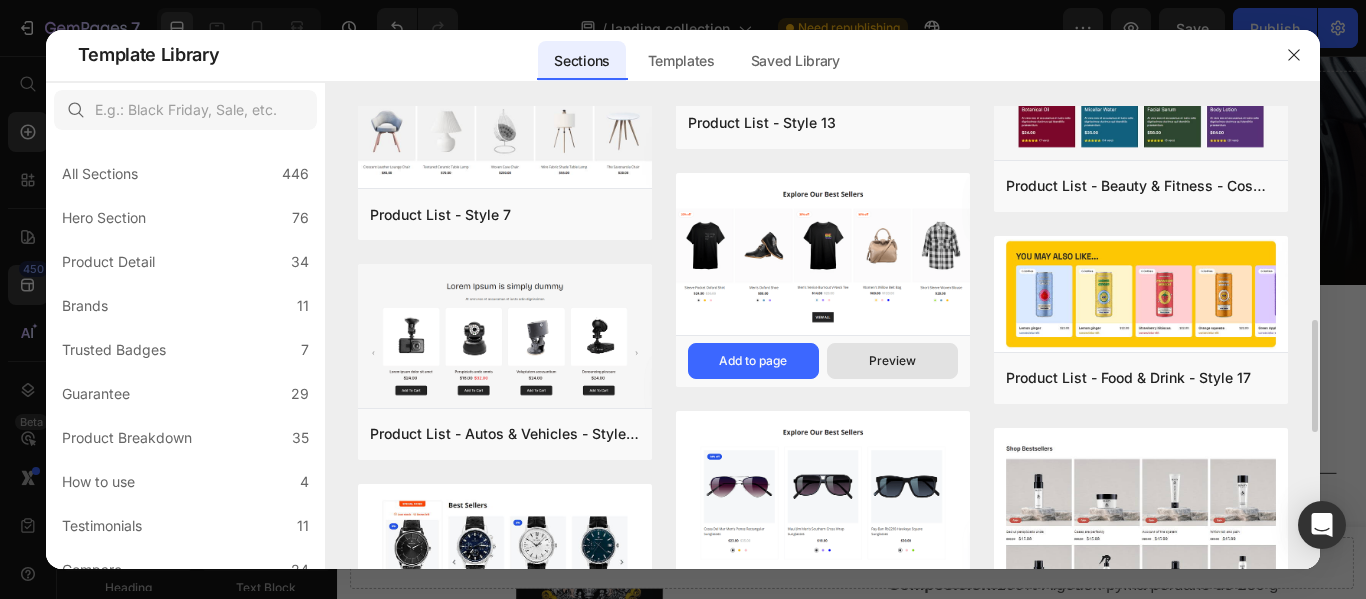 click on "Preview" at bounding box center [892, 361] 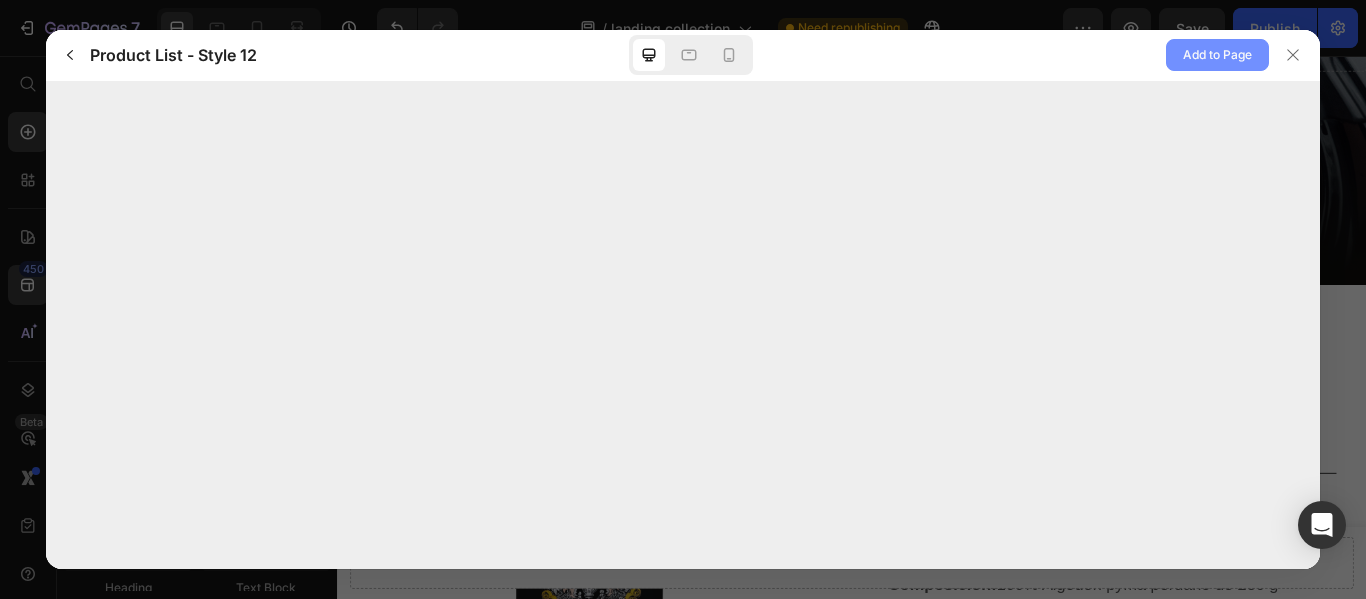 click on "Add to Page" 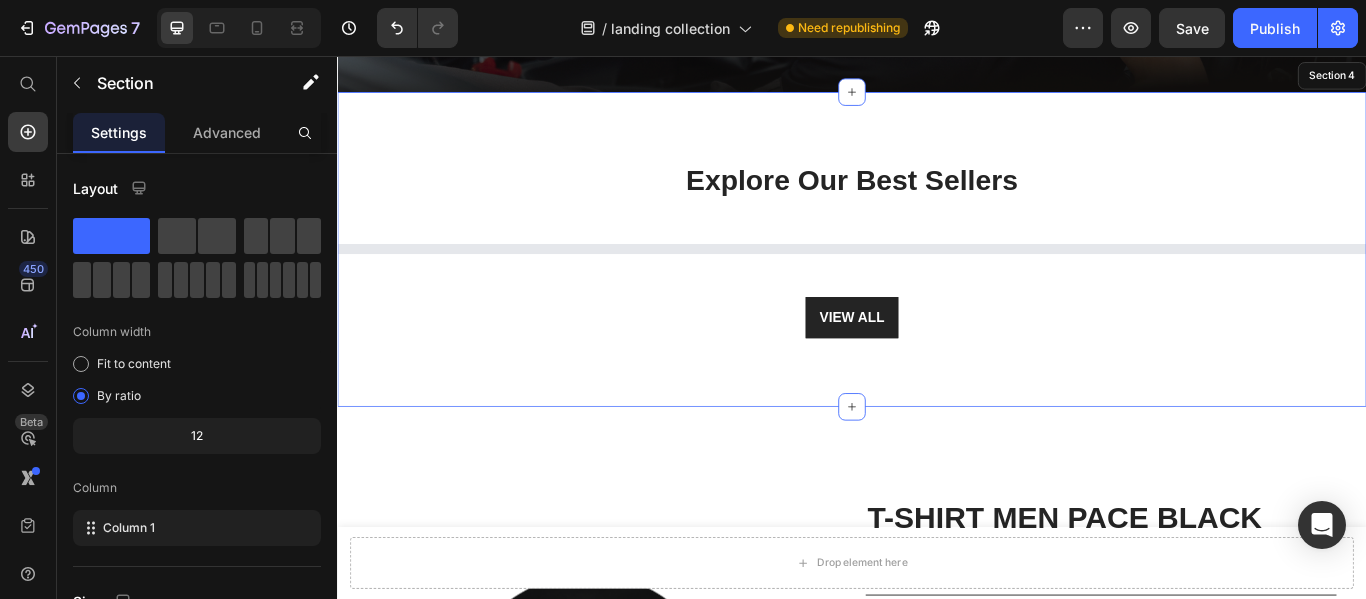 scroll, scrollTop: 676, scrollLeft: 0, axis: vertical 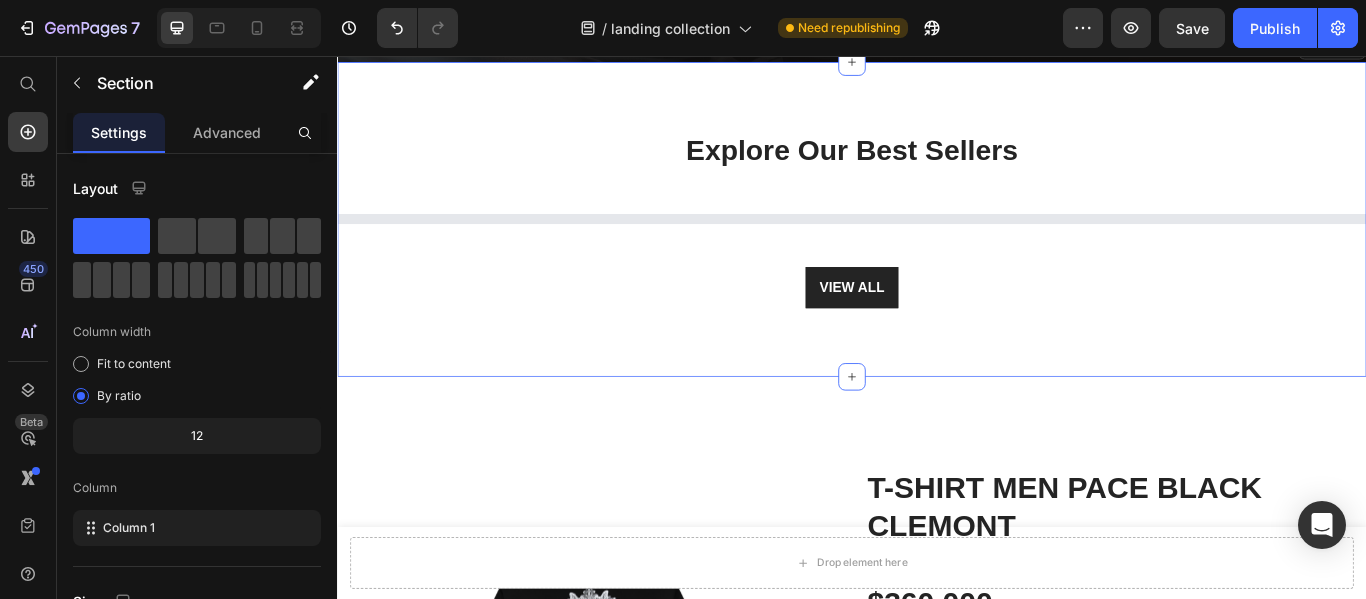 select on "XL" 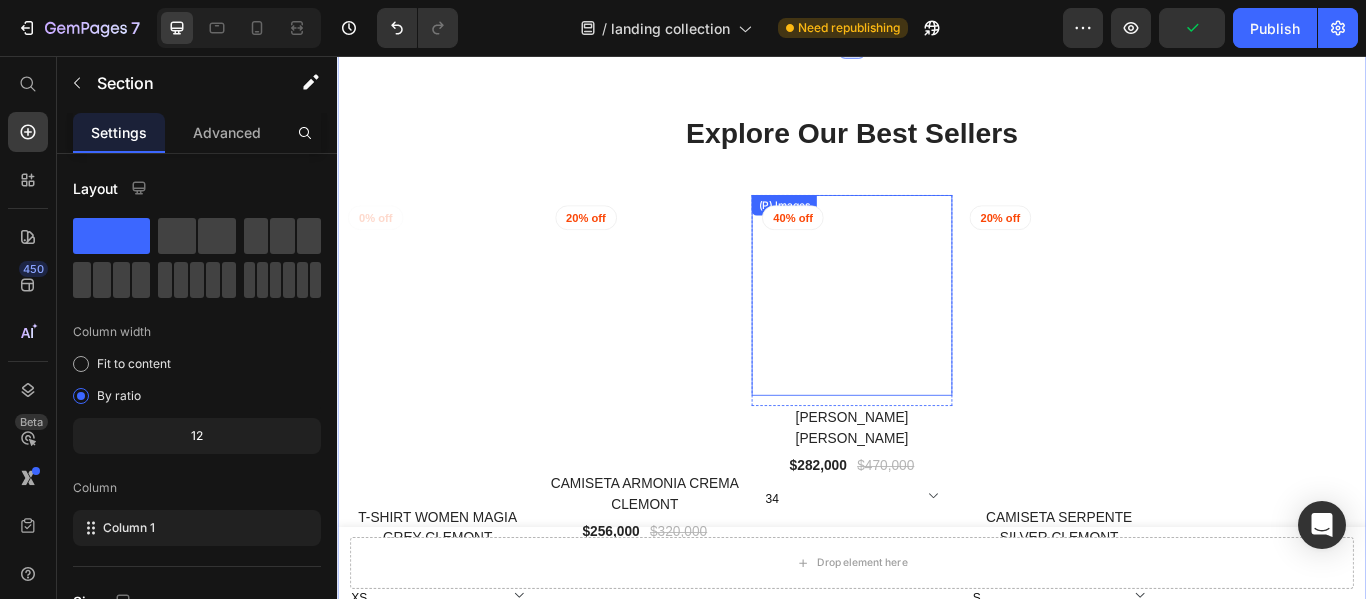 scroll, scrollTop: 676, scrollLeft: 0, axis: vertical 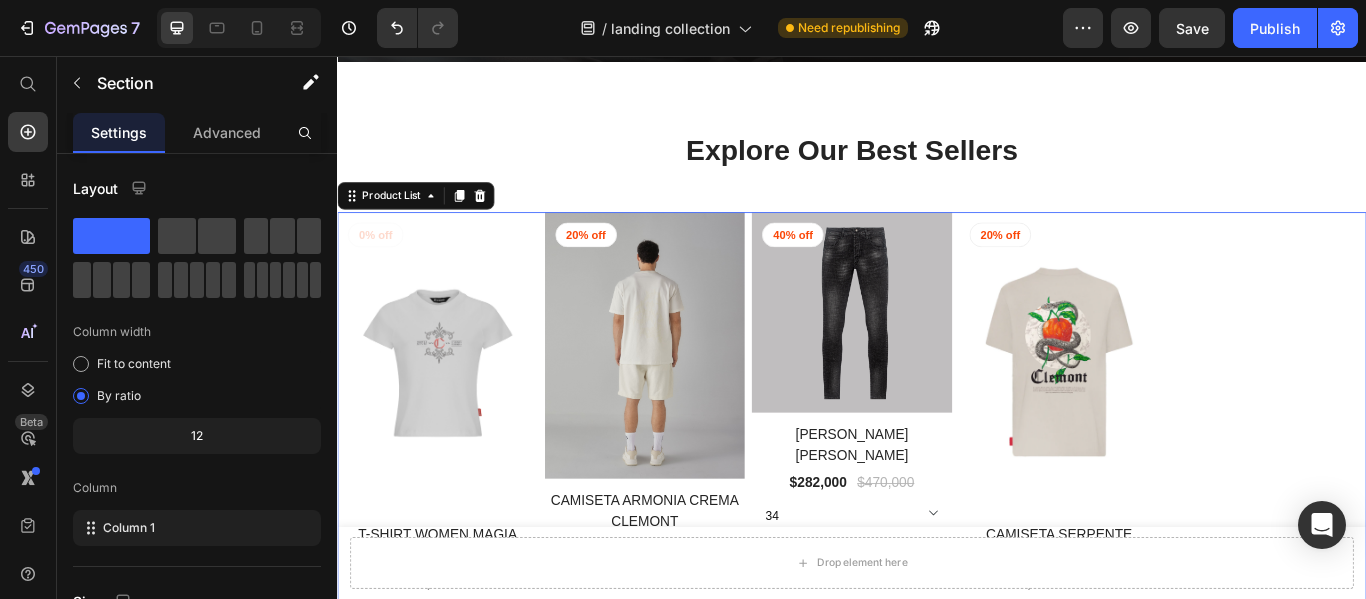click on "(P) Images 0% off Product Badge Row T-SHIRT WOMEN  MAGIA GREY CLEMONT (P) Title $260,000 (P) Price $0 (P) Price Row XS S M L (P) Variants & Swatches Row (P) Images 20% off Product Badge Row CAMISETA ARMONIA CREMA CLEMONT (P) Title $256,000 (P) Price $320,000 (P) Price Row S M L XL XXL (P) Variants & Swatches Row (P) Images 40% off Product Badge Row [PERSON_NAME] [PERSON_NAME] (P) Title $282,000 (P) Price $470,000 (P) Price Row 30 32 34 36 (P) Variants & Swatches Row (P) Images 20% off Product Badge Row CAMISETA SERPENTE SILVER CLEMONT (P) Title $272,000 (P) Price $340,000 (P) Price Row S M L XL XXL (P) Variants & Swatches Row" at bounding box center [937, 476] 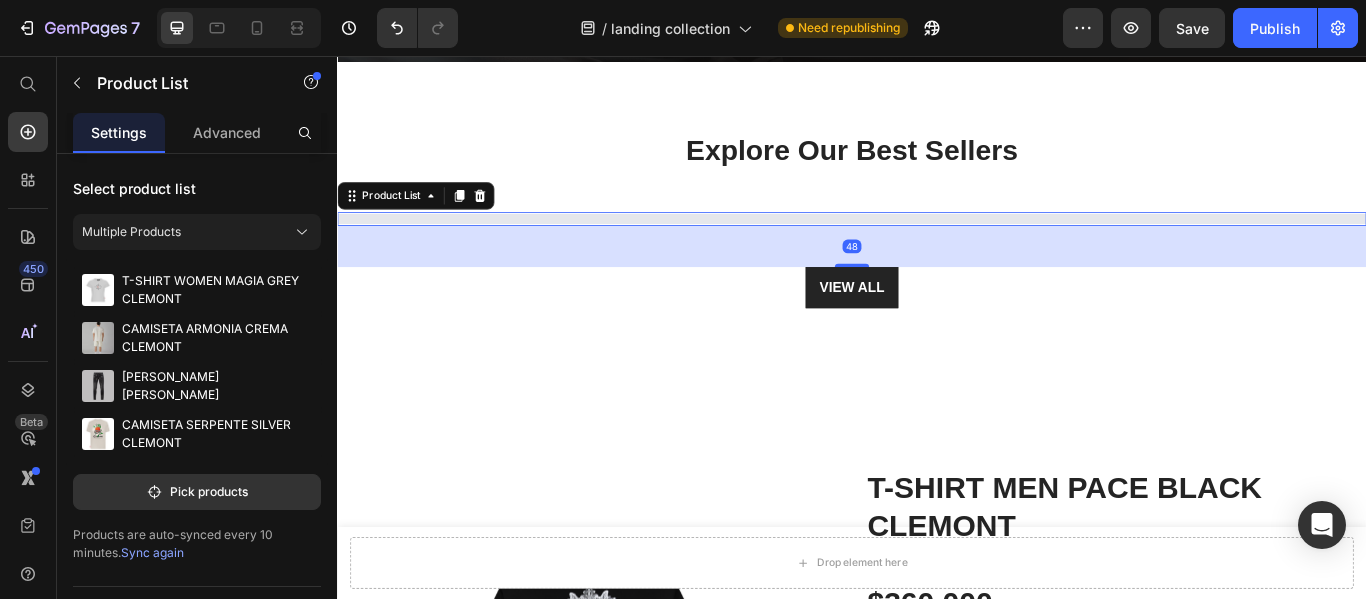 select on "XL" 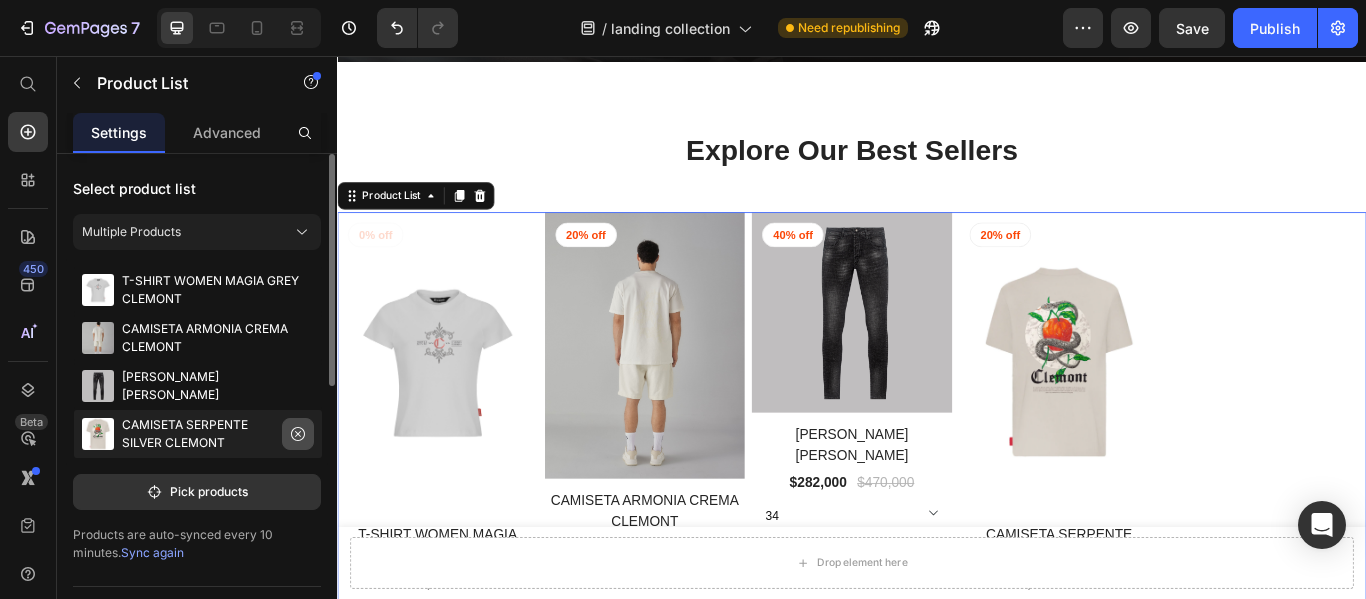 click 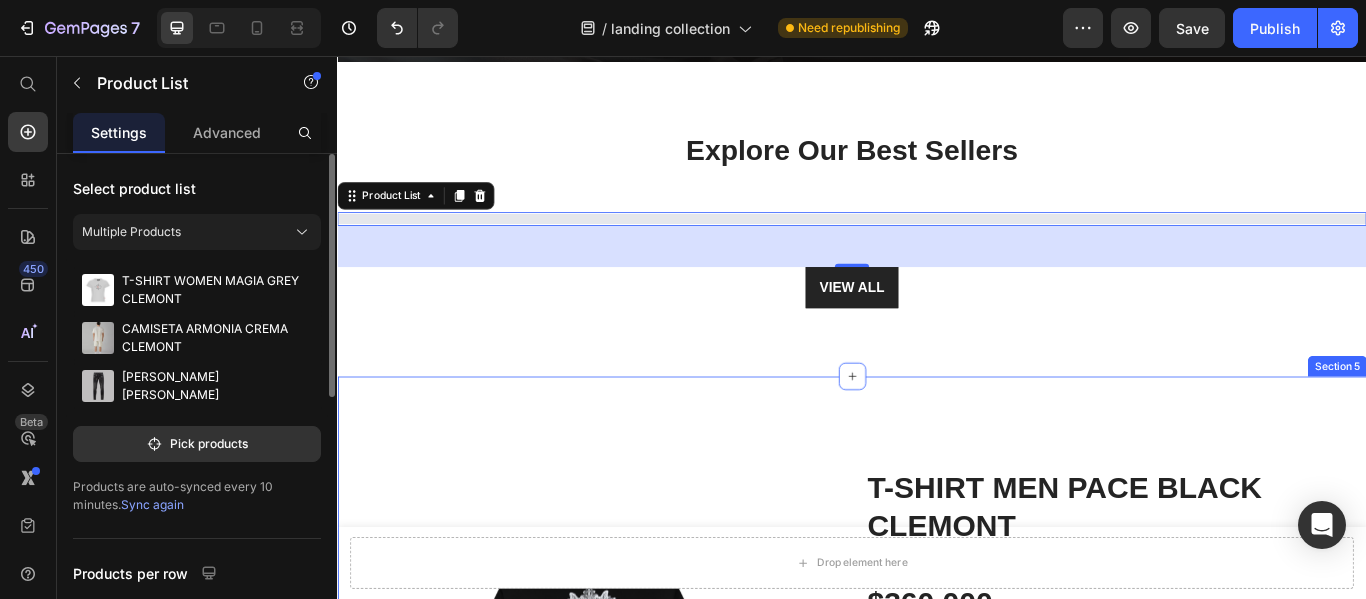 select on "XL" 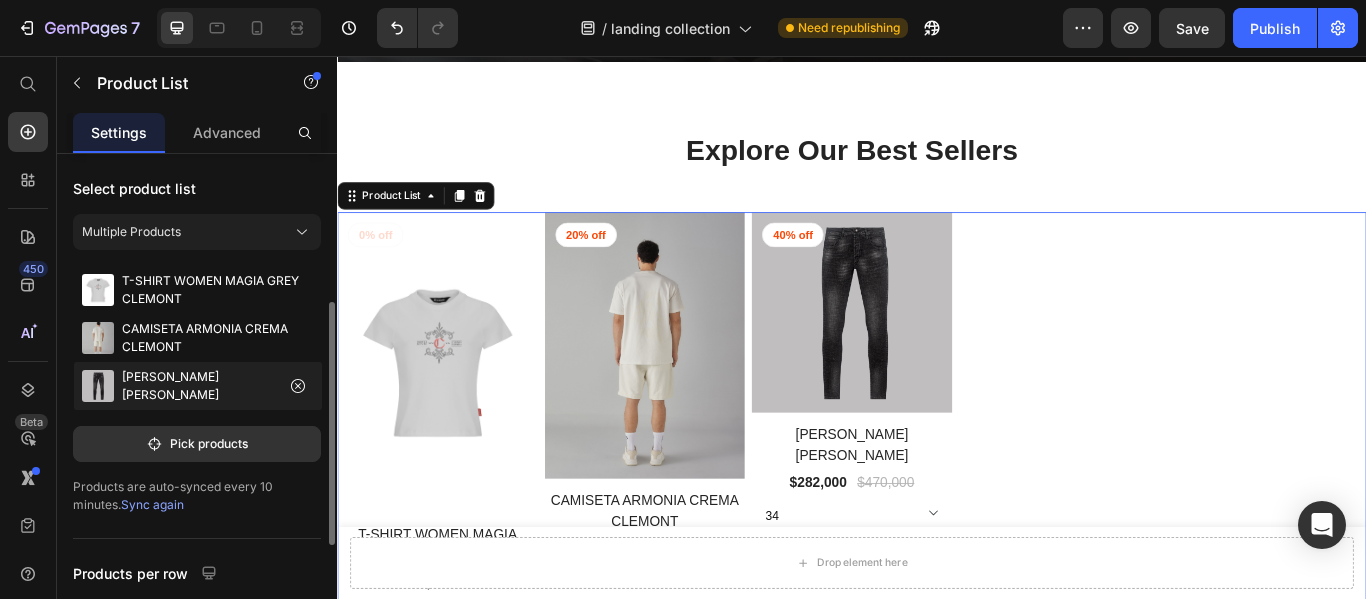 scroll, scrollTop: 200, scrollLeft: 0, axis: vertical 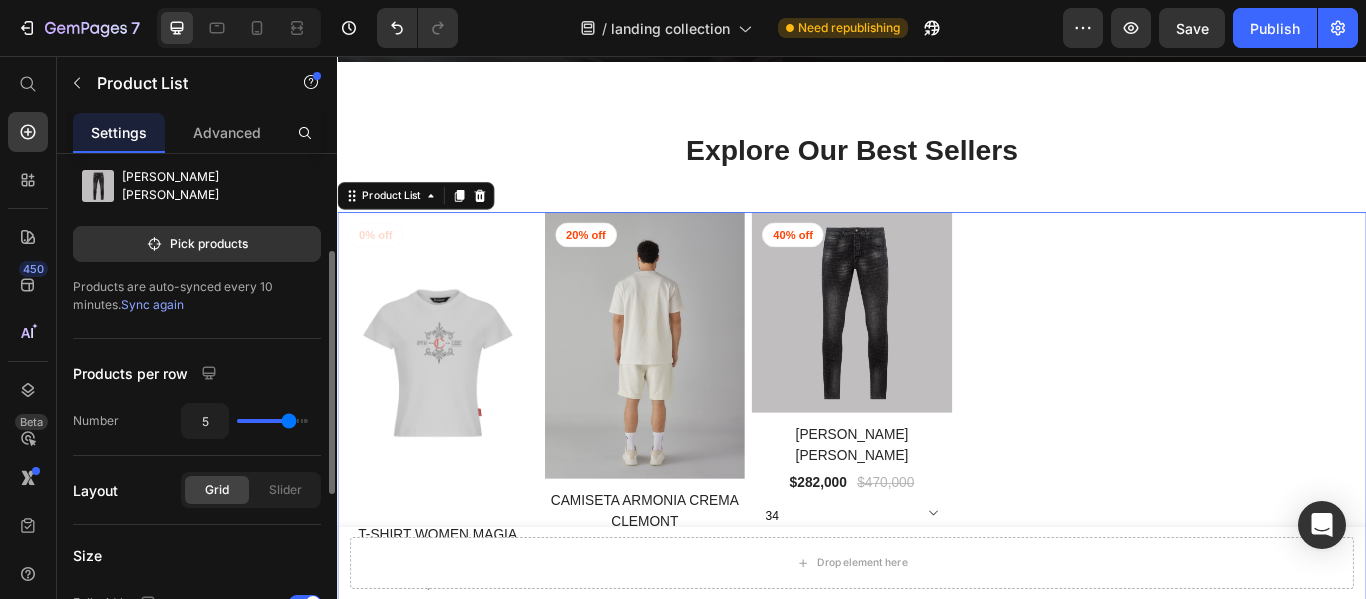 type on "4" 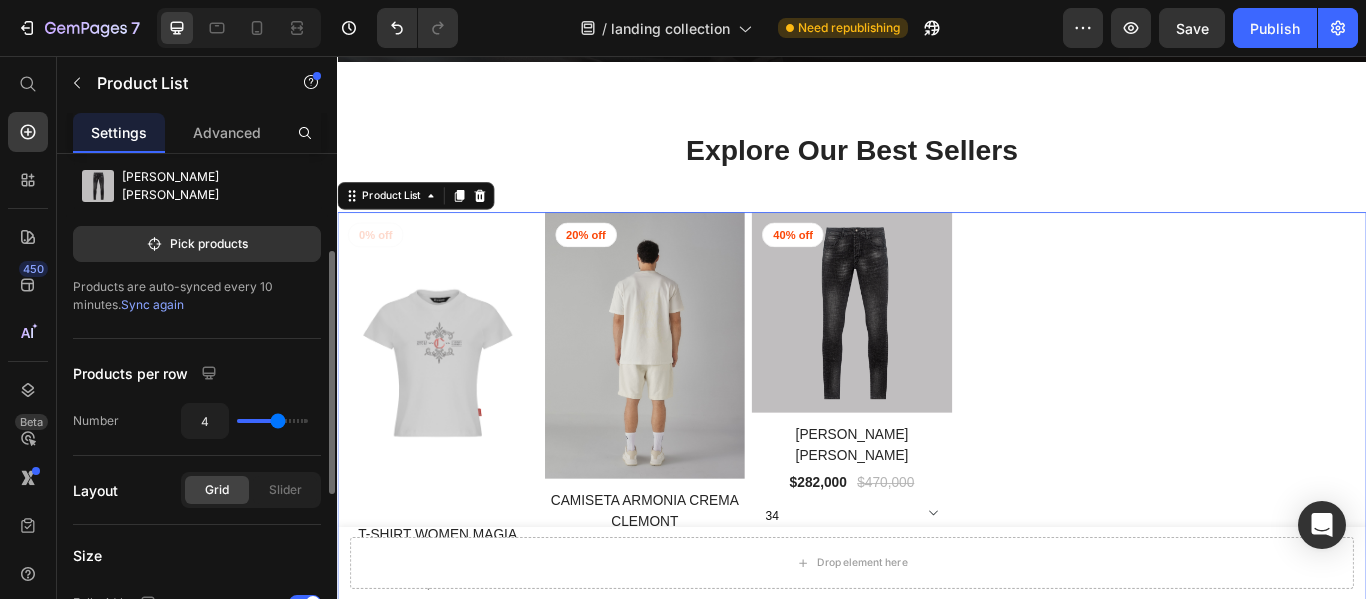 type on "3" 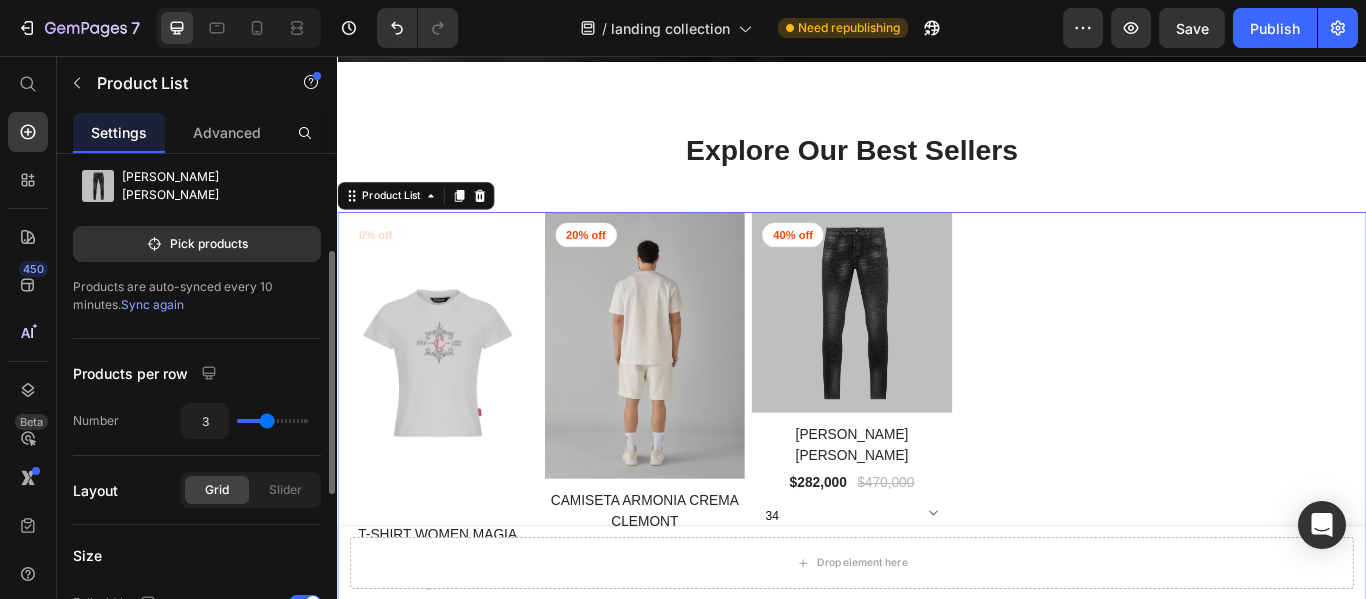 drag, startPoint x: 284, startPoint y: 421, endPoint x: 265, endPoint y: 421, distance: 19 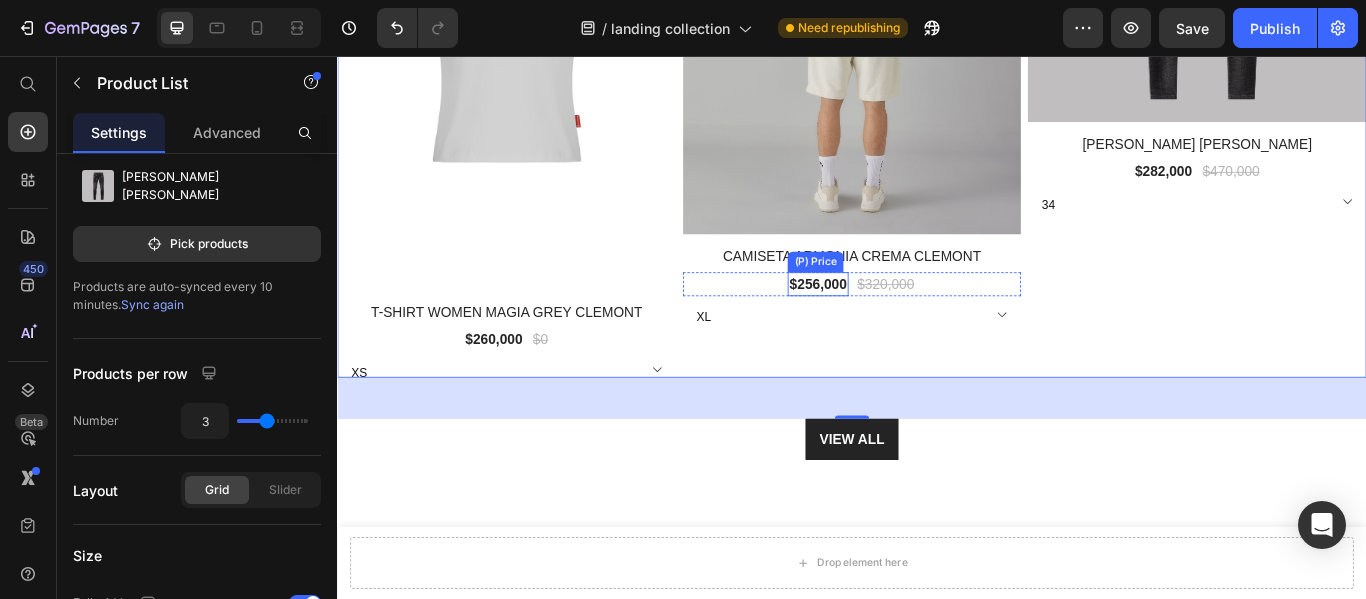 scroll, scrollTop: 976, scrollLeft: 0, axis: vertical 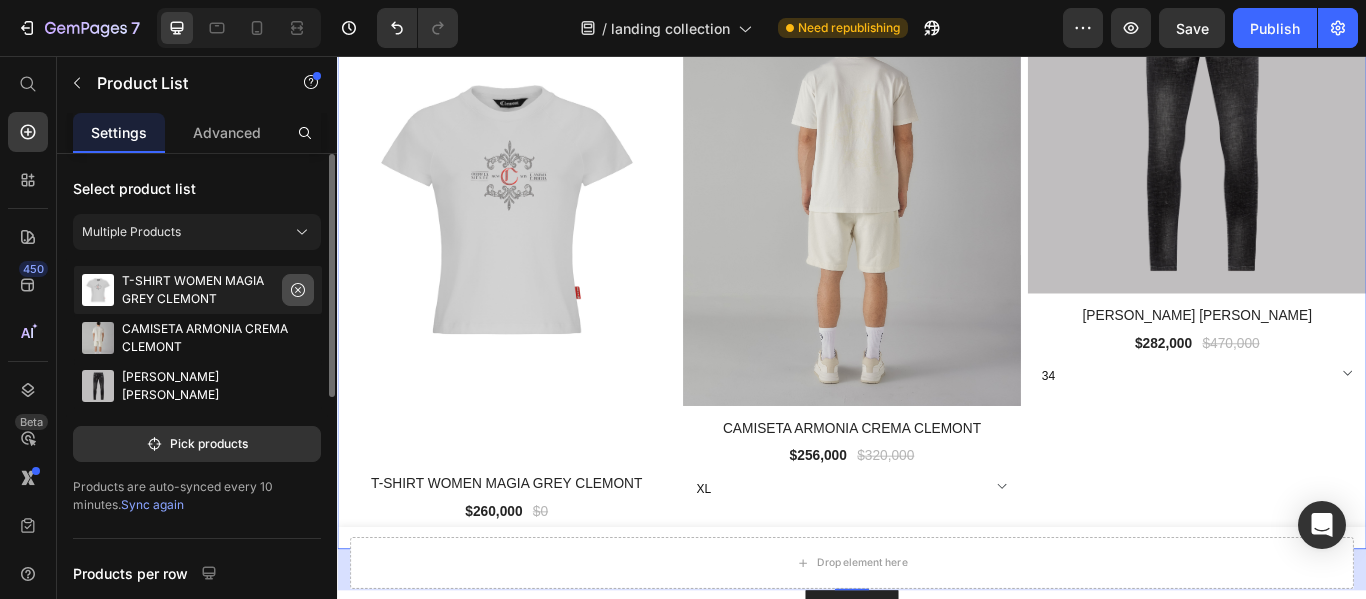 click 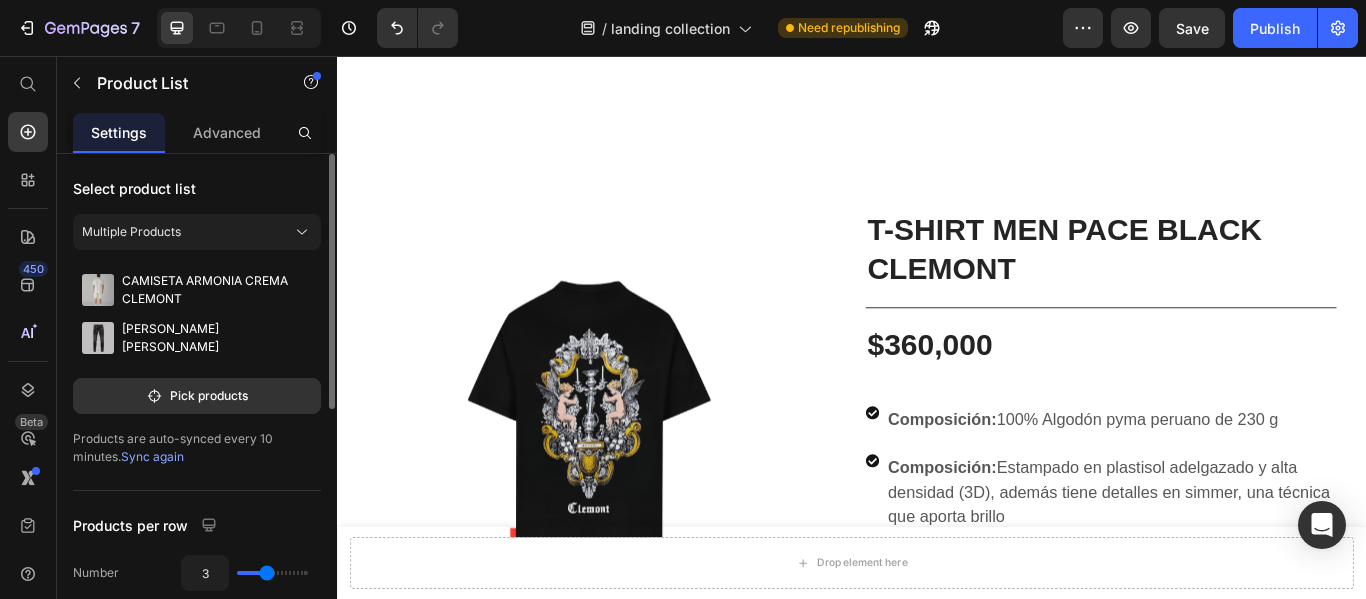 click 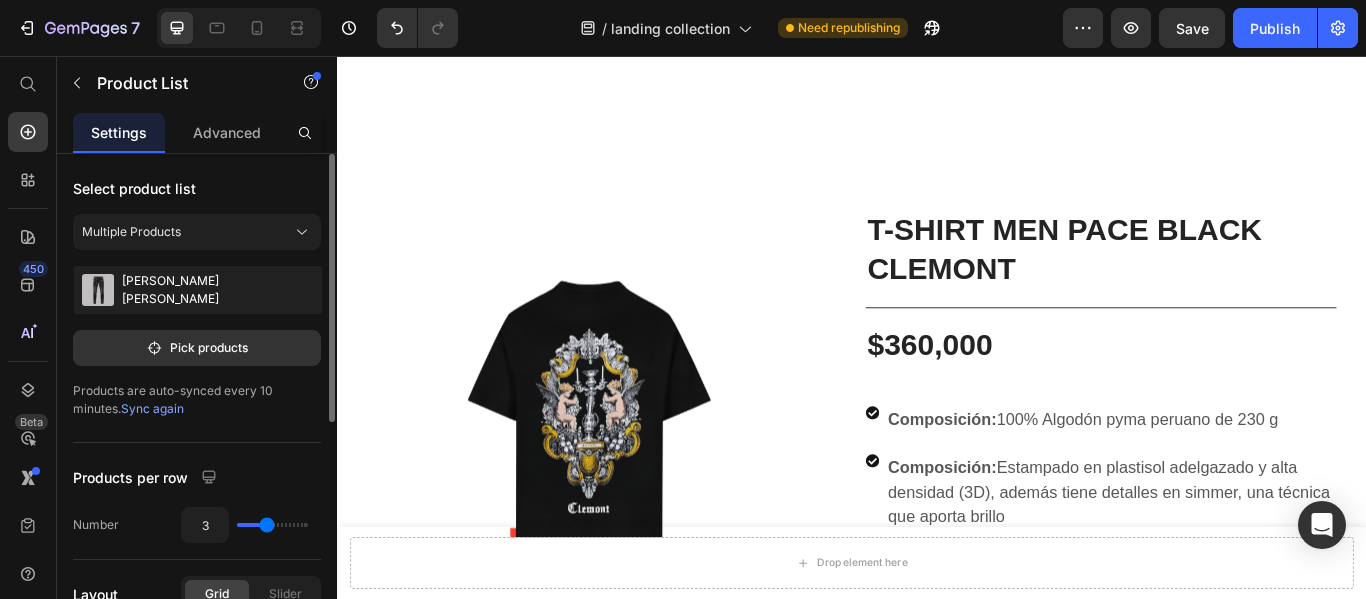 select on "34" 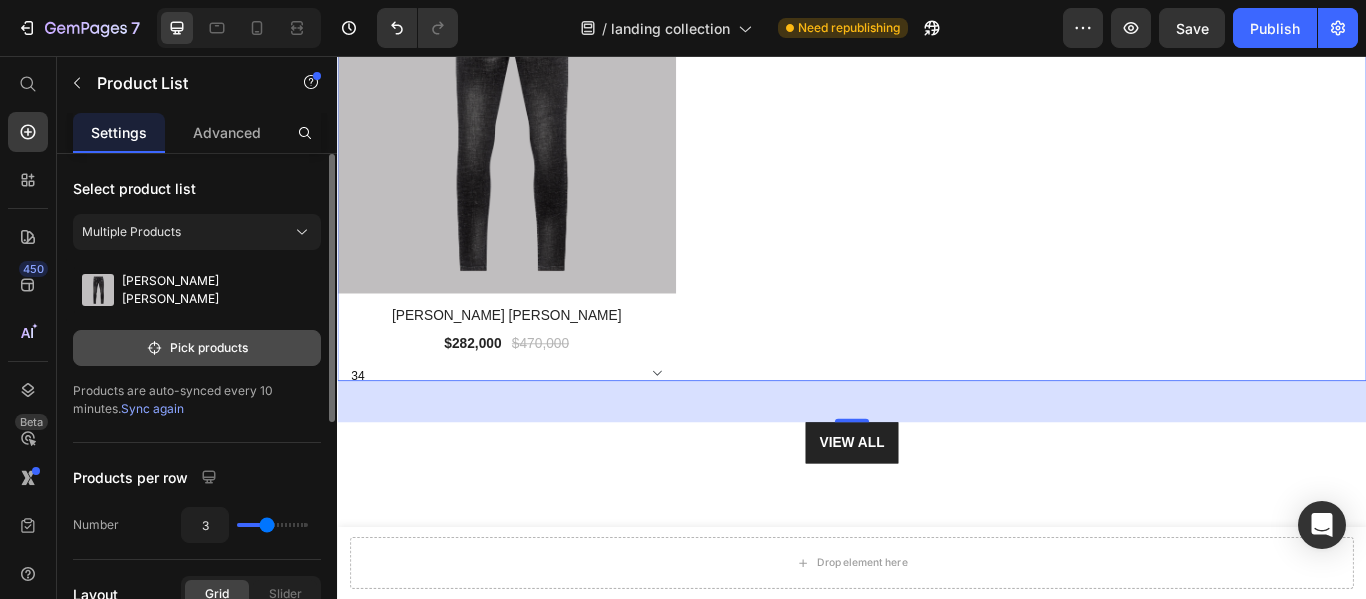click on "Pick products" at bounding box center (197, 348) 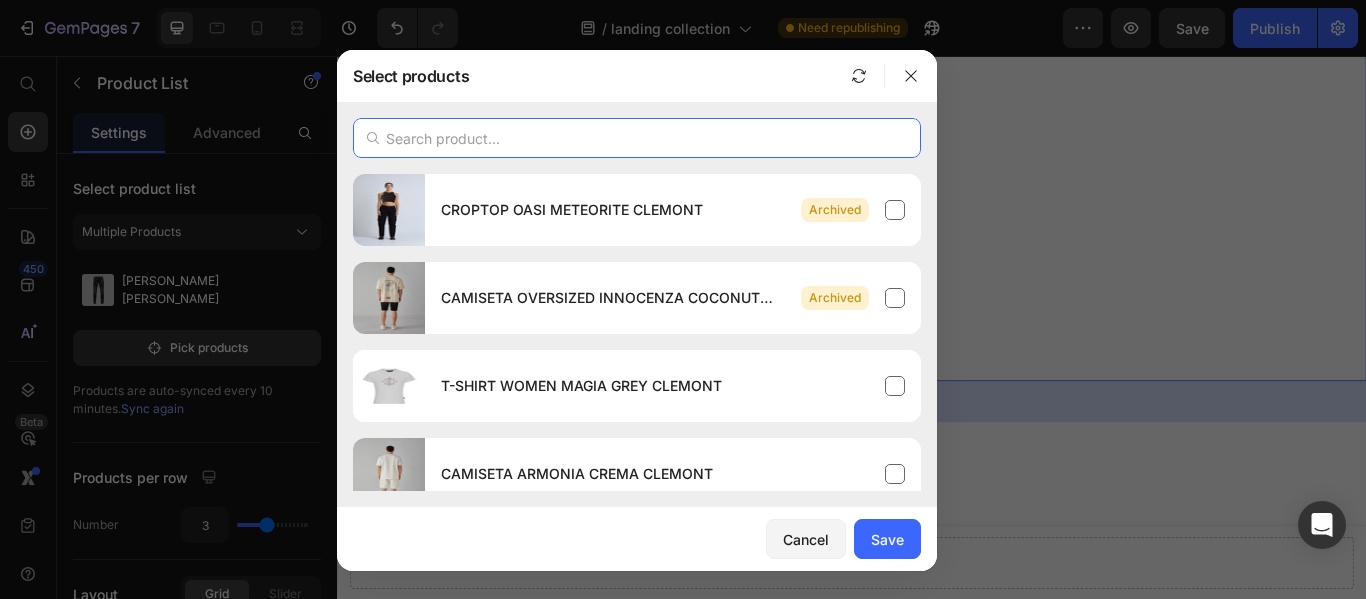 click at bounding box center [637, 138] 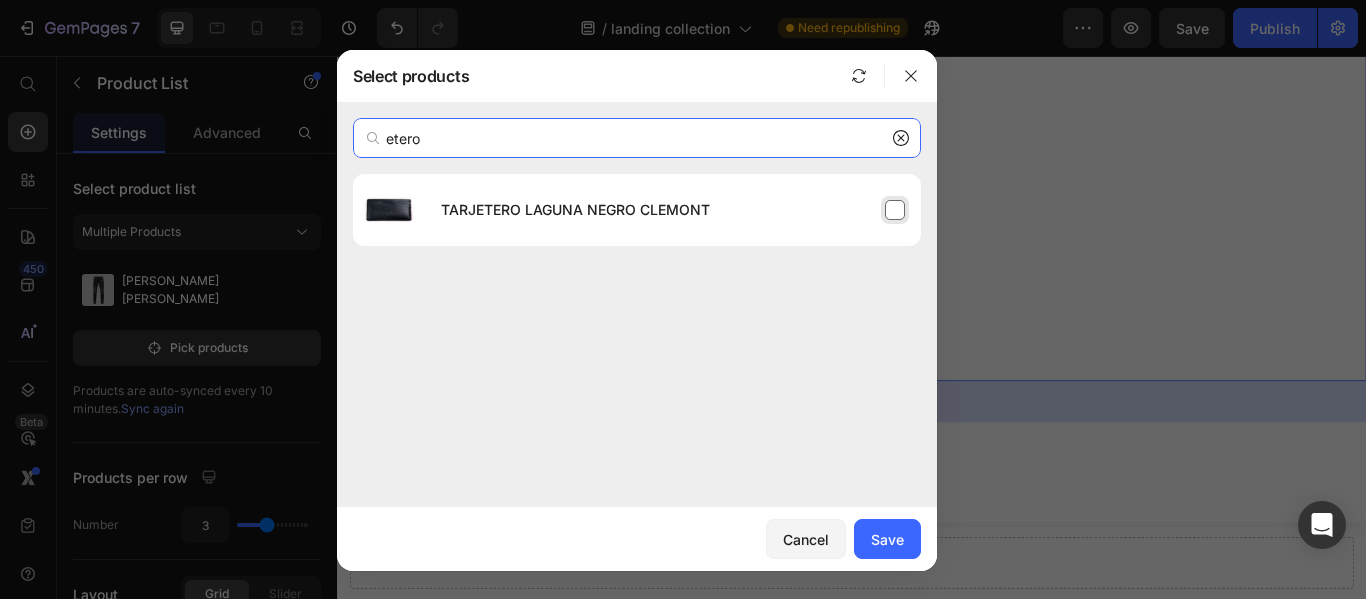 type on "etero" 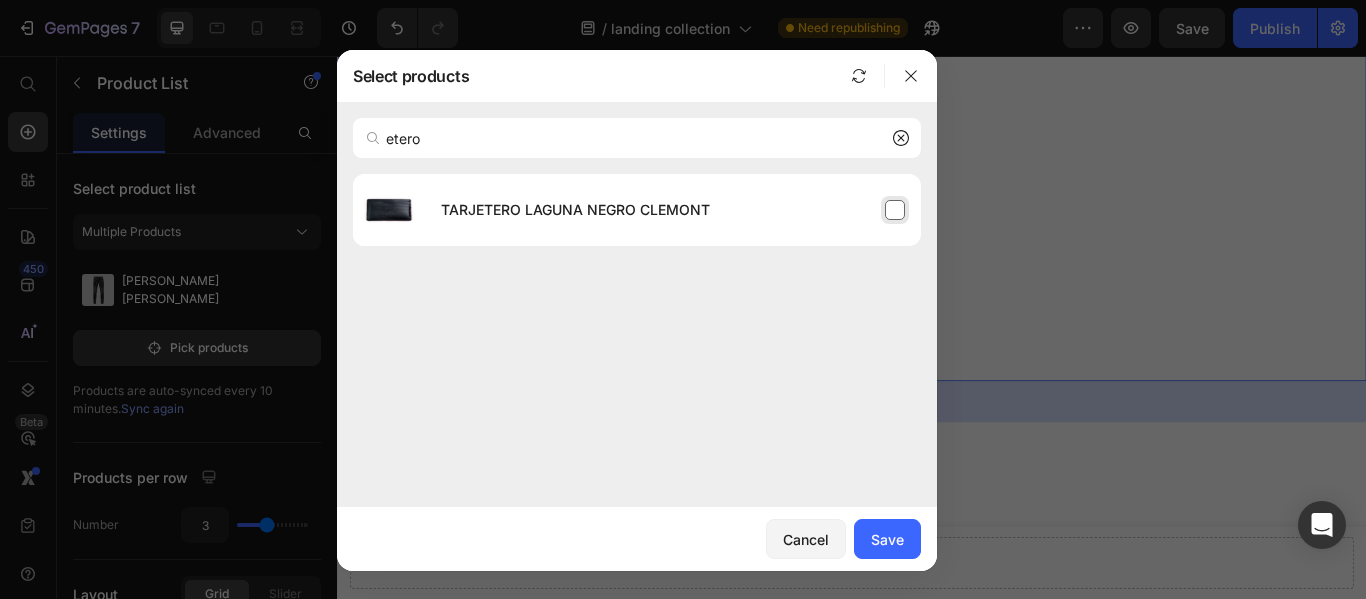 click on "TARJETERO LAGUNA NEGRO CLEMONT" at bounding box center [673, 210] 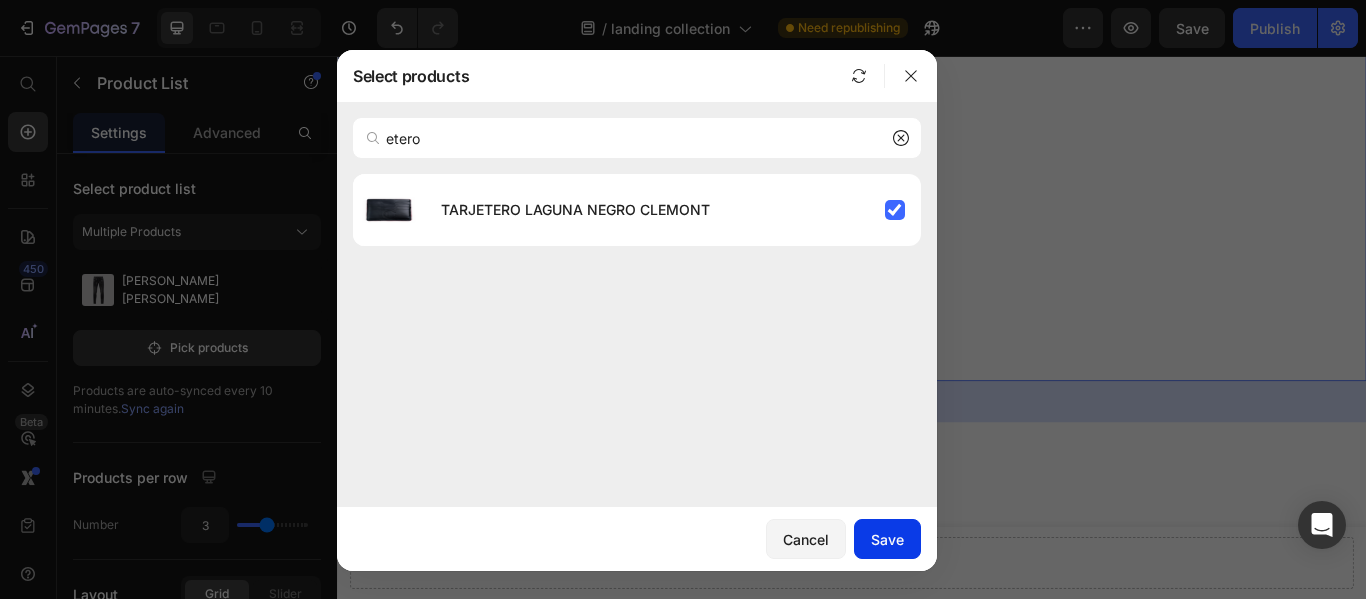 click on "Save" 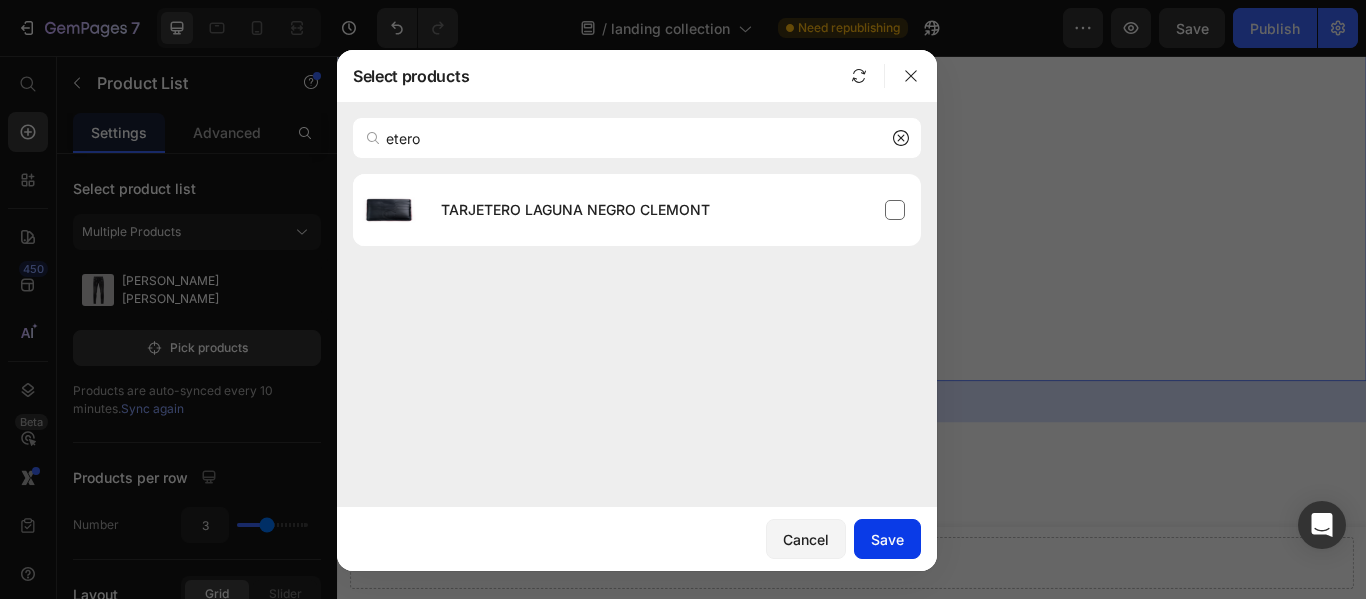 type 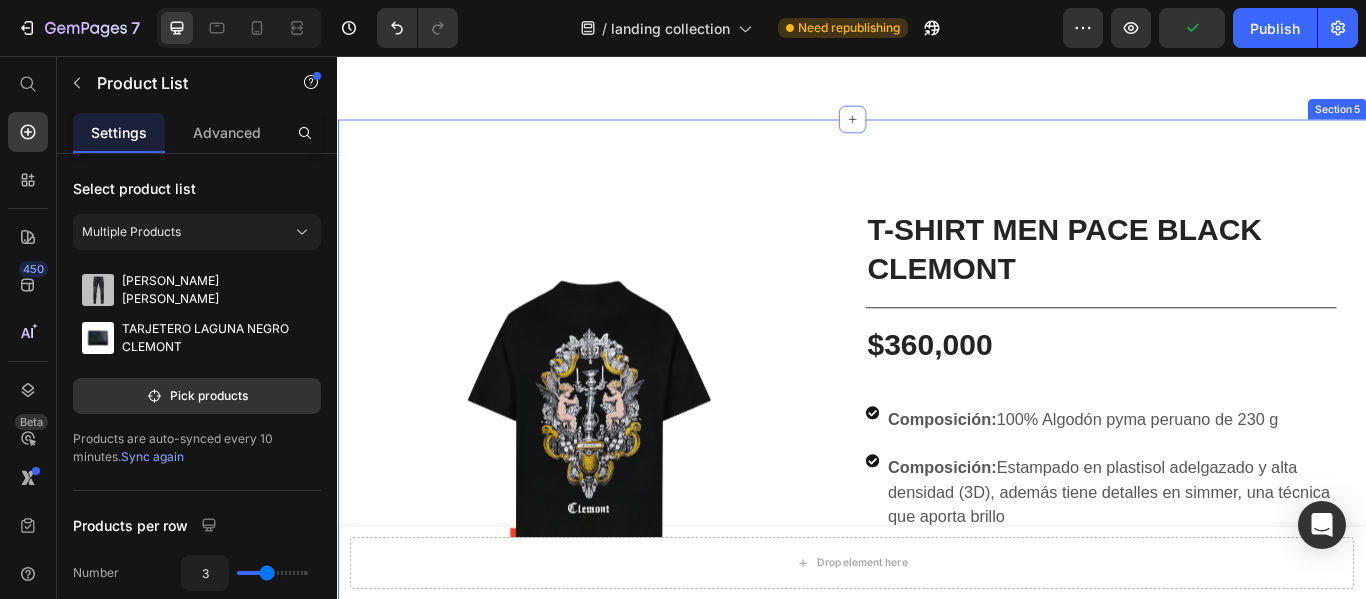 select on "34" 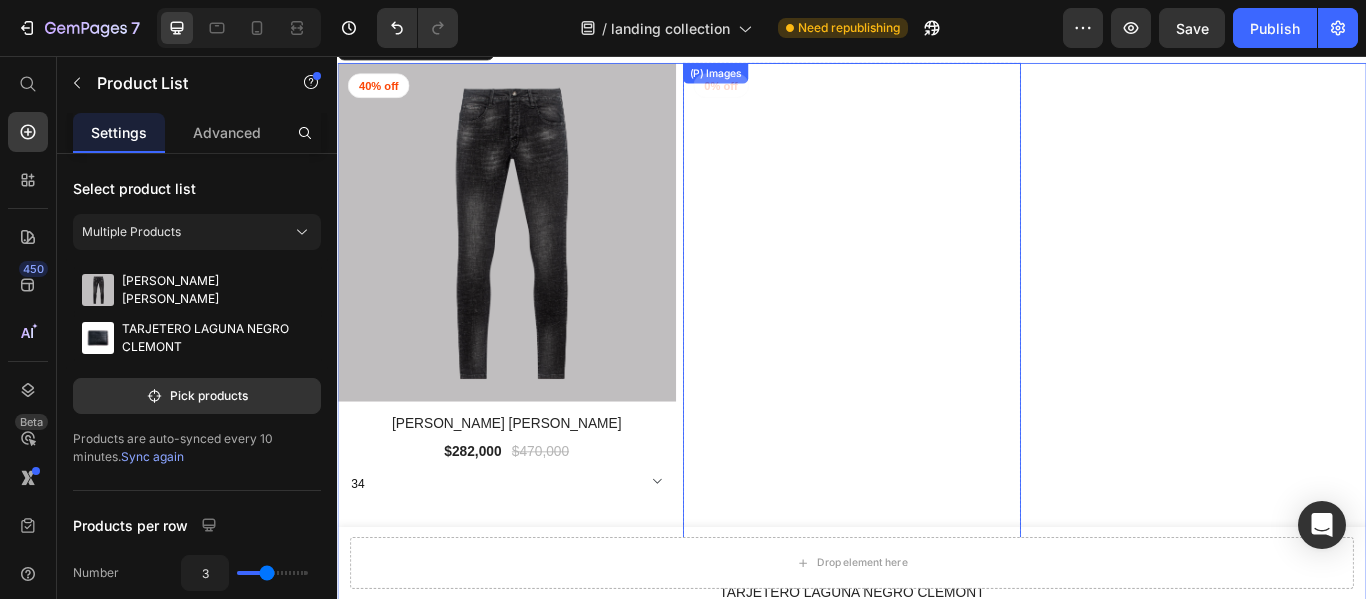 scroll, scrollTop: 776, scrollLeft: 0, axis: vertical 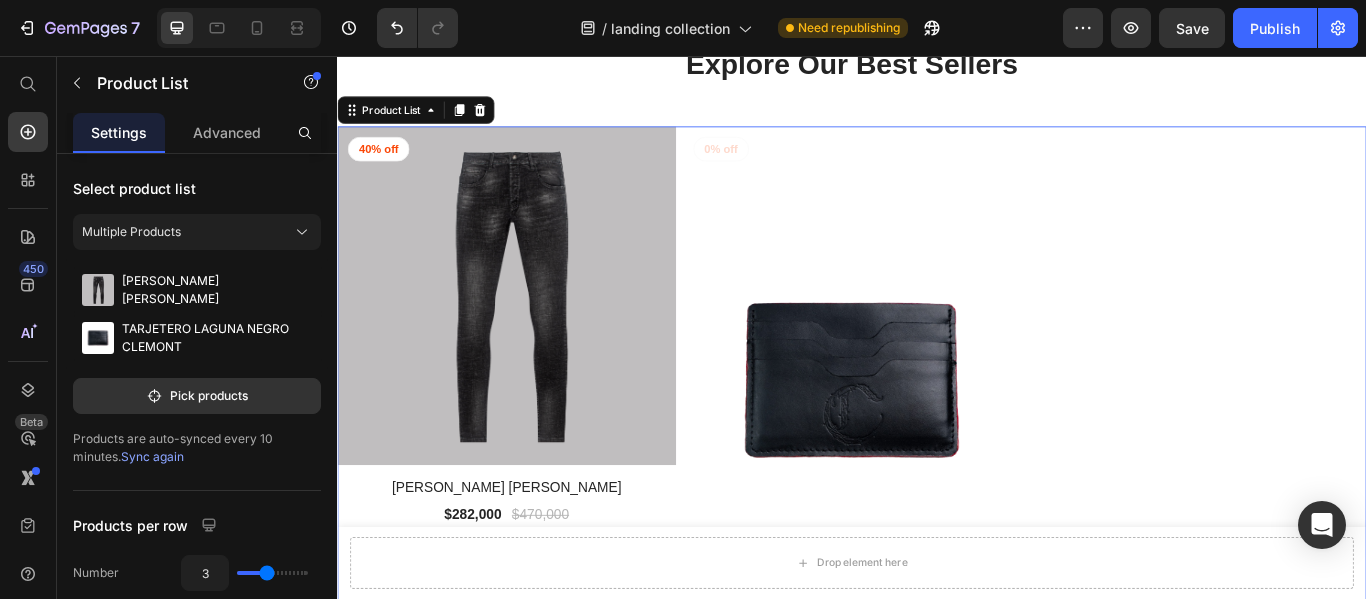 click on "(P) Images 40% off Product Badge Row [PERSON_NAME] [PERSON_NAME] (P) Title $282,000 (P) Price $470,000 (P) Price Row 30 32 34 36 (P) Variants & Swatches Row (P) Images 0% off Product Badge Row TARJETERO LAGUNA NEGRO CLEMONT (P) Title $250,000 (P) Price $0 (P) Price Row UNICA (P) Variants & Swatches Row" at bounding box center [937, 485] 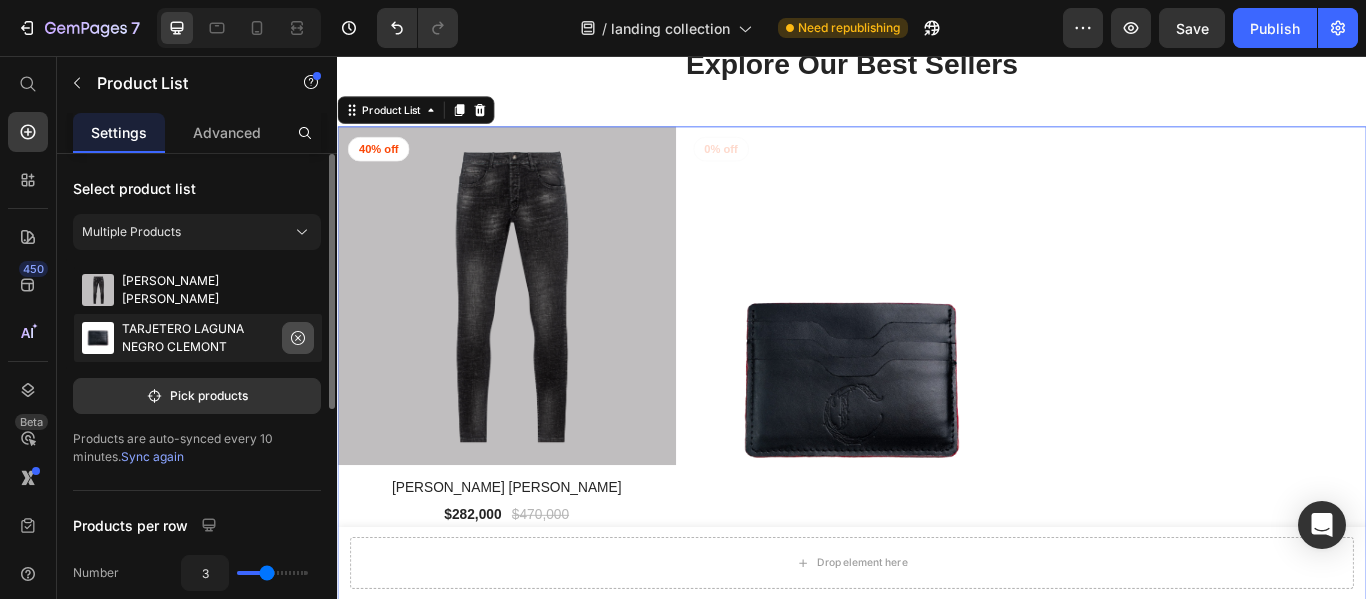click 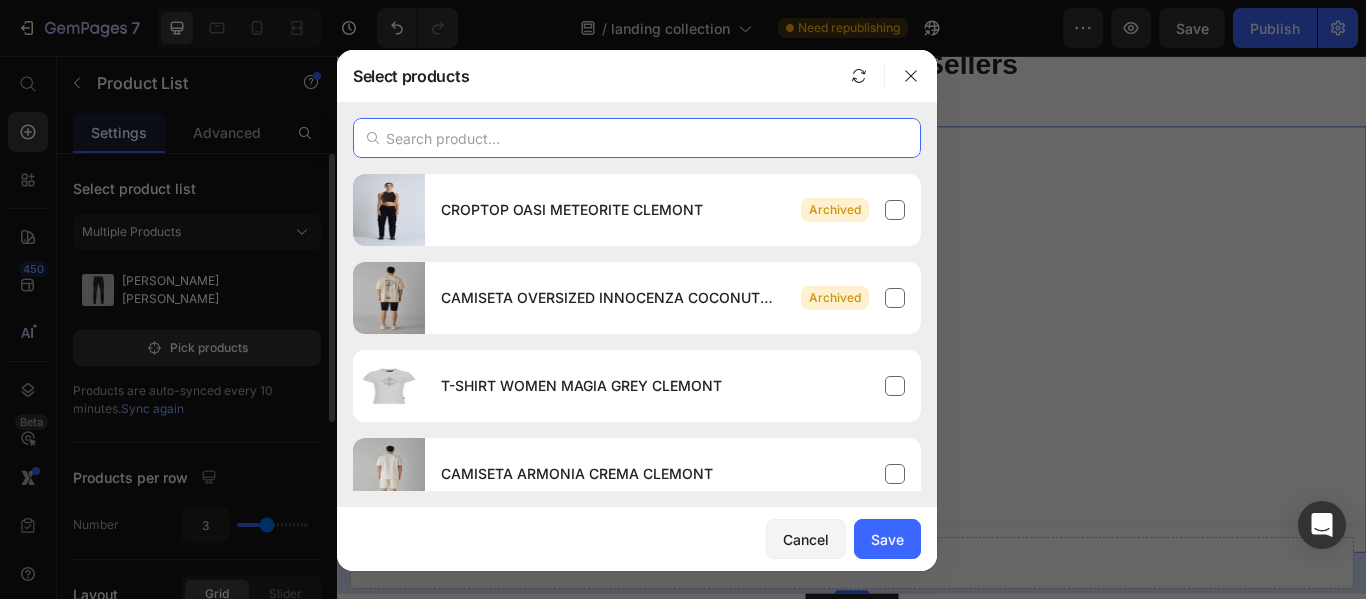 click at bounding box center [637, 138] 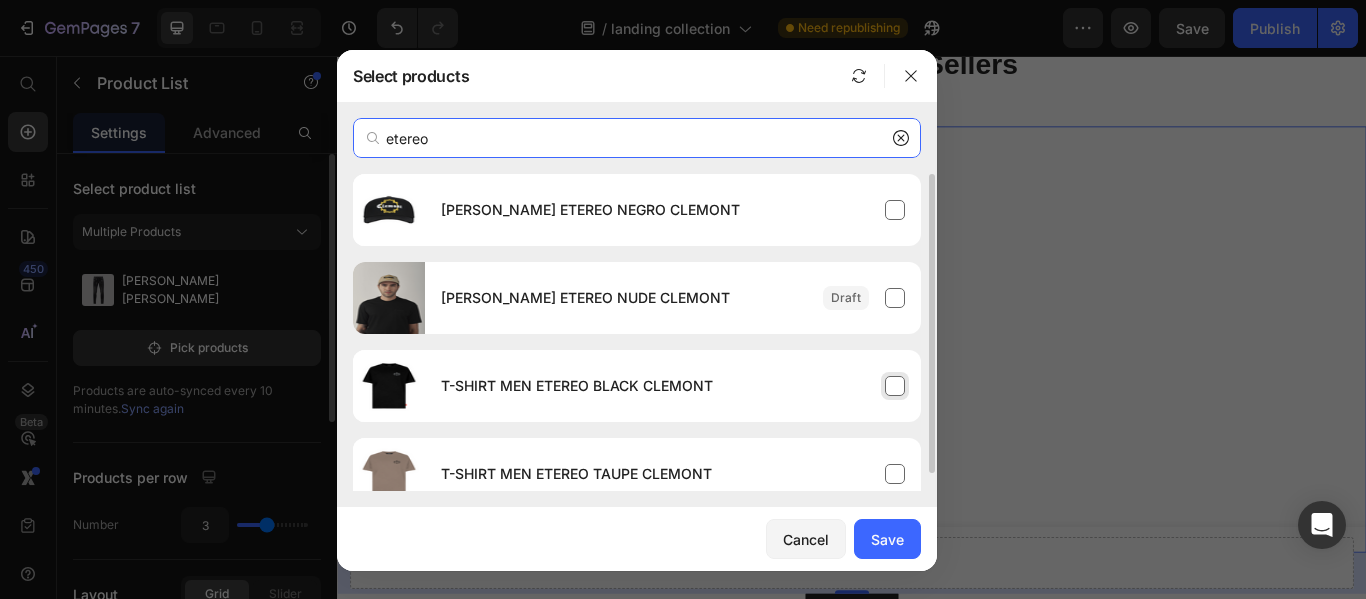 type on "etereo" 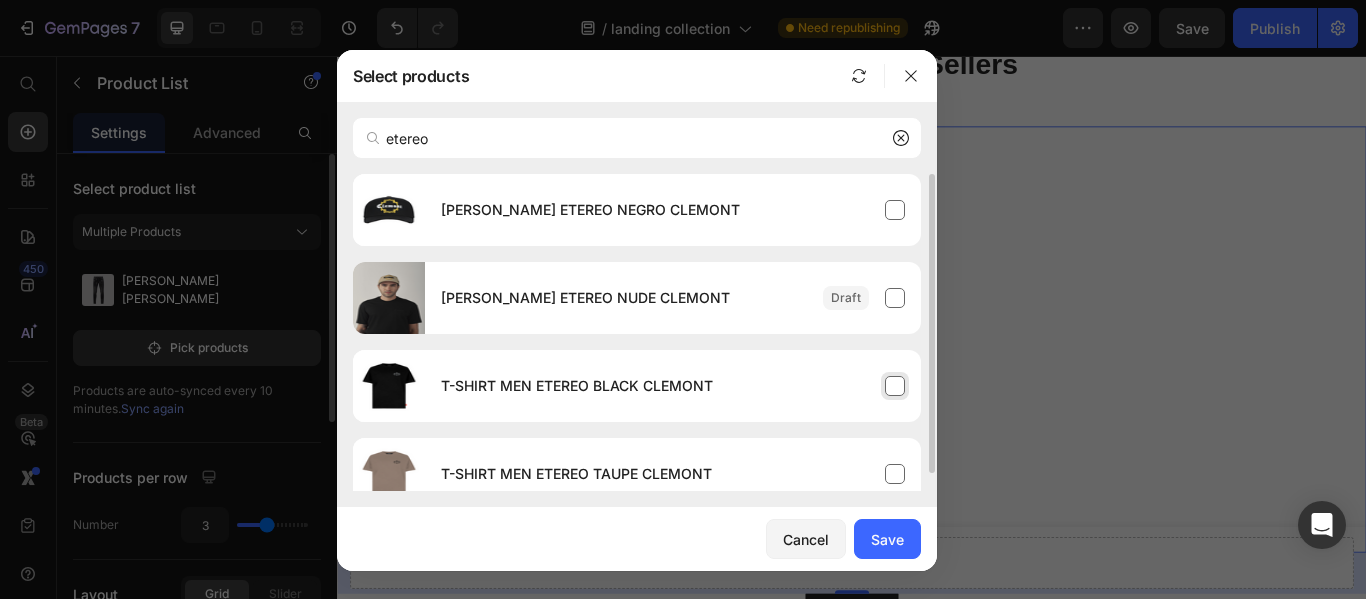 click on "T-SHIRT MEN ETEREO BLACK  CLEMONT" at bounding box center [673, 386] 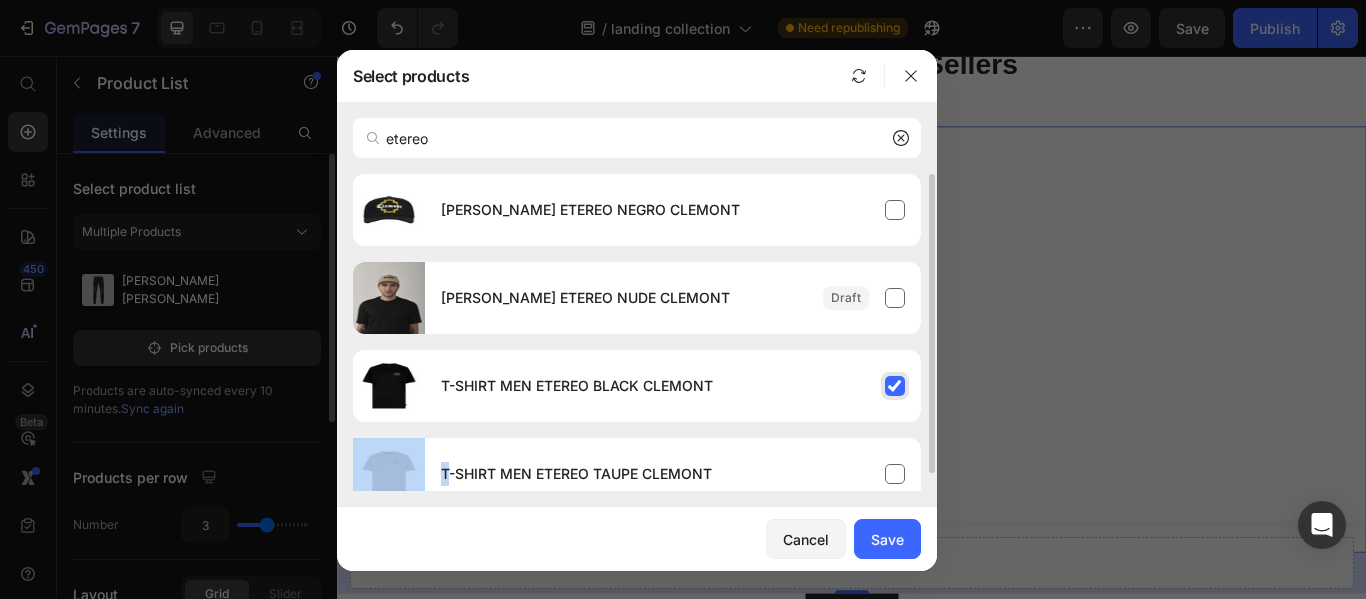 click on "T-SHIRT MEN ETEREO BLACK  CLEMONT" at bounding box center (673, 386) 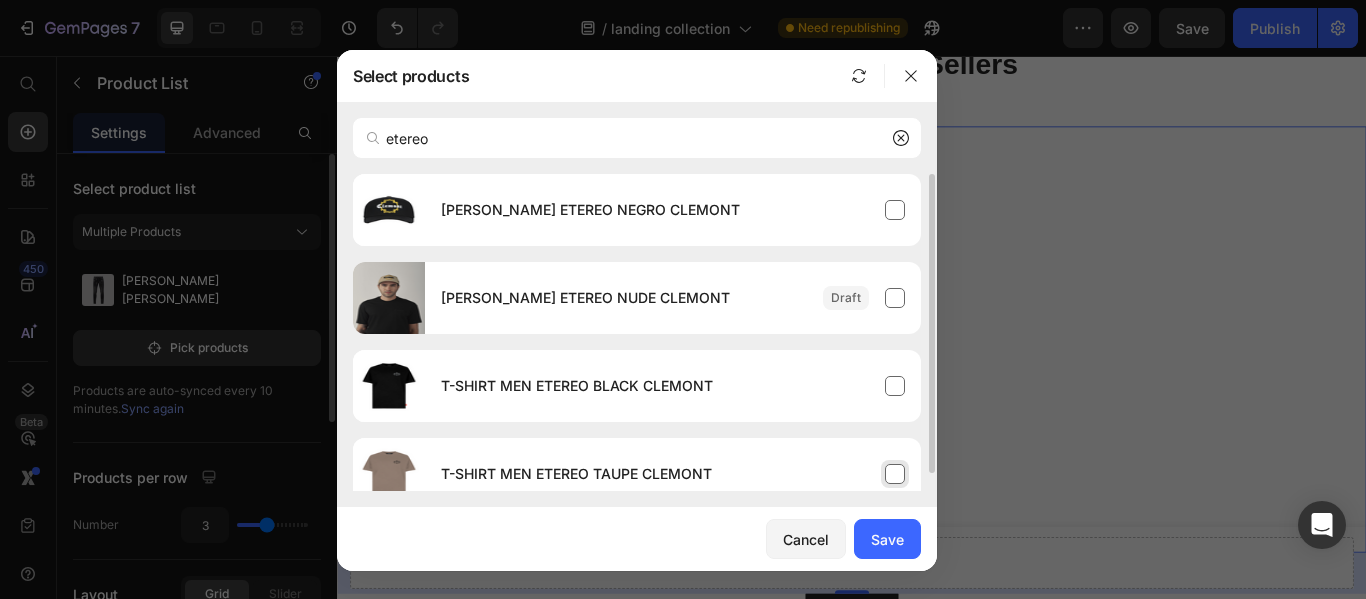 click on "T-SHIRT MEN ETEREO TAUPE CLEMONT" at bounding box center [673, 474] 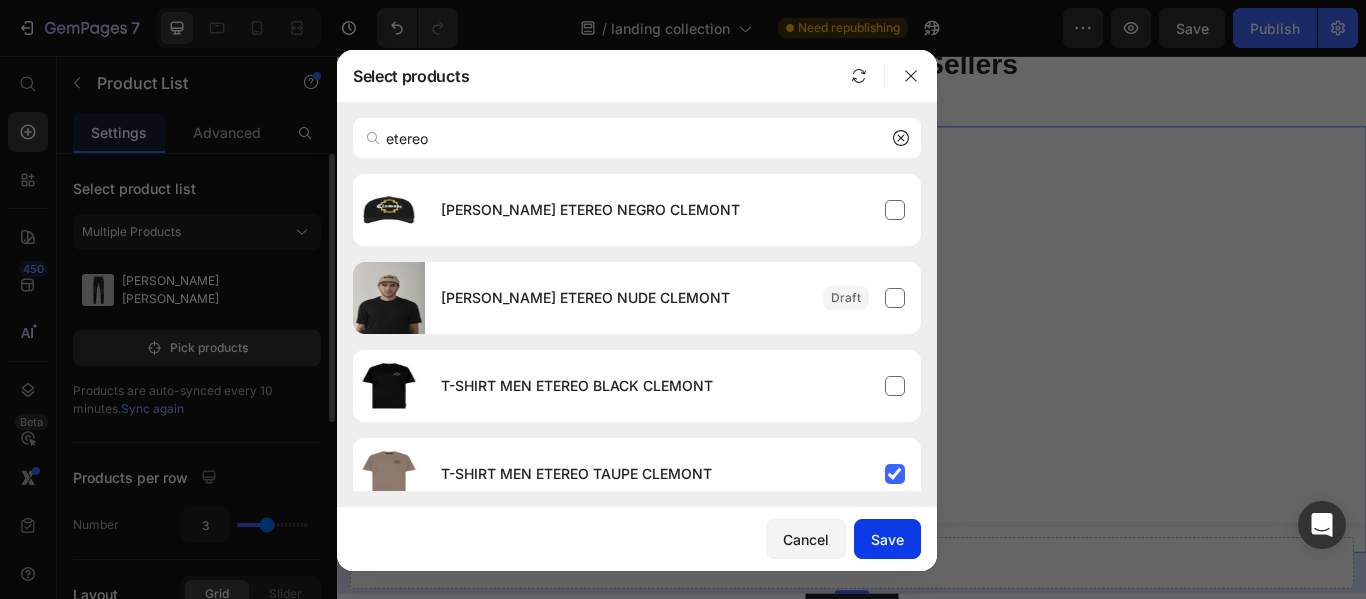 click on "Save" at bounding box center [887, 539] 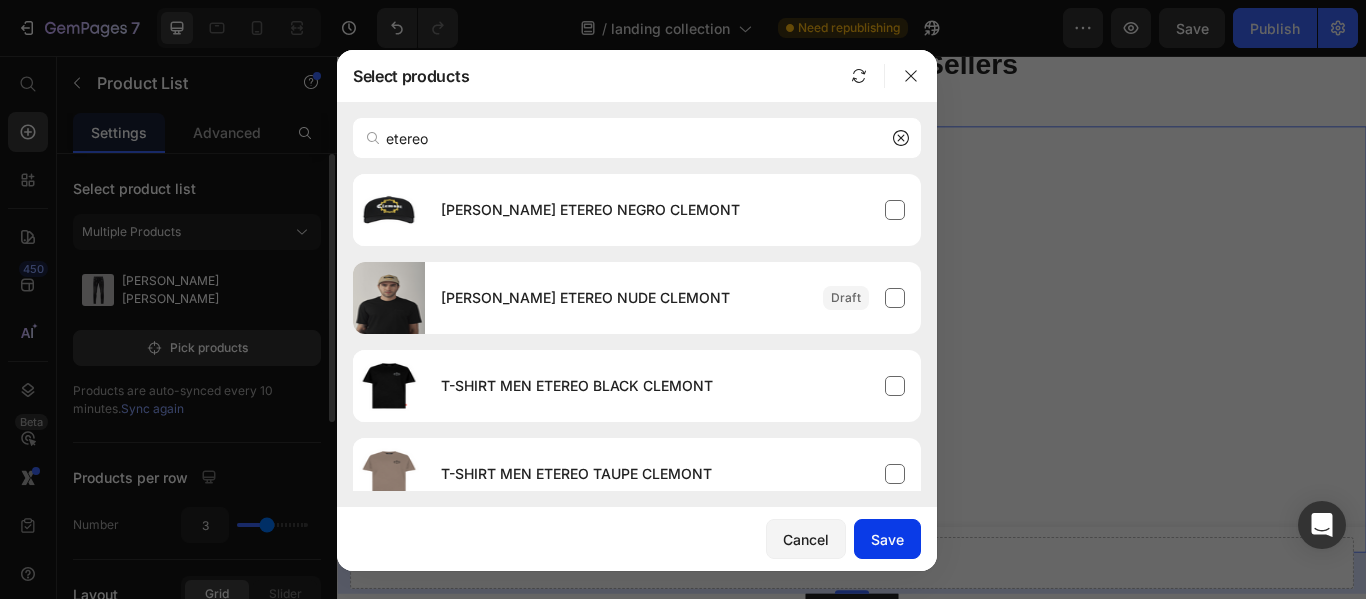 type 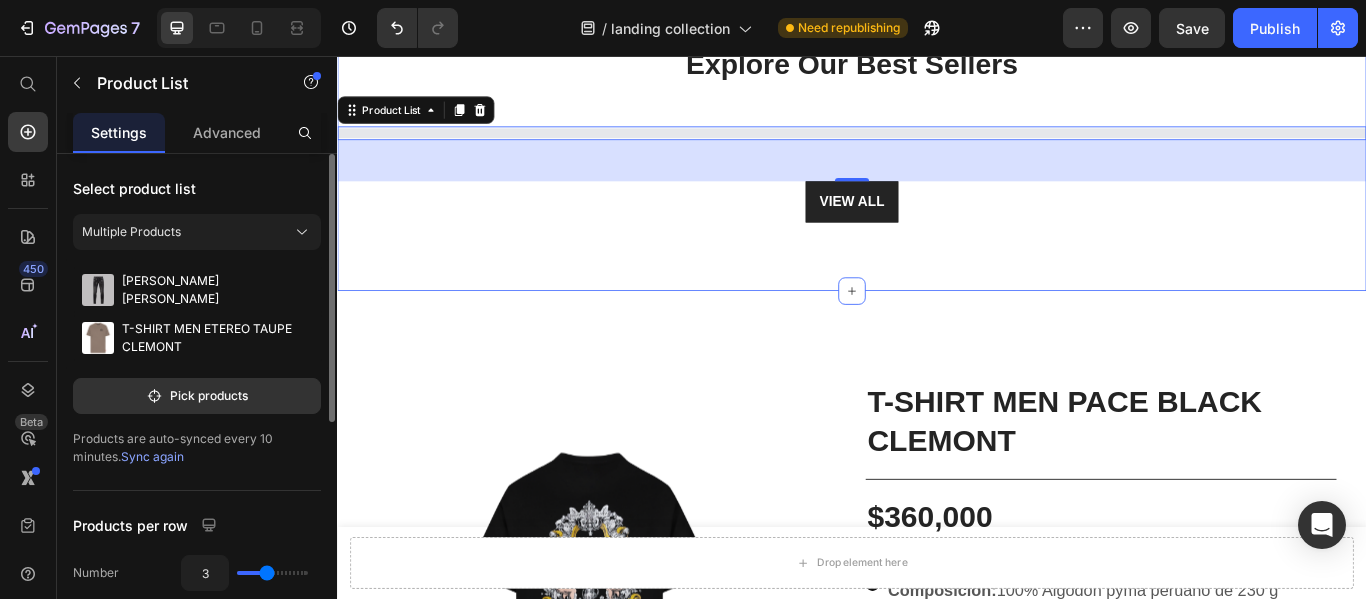 select on "34" 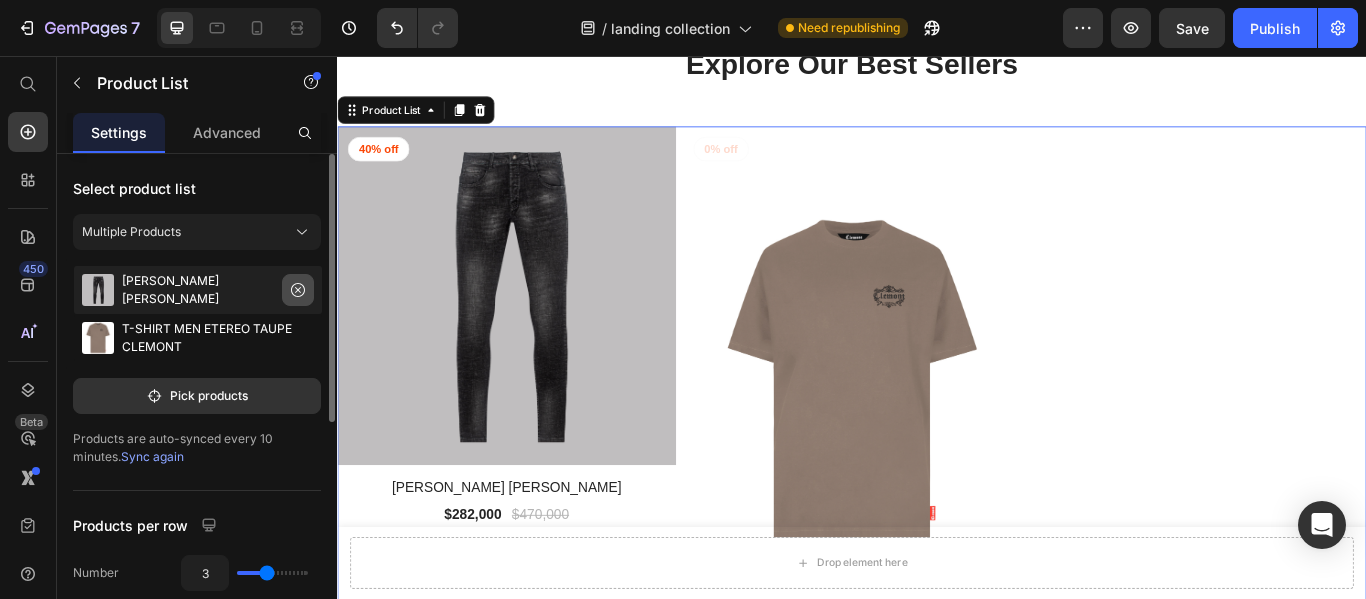 click 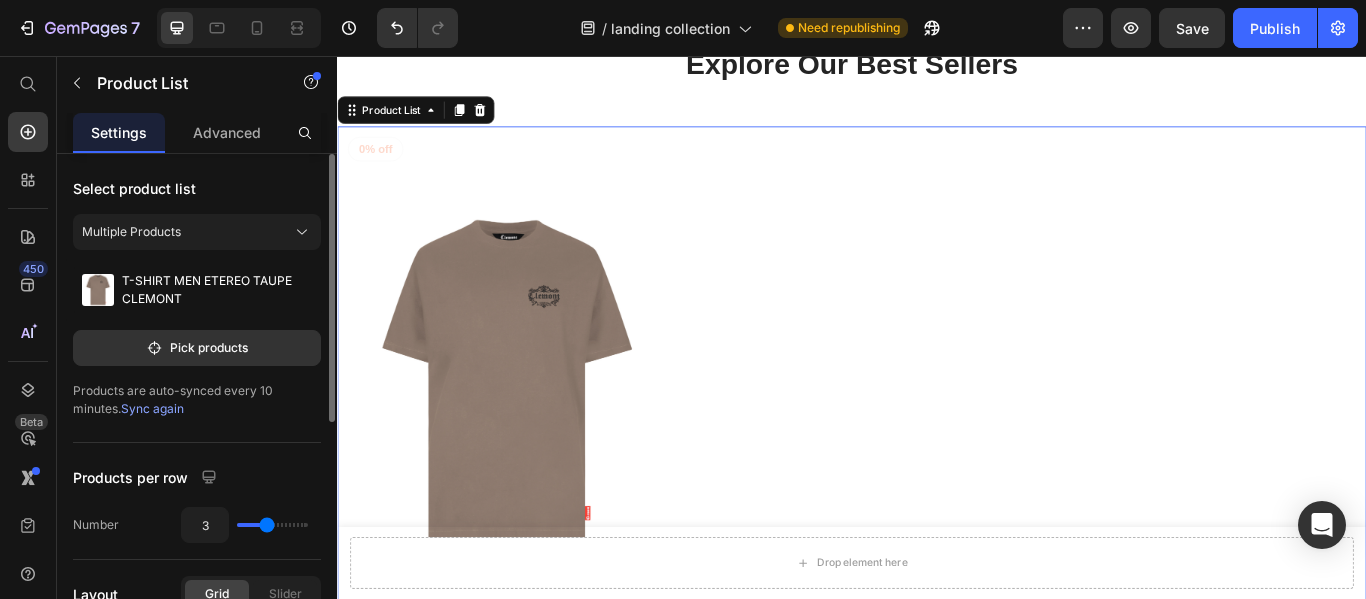 scroll, scrollTop: 100, scrollLeft: 0, axis: vertical 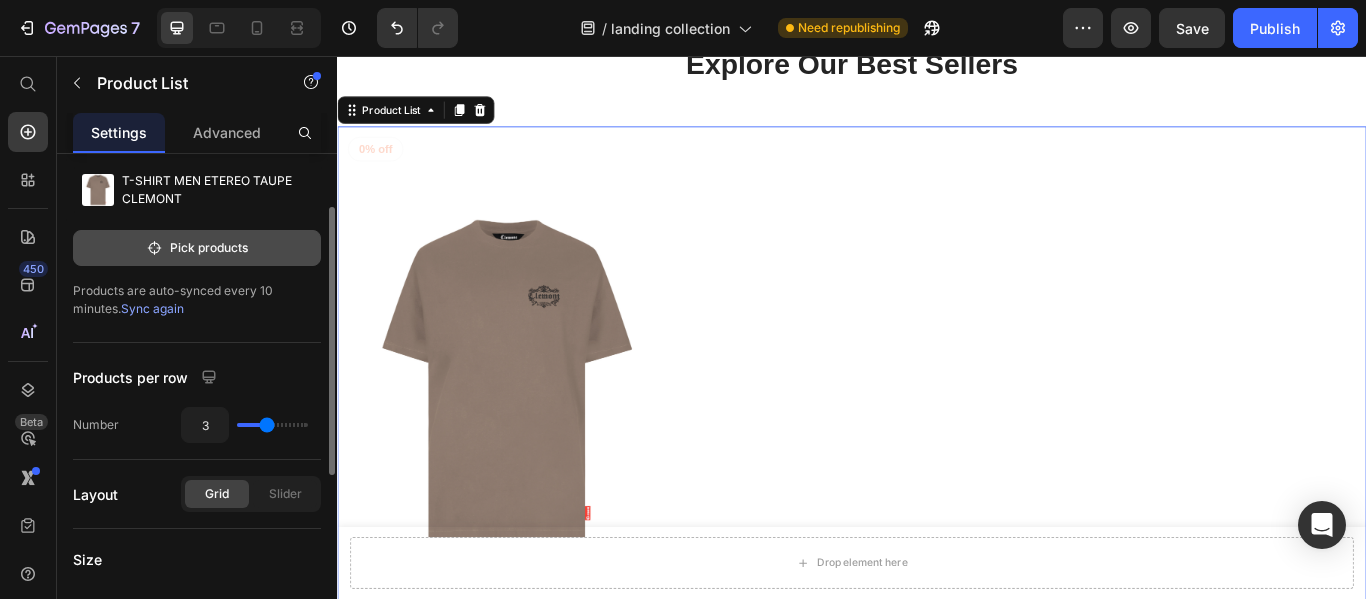 click on "Pick products" at bounding box center (197, 248) 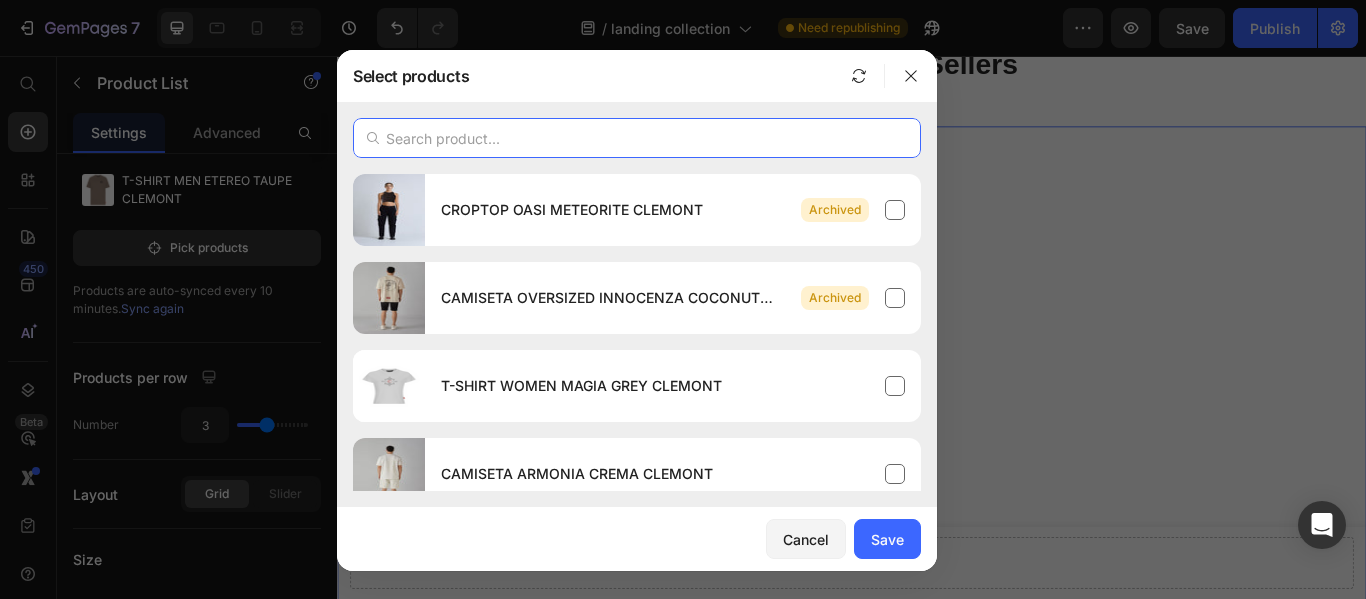 click at bounding box center (637, 138) 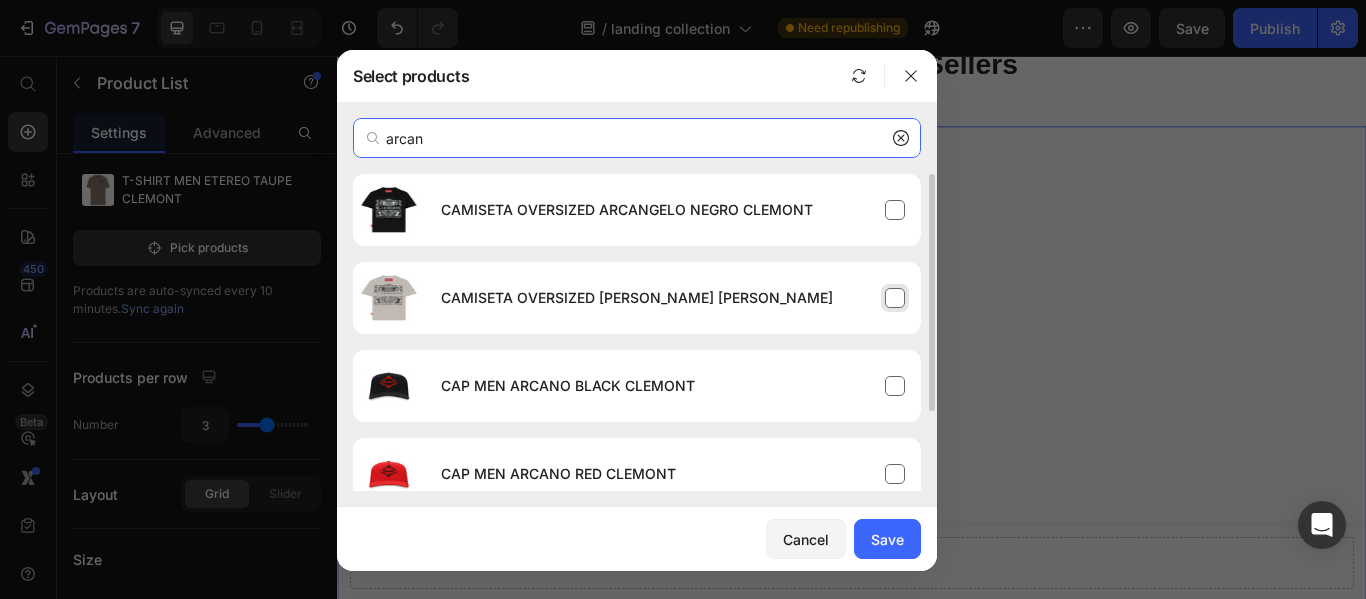 type on "arcan" 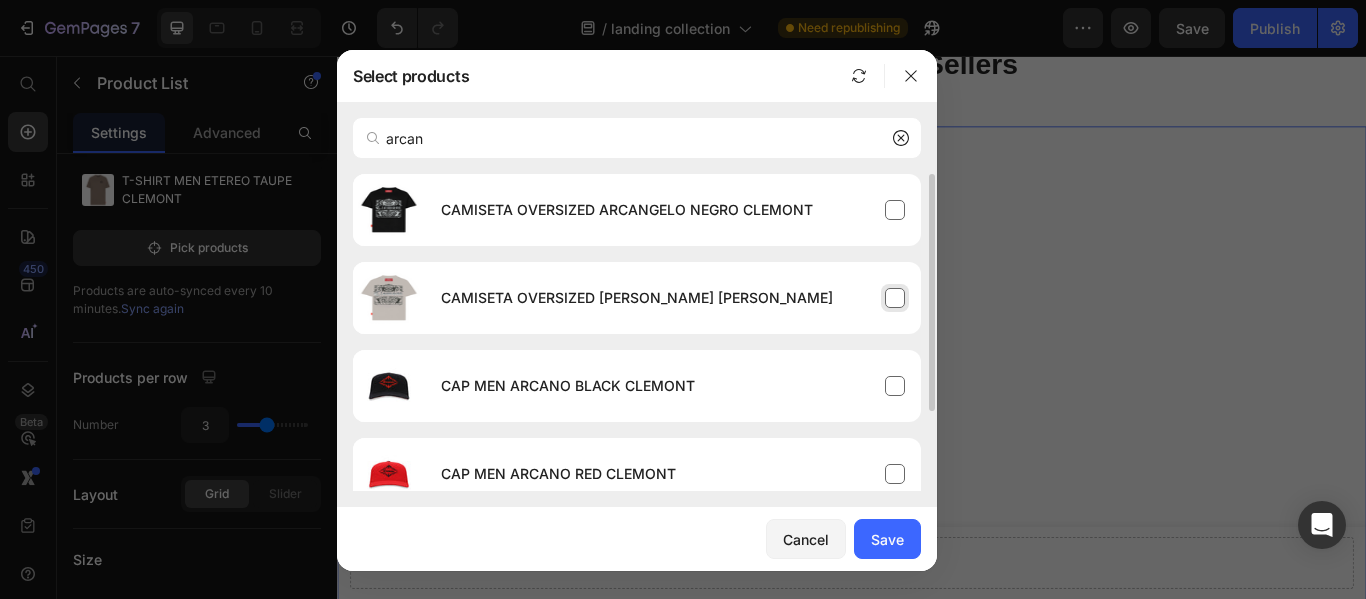 click on "CAMISETA OVERSIZED [PERSON_NAME] [PERSON_NAME]" at bounding box center (673, 298) 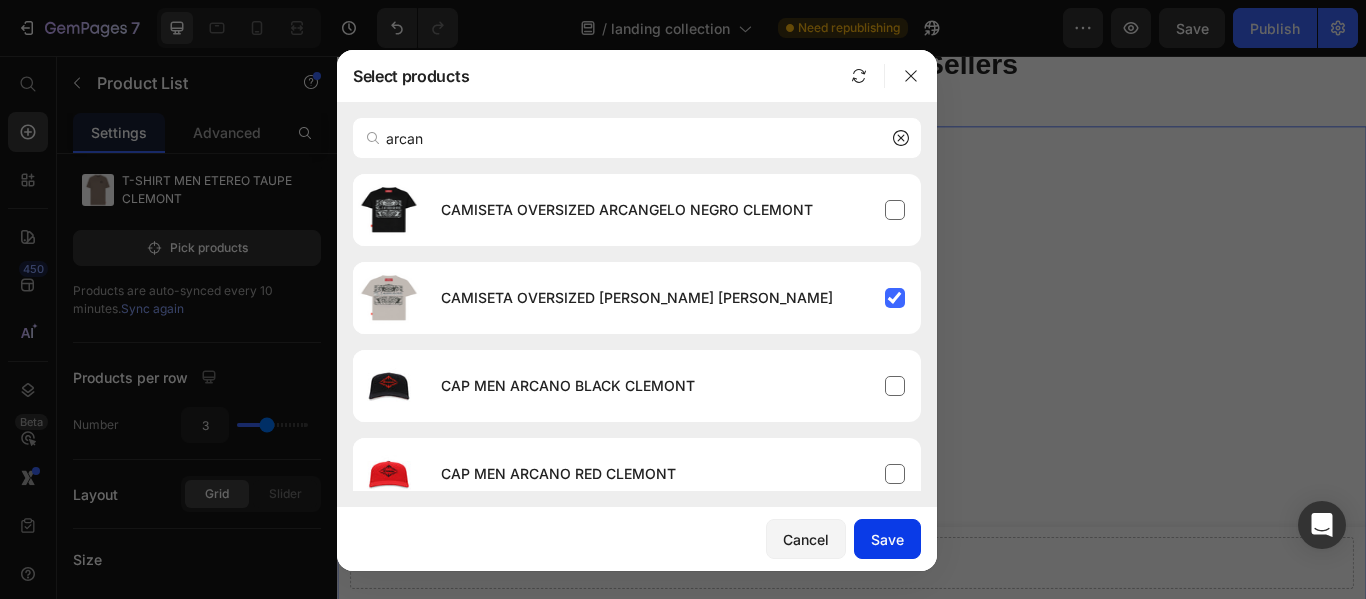 click on "Save" at bounding box center [887, 539] 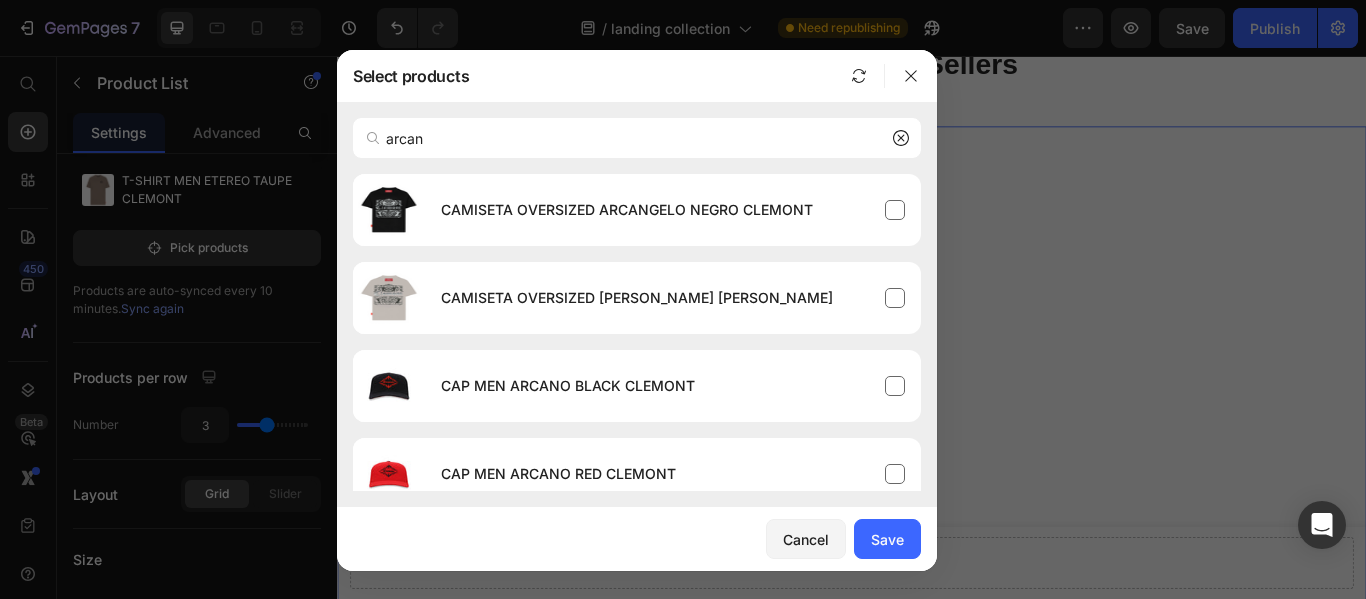 type 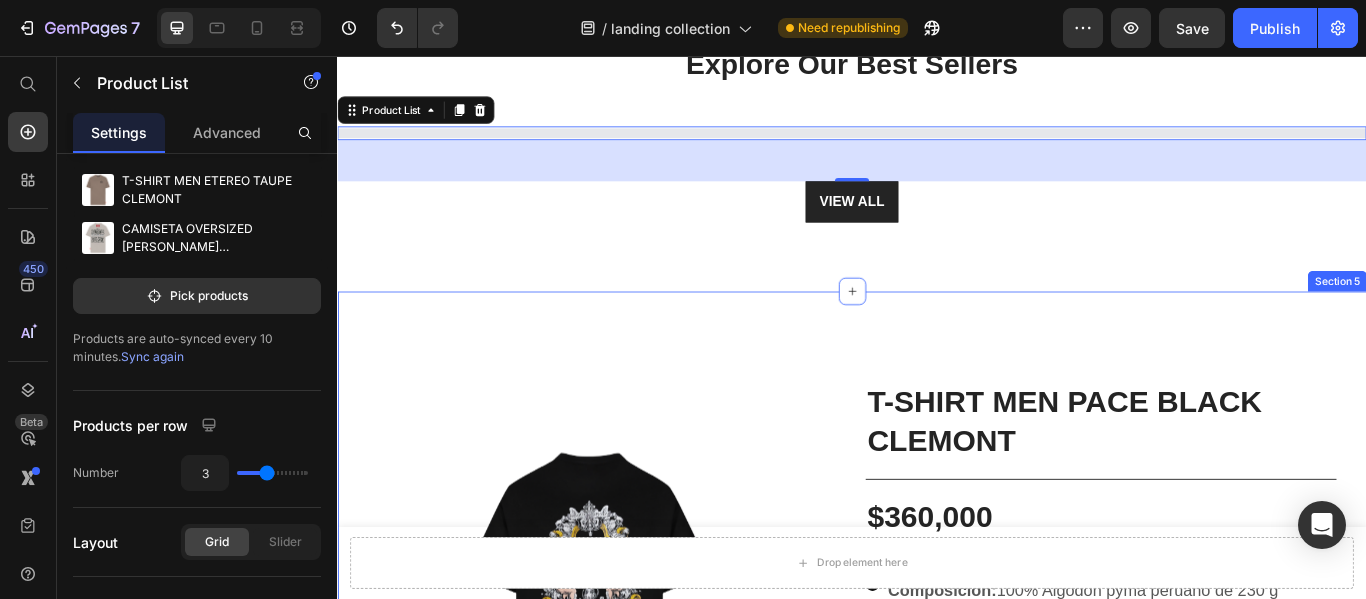 select on "M" 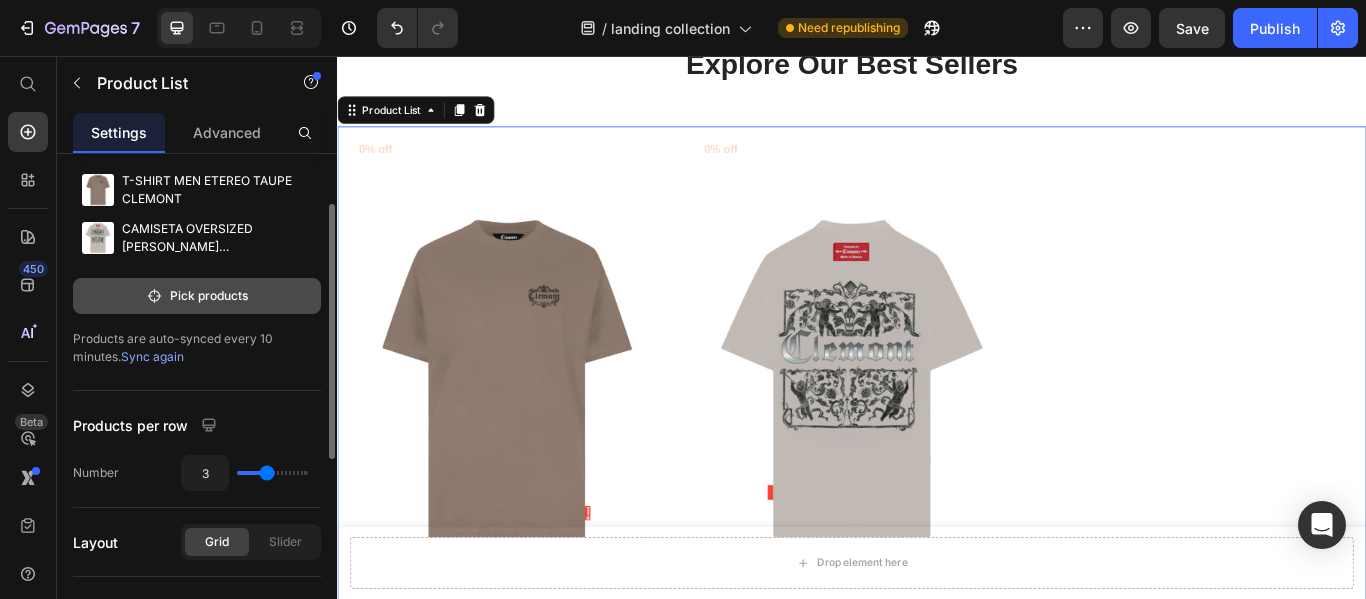 click on "Pick products" at bounding box center [197, 296] 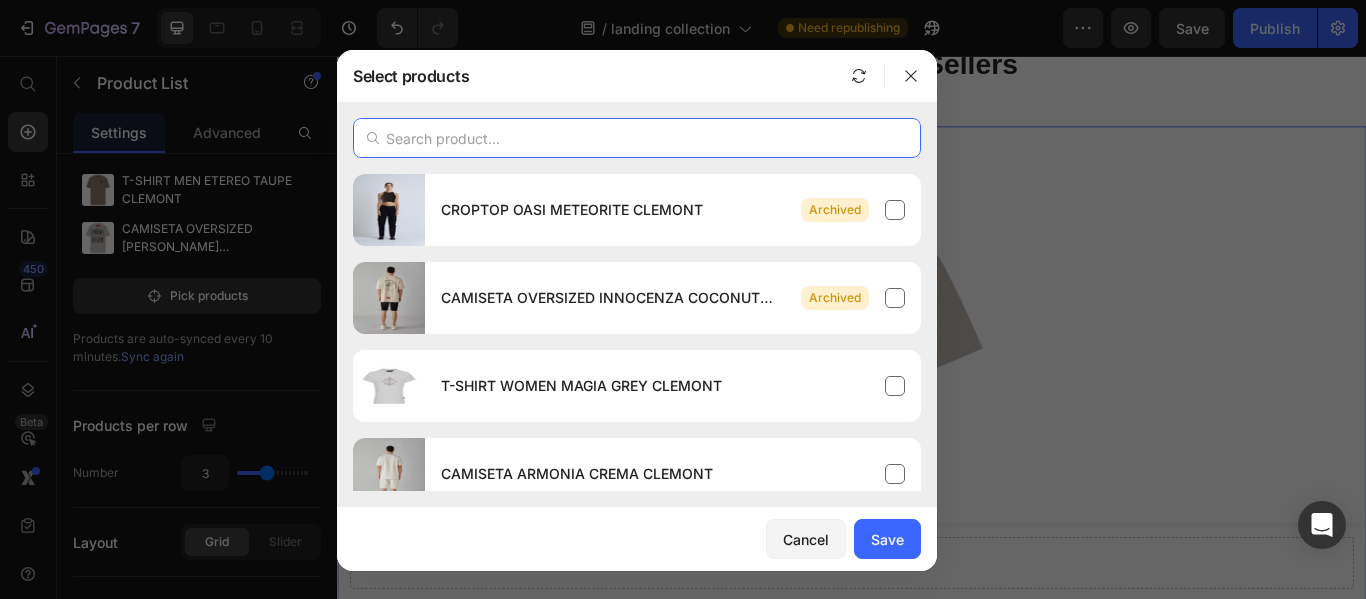 click at bounding box center [637, 138] 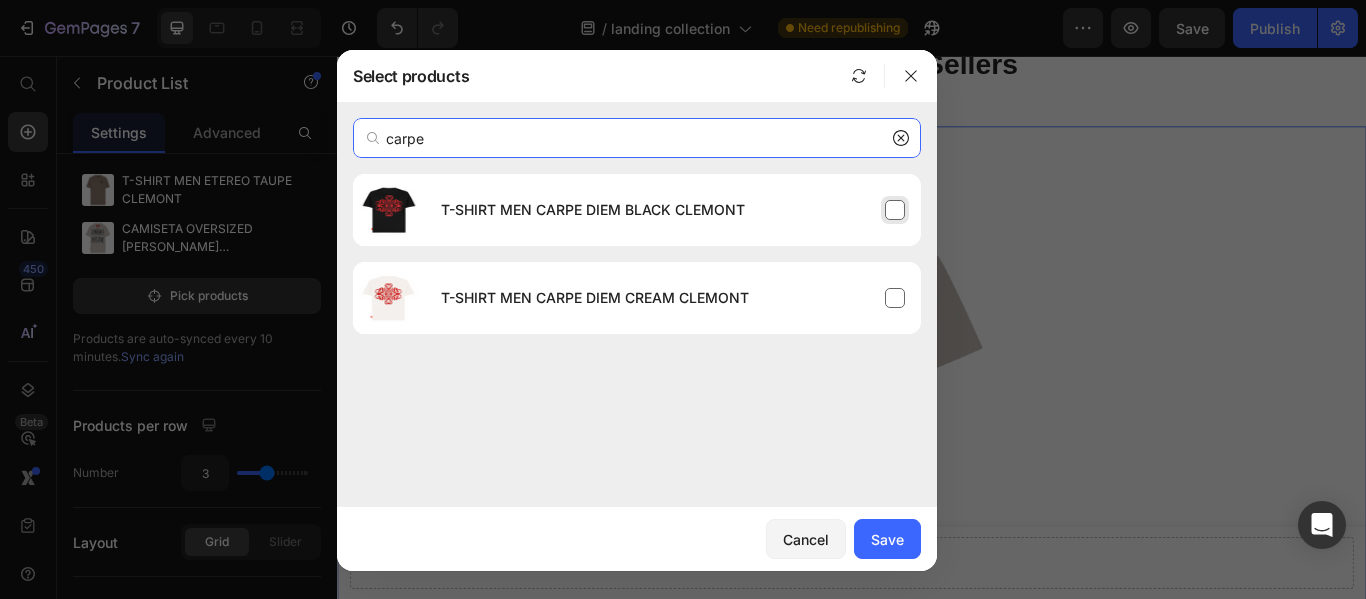 type on "carpe" 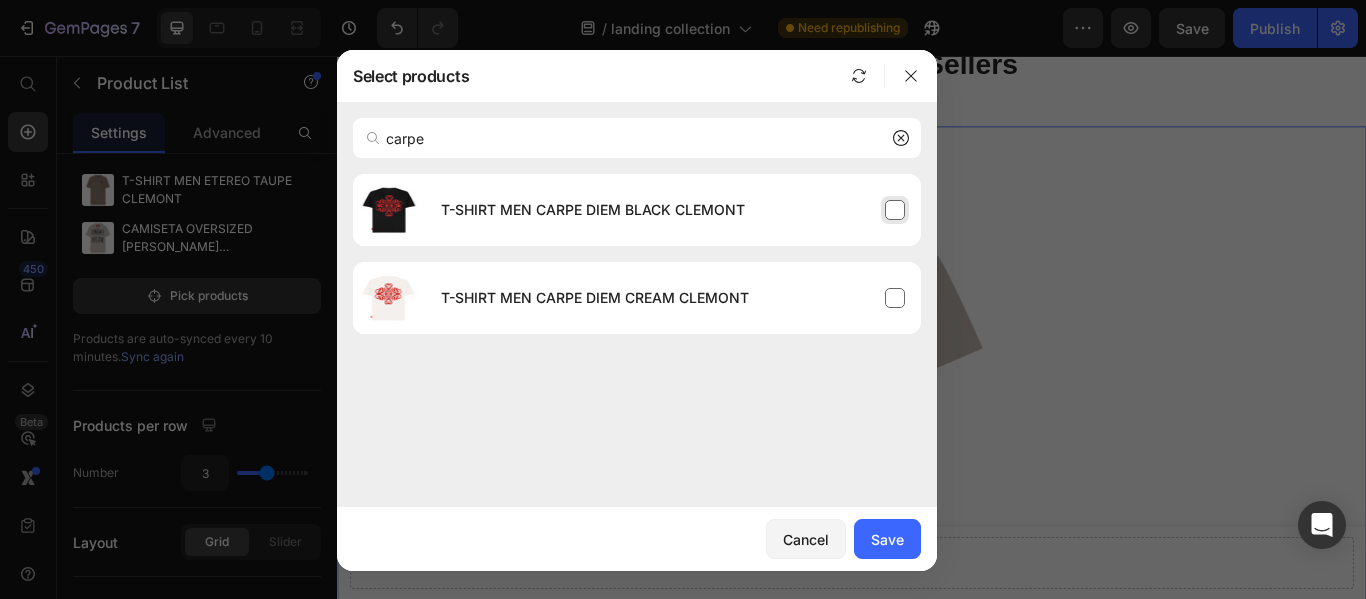 click on "T-SHIRT MEN CARPE DIEM  BLACK  CLEMONT" at bounding box center (673, 210) 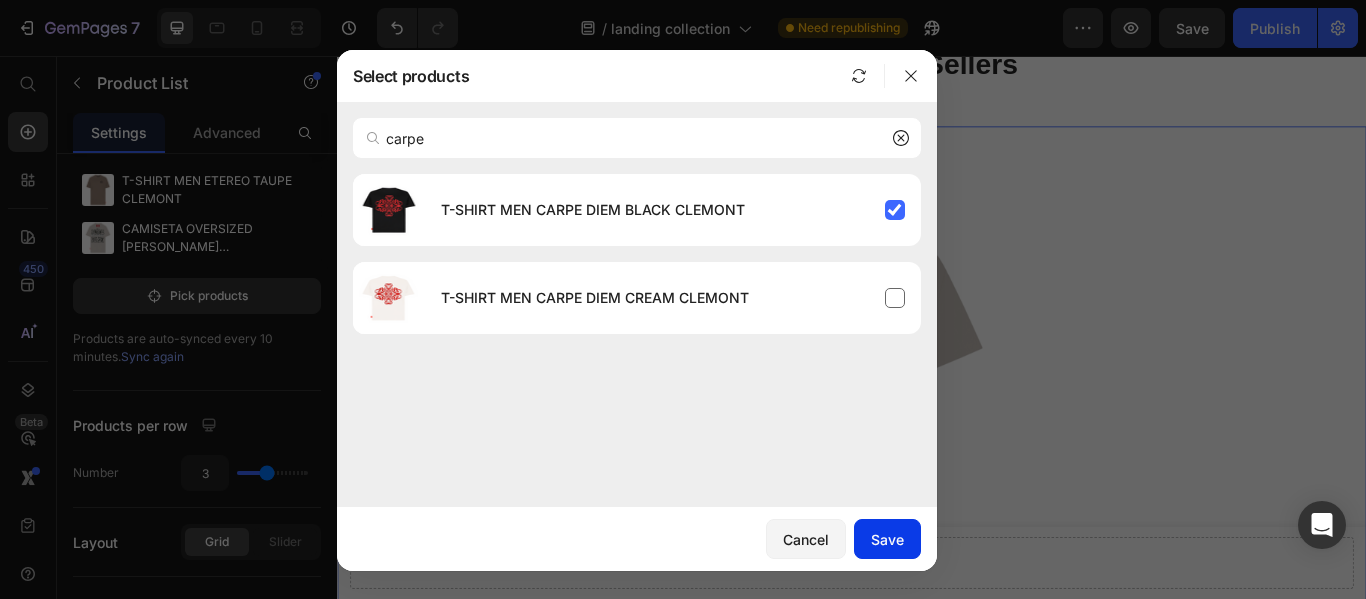 click on "Save" at bounding box center (887, 539) 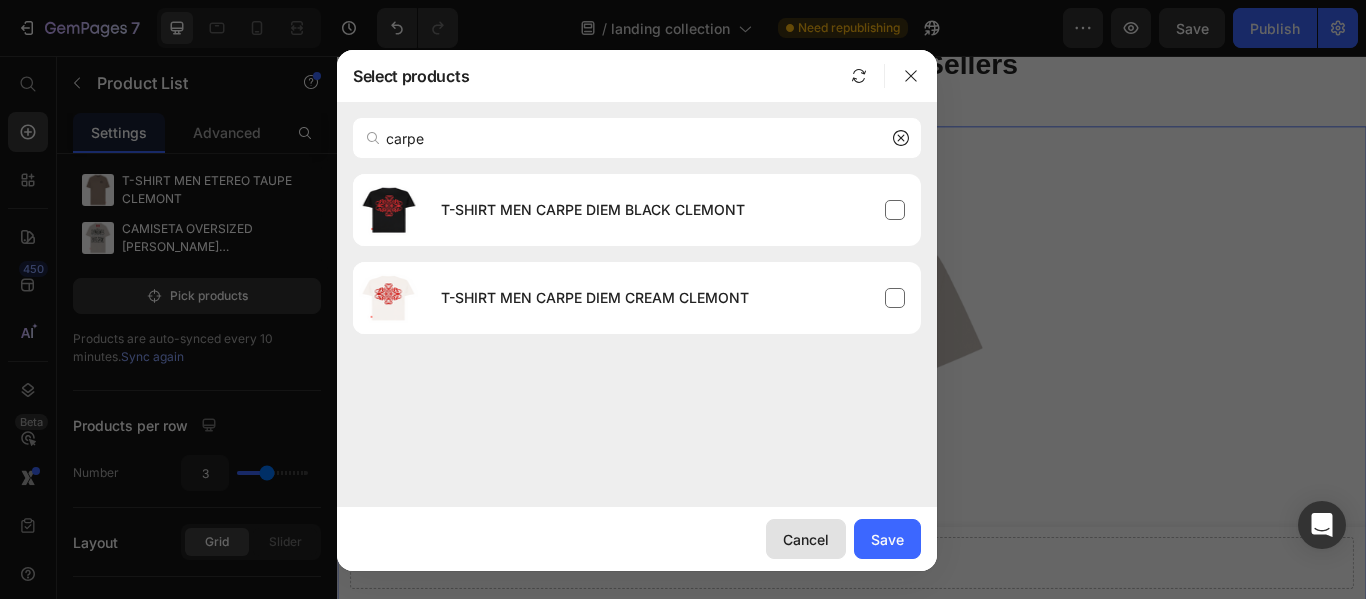 type 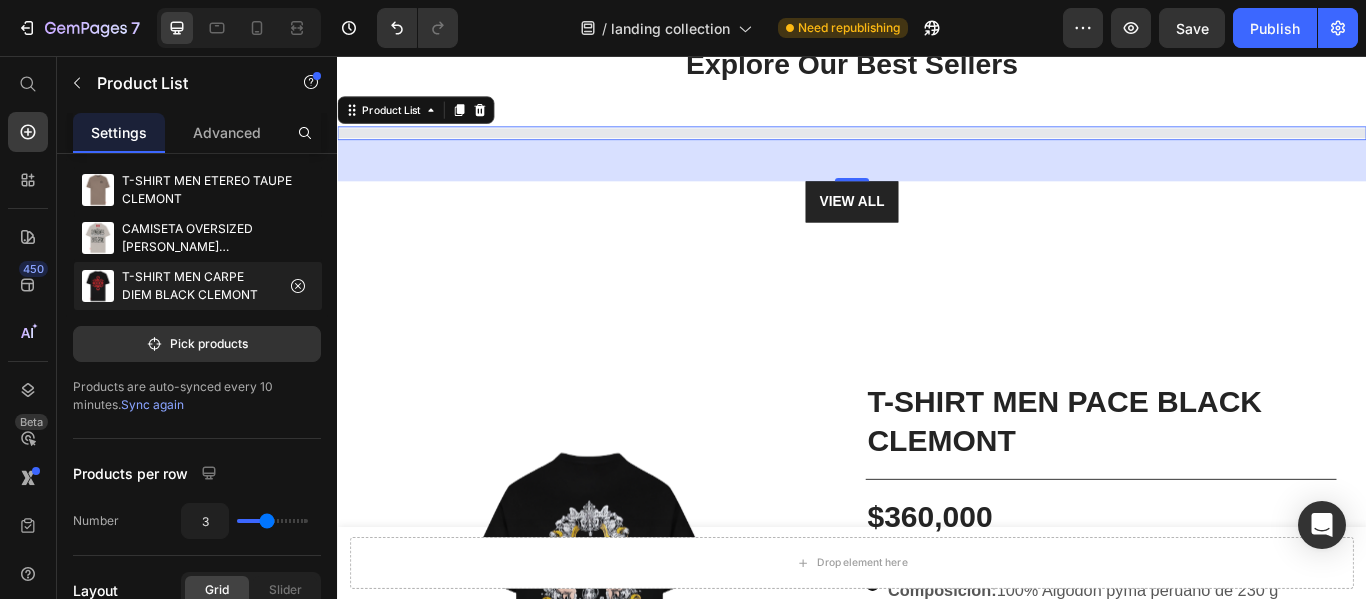 select on "M" 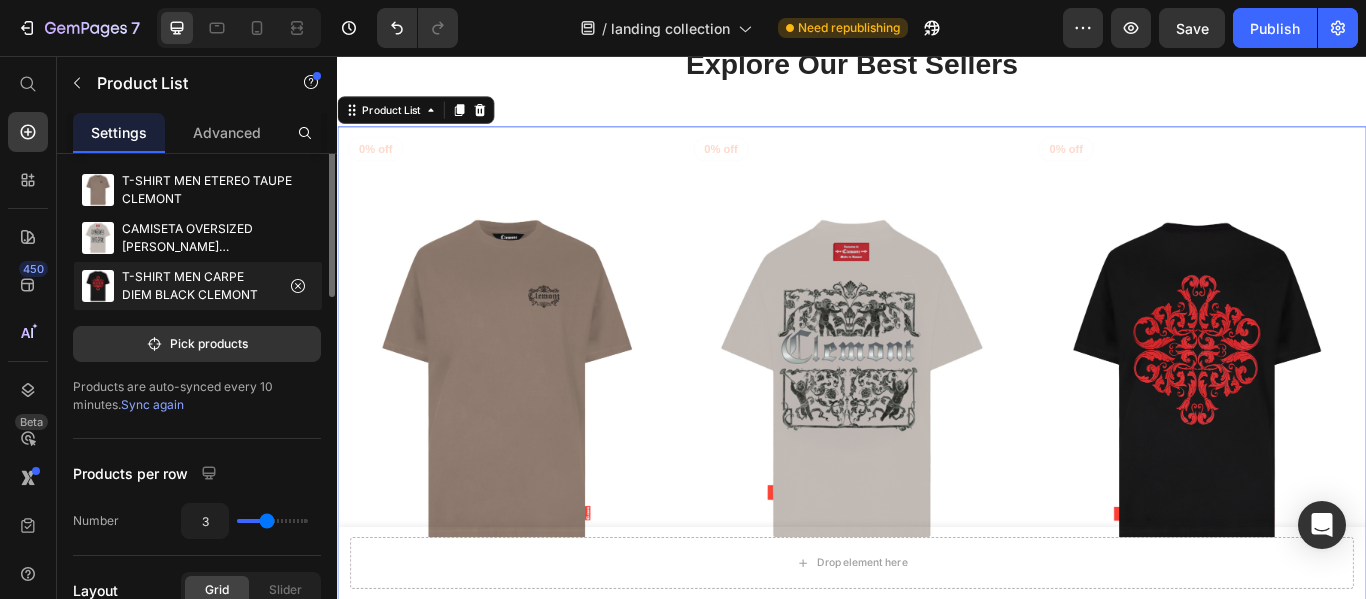 scroll, scrollTop: 0, scrollLeft: 0, axis: both 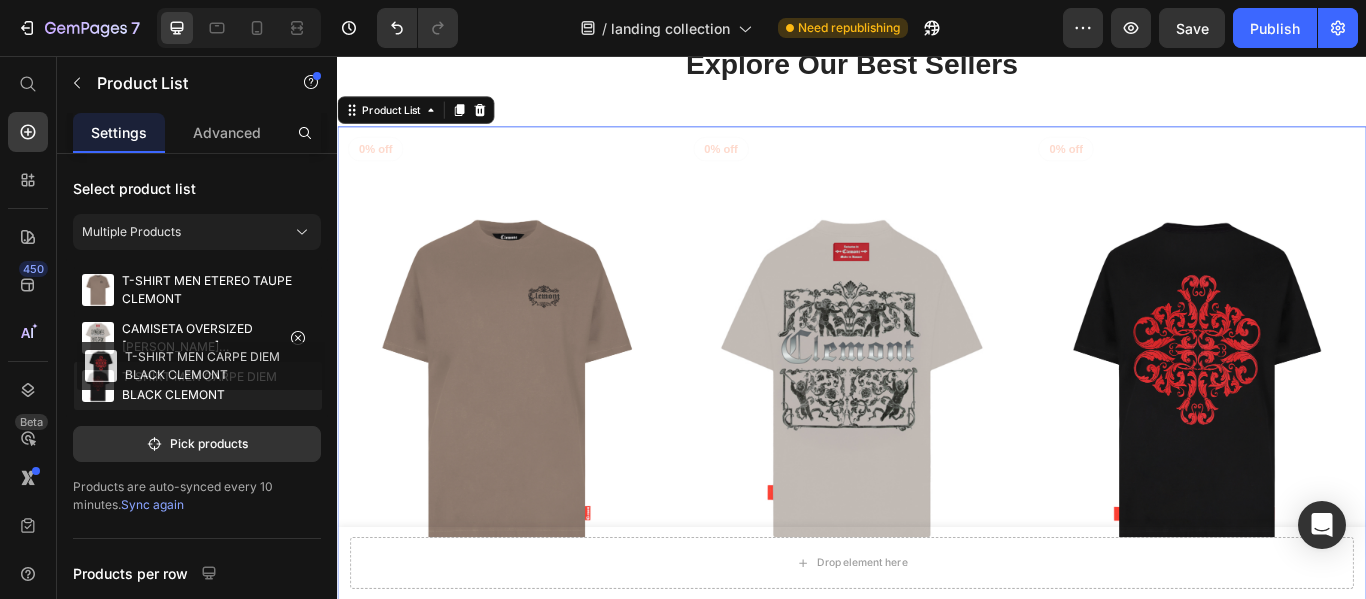 type 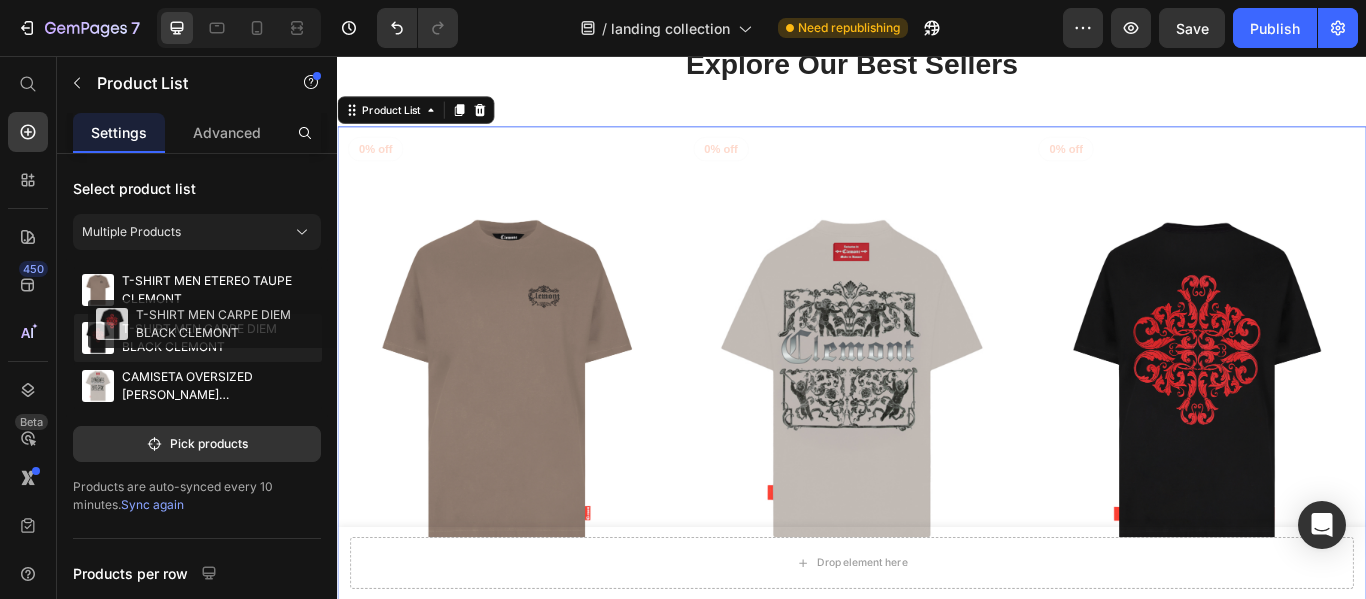drag, startPoint x: 133, startPoint y: 392, endPoint x: 147, endPoint y: 330, distance: 63.560993 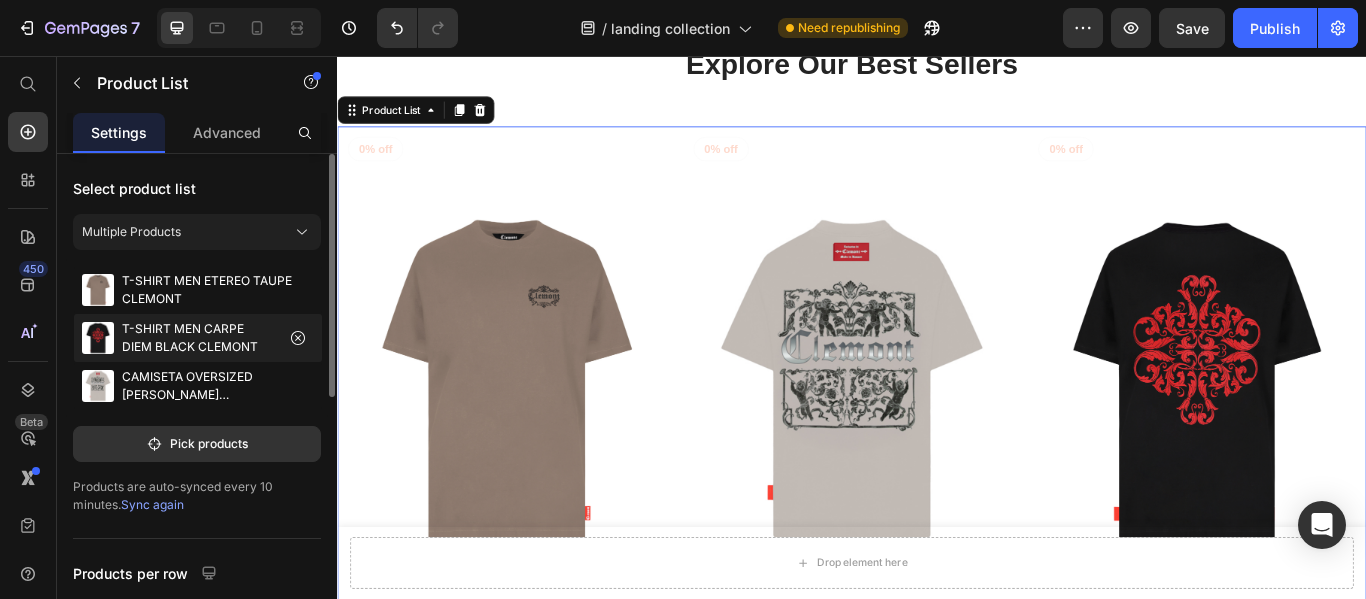 select on "M" 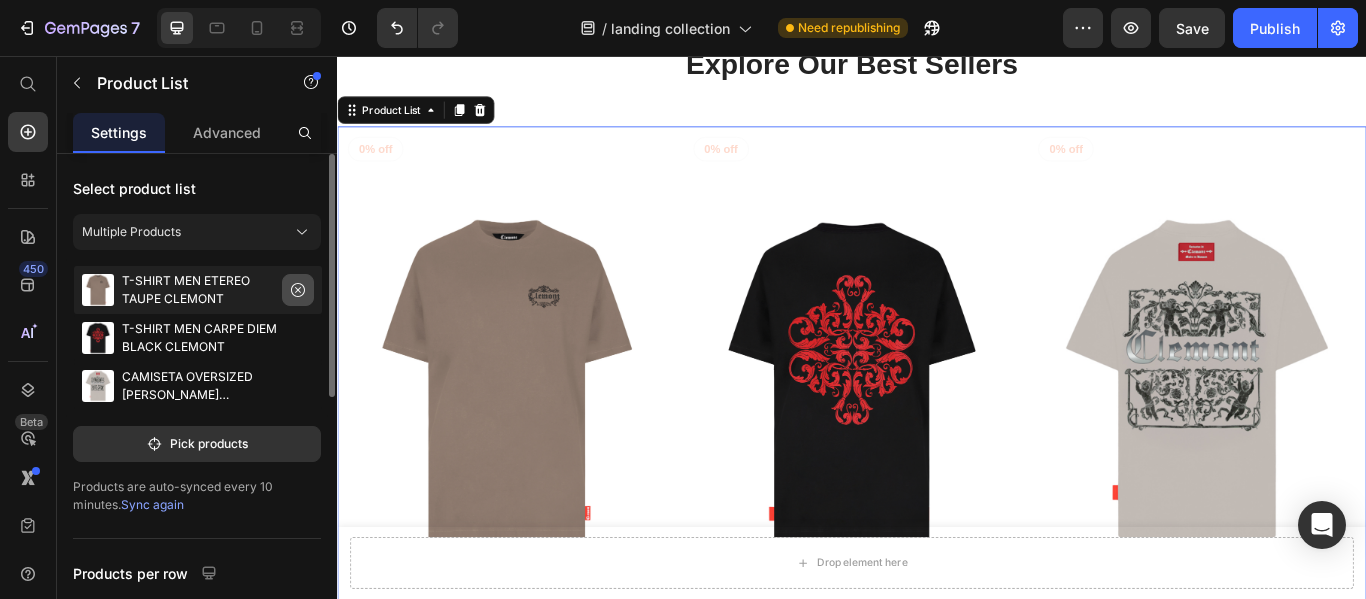 click 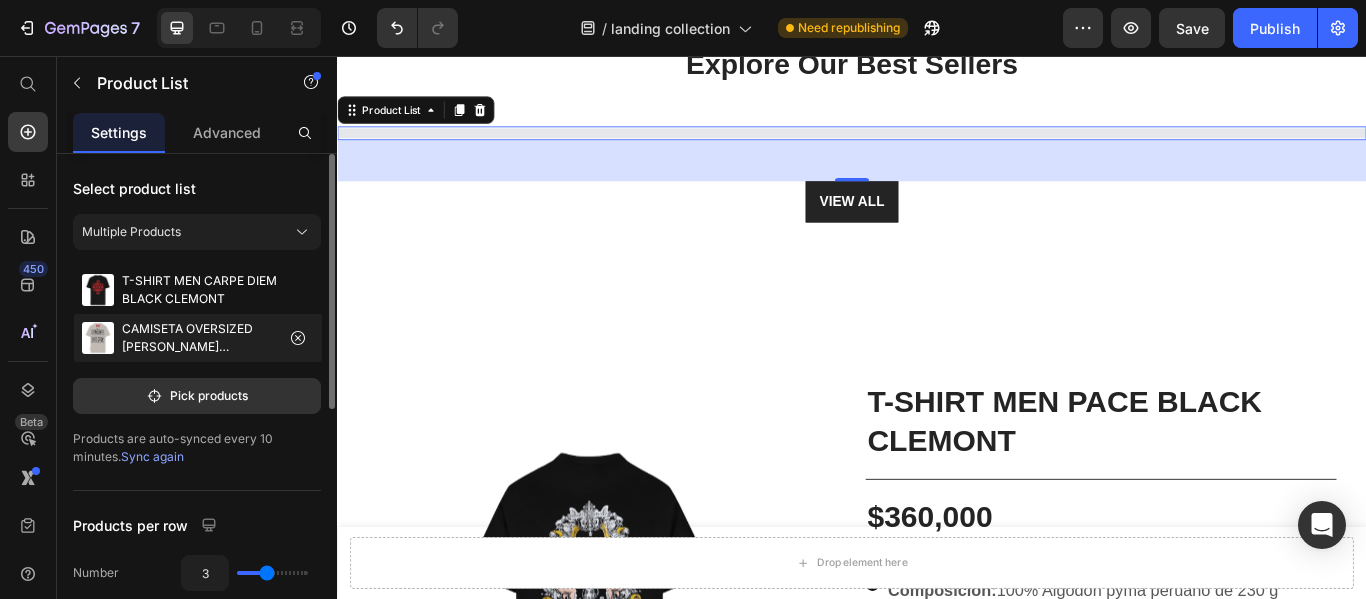 select on "M" 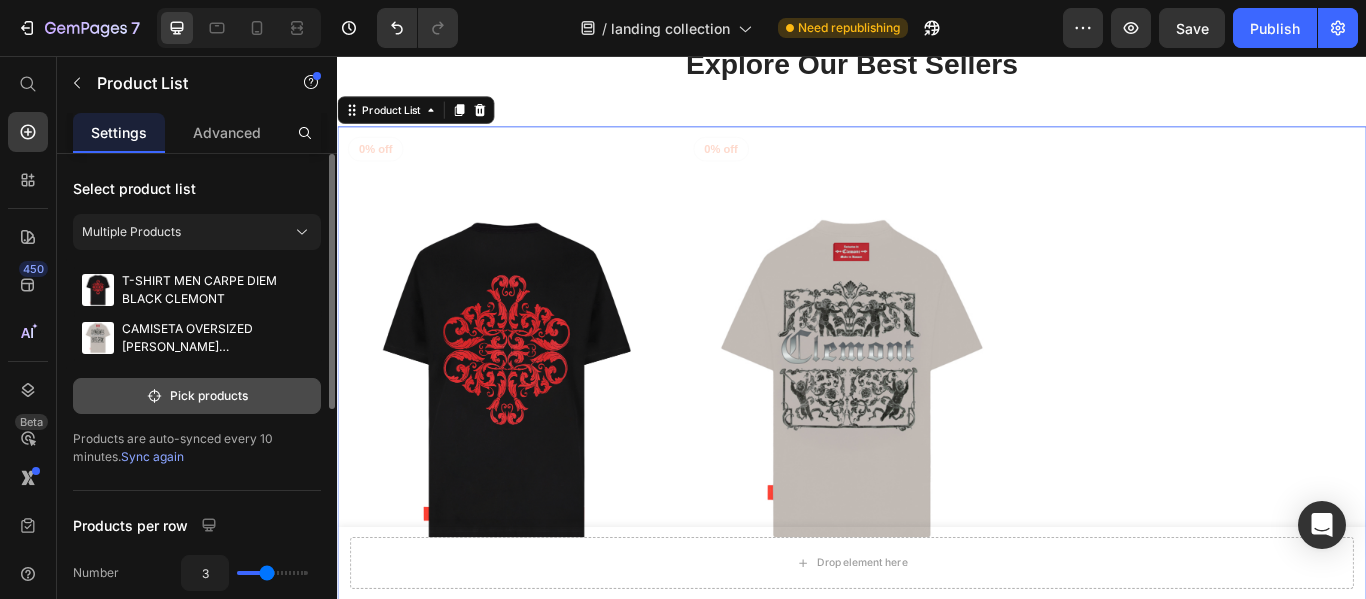 click on "Pick products" at bounding box center (197, 396) 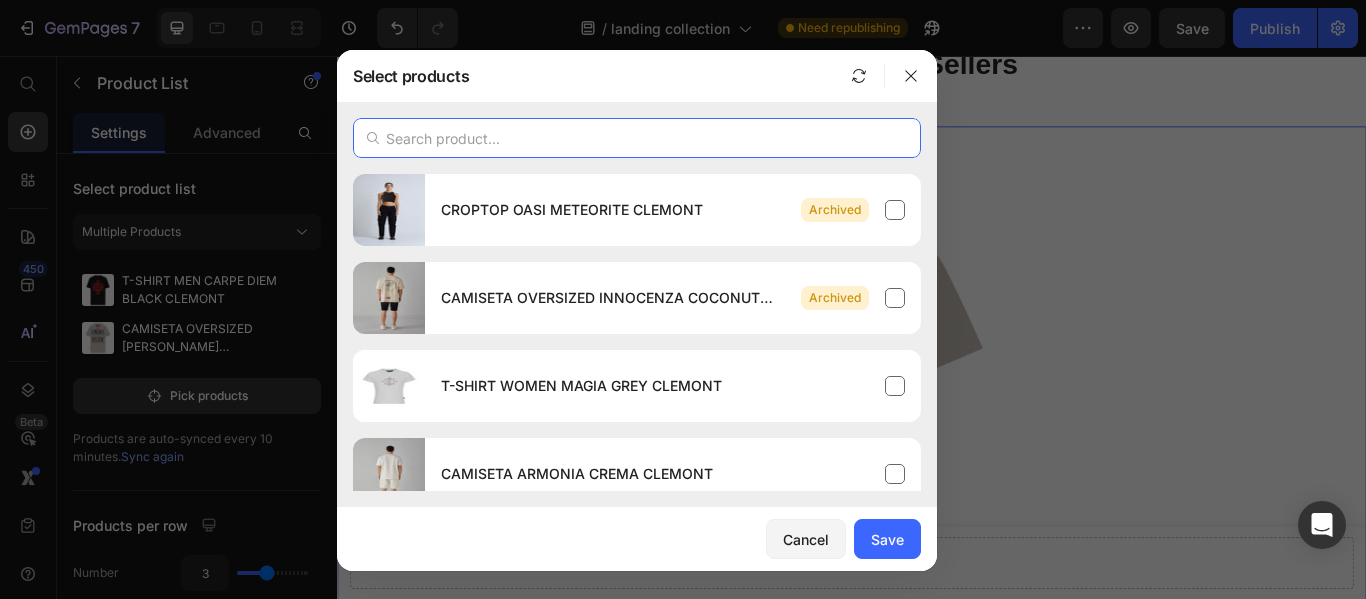 click at bounding box center [637, 138] 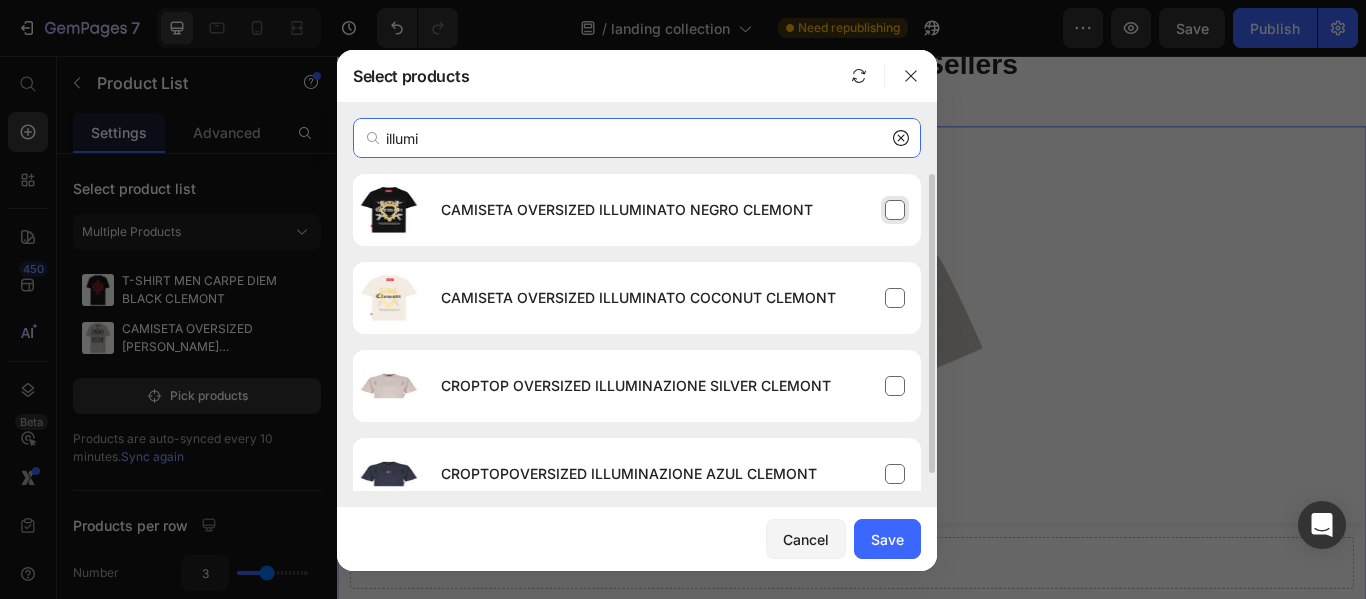 type on "illumi" 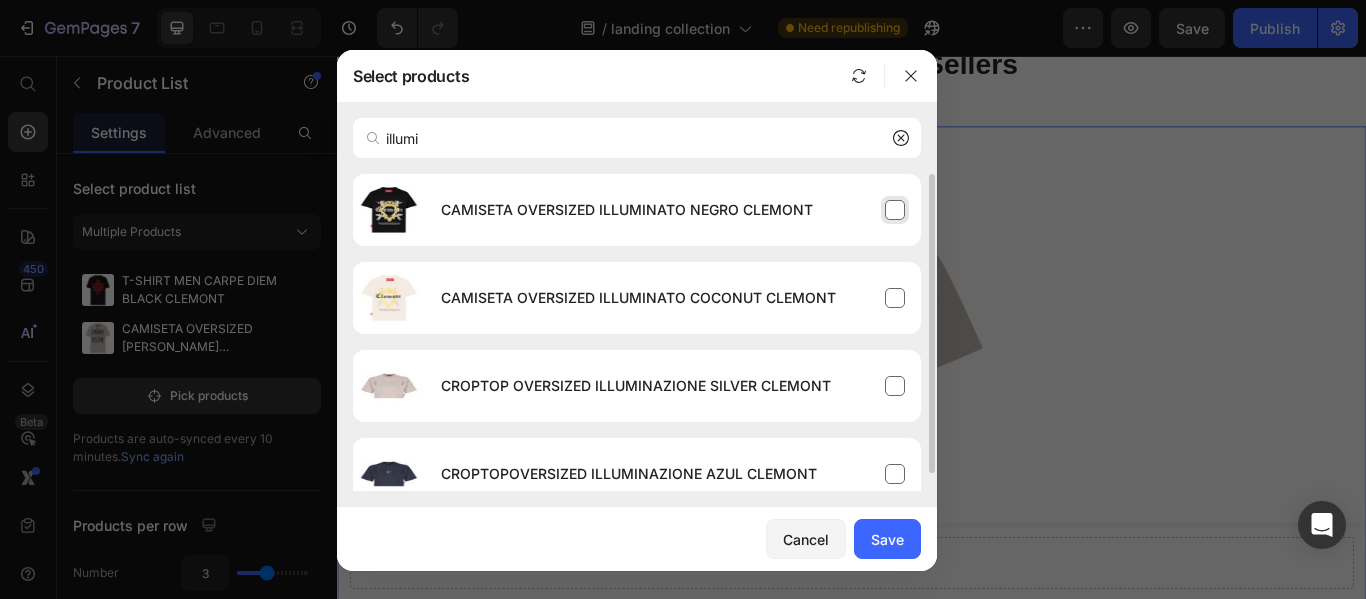 click on "CAMISETA OVERSIZED ILLUMINATO NEGRO CLEMONT" at bounding box center [673, 210] 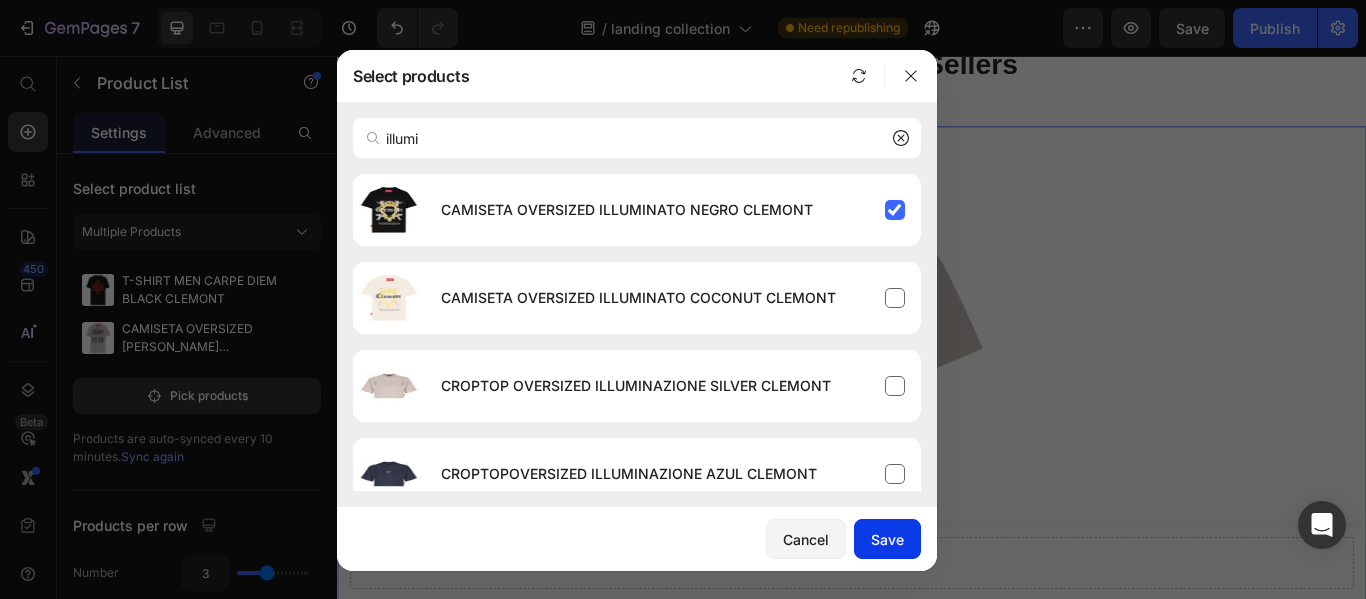 click on "Save" at bounding box center (887, 539) 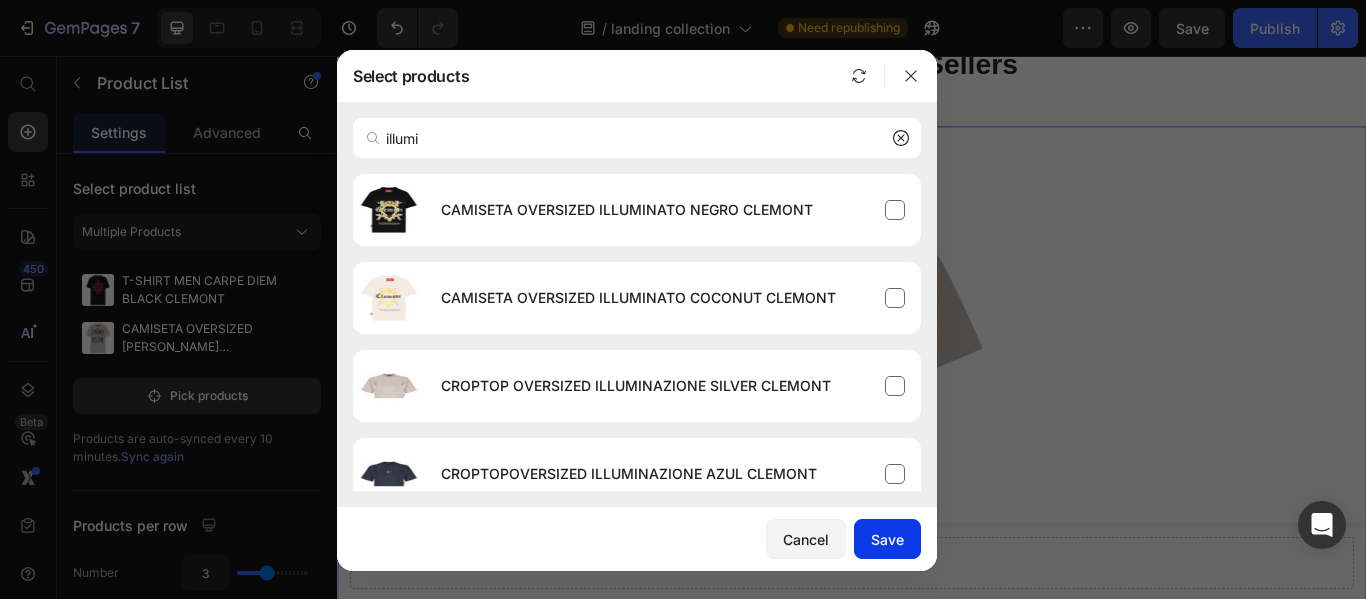 type 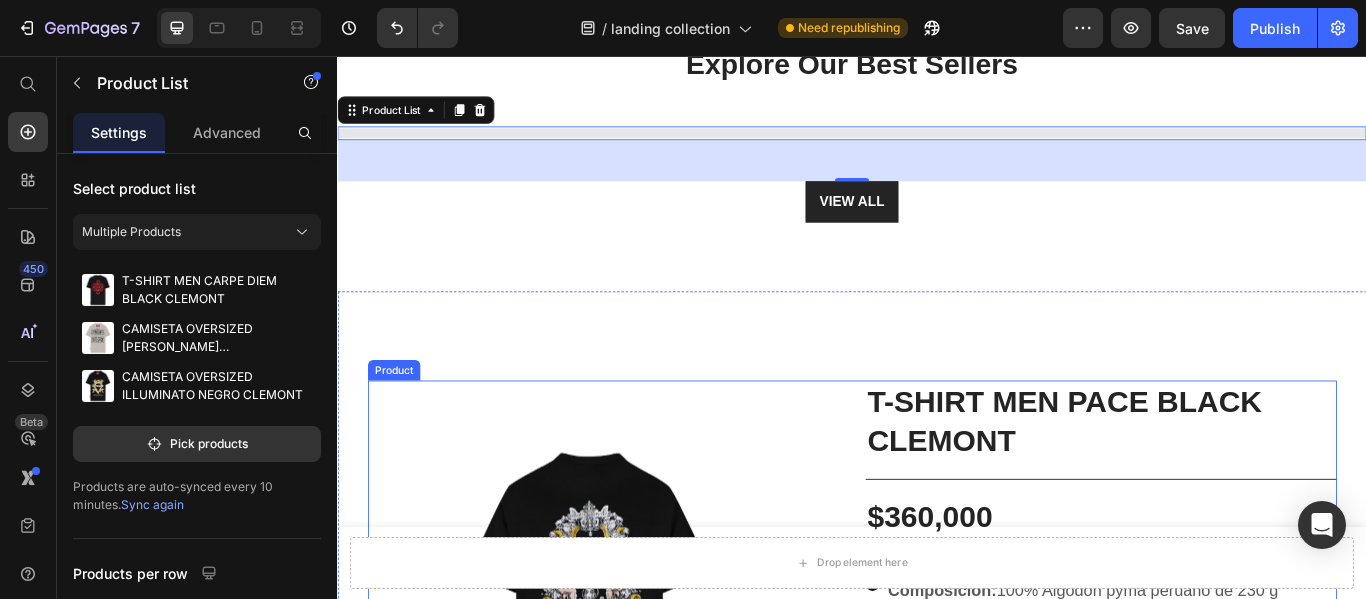 select on "M" 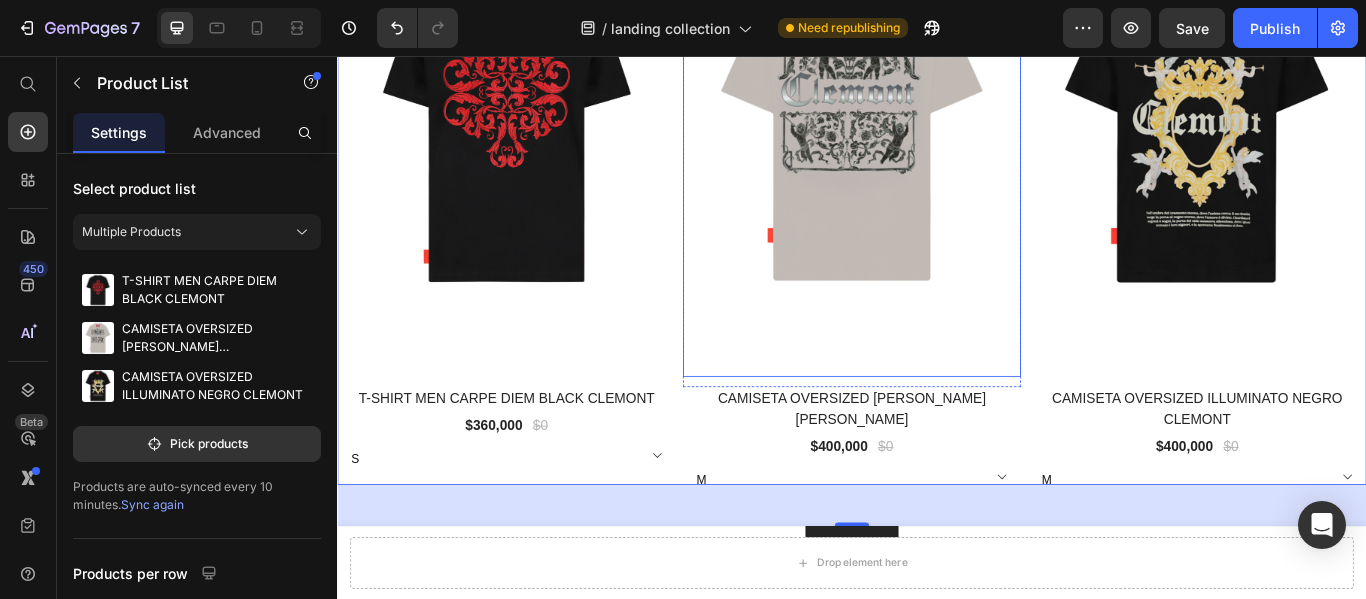 scroll, scrollTop: 1176, scrollLeft: 0, axis: vertical 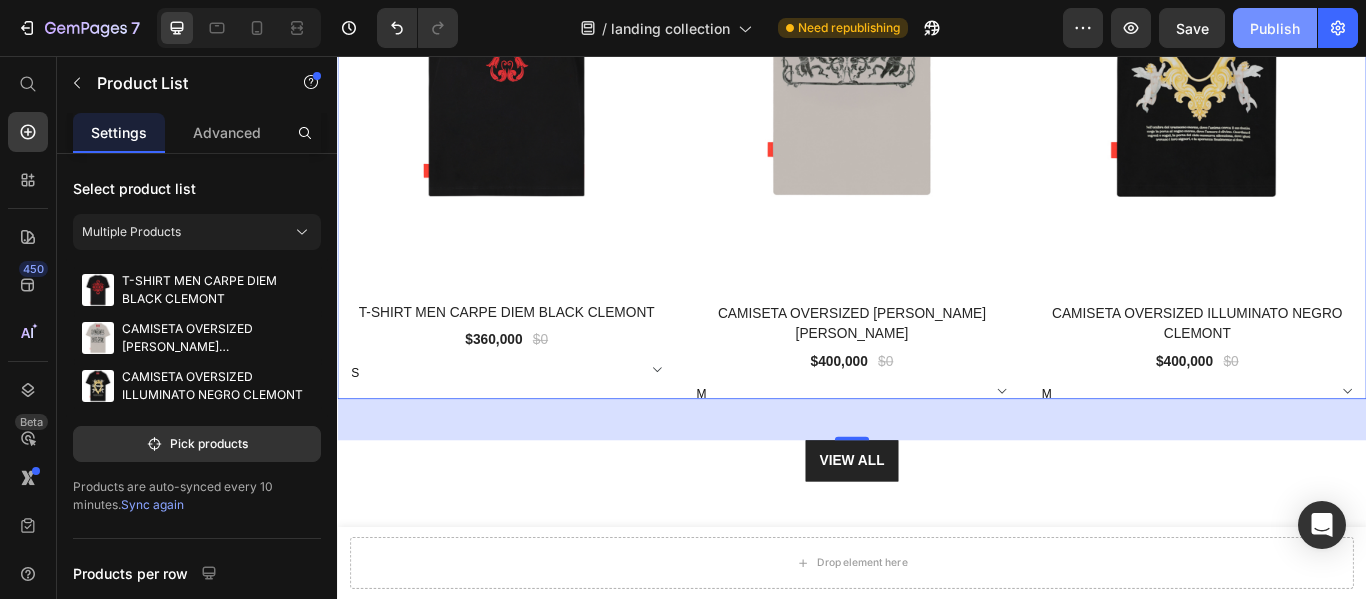 click on "Publish" 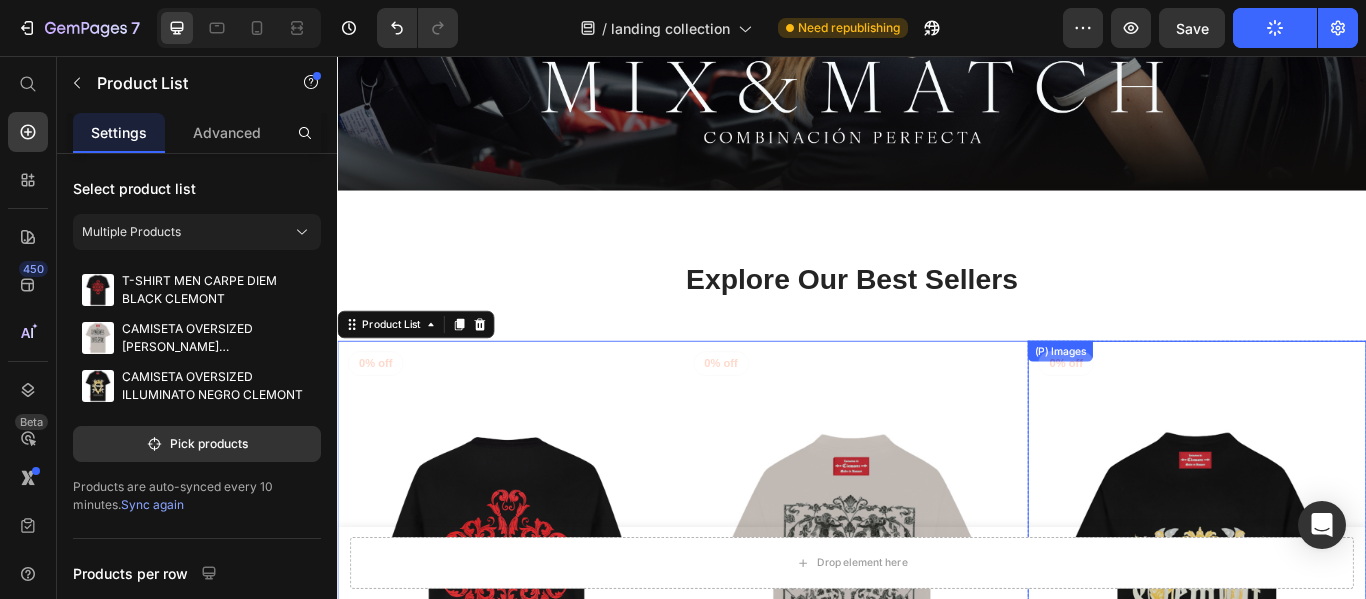 scroll, scrollTop: 476, scrollLeft: 0, axis: vertical 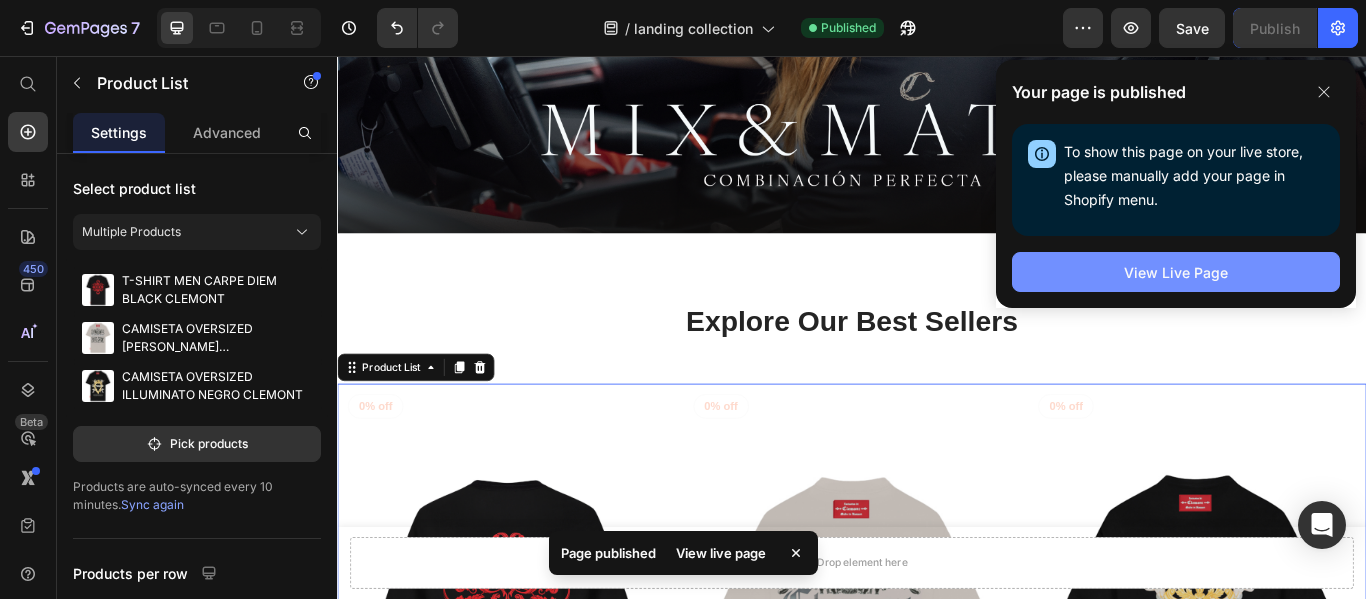 click on "View Live Page" at bounding box center (1176, 272) 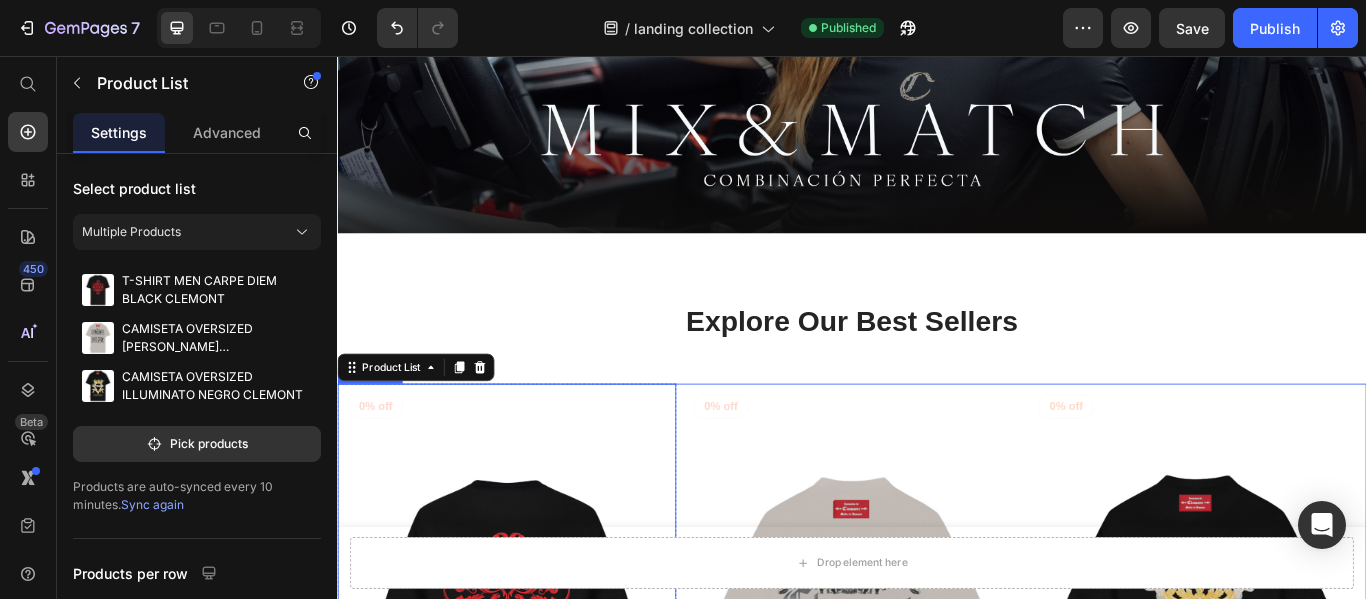 click at bounding box center [534, 733] 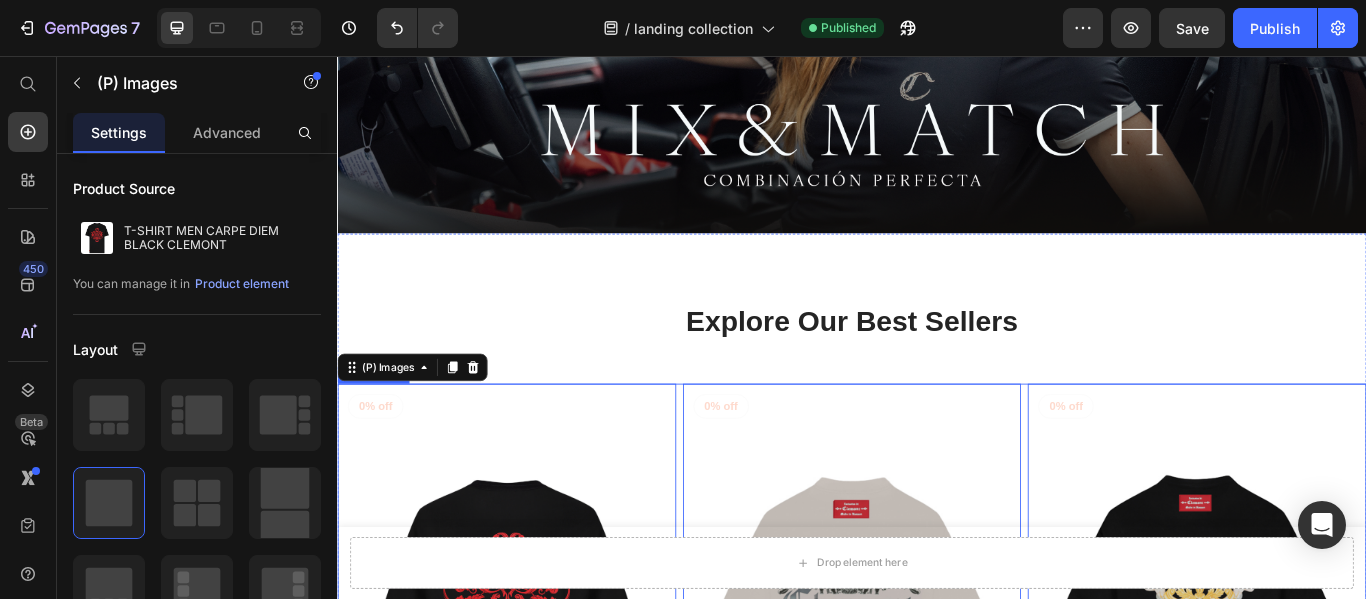 click on "(P) Images   12 0% off Product Badge Row T-SHIRT MEN CARPE DIEM  BLACK  CLEMONT (P) Title $360,000 (P) Price $0 (P) Price Row S M L XL XXL (P) Variants & Swatches Row (P) Images   0 0% off Product Badge Row CAMISETA OVERSIZED [PERSON_NAME] [PERSON_NAME] (P) Title $400,000 (P) Price $0 (P) Price Row S M L XL (P) Variants & Swatches Row (P) Images   0 0% off Product Badge Row CAMISETA OVERSIZED ILLUMINATO NEGRO CLEMONT (P) Title $400,000 (P) Price $0 (P) Price Row S M L XL (P) Variants & Swatches Row" at bounding box center (937, 797) 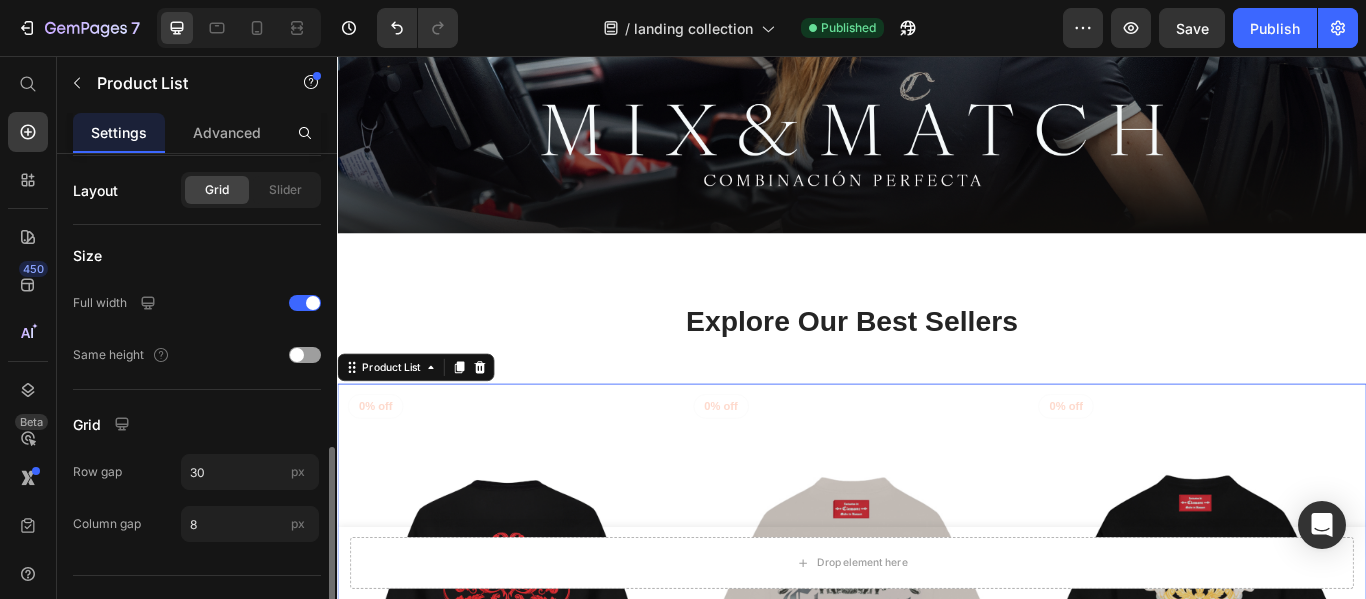 scroll, scrollTop: 534, scrollLeft: 0, axis: vertical 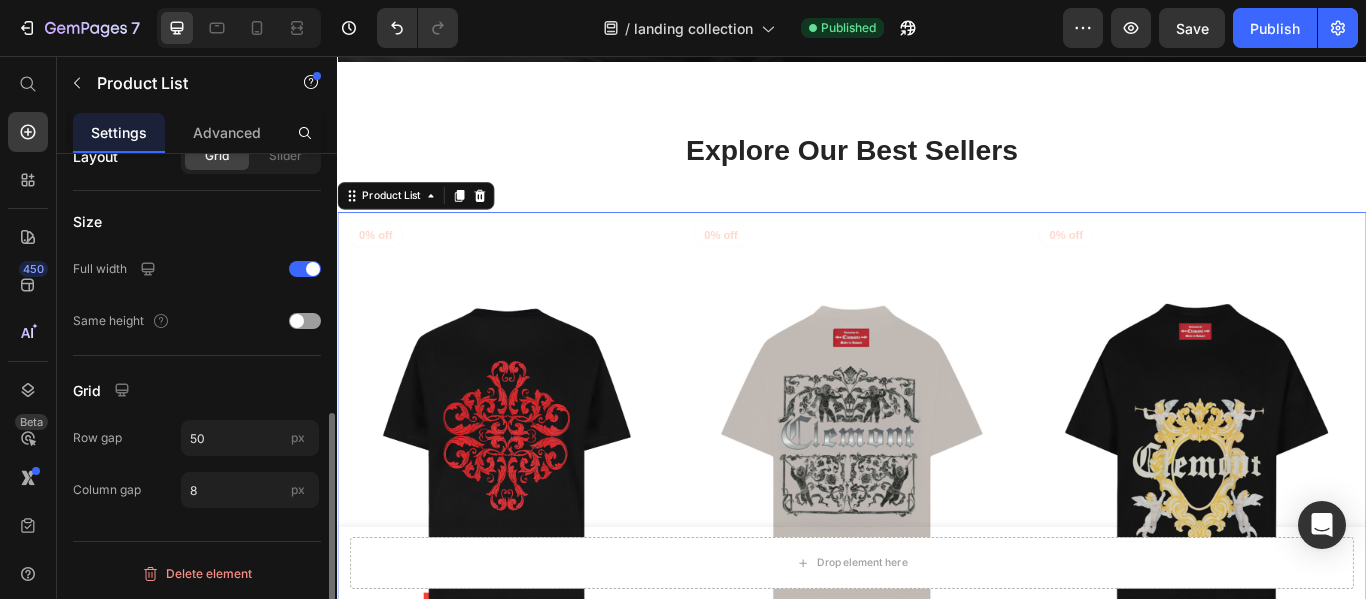 click on "Grid" at bounding box center (197, 390) 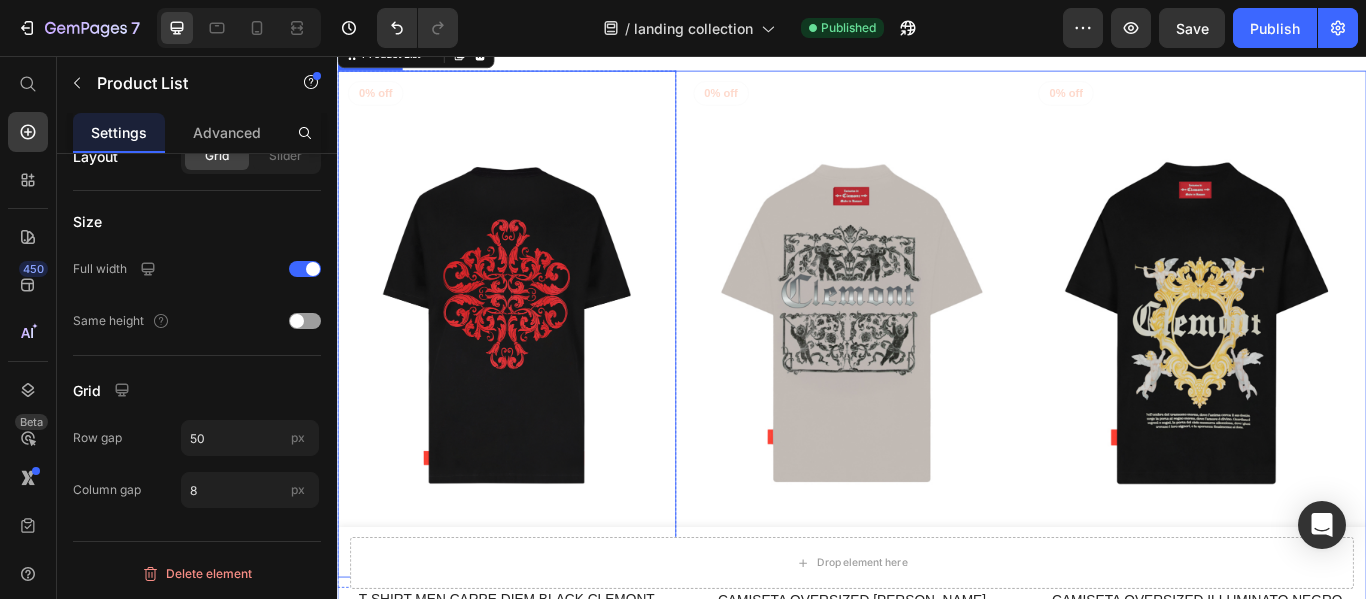 scroll, scrollTop: 876, scrollLeft: 0, axis: vertical 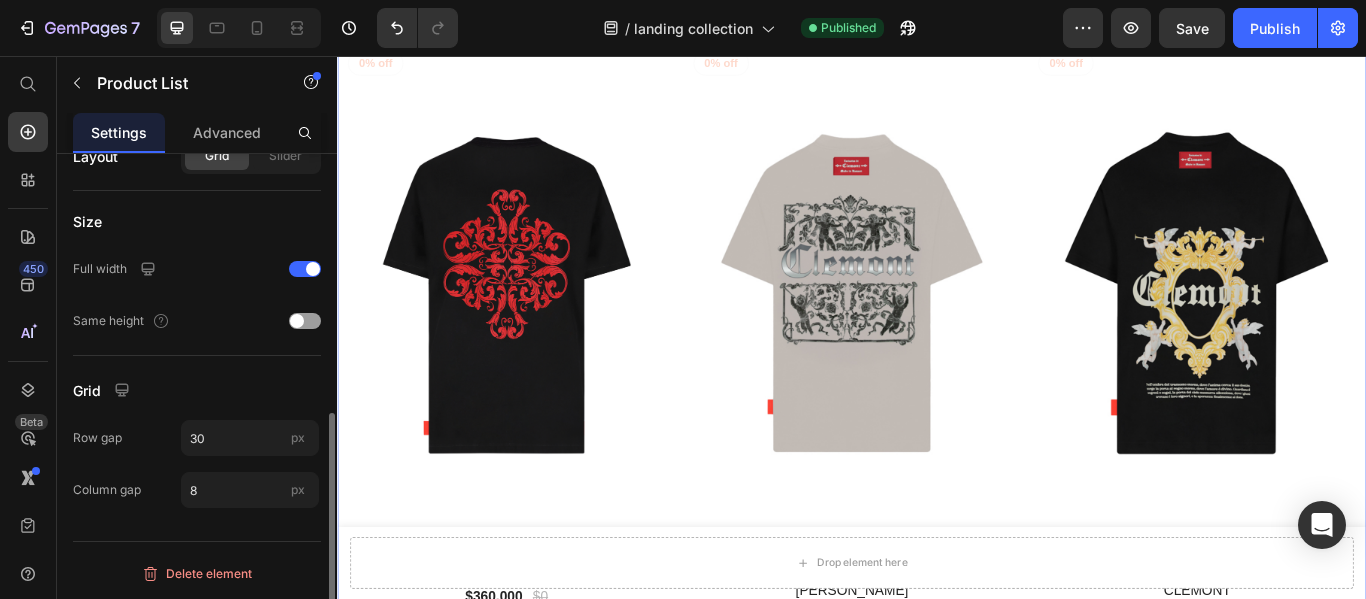 click on "Grid" at bounding box center (197, 390) 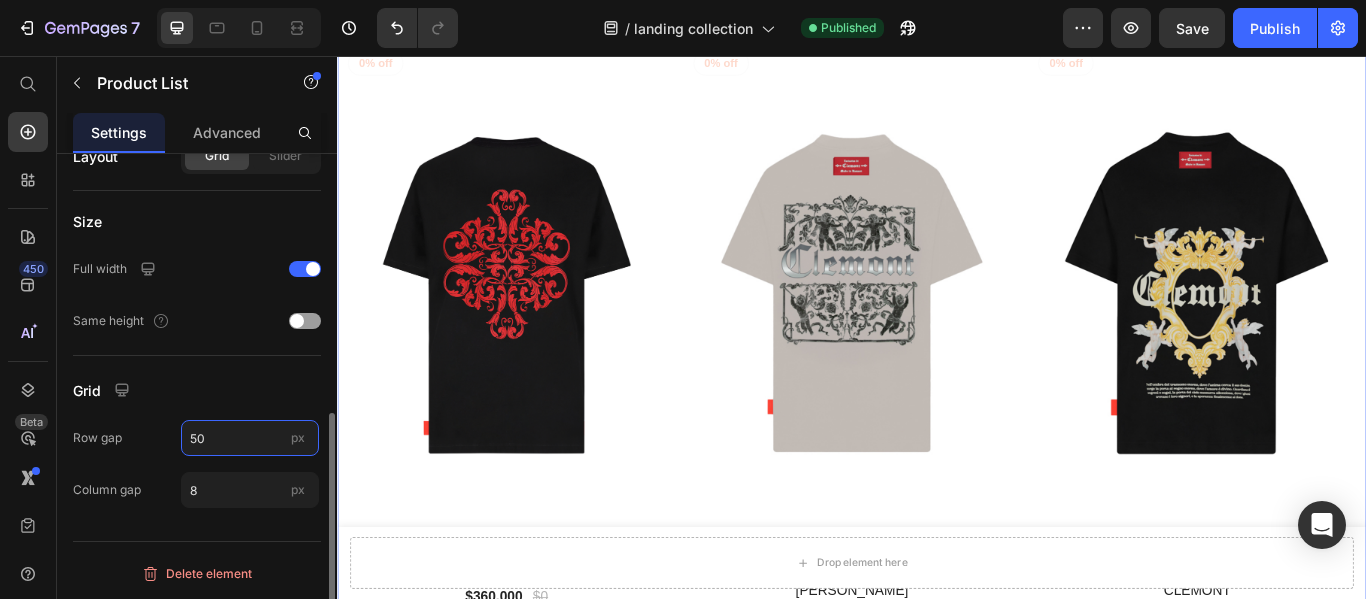 type on "50" 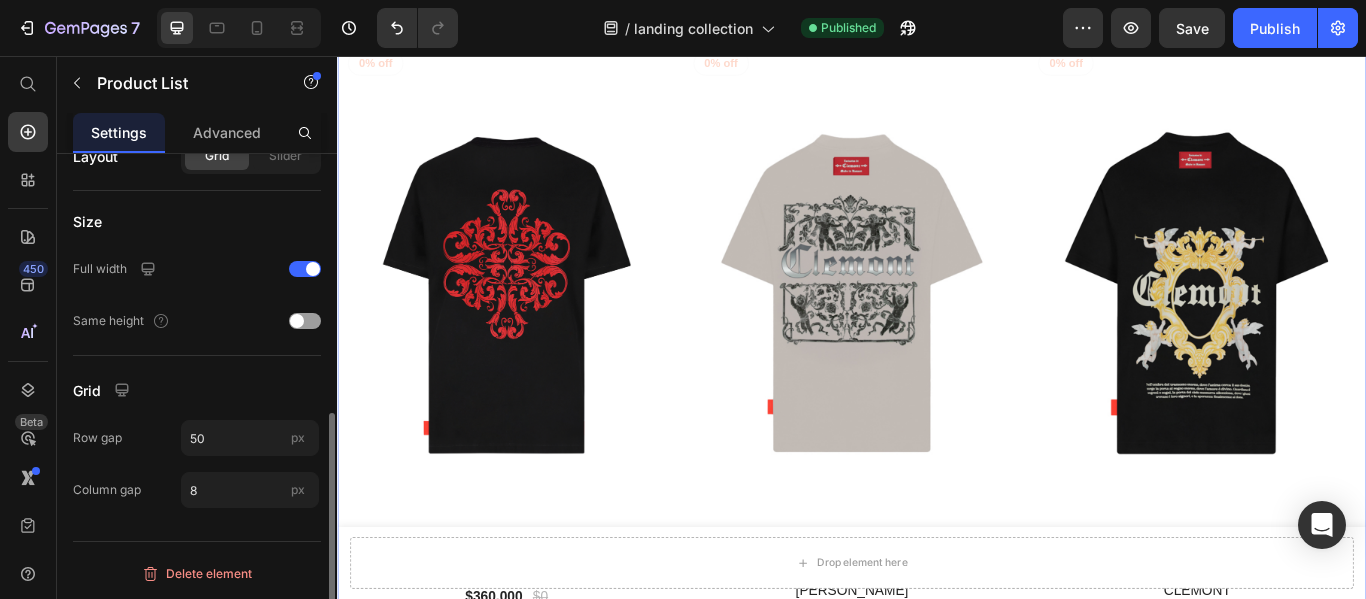 click on "Grid" at bounding box center [197, 390] 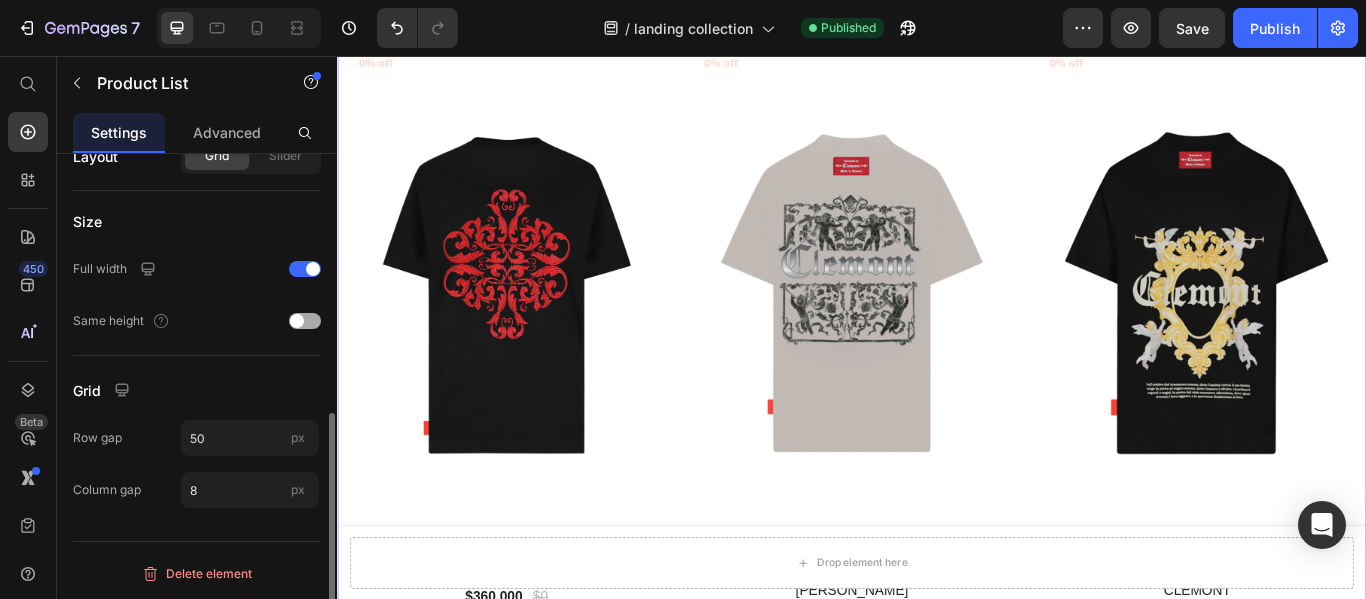 click at bounding box center [297, 321] 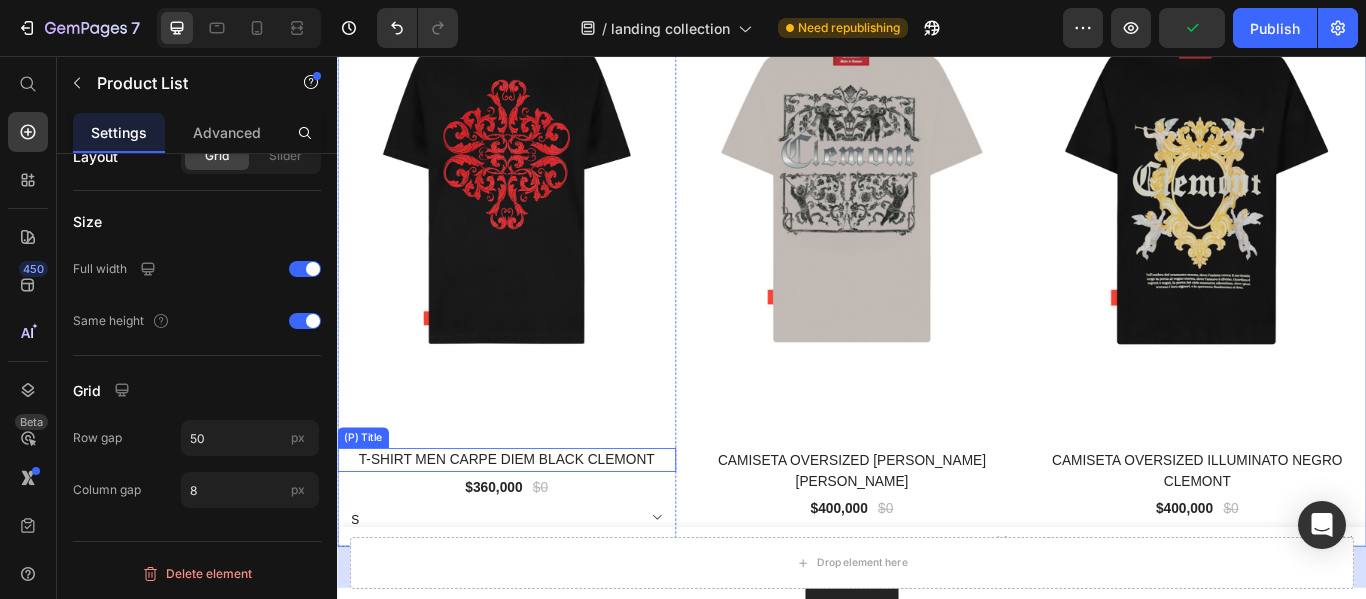 scroll, scrollTop: 1076, scrollLeft: 0, axis: vertical 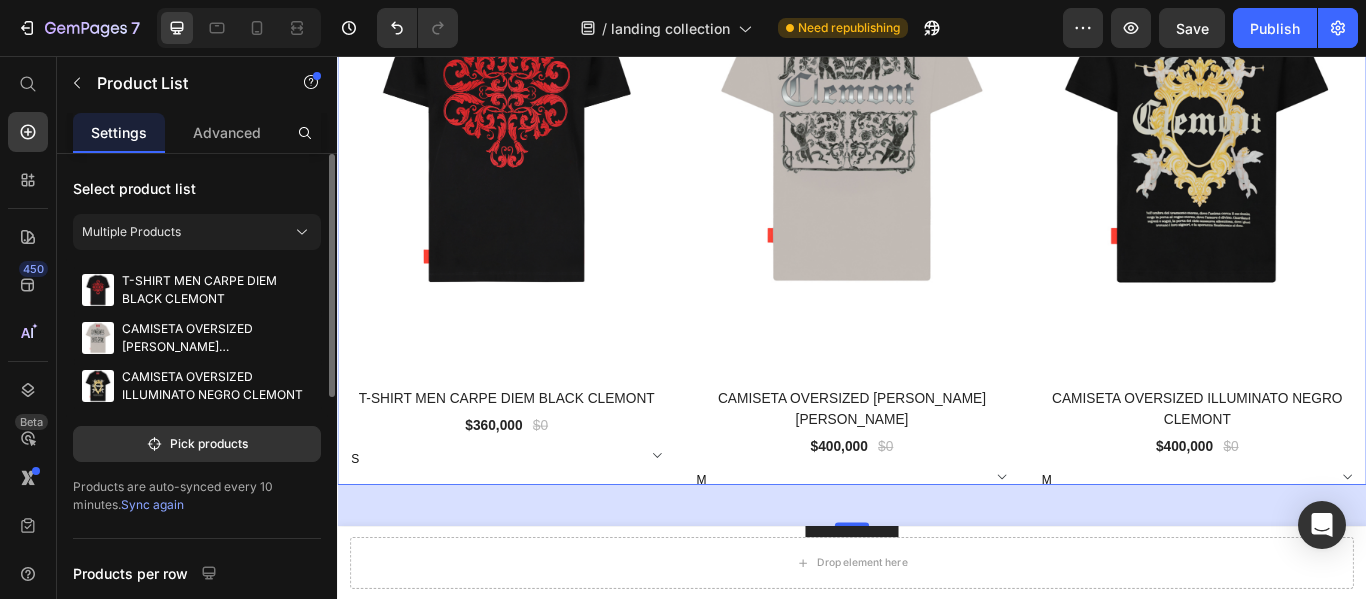 click on "Sync again" at bounding box center (152, 504) 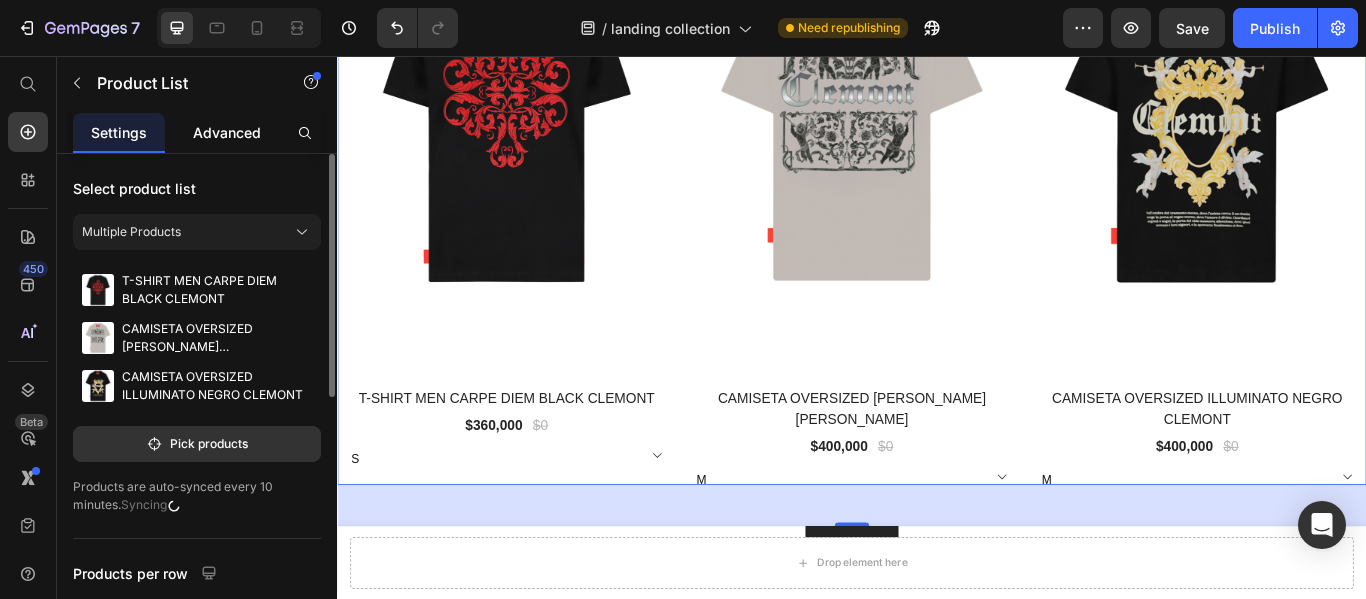 click on "Advanced" at bounding box center [227, 132] 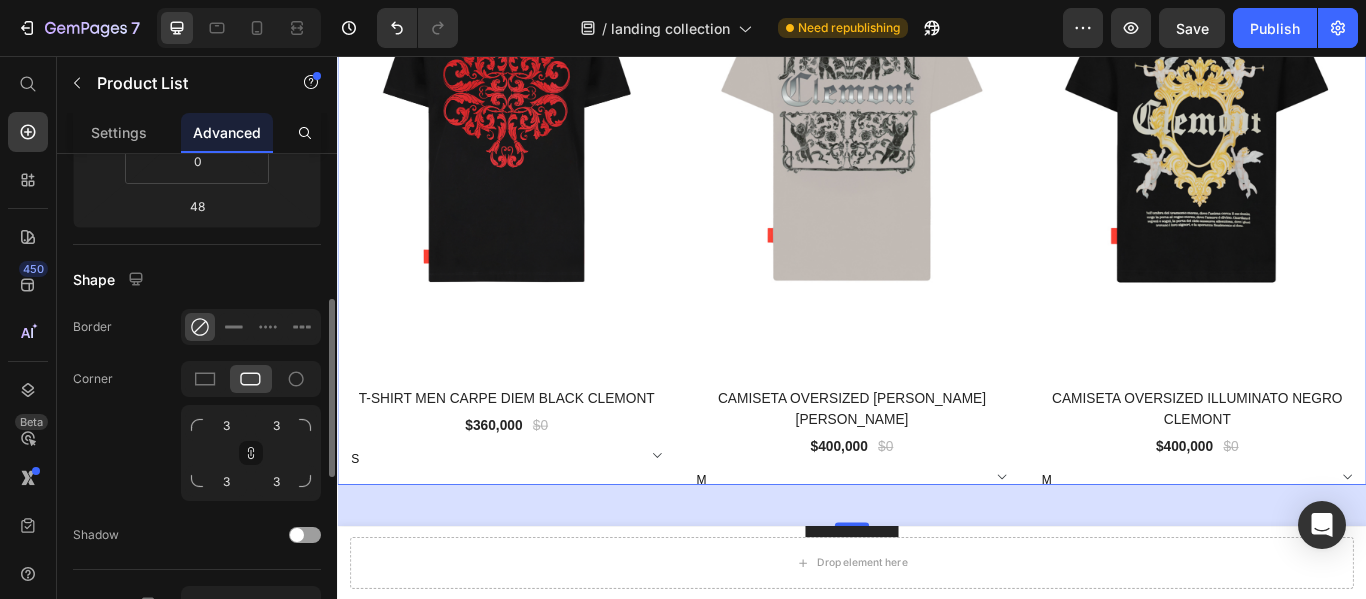 scroll, scrollTop: 507, scrollLeft: 0, axis: vertical 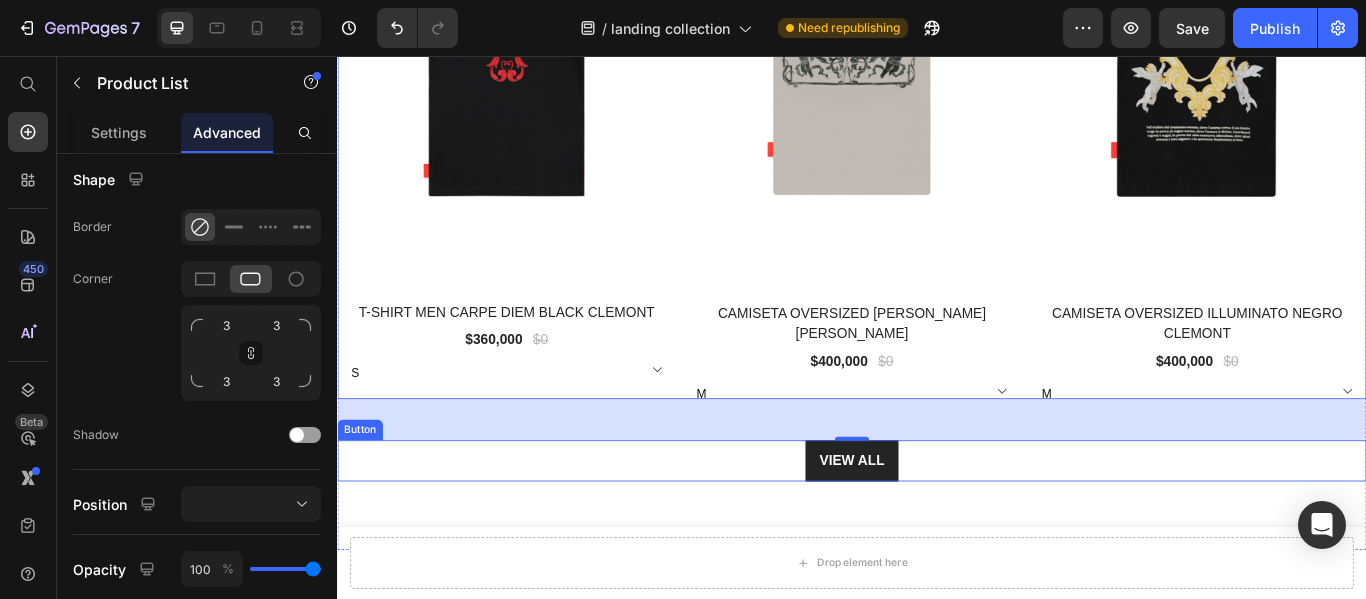 click on "VIEW ALL Button" at bounding box center [937, 528] 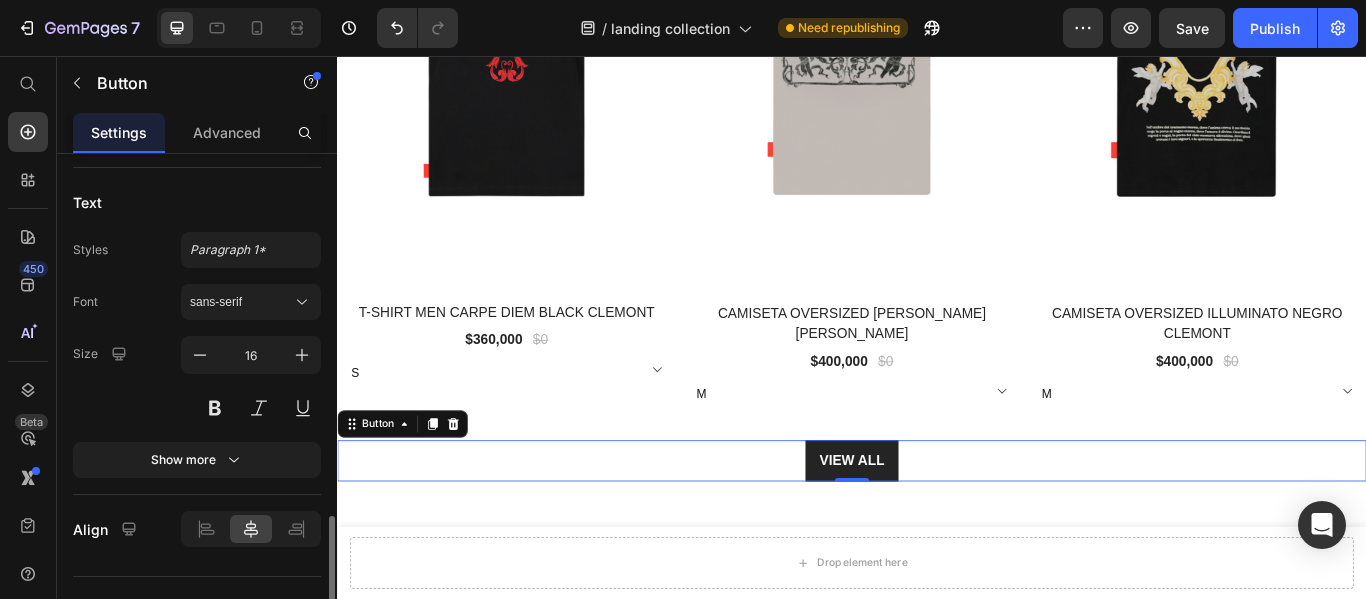 scroll, scrollTop: 935, scrollLeft: 0, axis: vertical 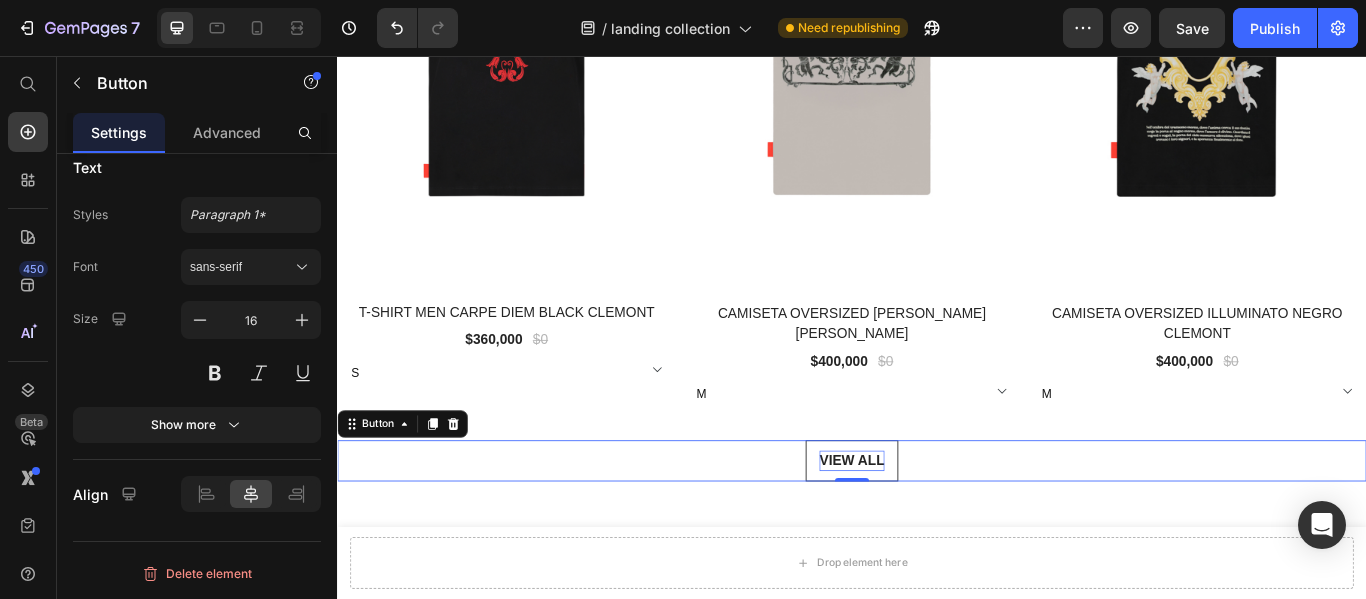 click on "VIEW ALL" at bounding box center (937, 528) 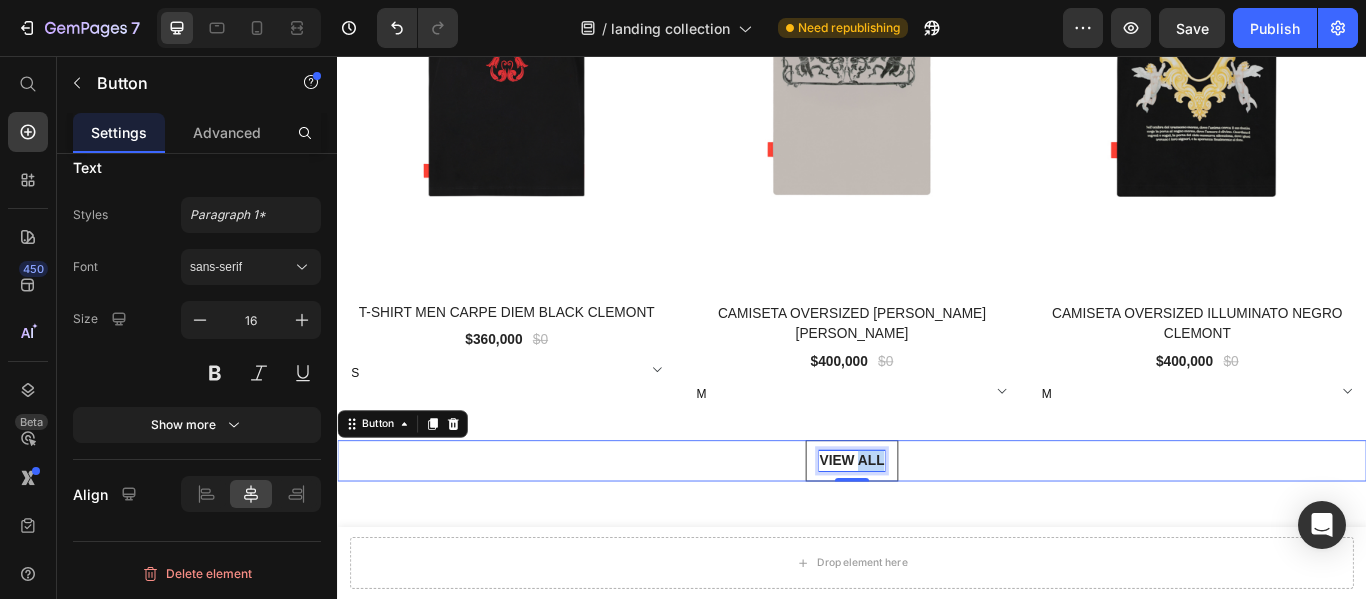 click on "VIEW ALL" at bounding box center (937, 528) 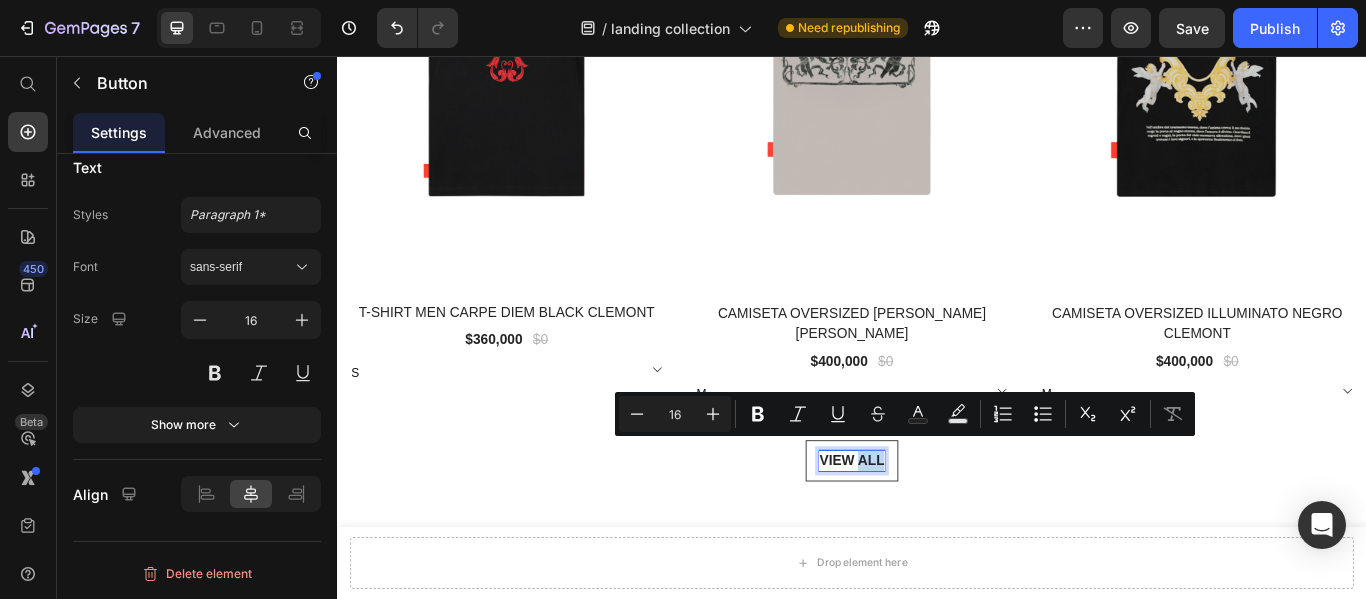 click on "VIEW ALL" at bounding box center (937, 528) 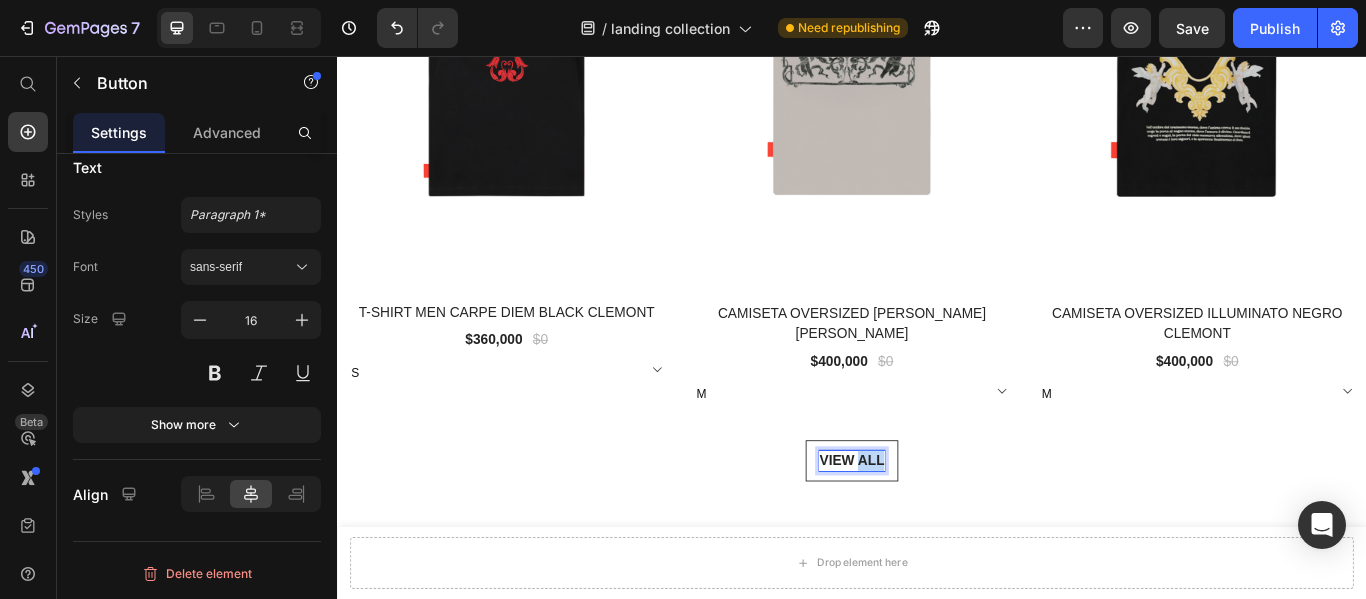 click on "VIEW ALL" at bounding box center (937, 528) 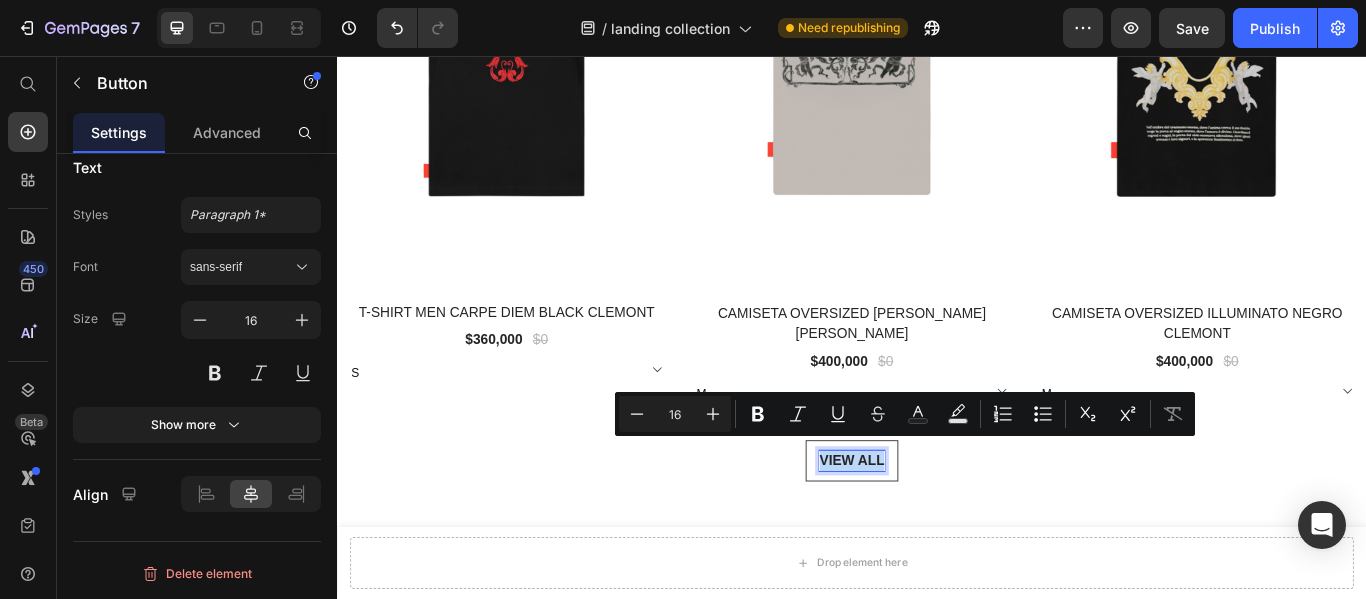 click on "VIEW ALL" at bounding box center [937, 528] 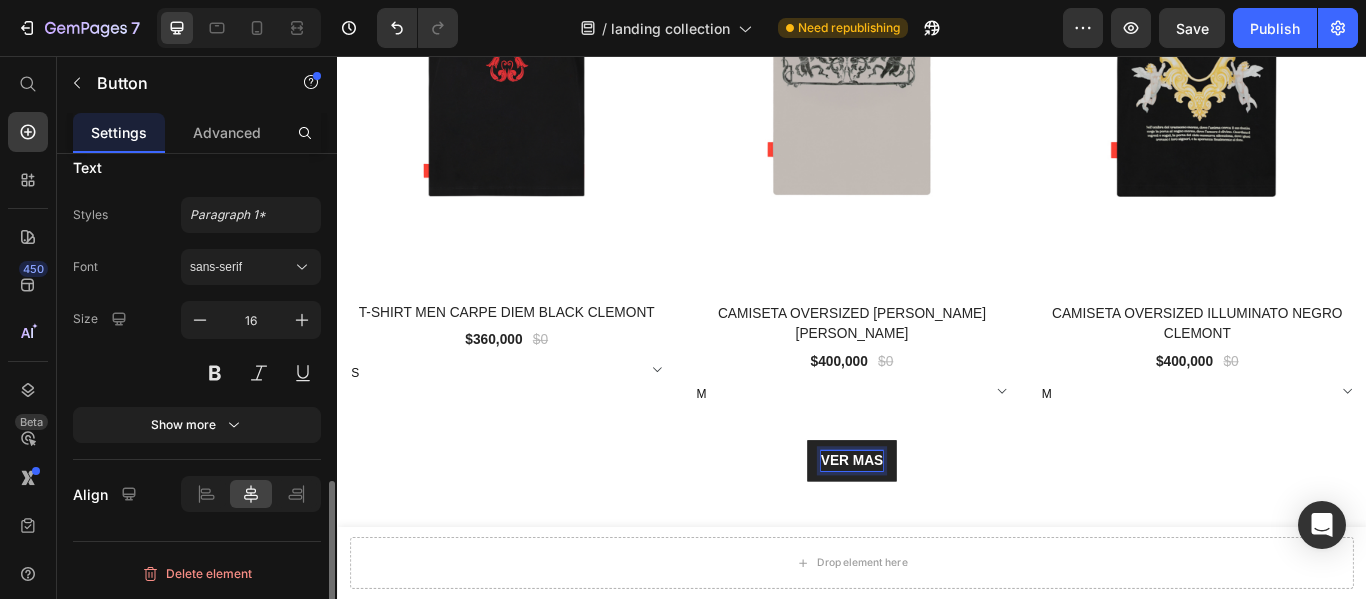 click on "Font sans-serif" at bounding box center (197, 267) 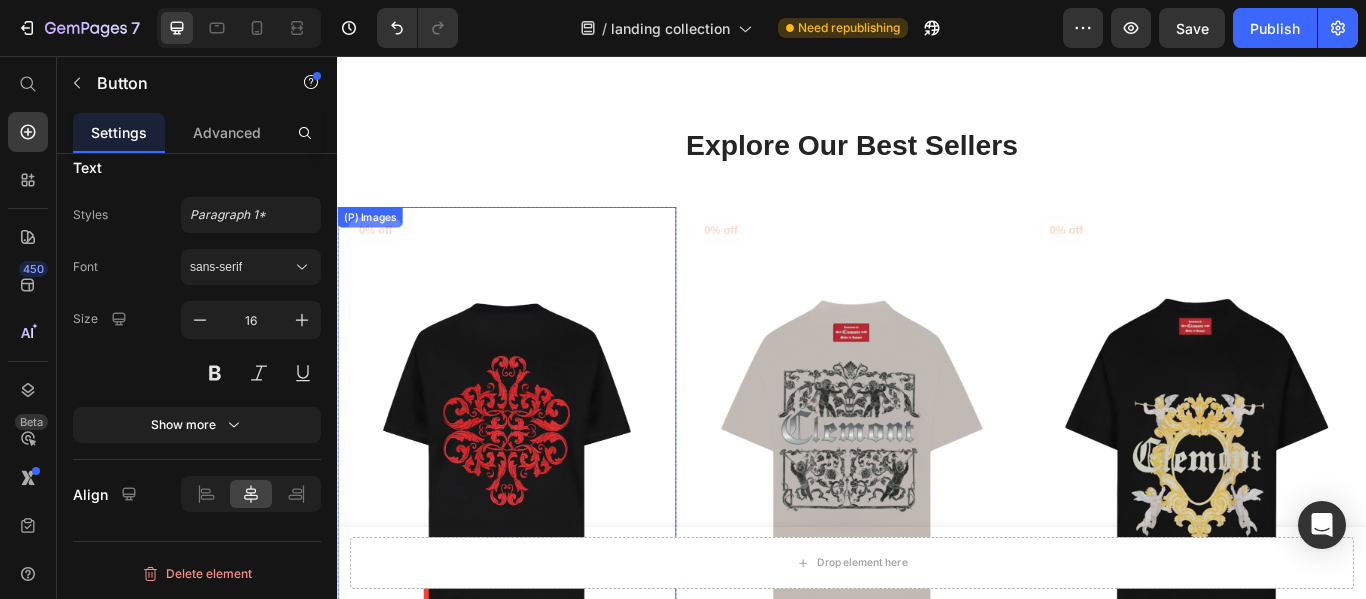 scroll, scrollTop: 576, scrollLeft: 0, axis: vertical 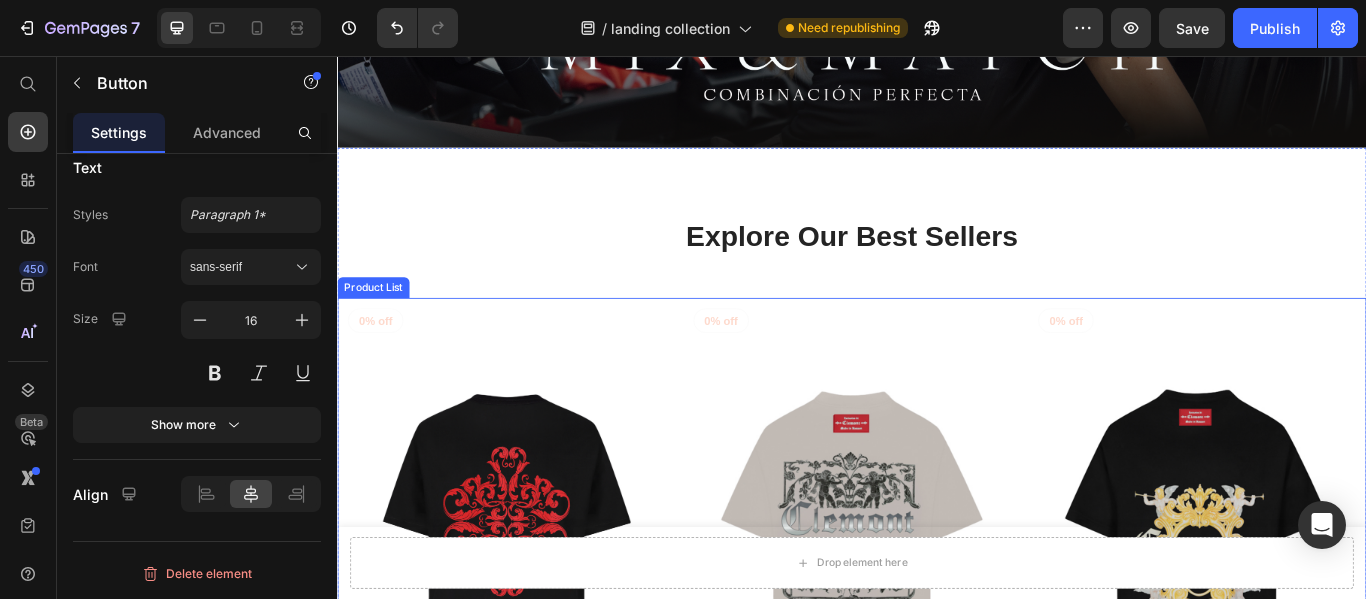 click on "(P) Images 0% off Product Badge Row T-SHIRT MEN CARPE DIEM  BLACK  CLEMONT (P) Title $360,000 (P) Price $0 (P) Price Row S M L XL XXL (P) Variants & Swatches Row (P) Images 0% off Product Badge Row CAMISETA OVERSIZED [PERSON_NAME] [PERSON_NAME] (P) Title $400,000 (P) Price $0 (P) Price Row S M L XL (P) Variants & Swatches Row (P) Images 0% off Product Badge Row CAMISETA OVERSIZED ILLUMINATO NEGRO CLEMONT (P) Title $400,000 (P) Price $0 (P) Price Row S M L XL (P) Variants & Swatches Row" at bounding box center (937, 697) 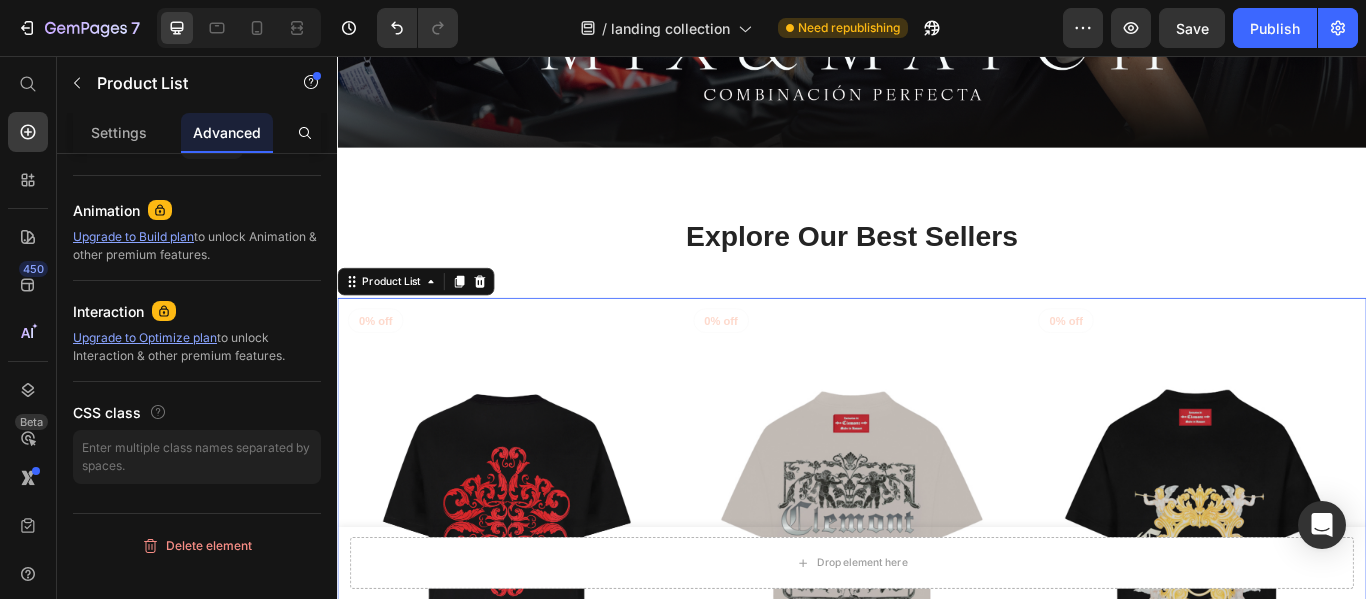 scroll, scrollTop: 0, scrollLeft: 0, axis: both 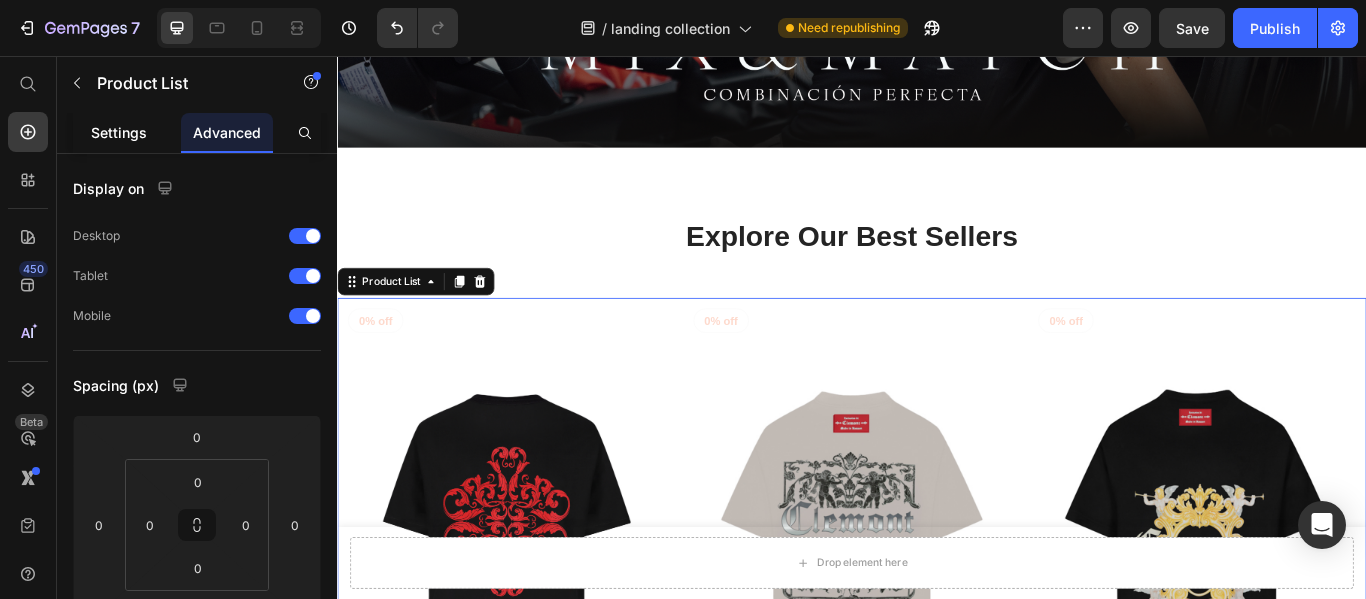 click on "Settings" at bounding box center [119, 132] 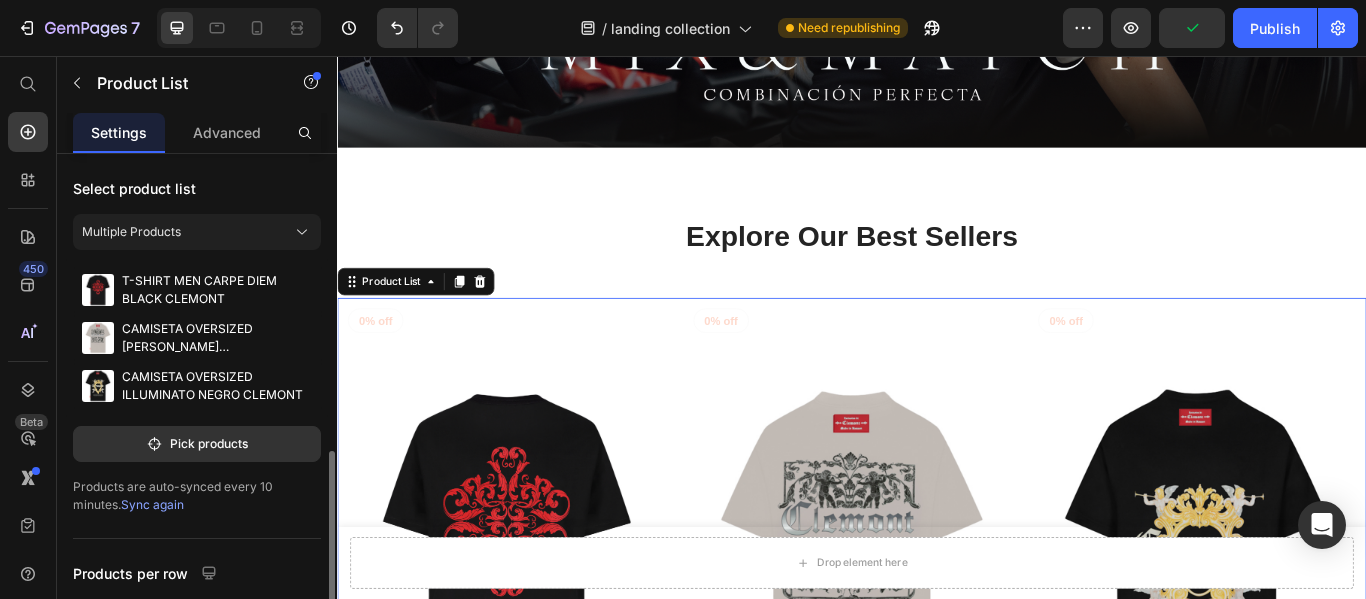 scroll, scrollTop: 200, scrollLeft: 0, axis: vertical 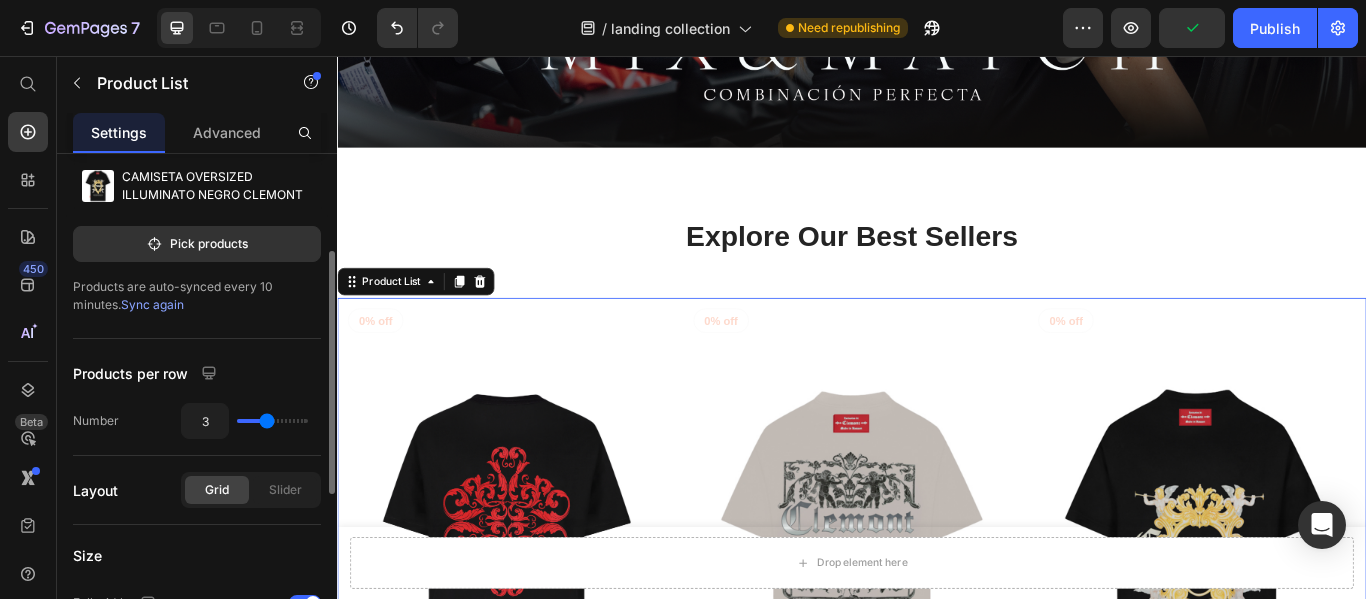 type on "4" 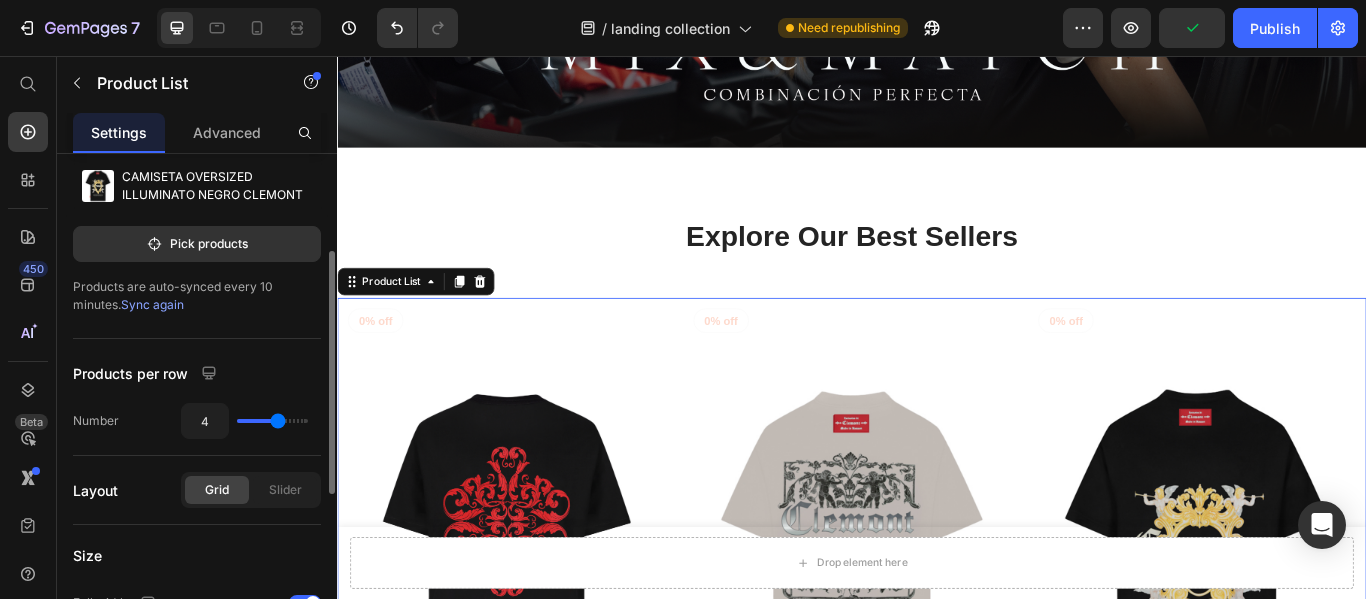 type on "5" 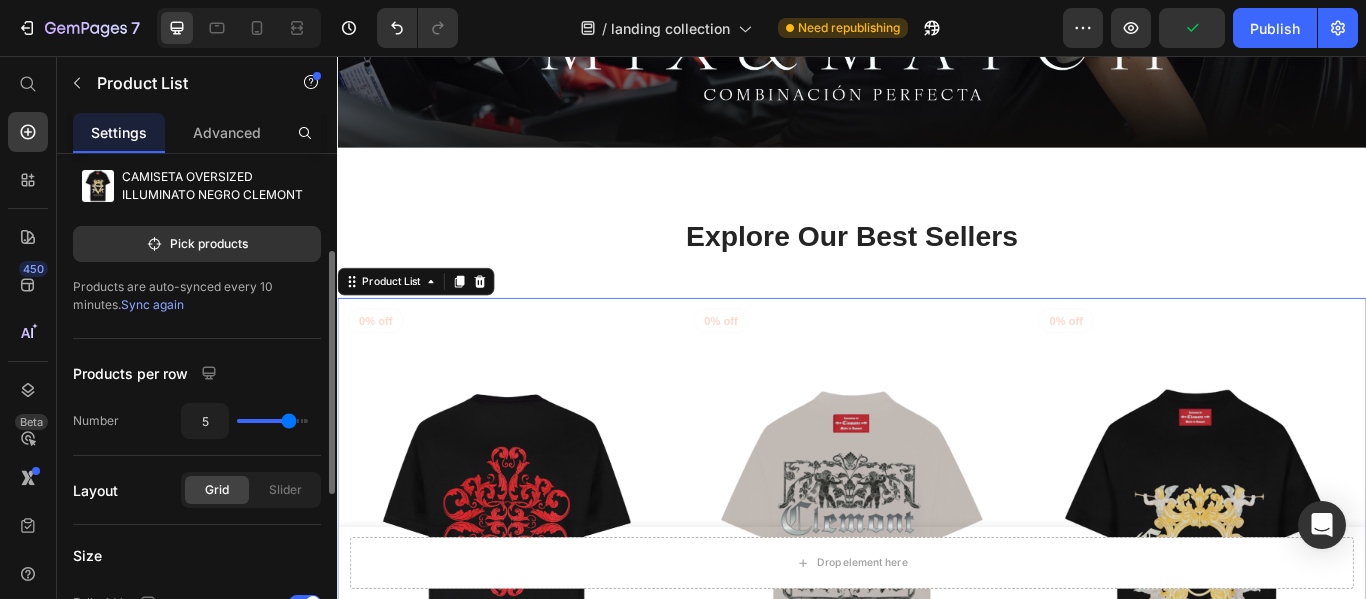 type on "6" 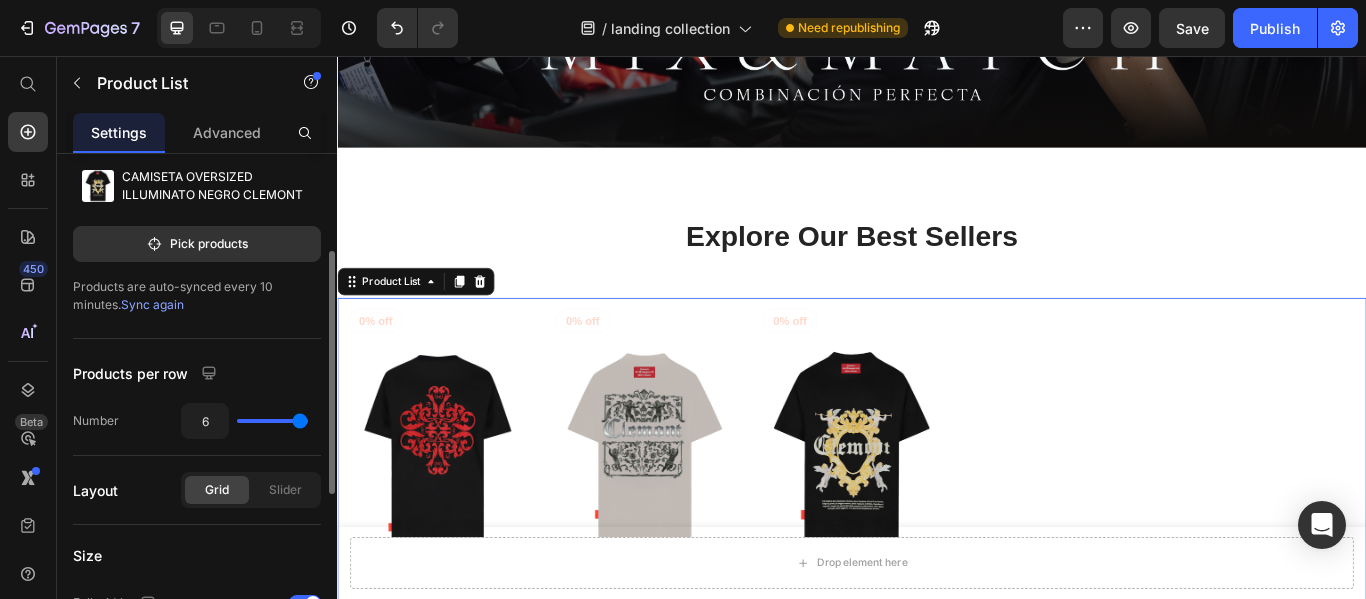 drag, startPoint x: 274, startPoint y: 420, endPoint x: 300, endPoint y: 422, distance: 26.076809 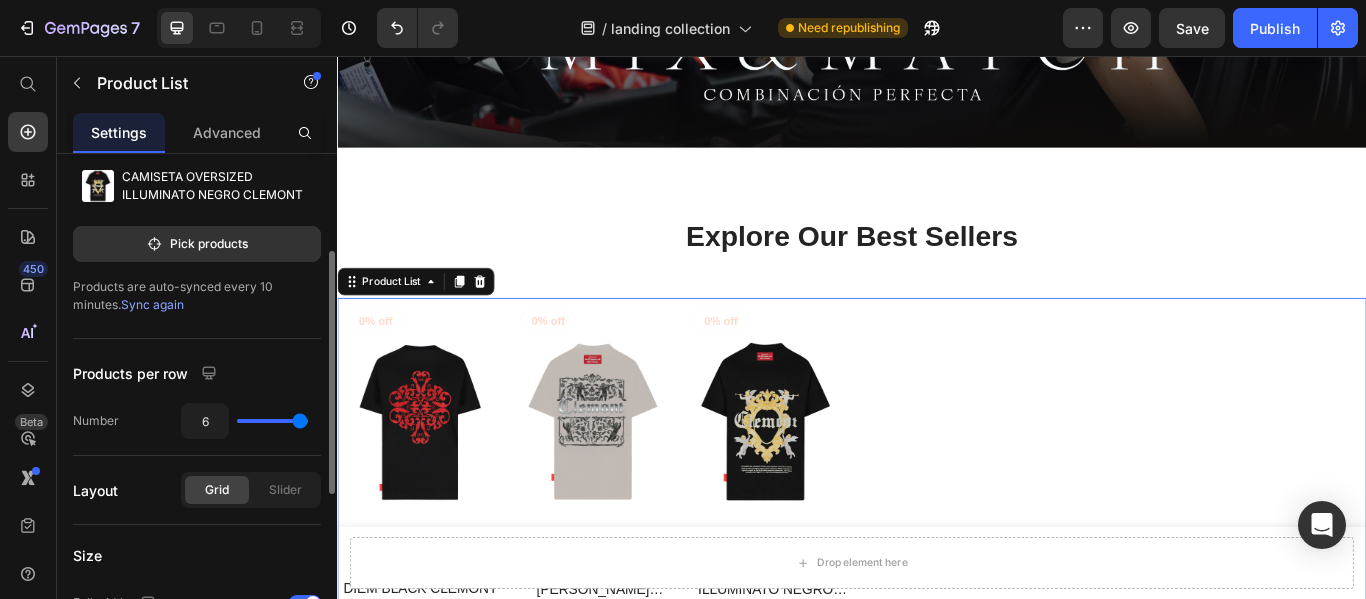 type on "5" 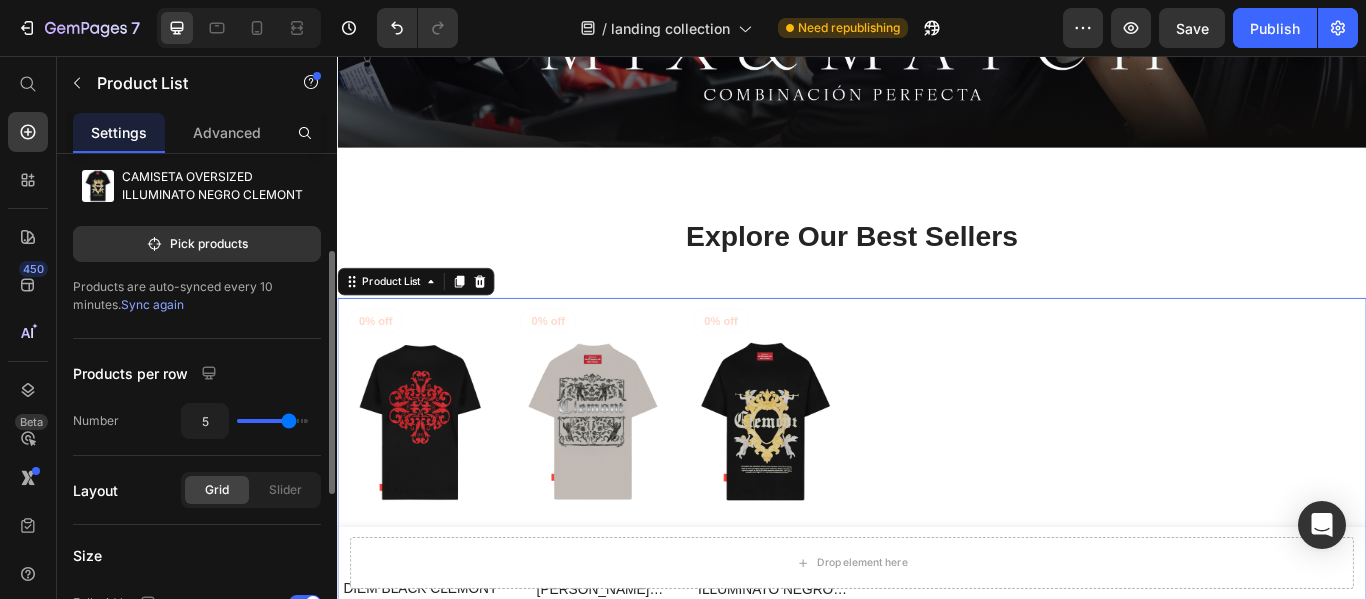 type on "4" 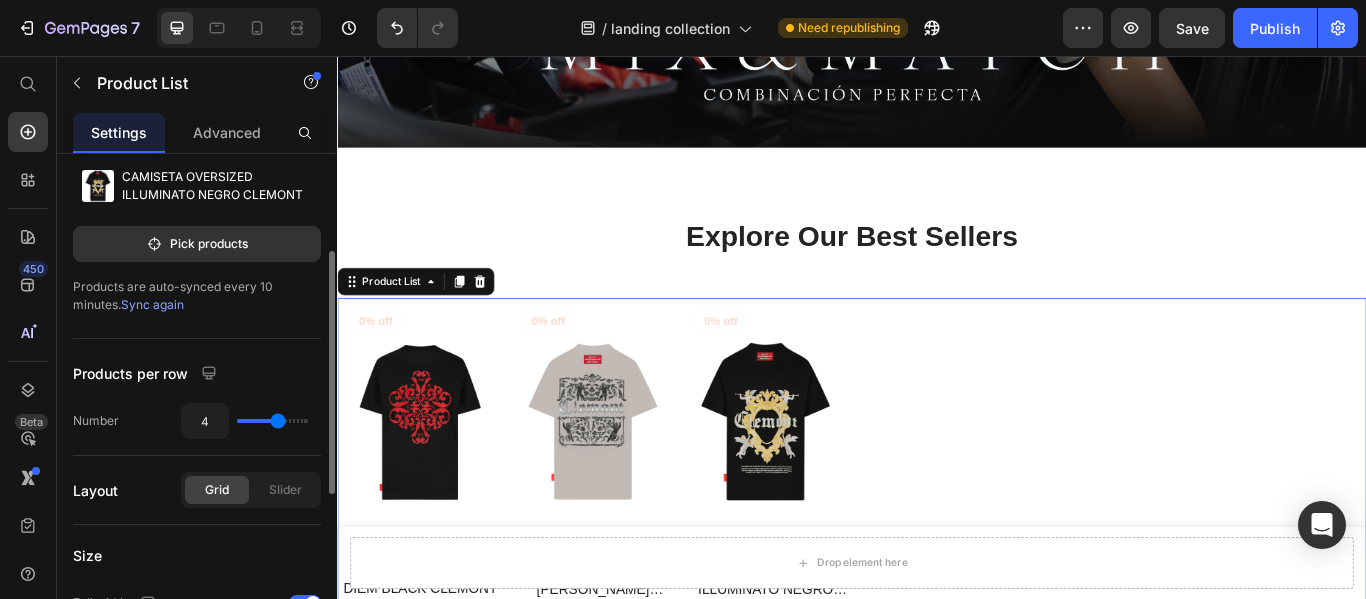 type on "3" 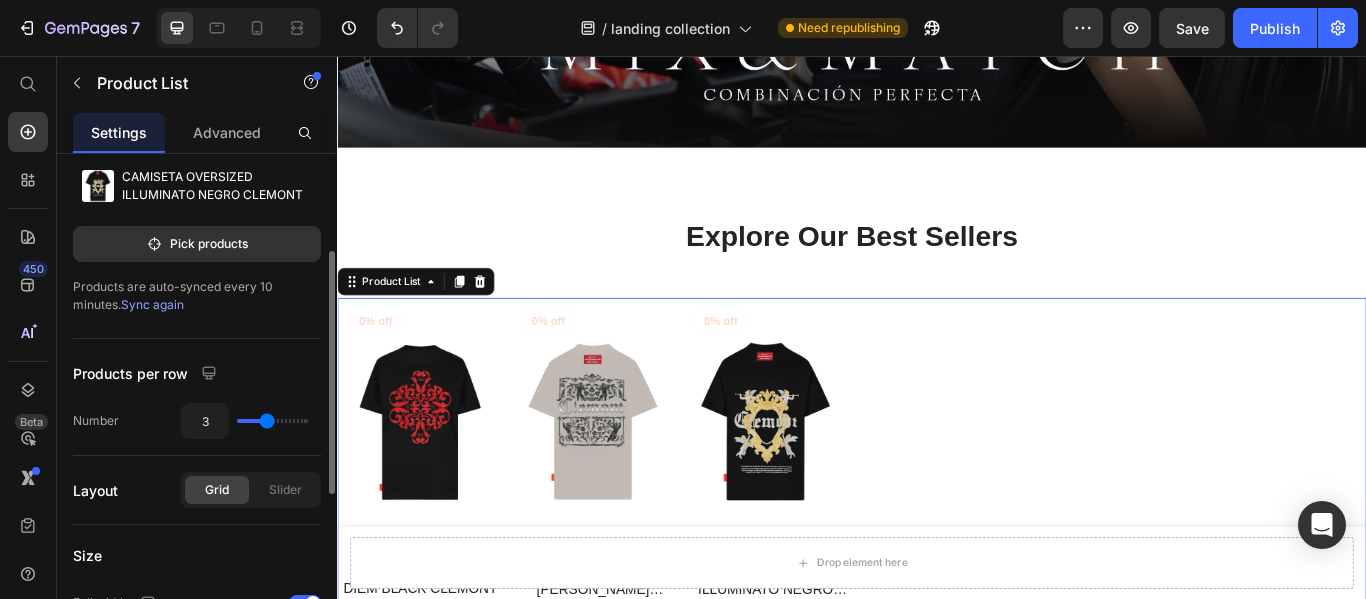 drag, startPoint x: 301, startPoint y: 421, endPoint x: 272, endPoint y: 421, distance: 29 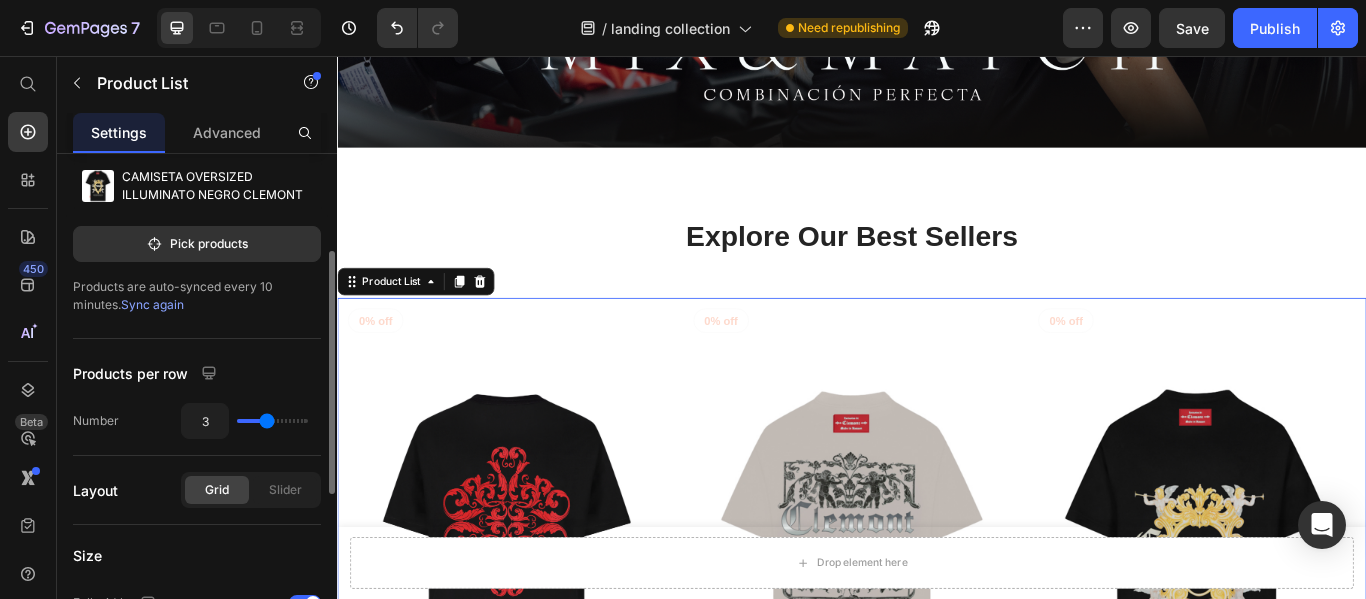 click on "Products per row" at bounding box center [130, 373] 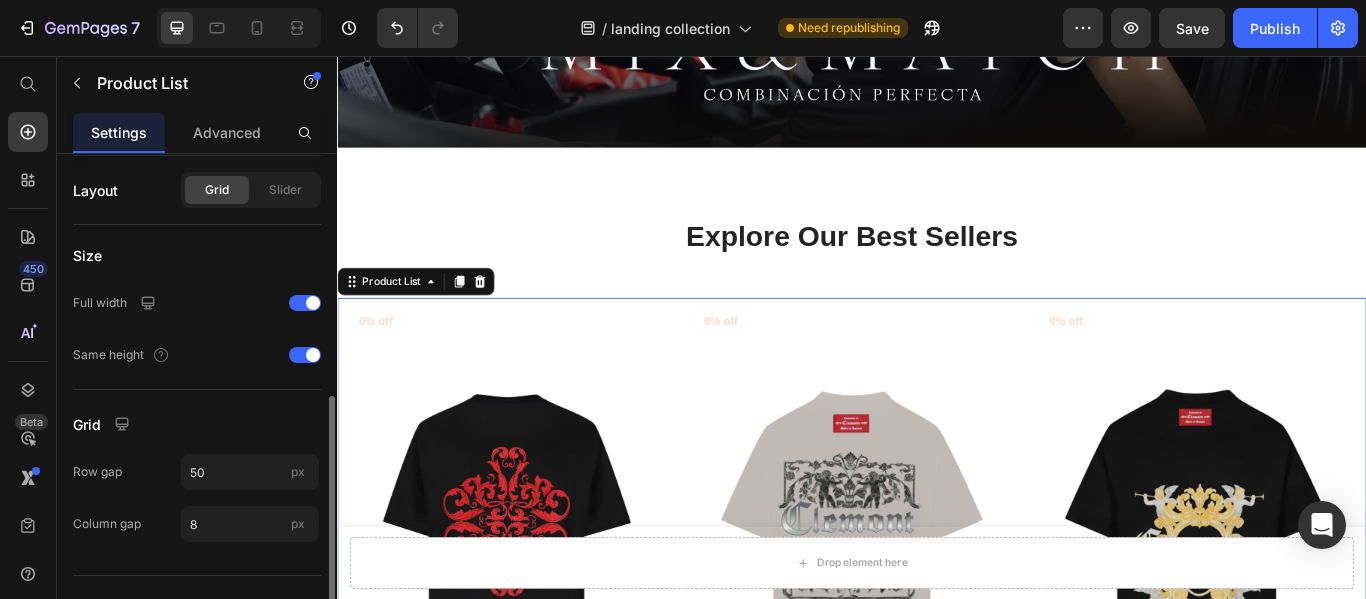 scroll, scrollTop: 0, scrollLeft: 0, axis: both 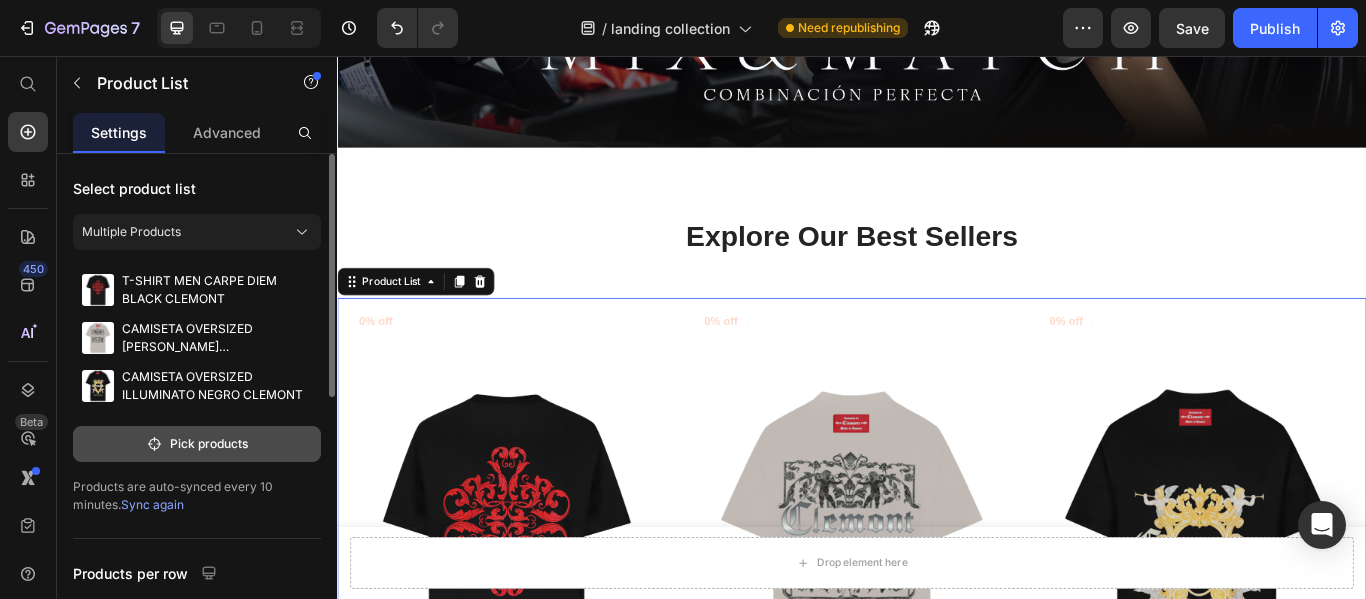 click on "Pick products" at bounding box center (197, 444) 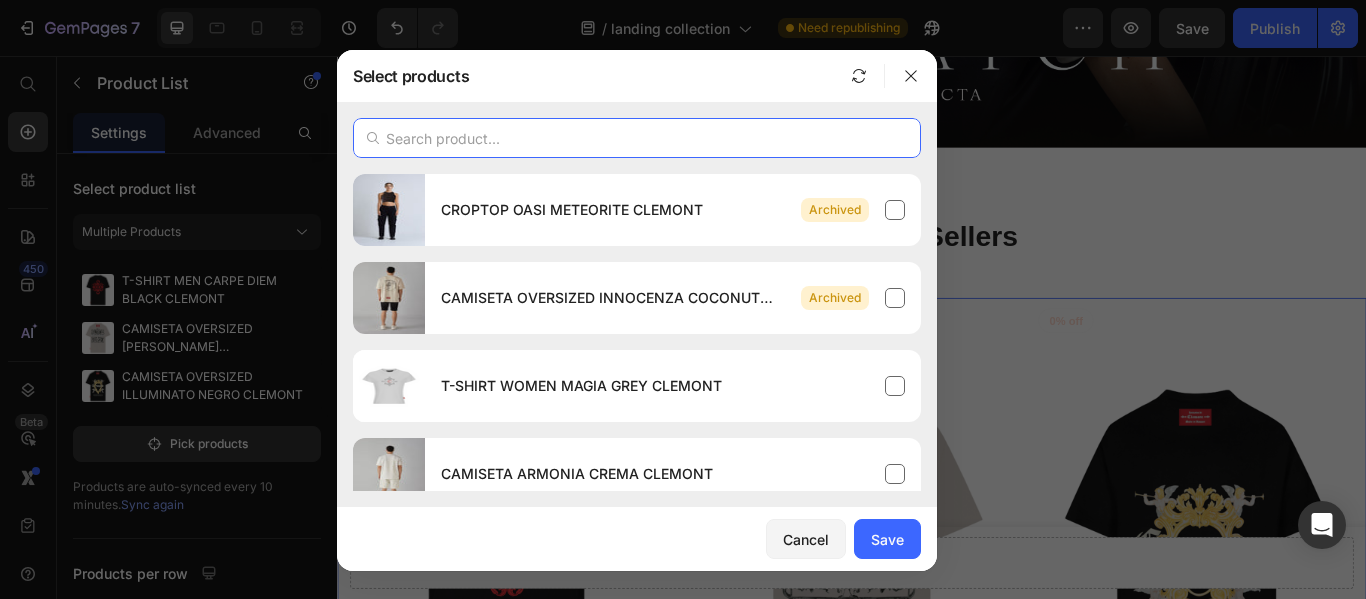 click at bounding box center [637, 138] 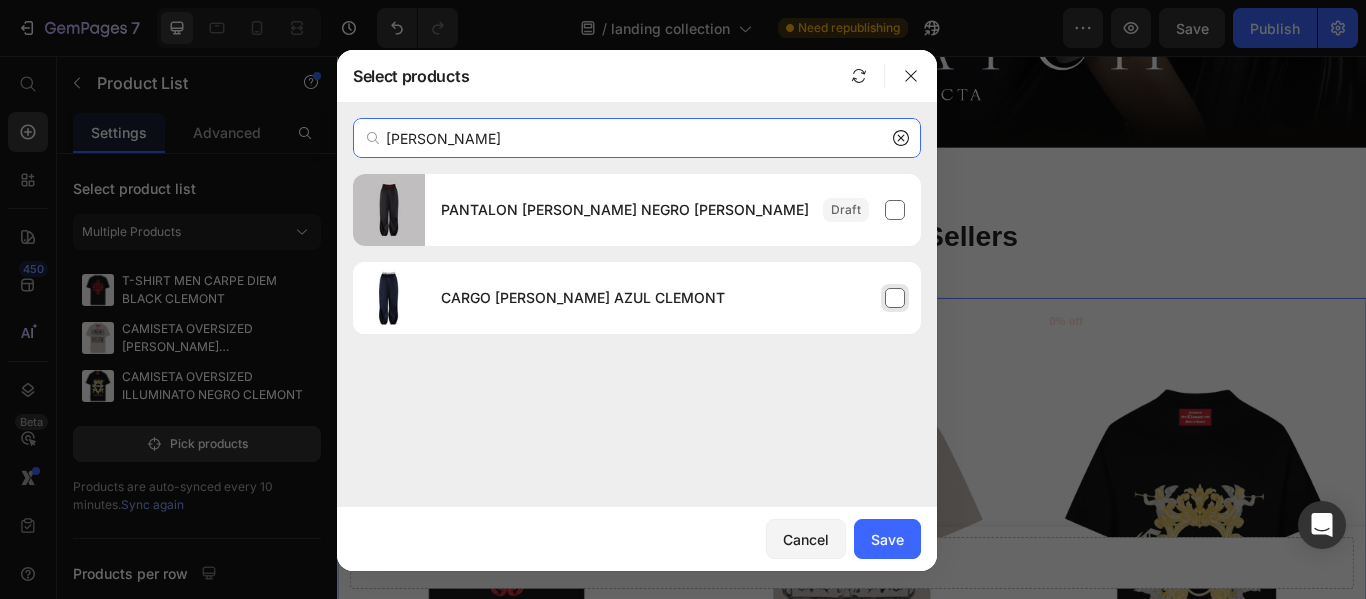 type on "[PERSON_NAME]" 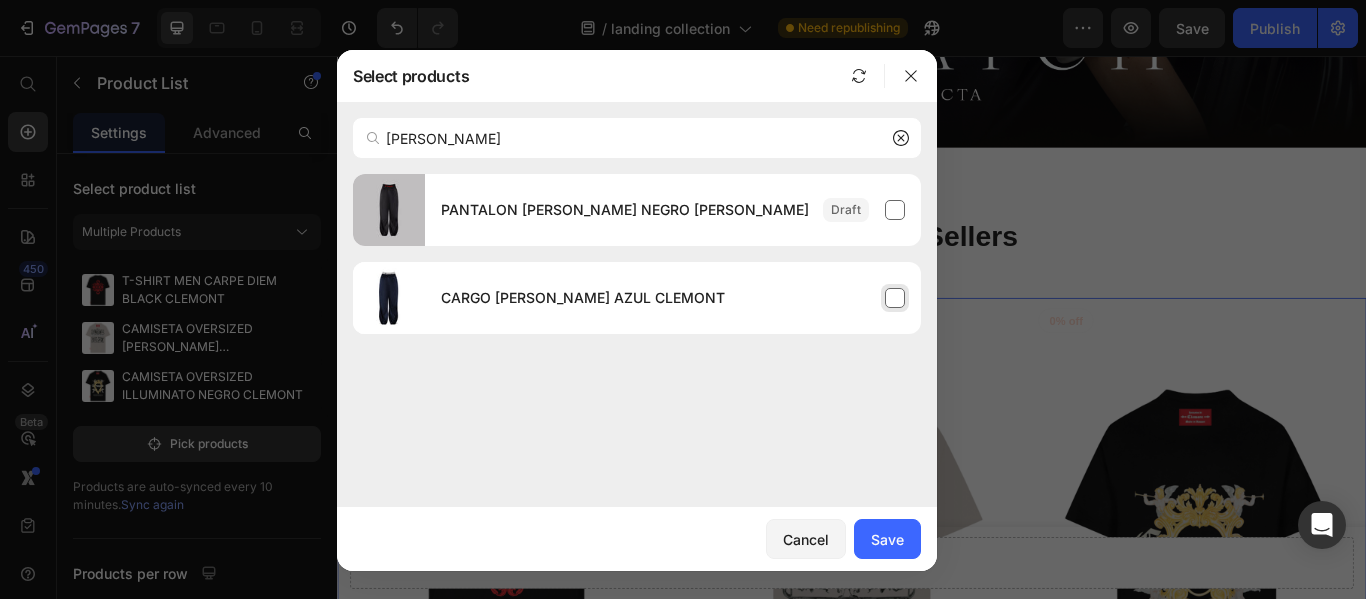 click on "CARGO [PERSON_NAME] AZUL CLEMONT" at bounding box center [673, 298] 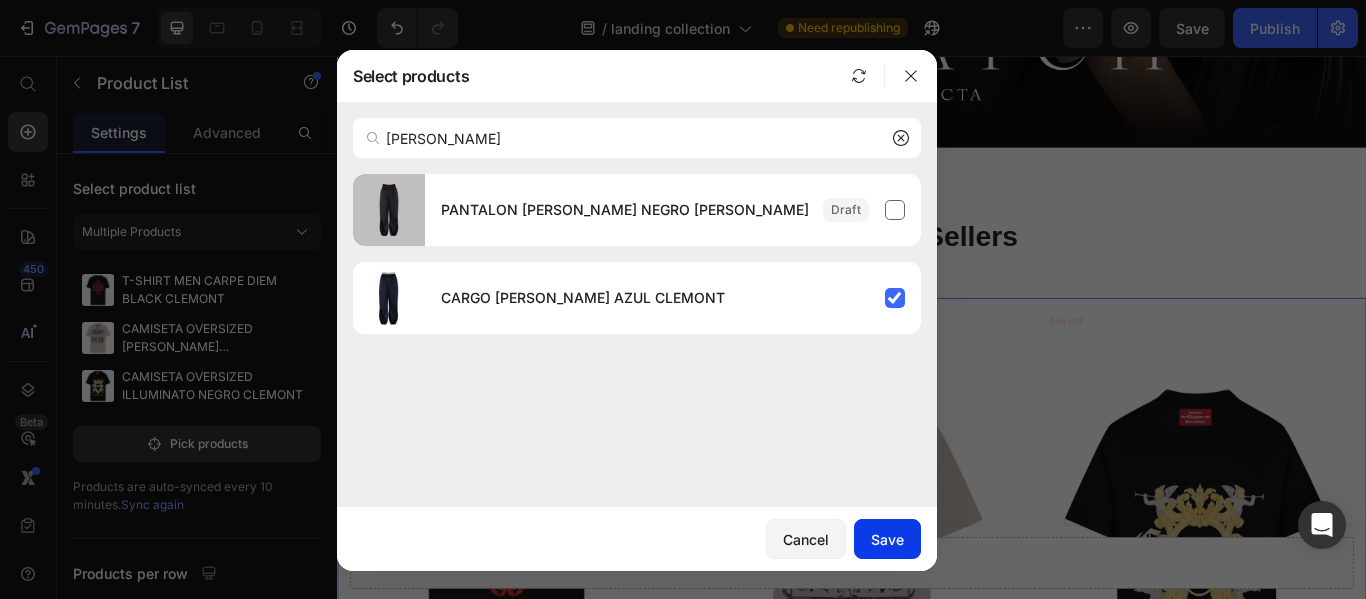 click on "Save" at bounding box center [887, 539] 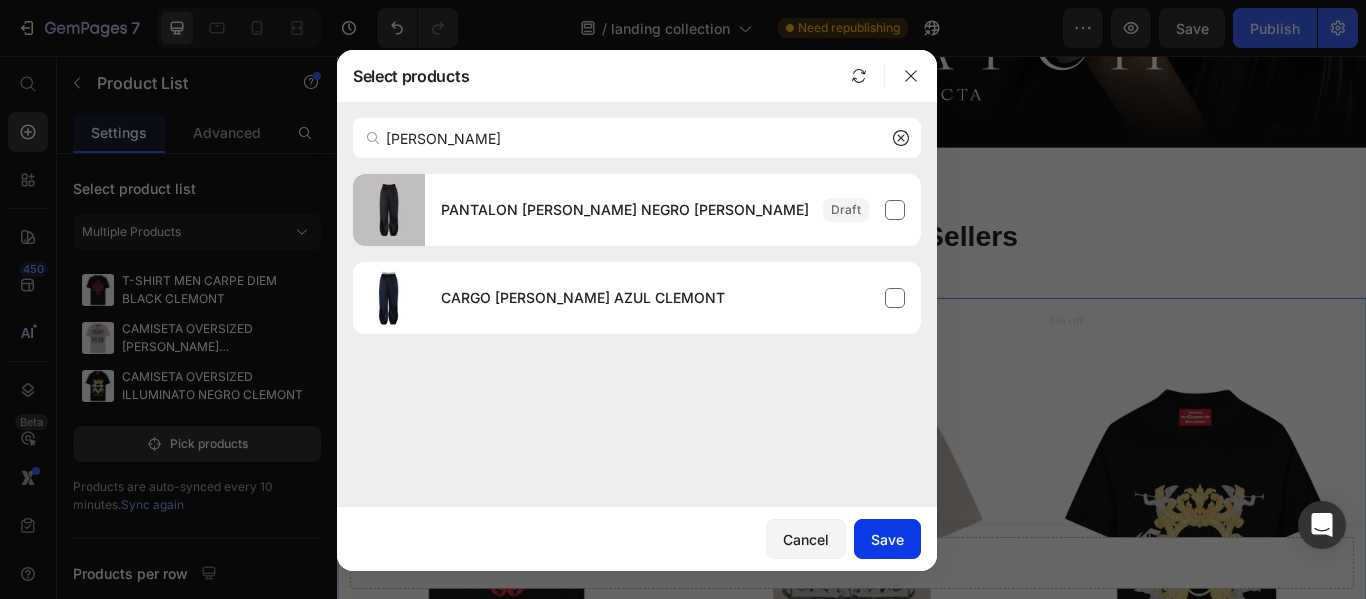 type 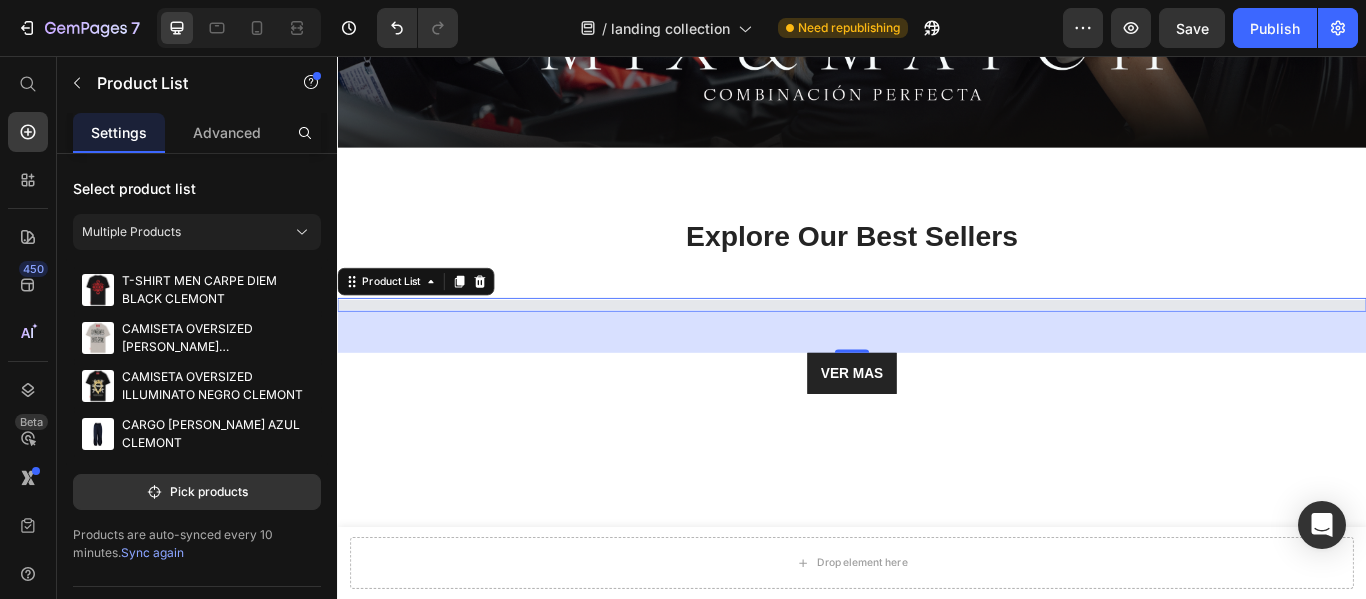 select on "M" 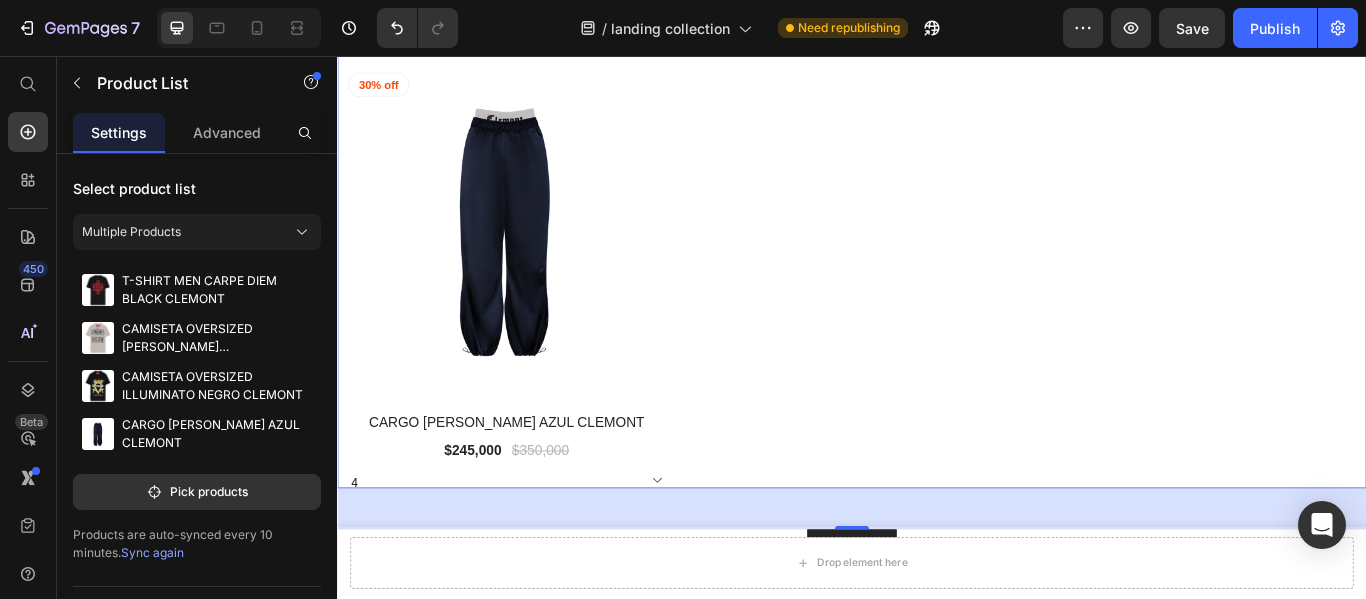 scroll, scrollTop: 1576, scrollLeft: 0, axis: vertical 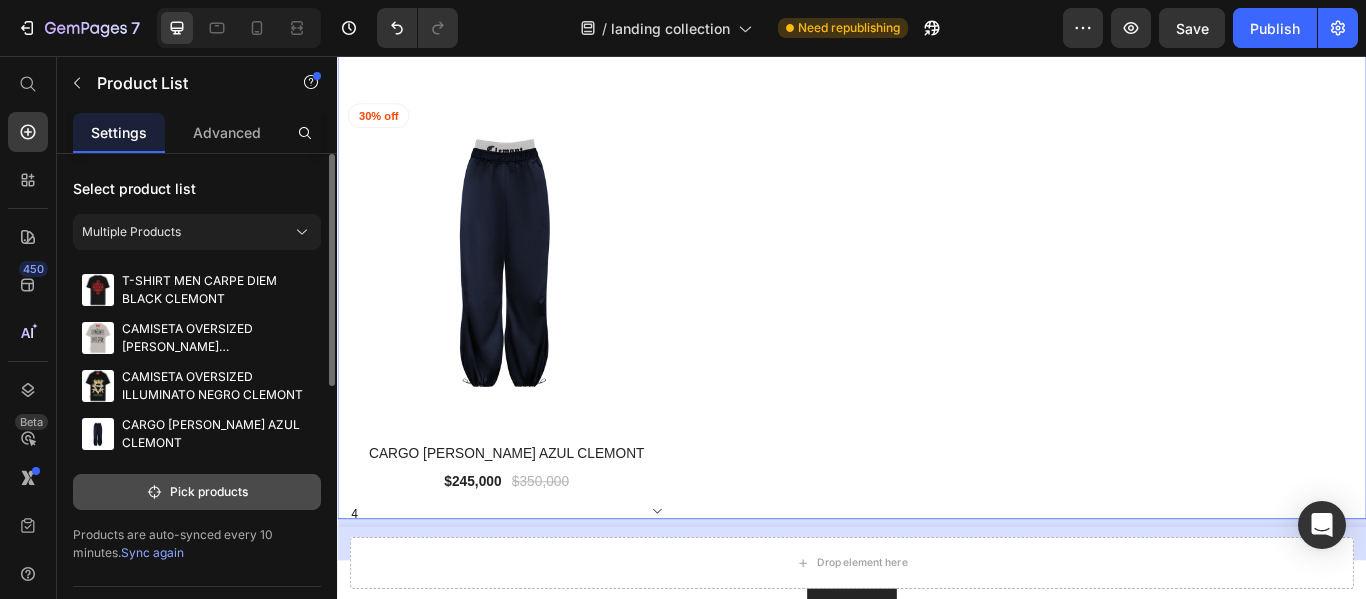 click on "Pick products" at bounding box center [197, 492] 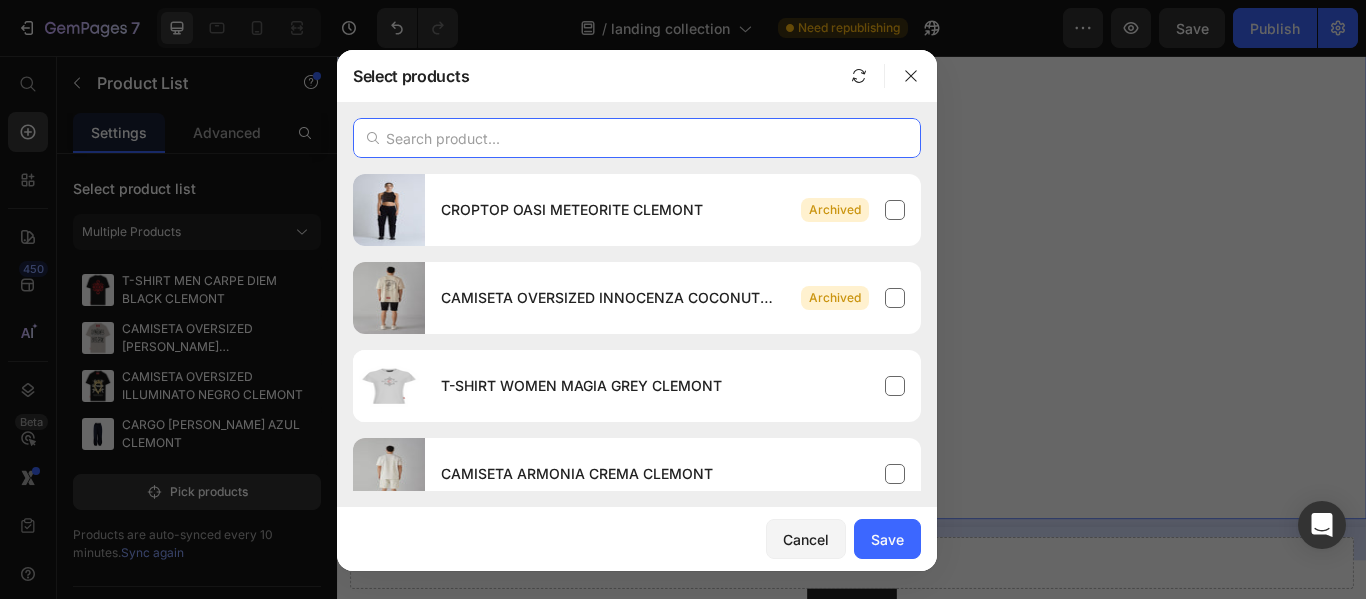 click at bounding box center (637, 138) 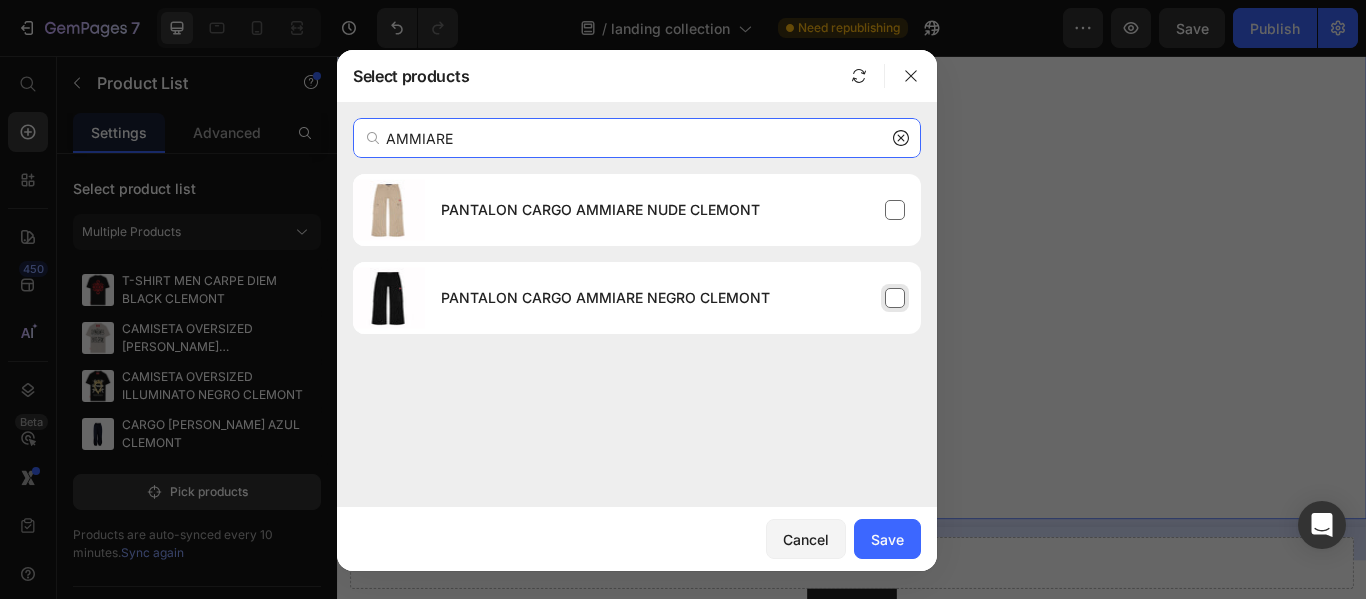 type on "AMMIARE" 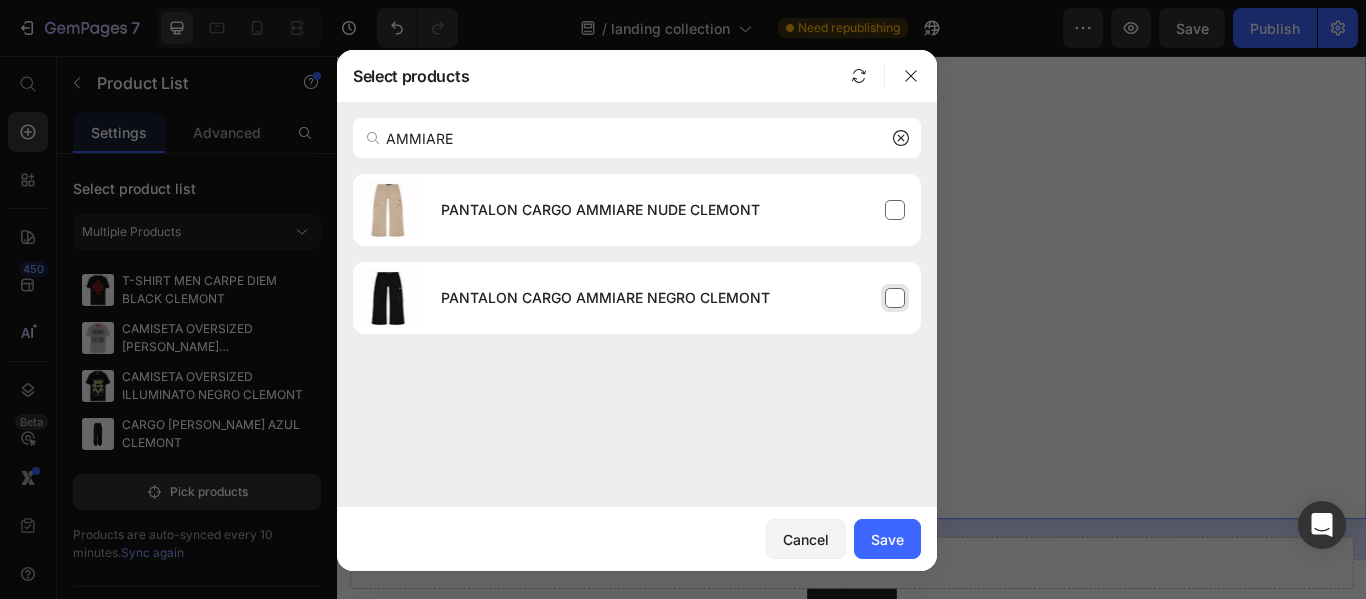click on "PANTALON CARGO AMMIARE NEGRO CLEMONT" at bounding box center [673, 298] 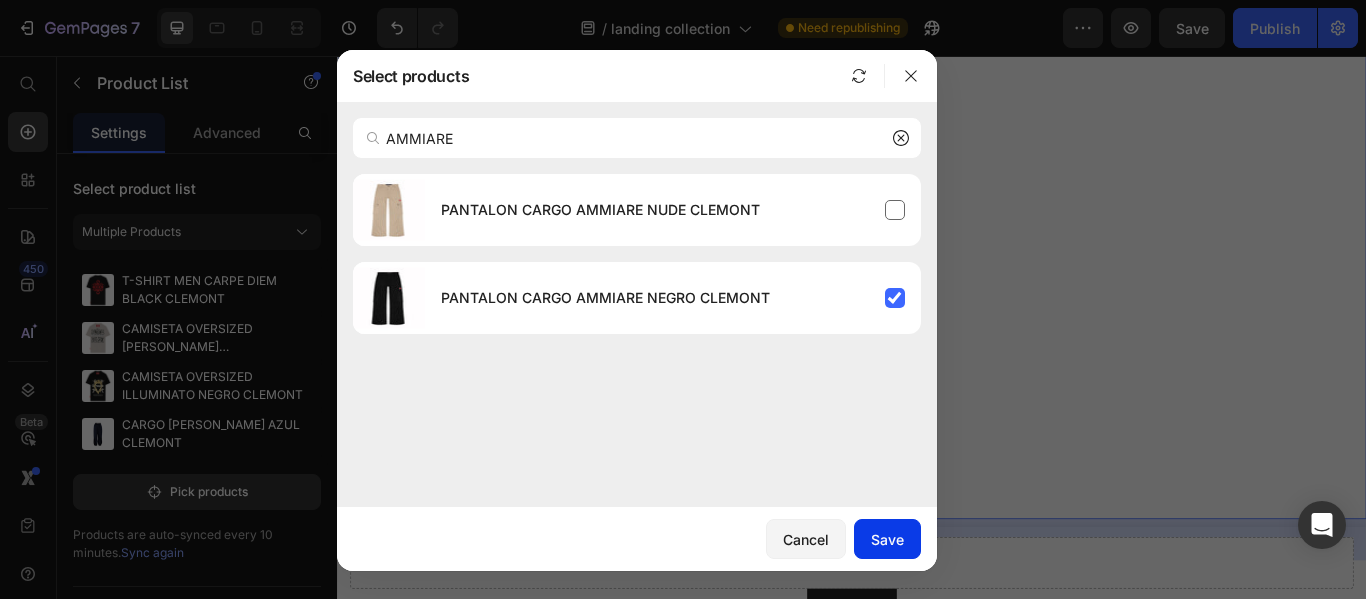 click on "Save" at bounding box center (887, 539) 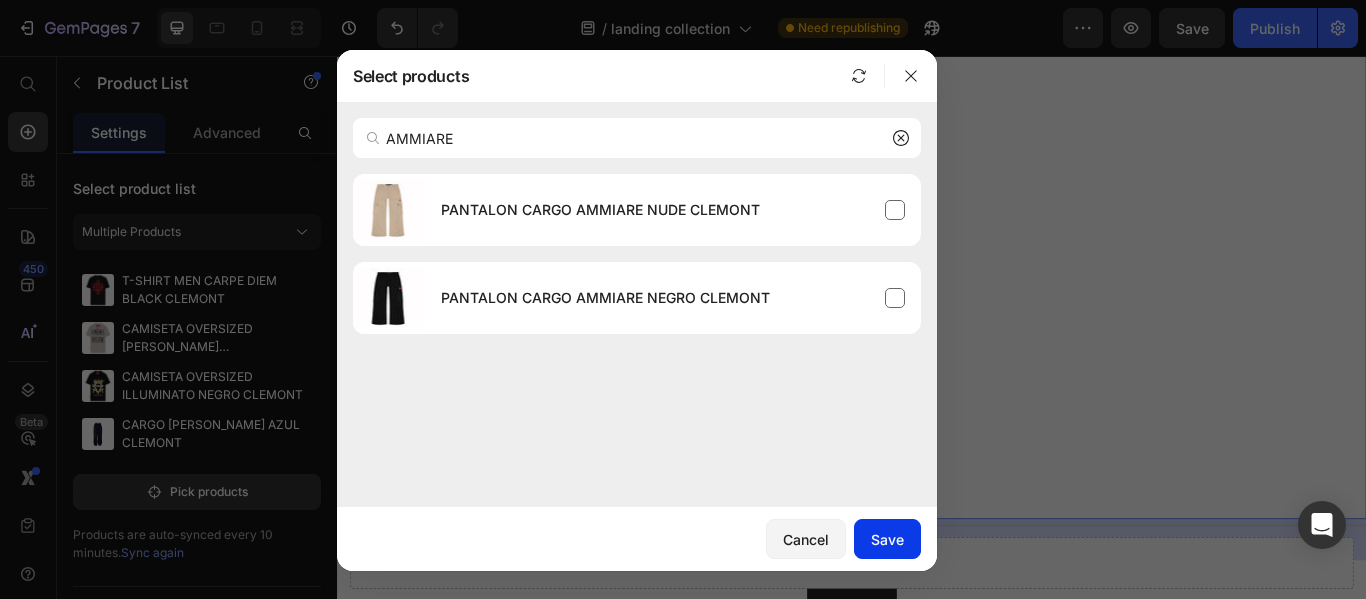type 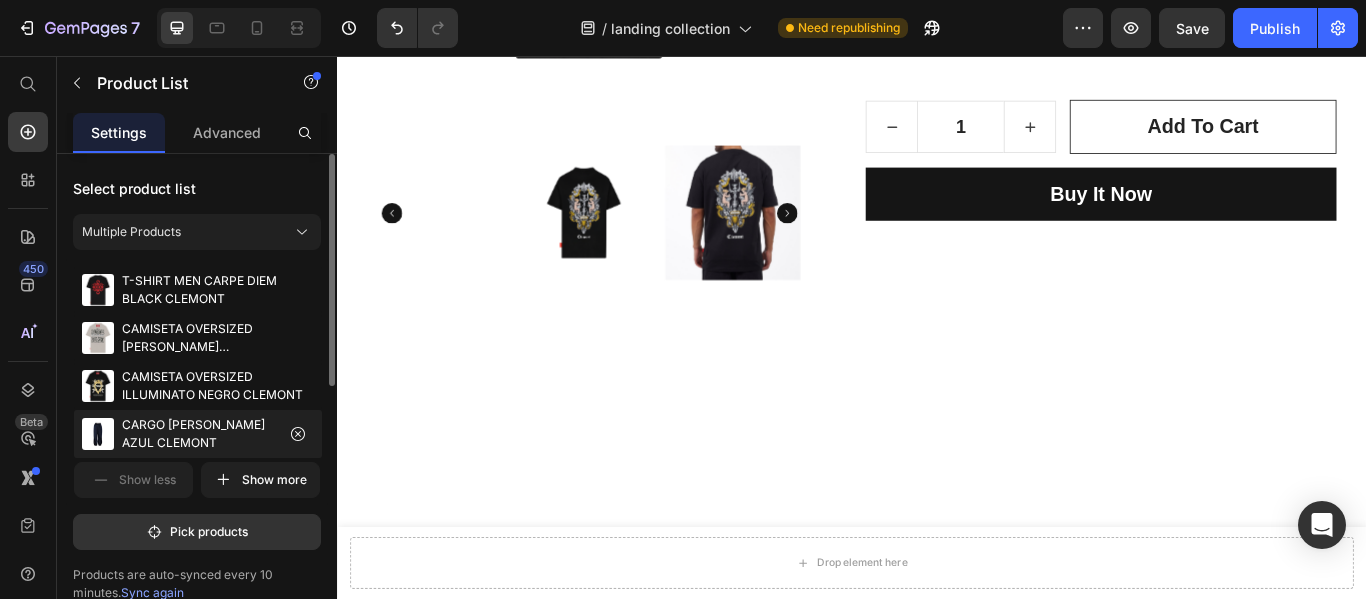 select on "M" 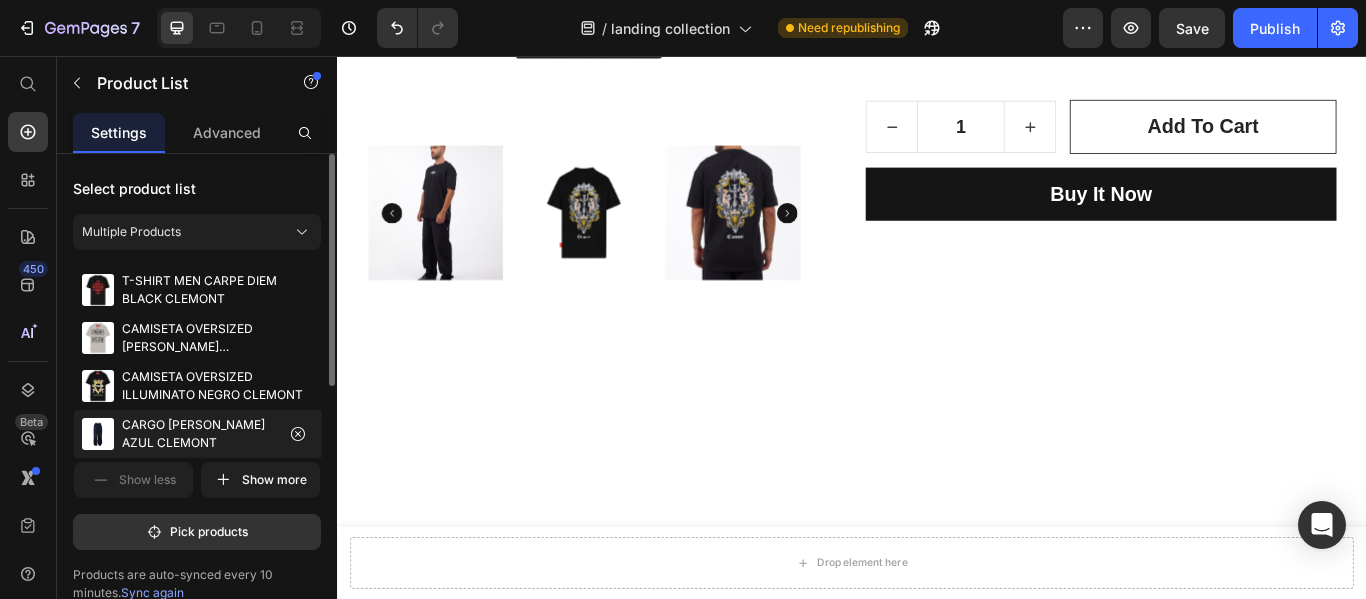 select on "M" 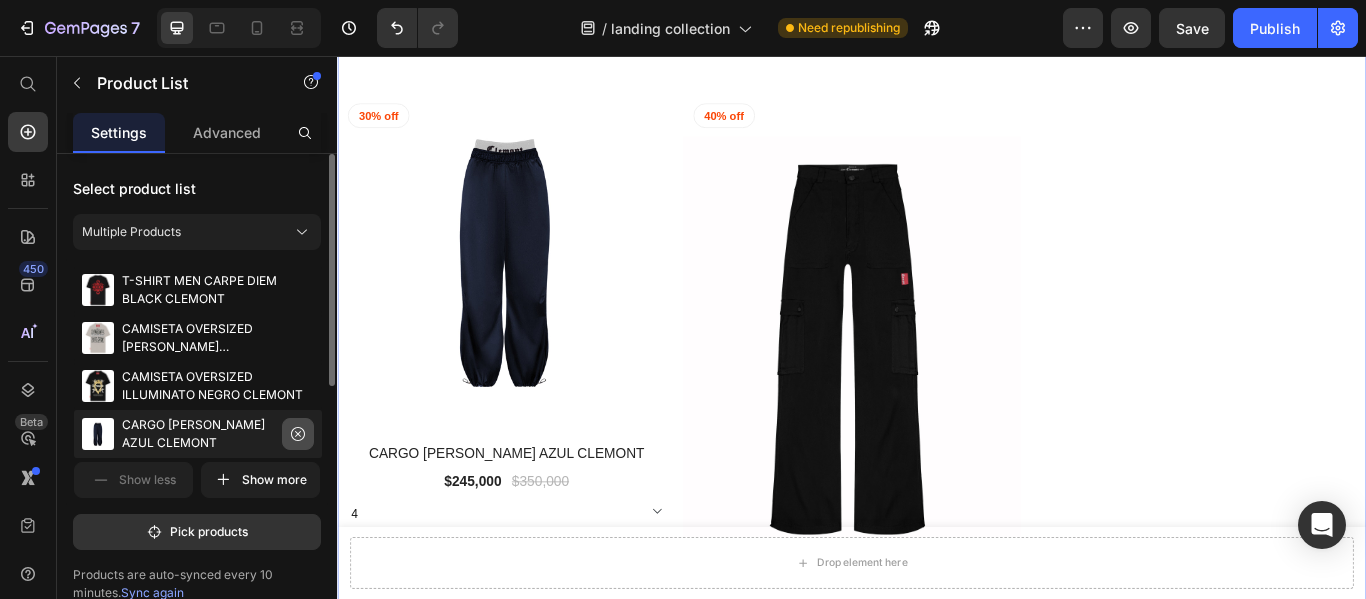click 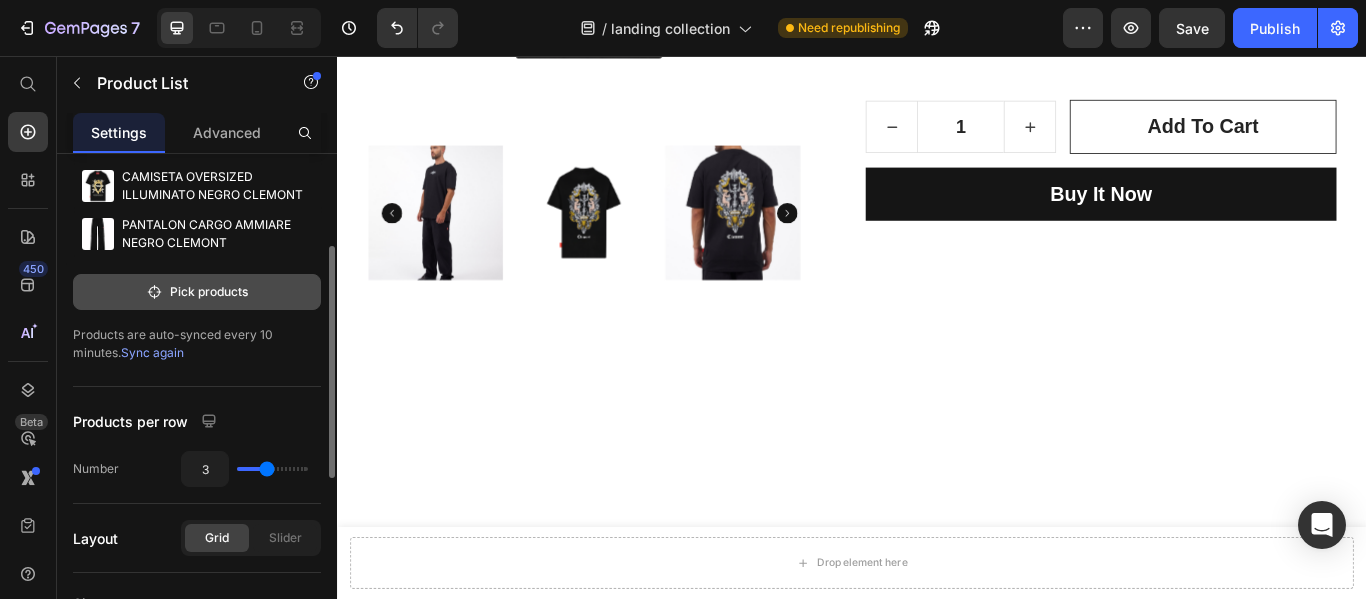 select on "M" 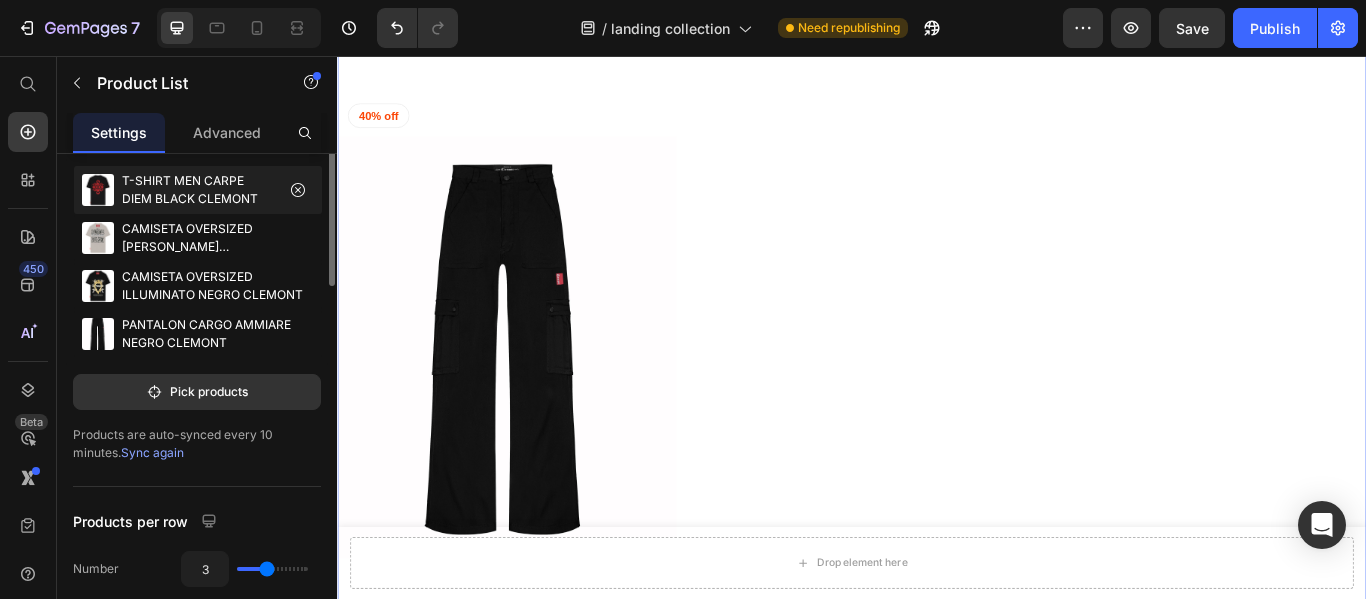 scroll, scrollTop: 0, scrollLeft: 0, axis: both 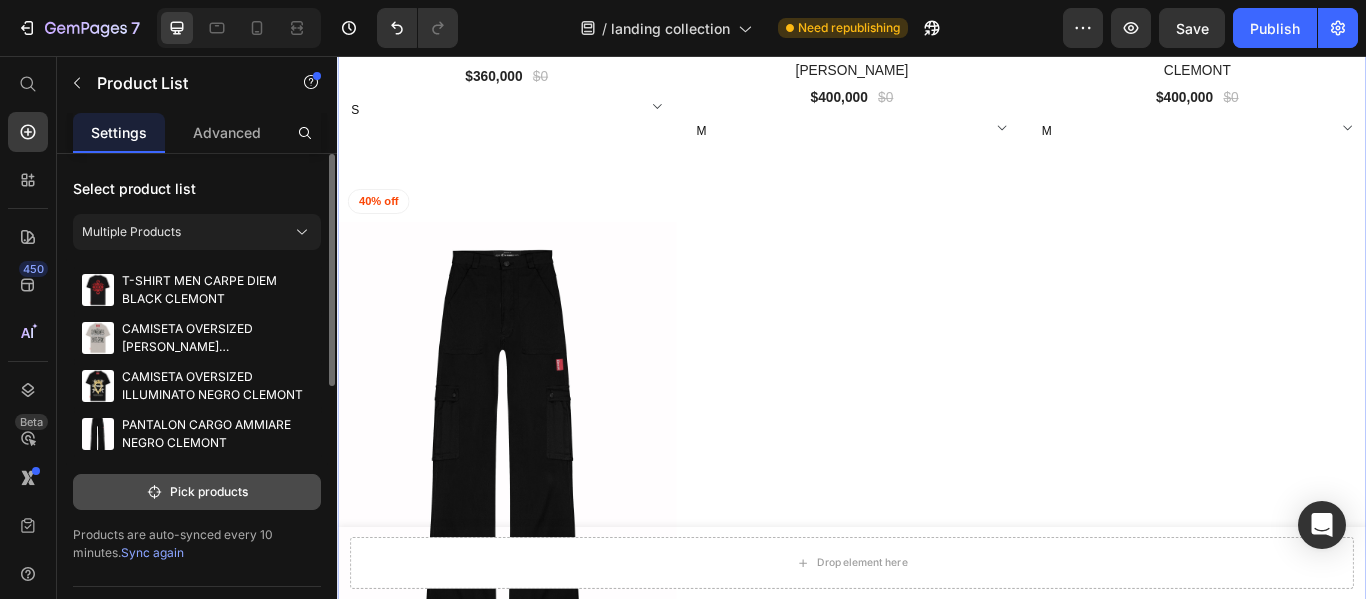 click on "Pick products" at bounding box center [197, 492] 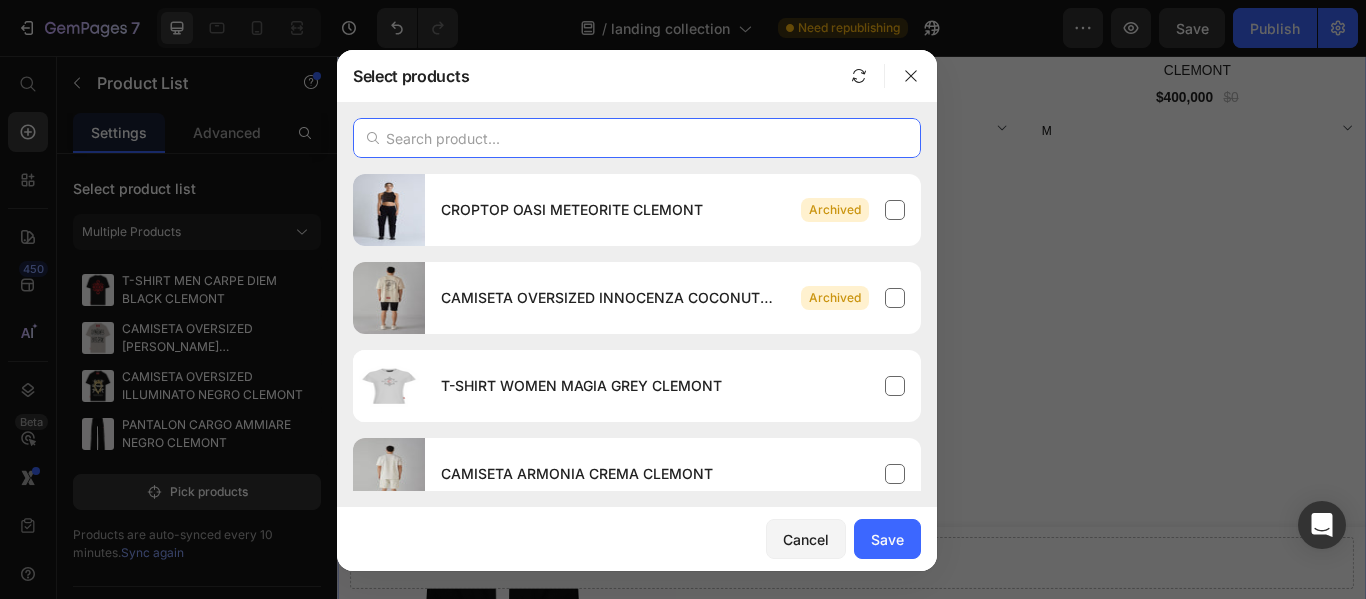 click at bounding box center [637, 138] 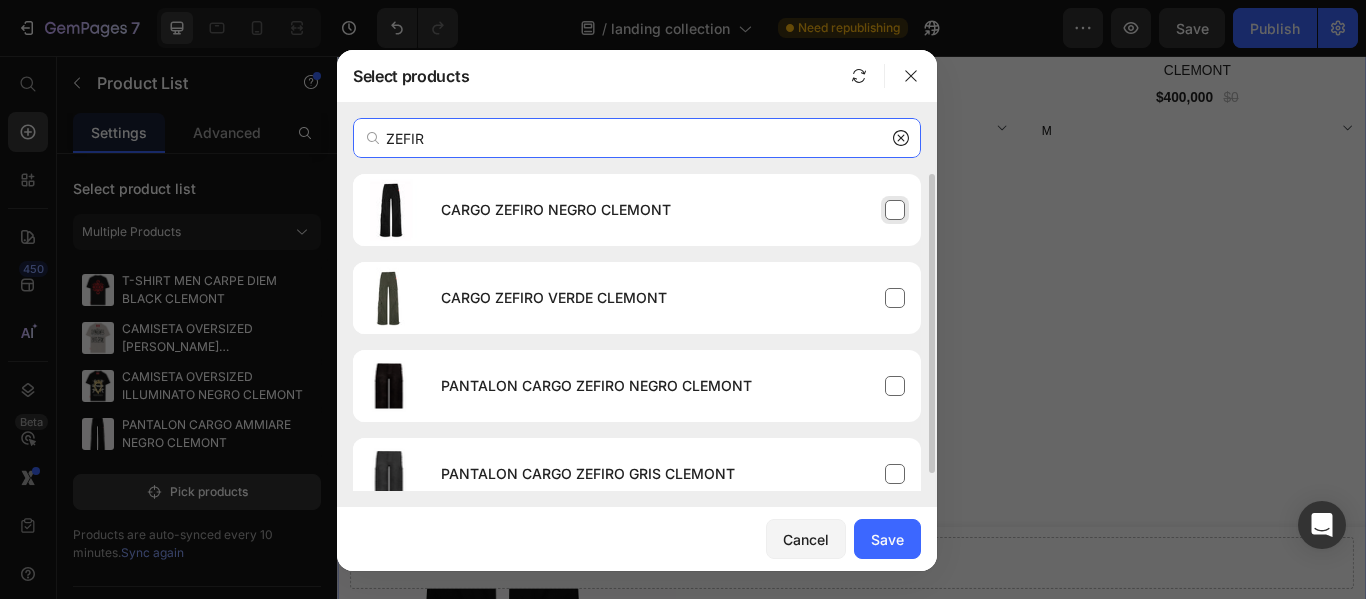 type on "ZEFIR" 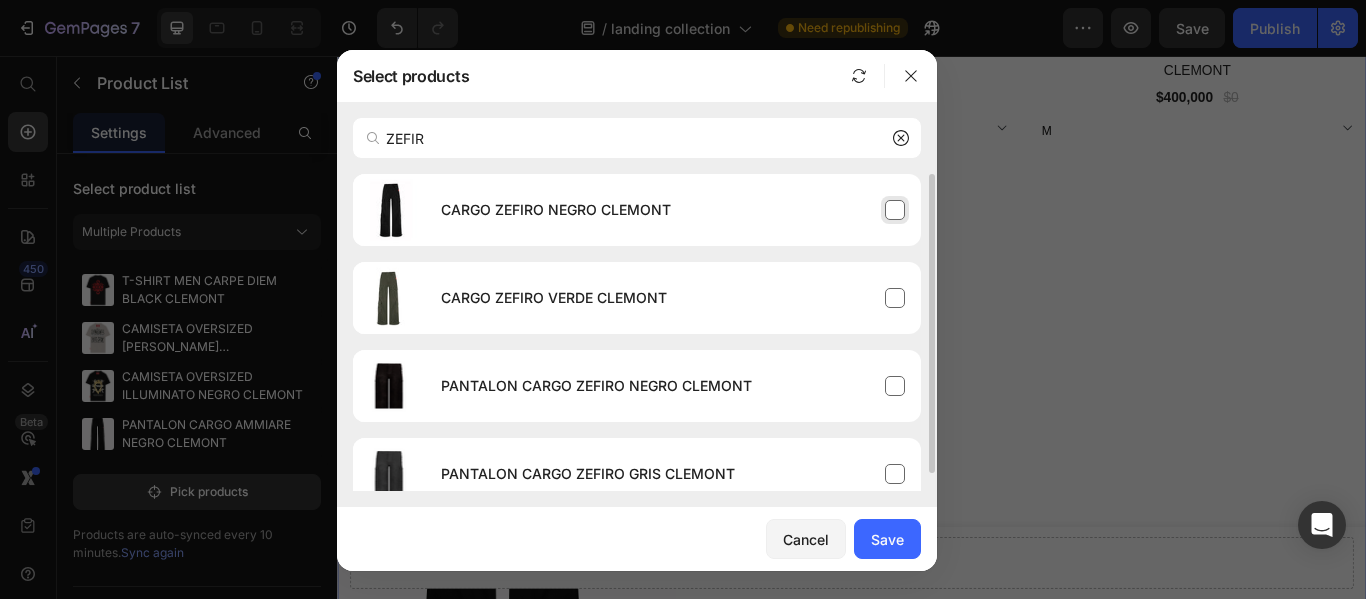 click on "CARGO ZEFIRO NEGRO CLEMONT" at bounding box center [673, 210] 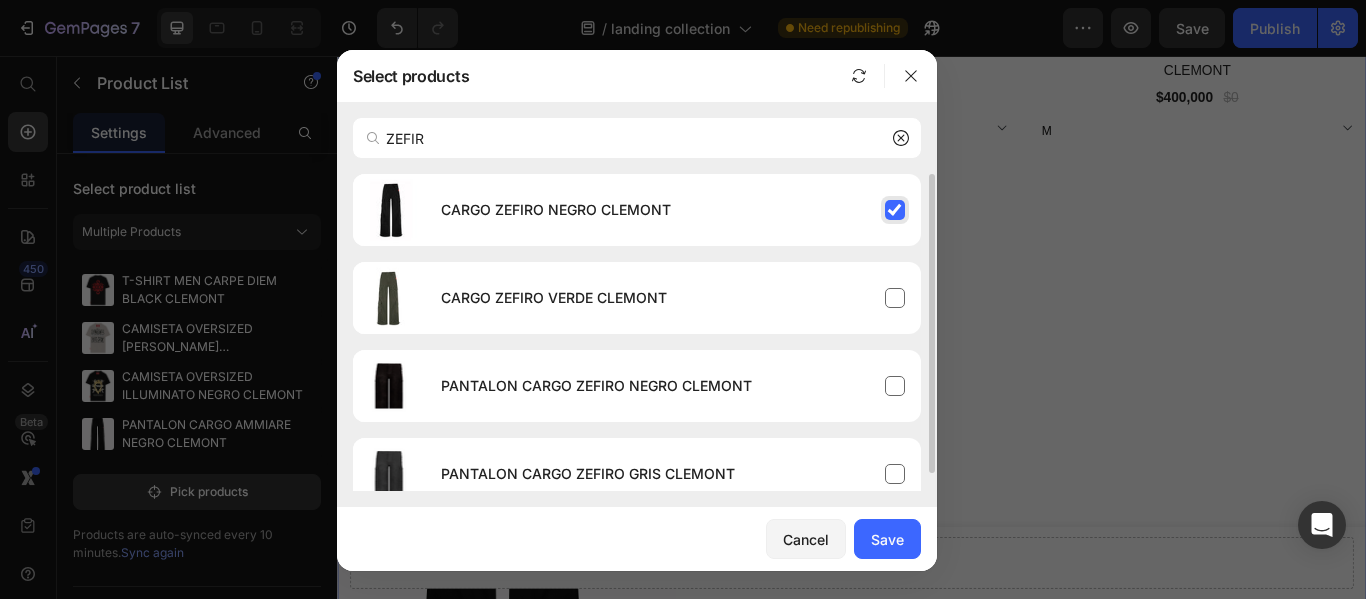 click on "CARGO ZEFIRO NEGRO CLEMONT" at bounding box center [673, 210] 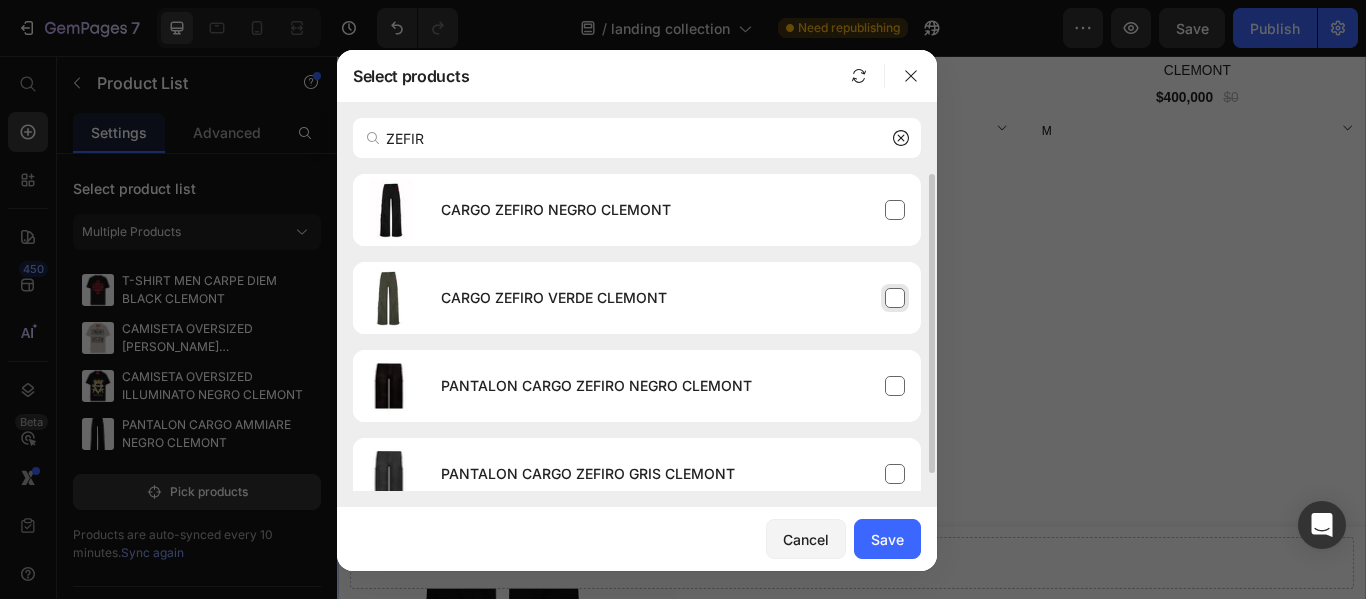 click on "CARGO ZEFIRO VERDE CLEMONT" at bounding box center (673, 298) 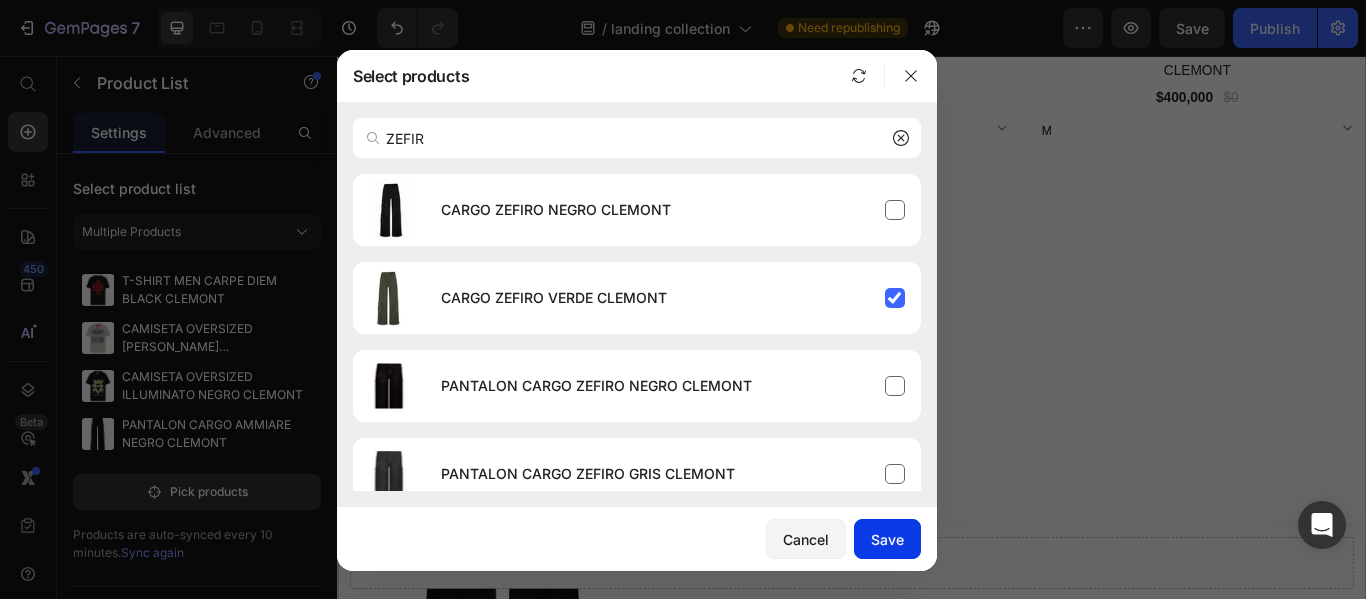 click on "Save" at bounding box center (887, 539) 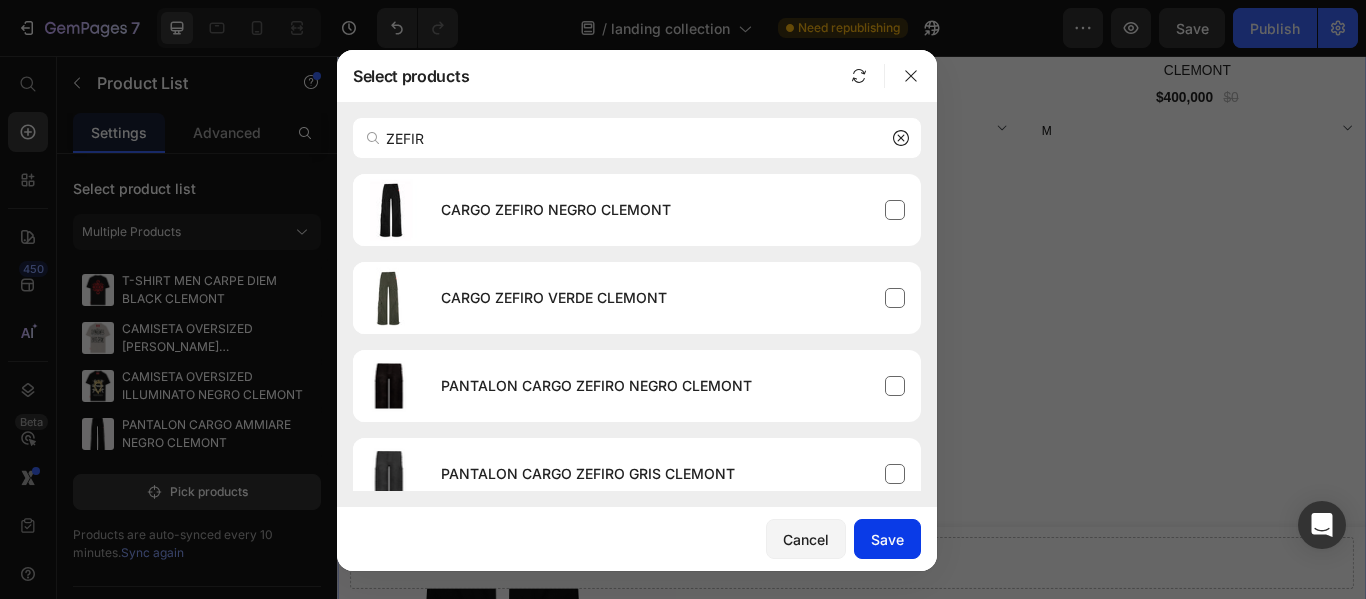type 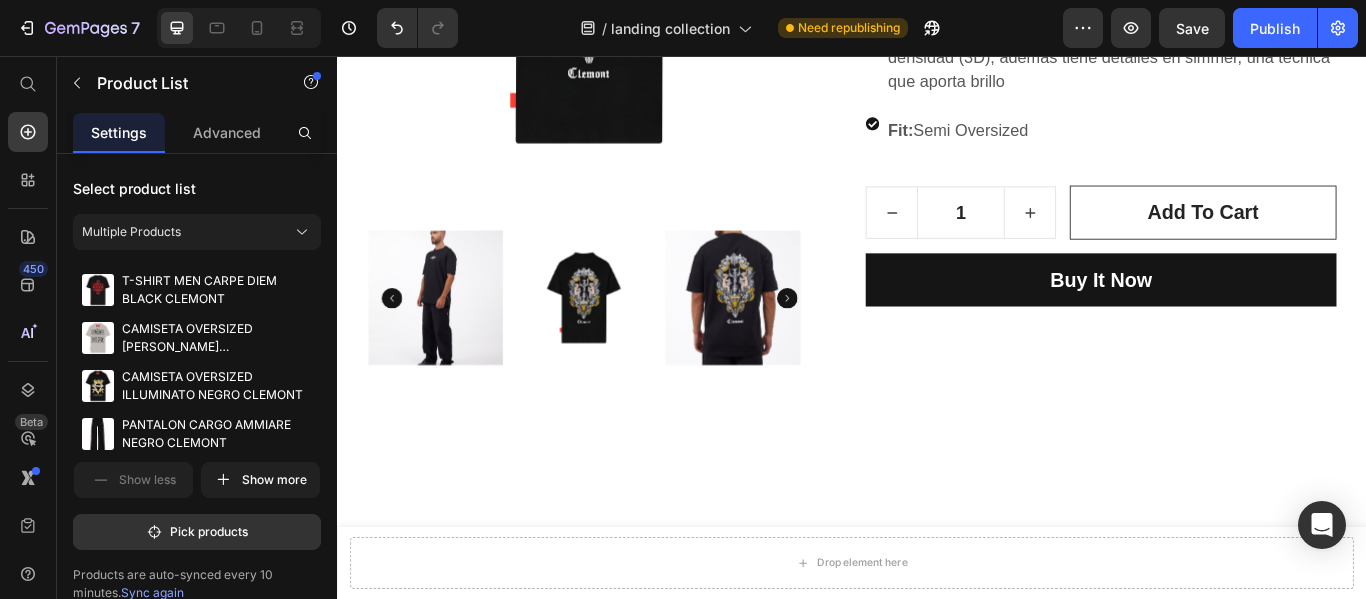select on "M" 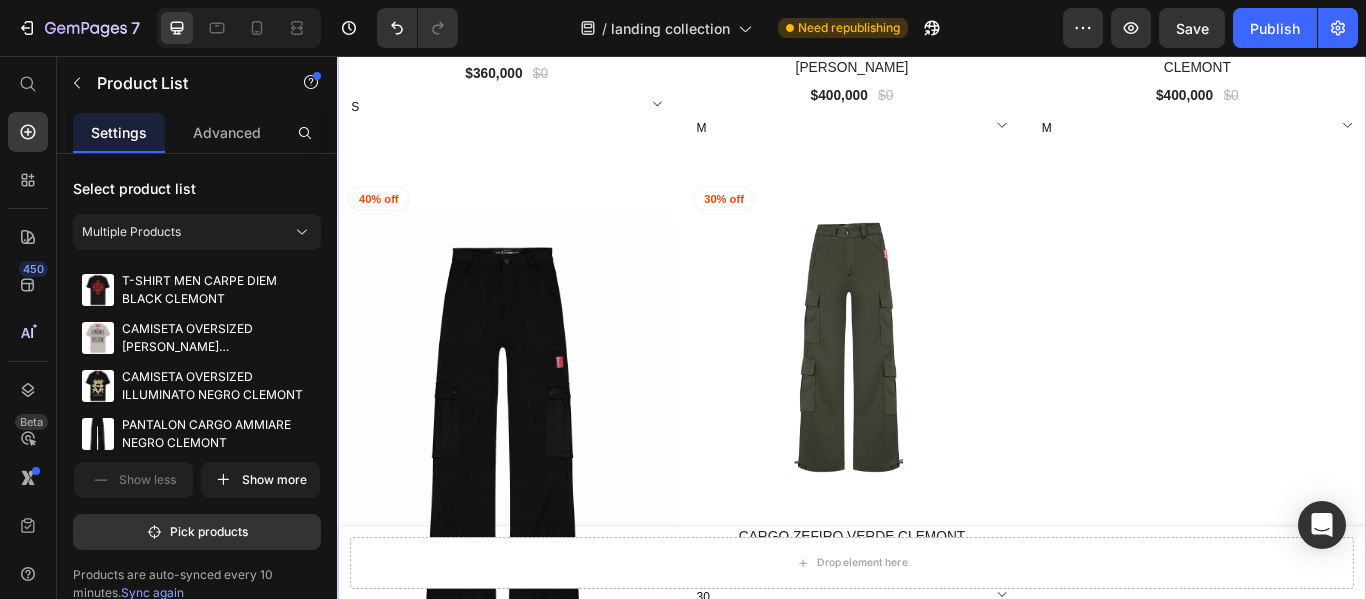 scroll, scrollTop: 1476, scrollLeft: 0, axis: vertical 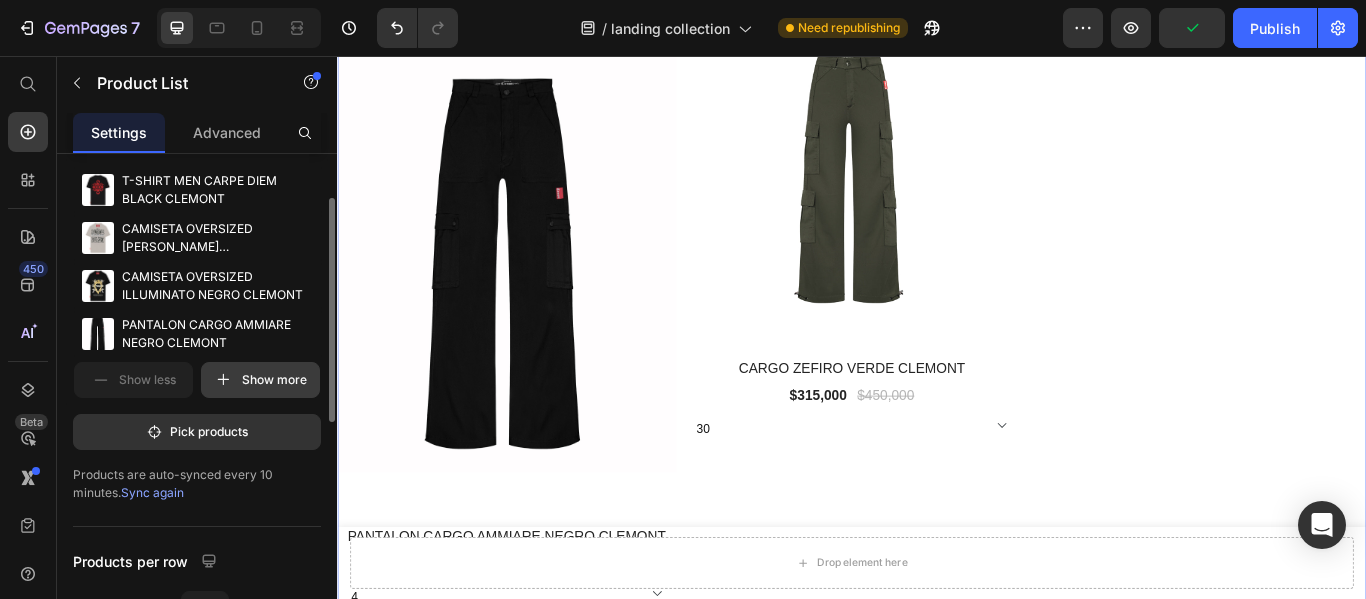 click on "Show more" at bounding box center (260, 380) 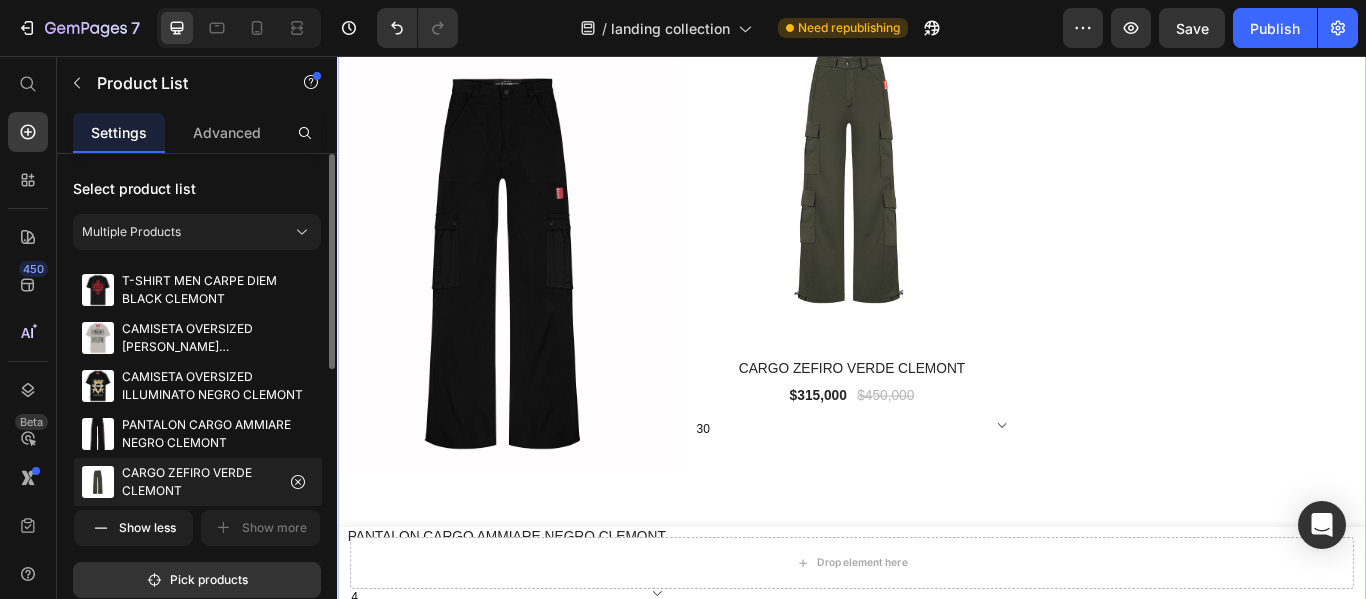 scroll, scrollTop: 100, scrollLeft: 0, axis: vertical 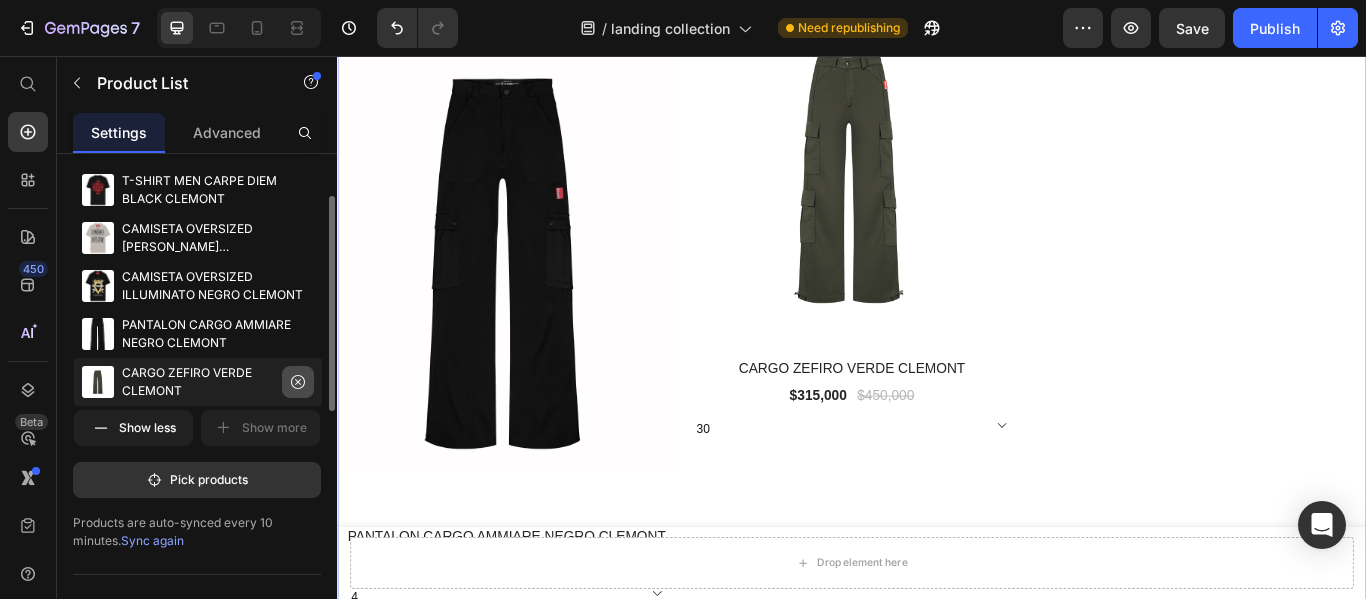 click 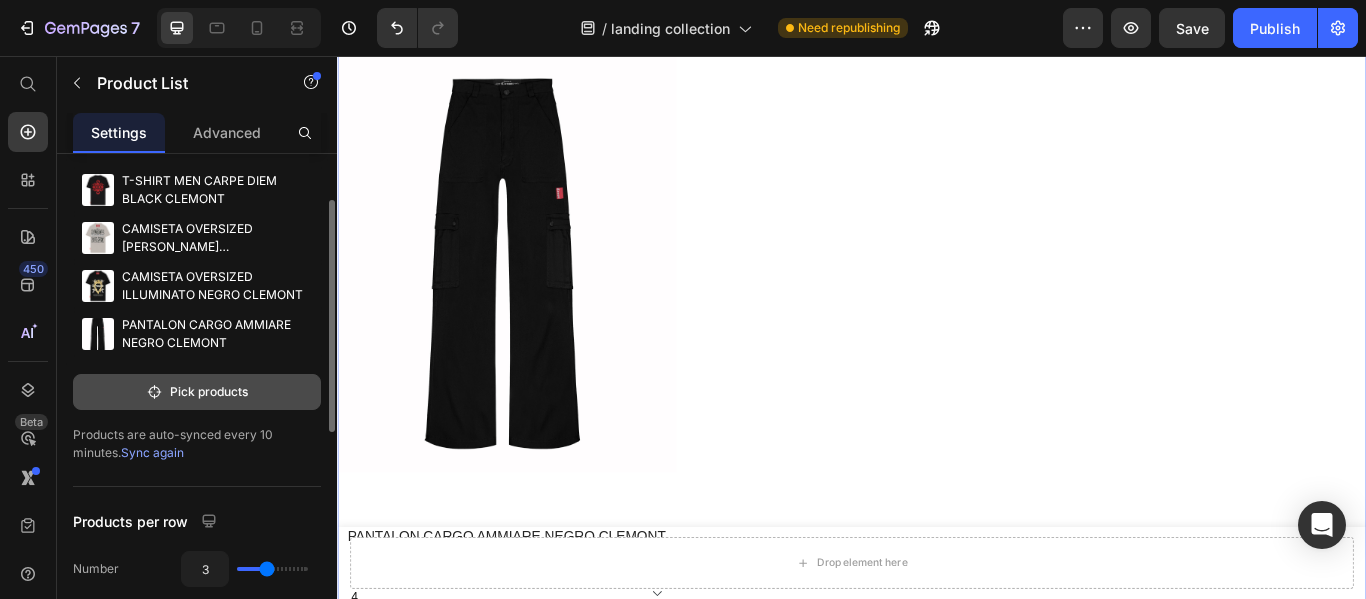 click on "Pick products" at bounding box center (197, 392) 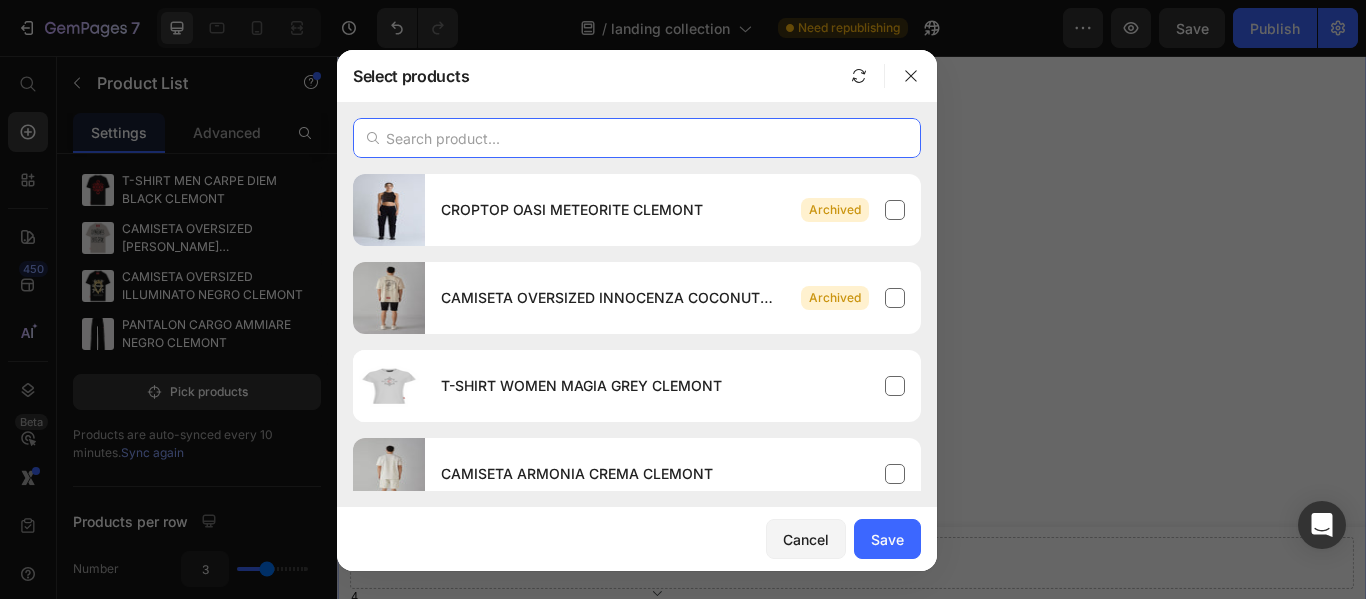 click at bounding box center [637, 138] 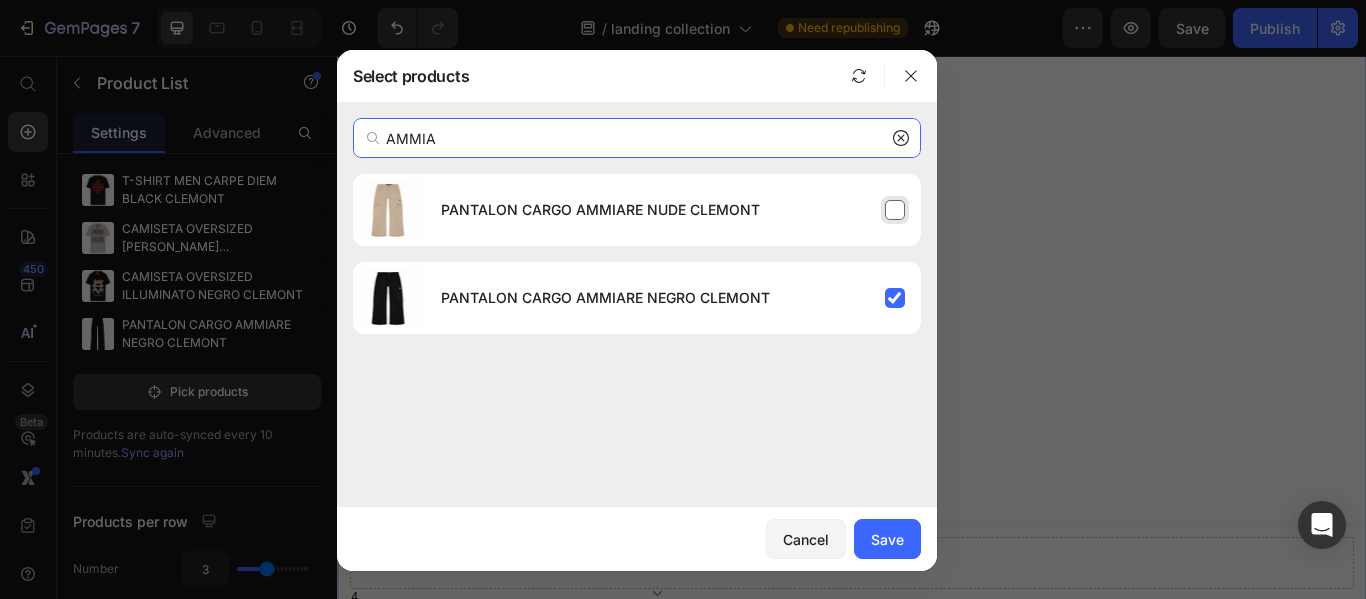 type on "AMMIA" 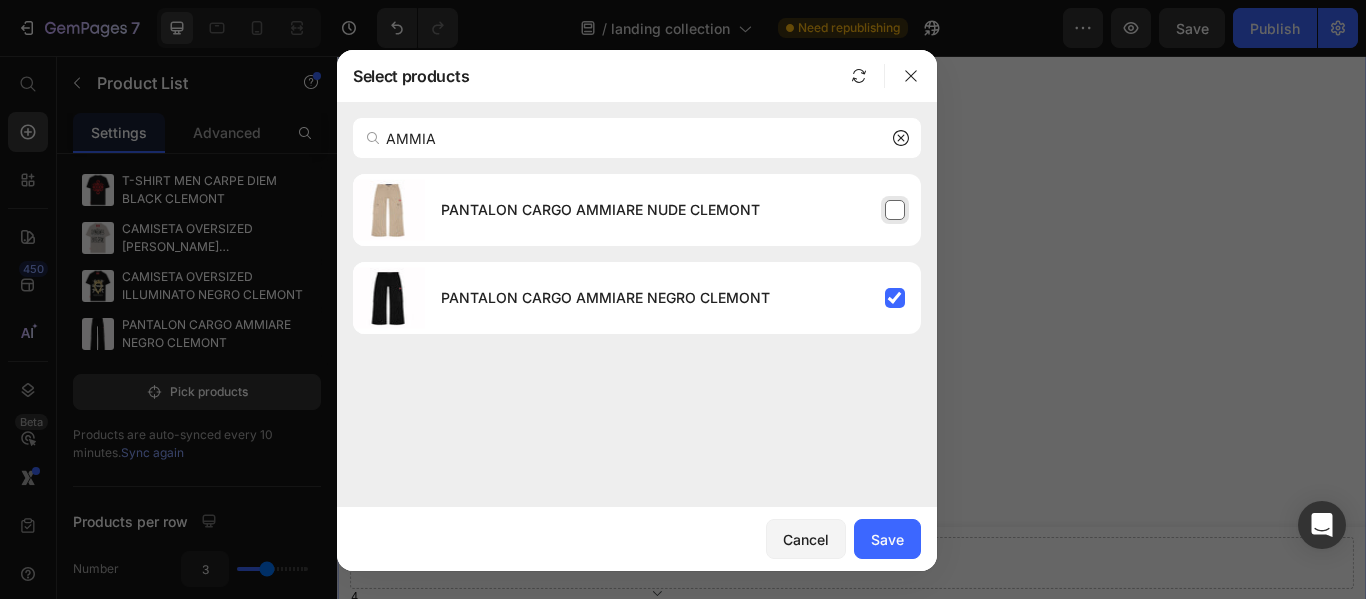 click on "PANTALON CARGO AMMIARE NUDE CLEMONT" at bounding box center [673, 210] 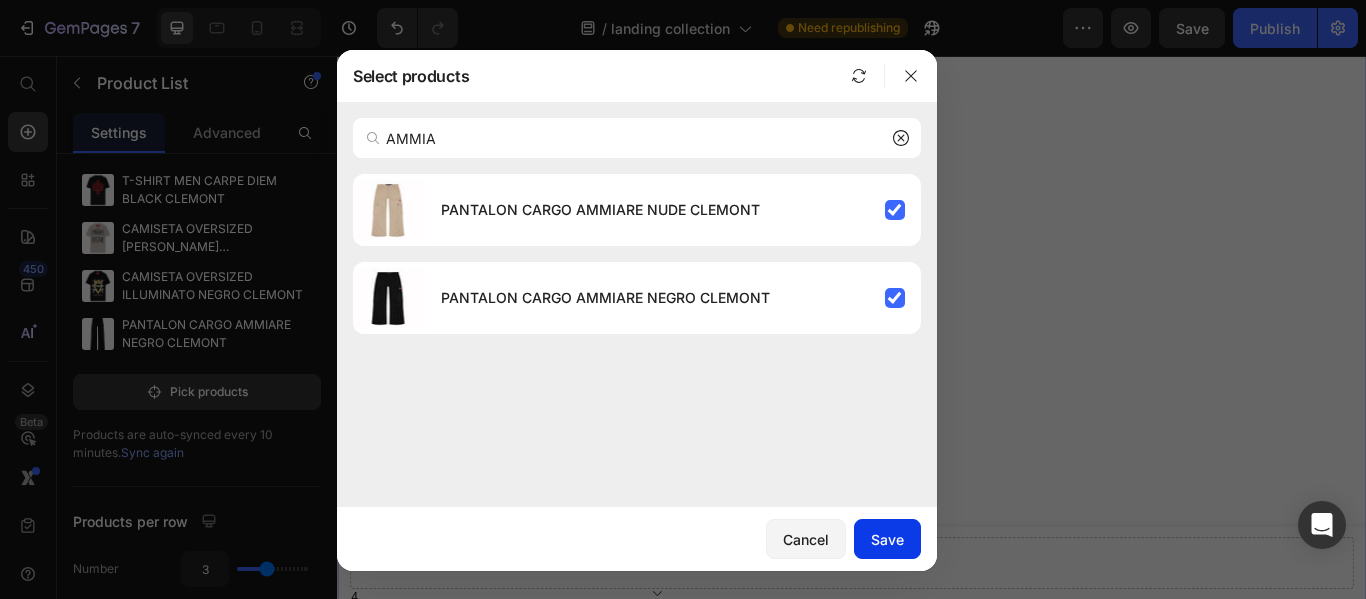 click on "Save" at bounding box center [887, 539] 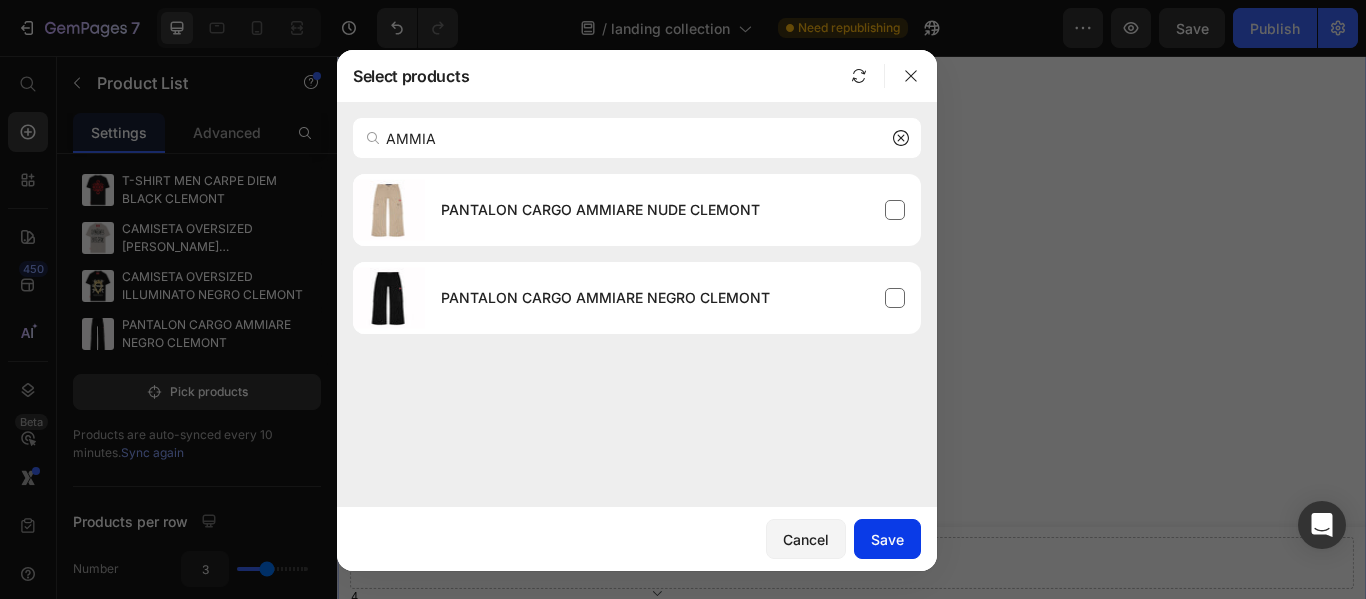 type 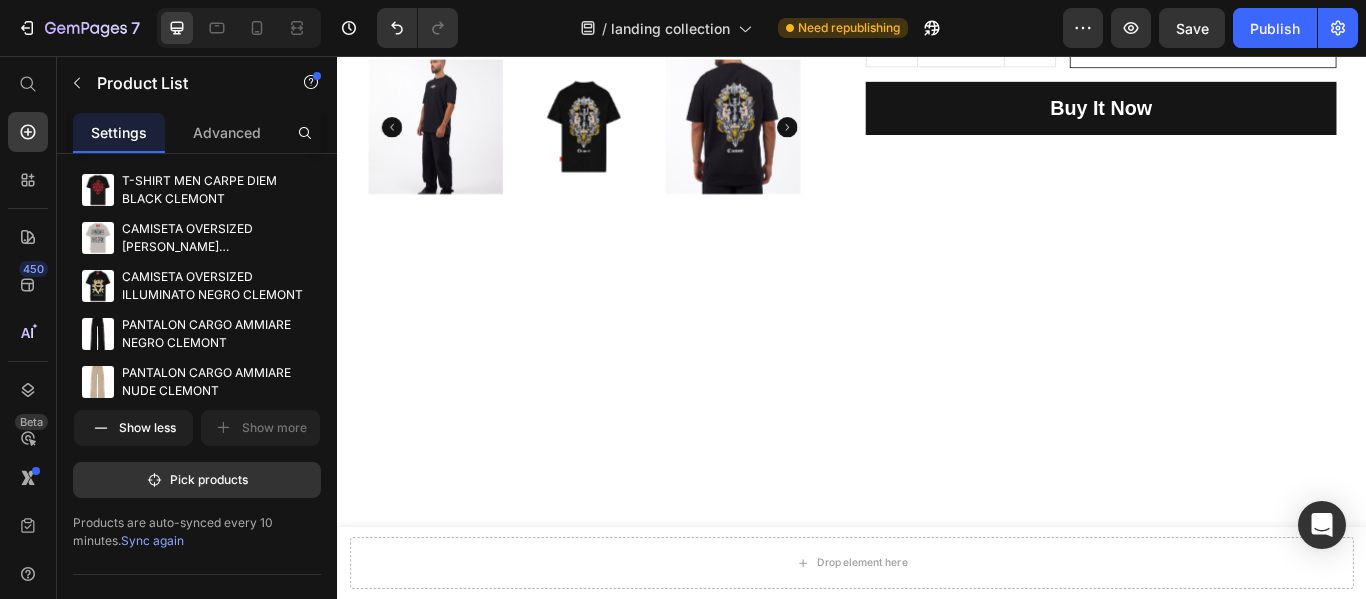 select on "M" 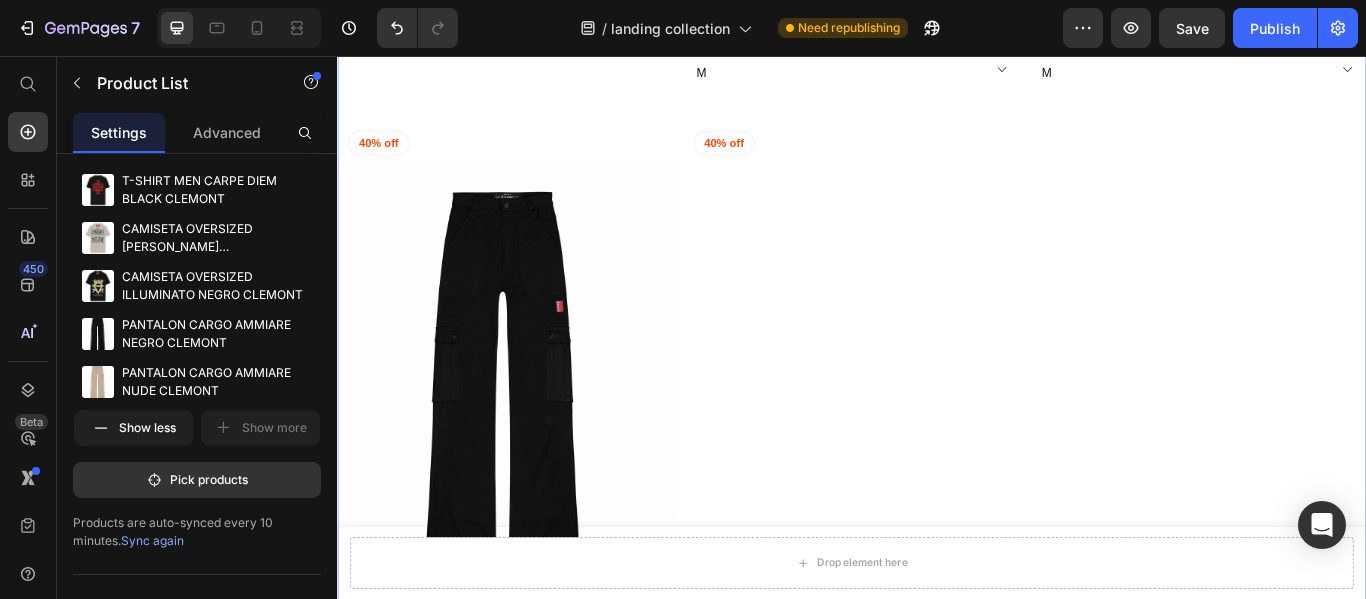 scroll, scrollTop: 1576, scrollLeft: 0, axis: vertical 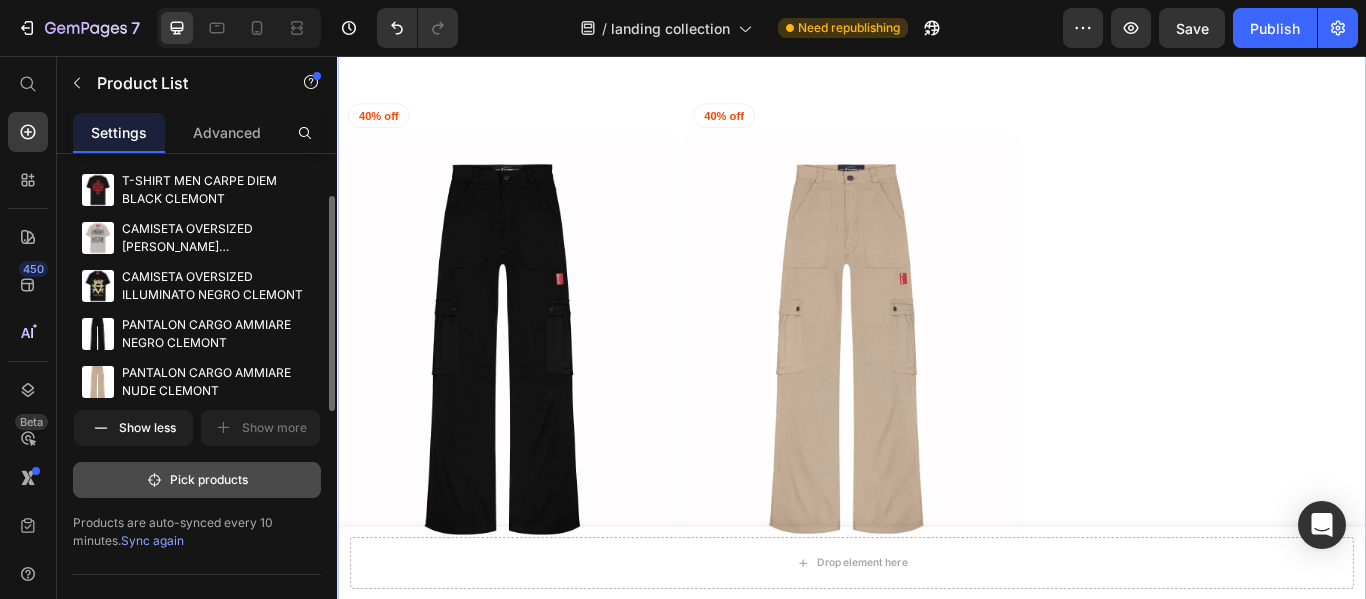 click on "Pick products" at bounding box center (197, 480) 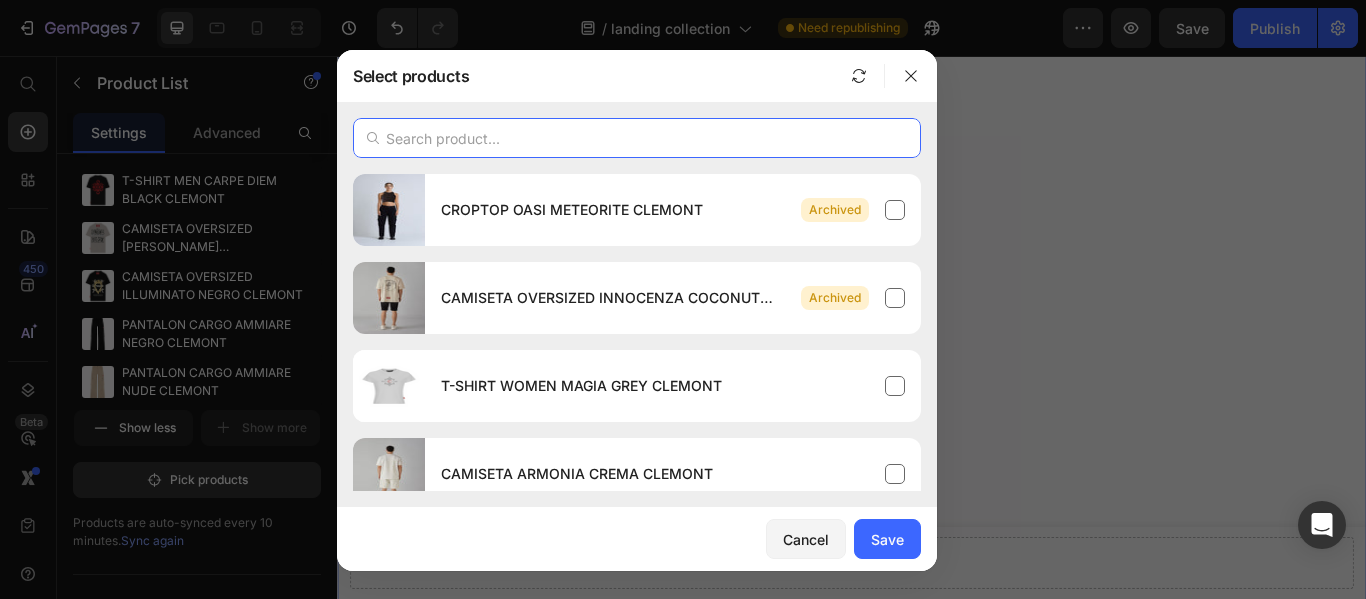 click at bounding box center [637, 138] 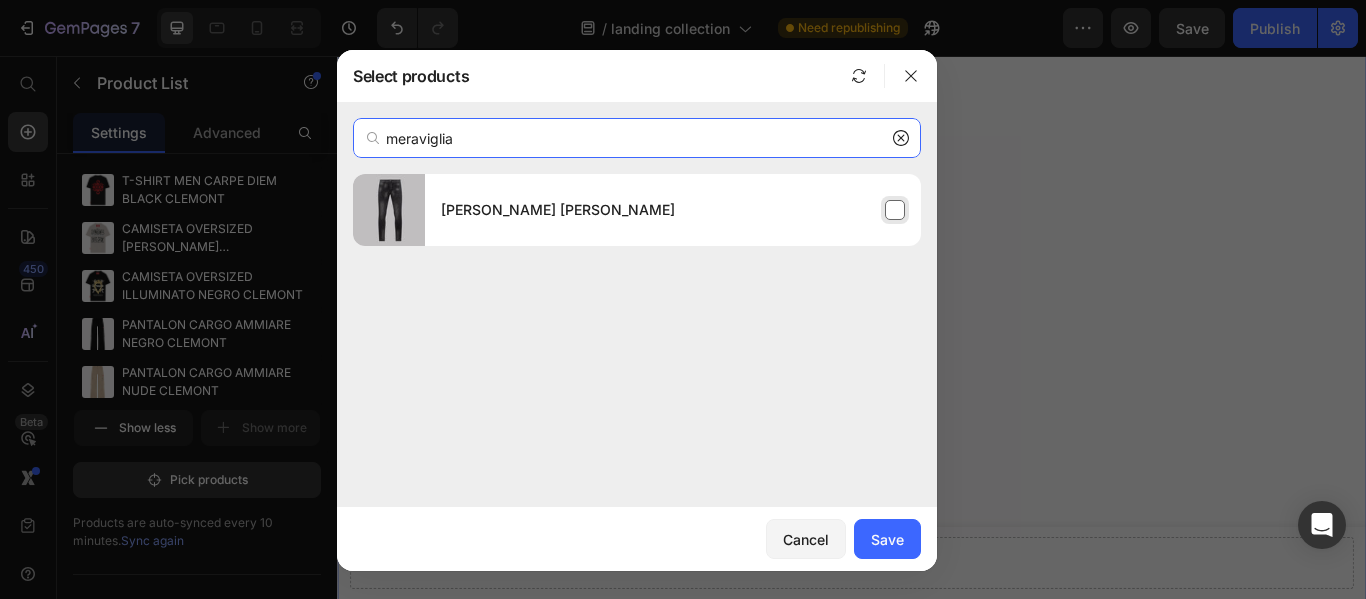 type on "meraviglia" 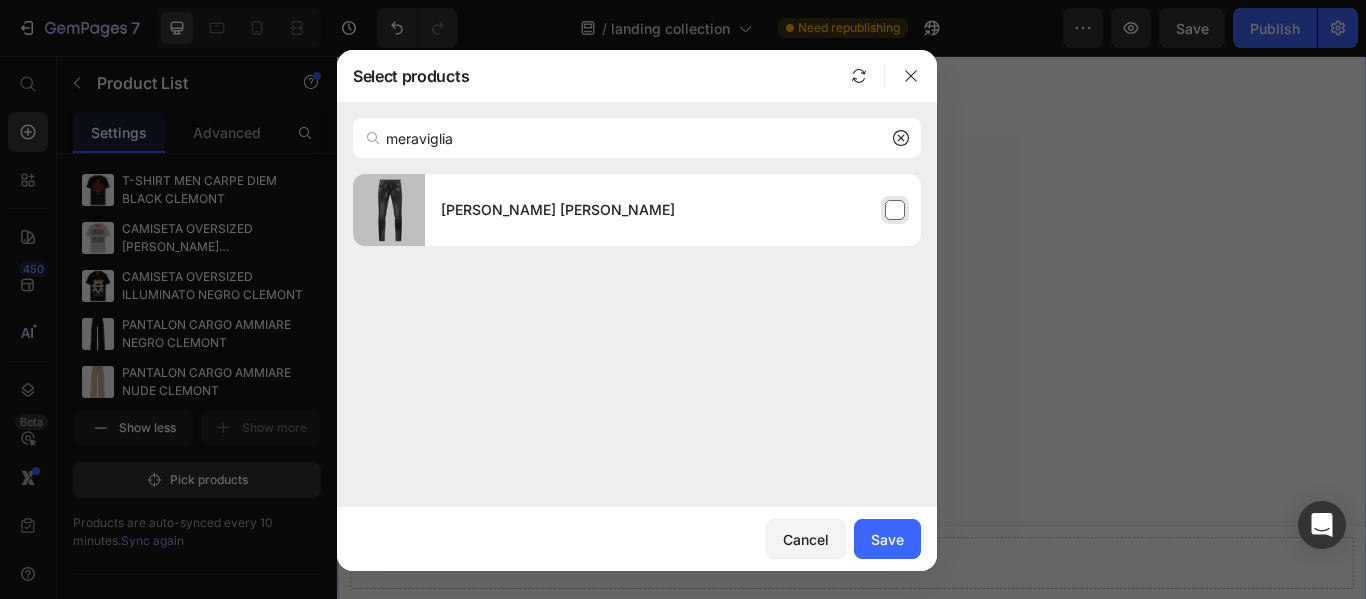 click on "[PERSON_NAME] [PERSON_NAME]" at bounding box center (673, 210) 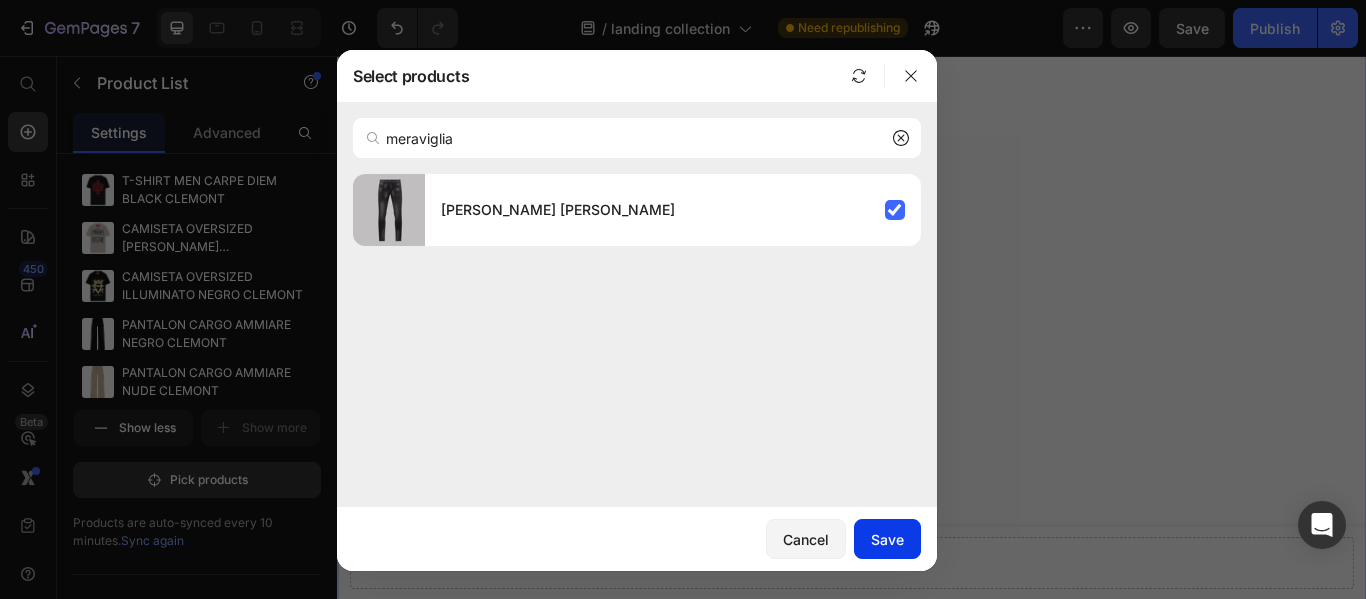 click on "Save" at bounding box center [887, 539] 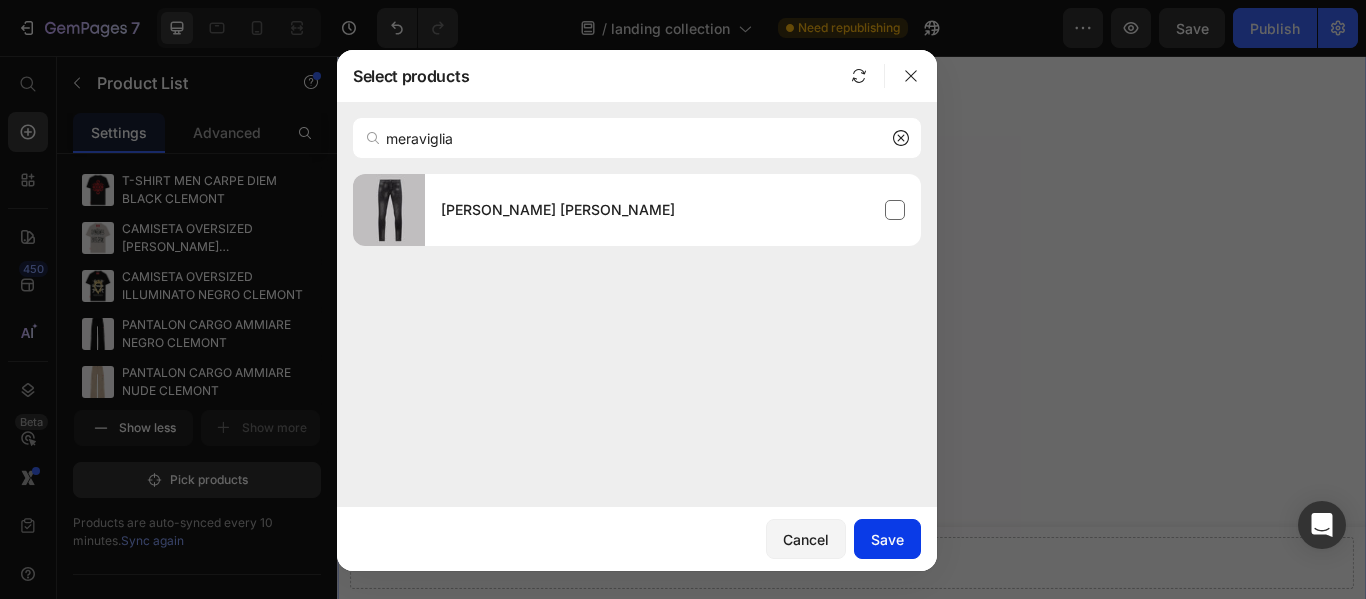 type 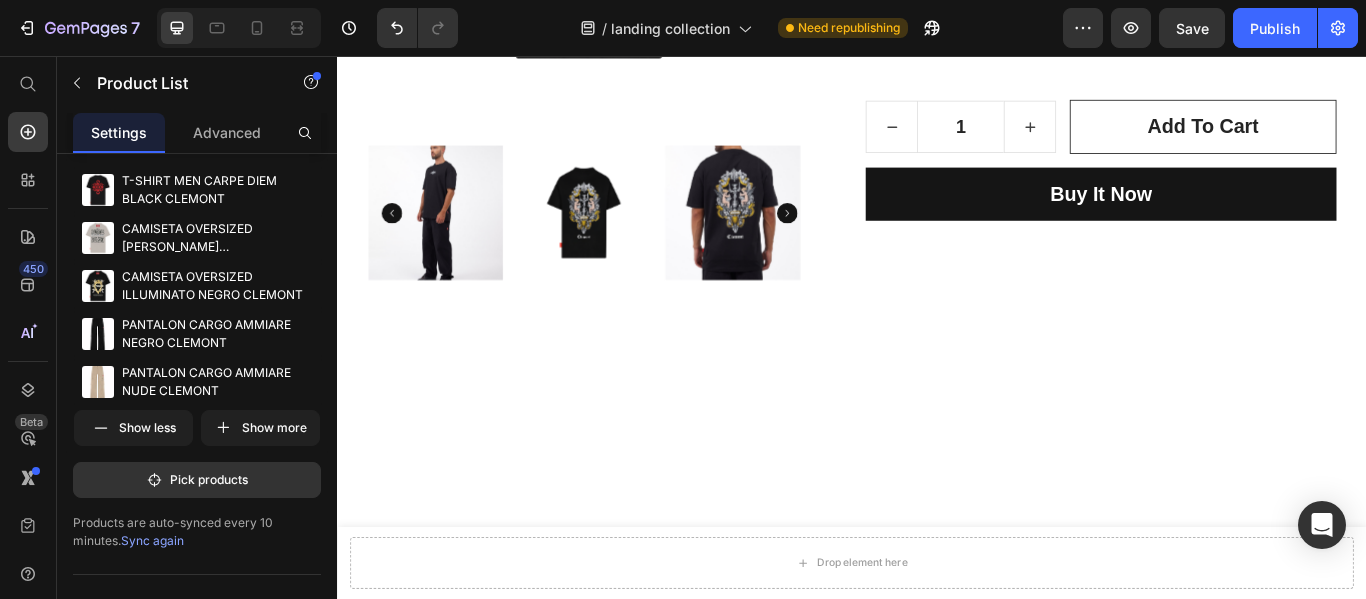 select on "M" 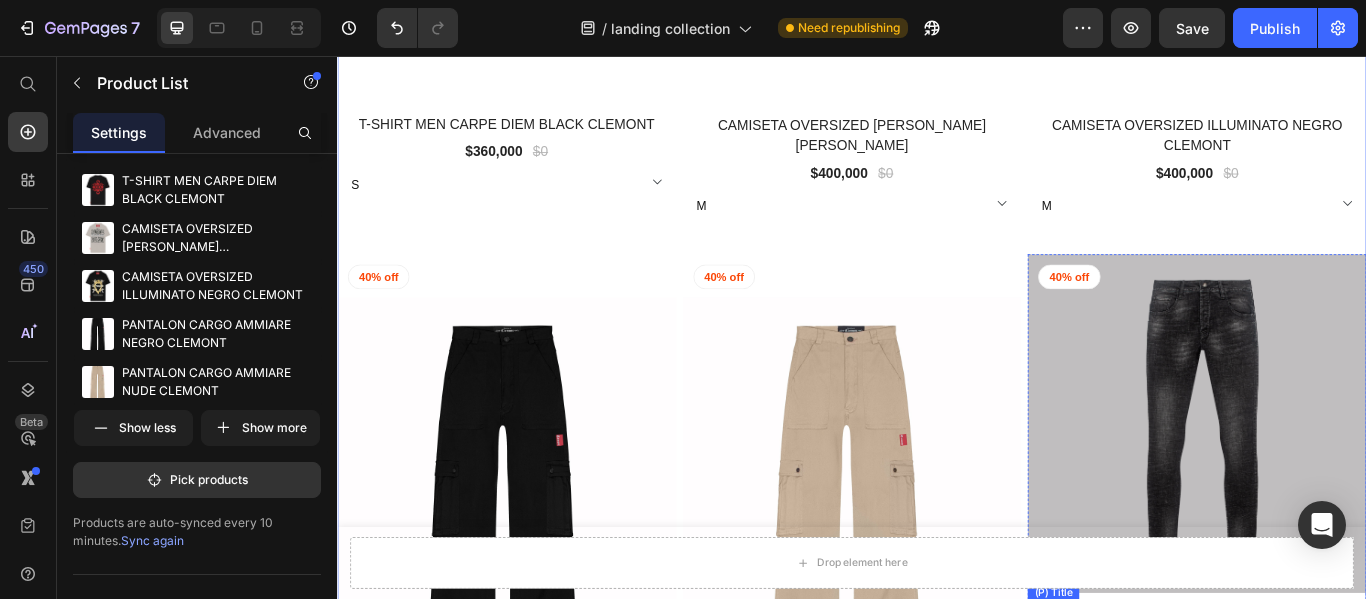 scroll, scrollTop: 1376, scrollLeft: 0, axis: vertical 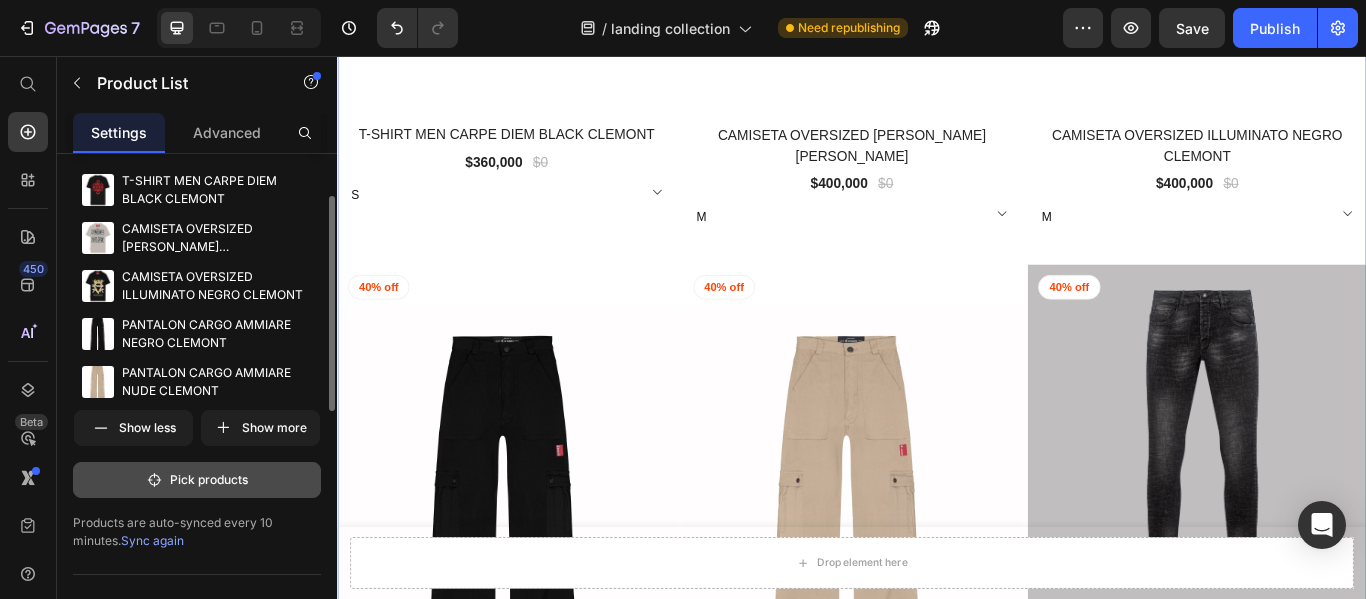 click on "Pick products" at bounding box center (197, 480) 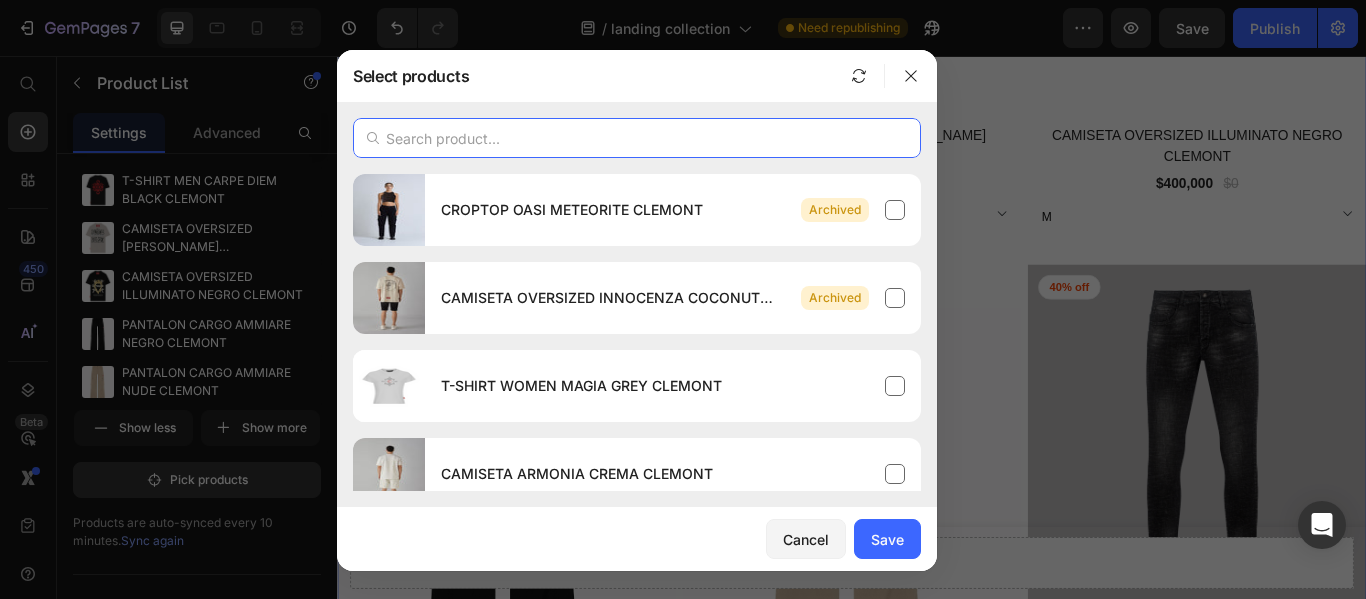 click at bounding box center [637, 138] 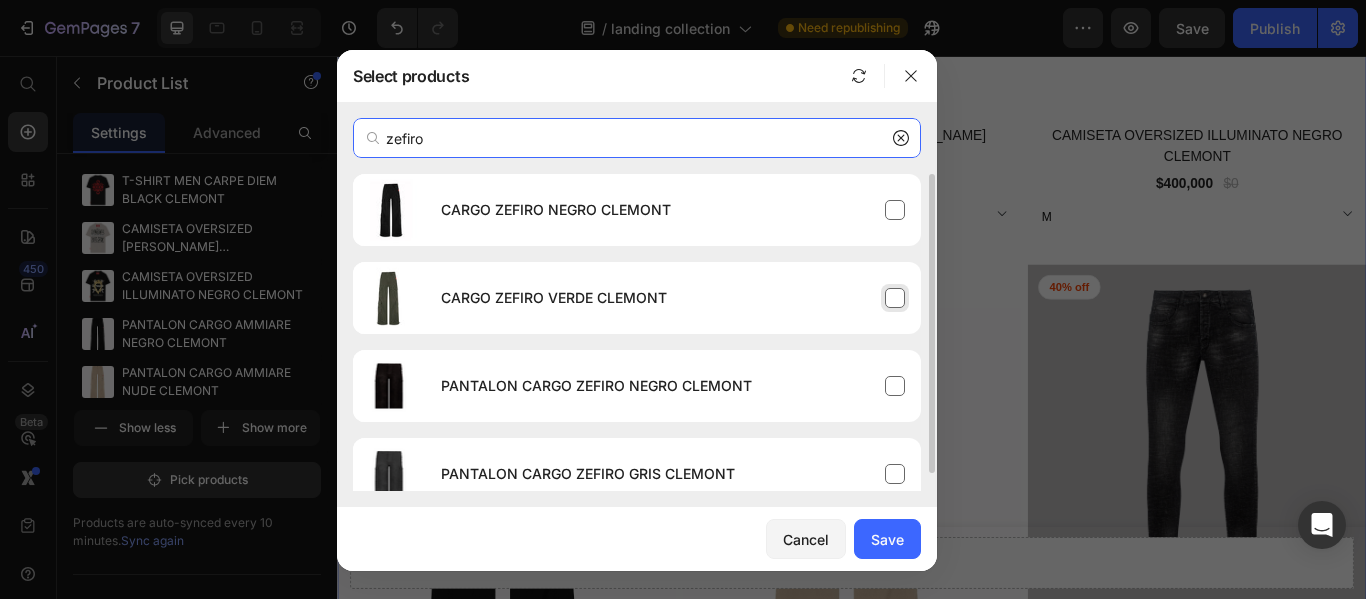 type on "zefiro" 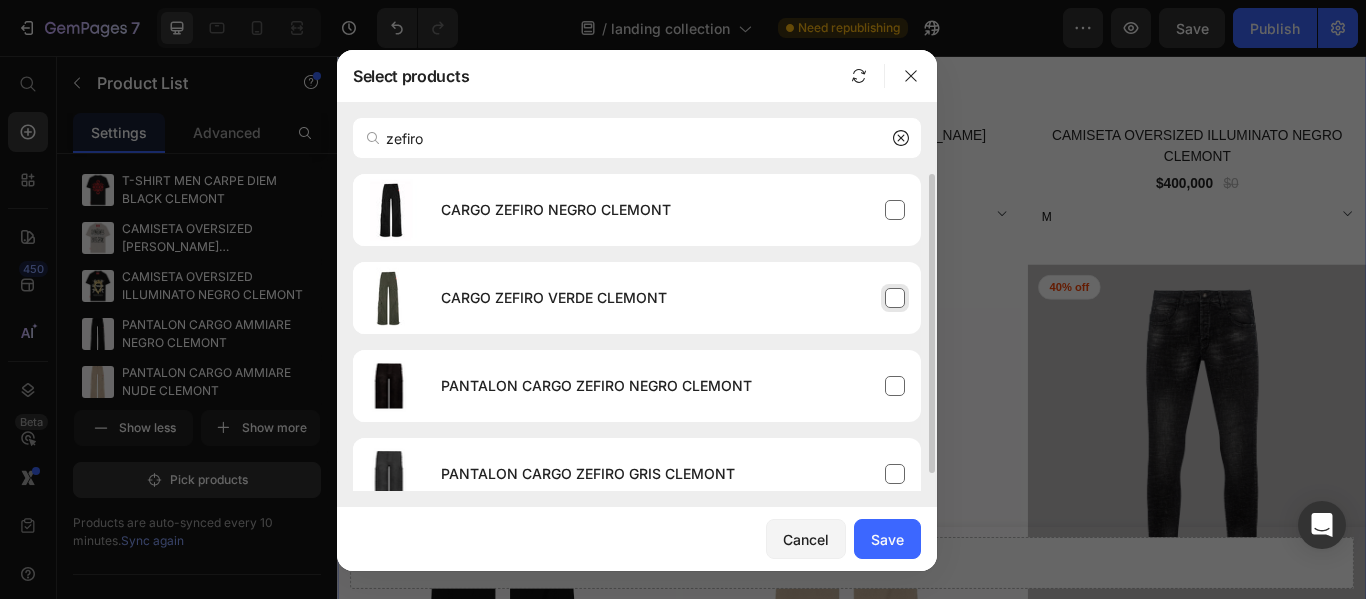 click on "CARGO ZEFIRO VERDE CLEMONT" at bounding box center (673, 298) 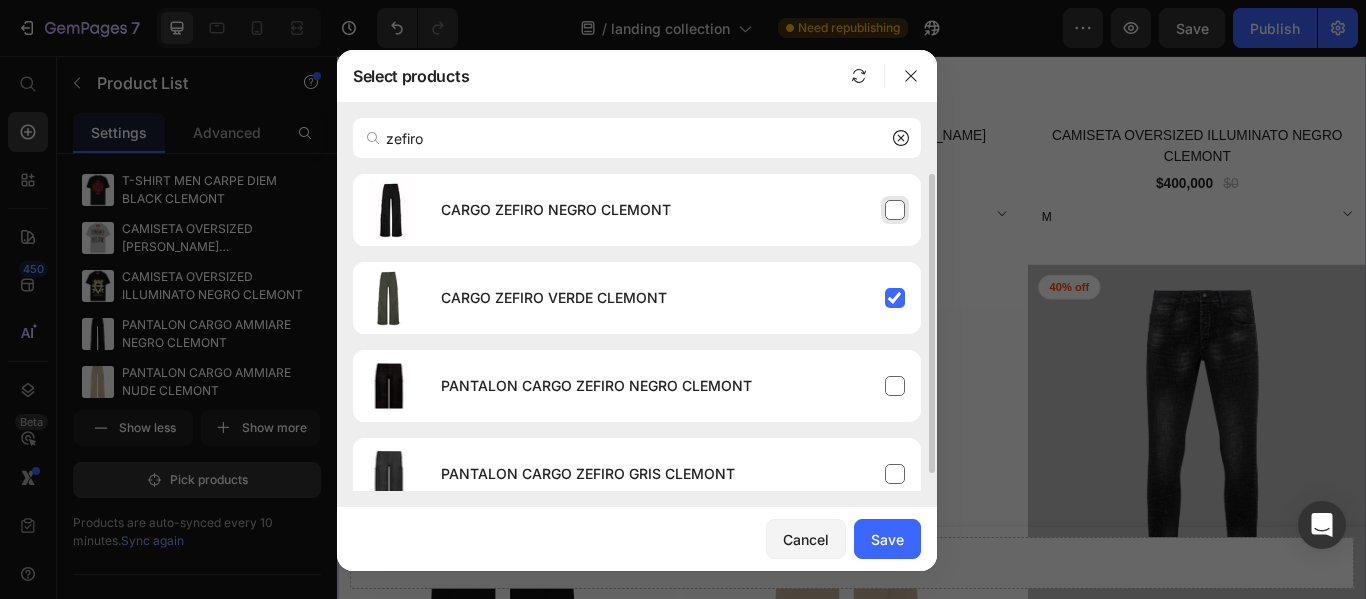 click on "CARGO ZEFIRO NEGRO CLEMONT" at bounding box center [673, 210] 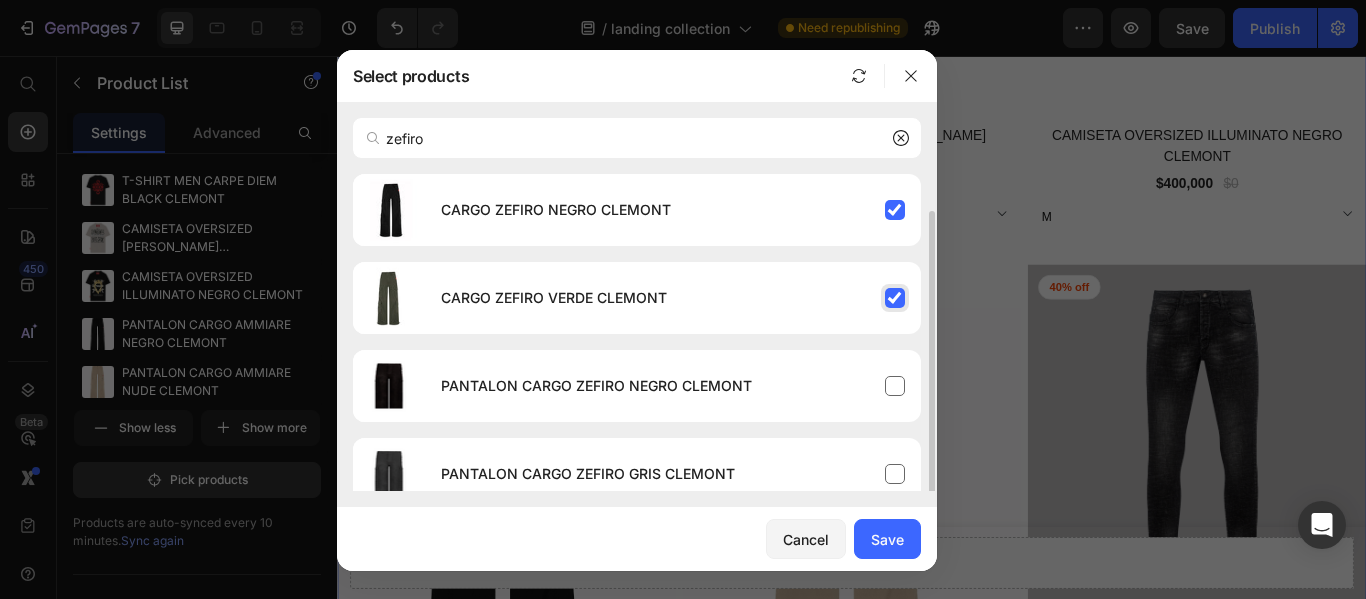 scroll, scrollTop: 19, scrollLeft: 0, axis: vertical 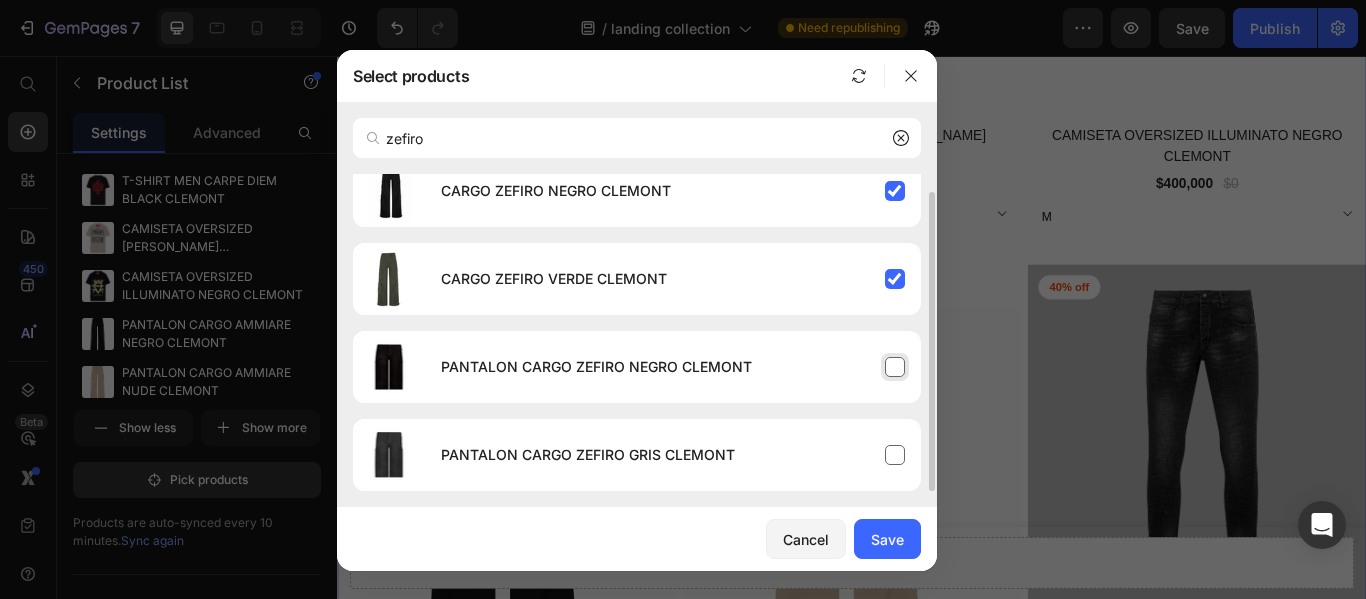 click on "PANTALON CARGO ZEFIRO NEGRO CLEMONT" at bounding box center [673, 367] 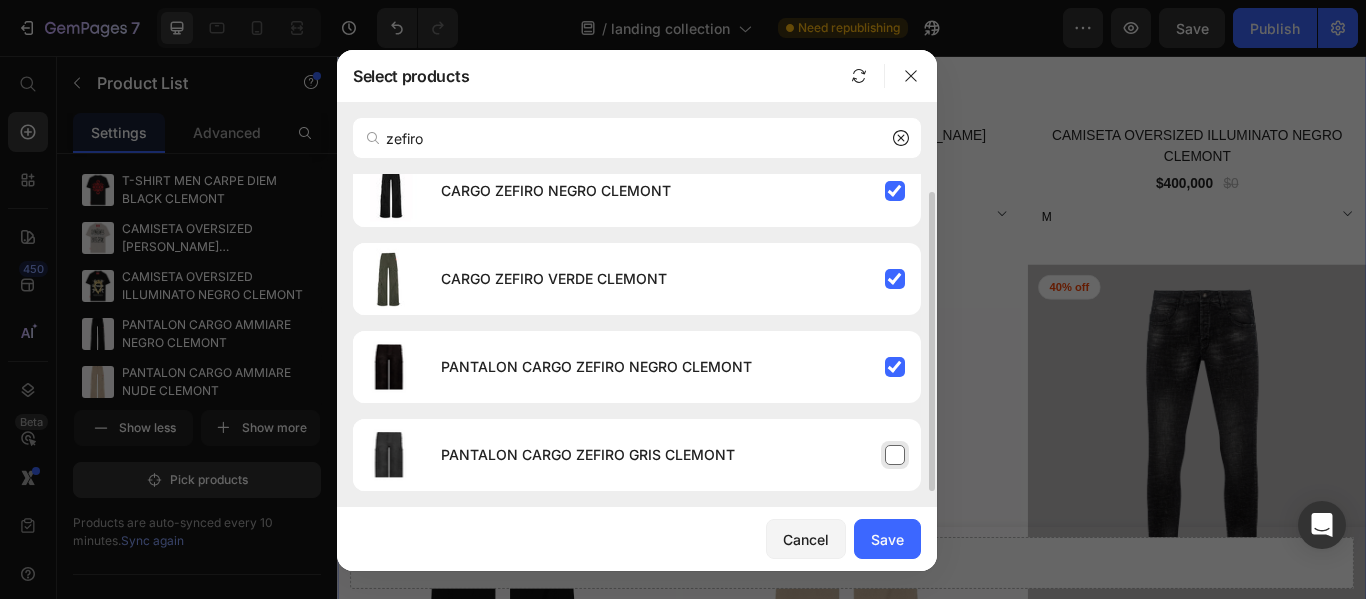 click on "PANTALON CARGO ZEFIRO GRIS CLEMONT" at bounding box center (673, 455) 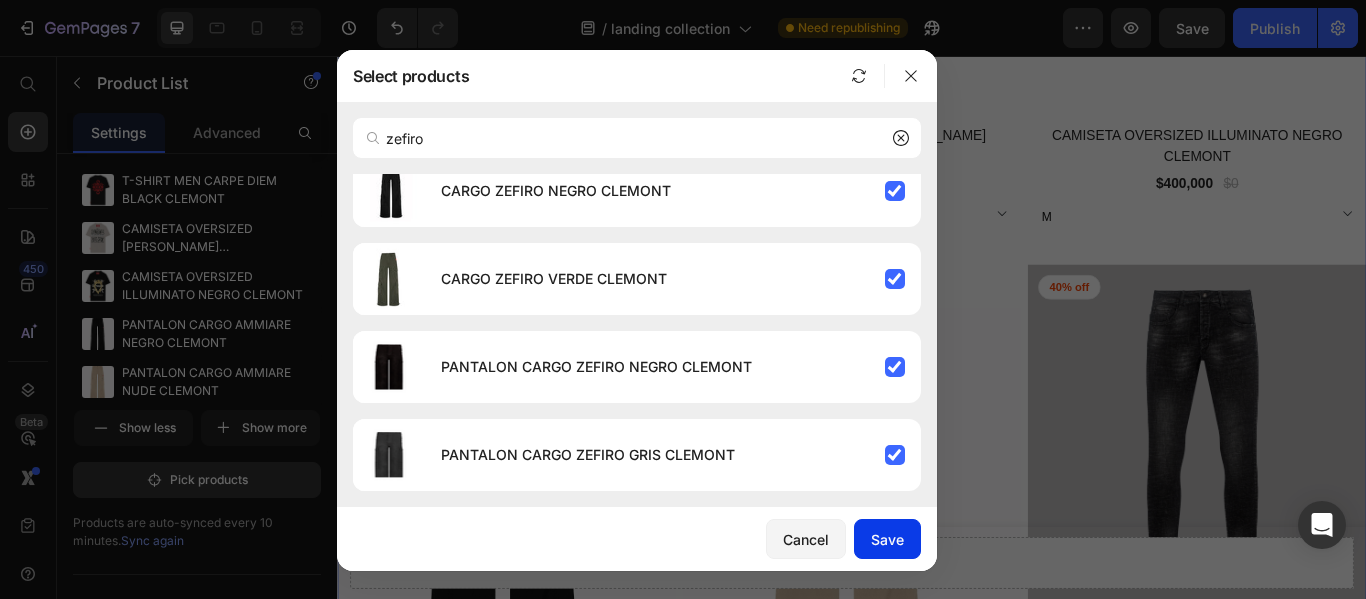 click on "Save" at bounding box center [887, 539] 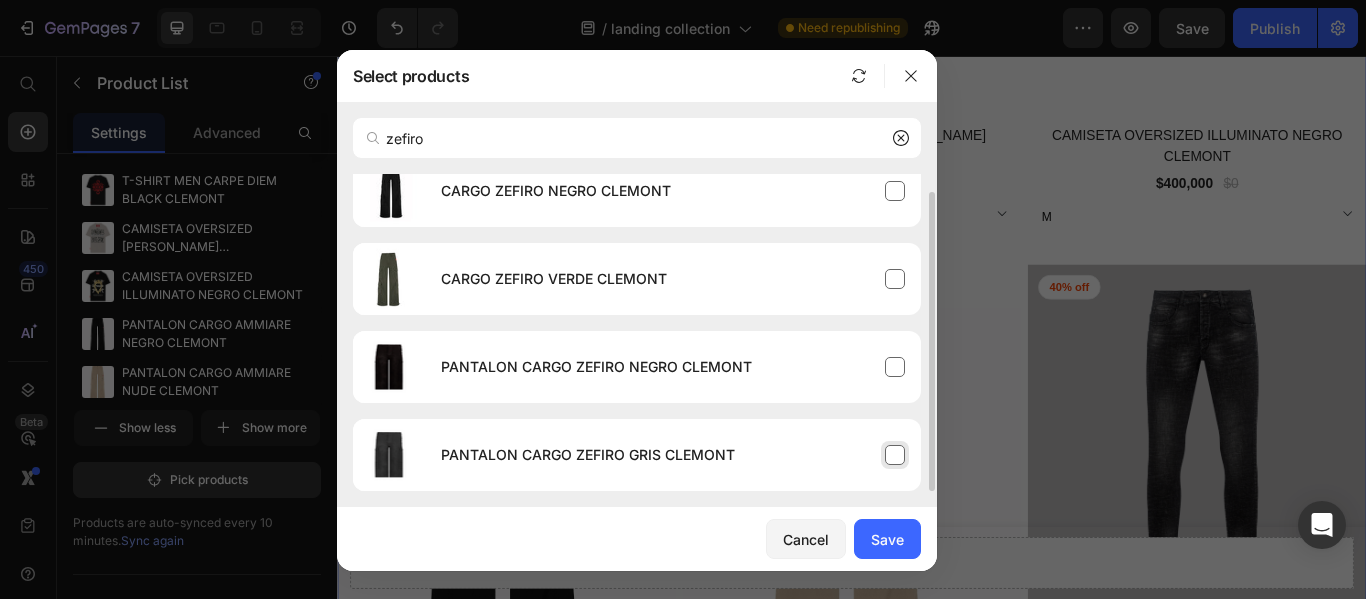 type 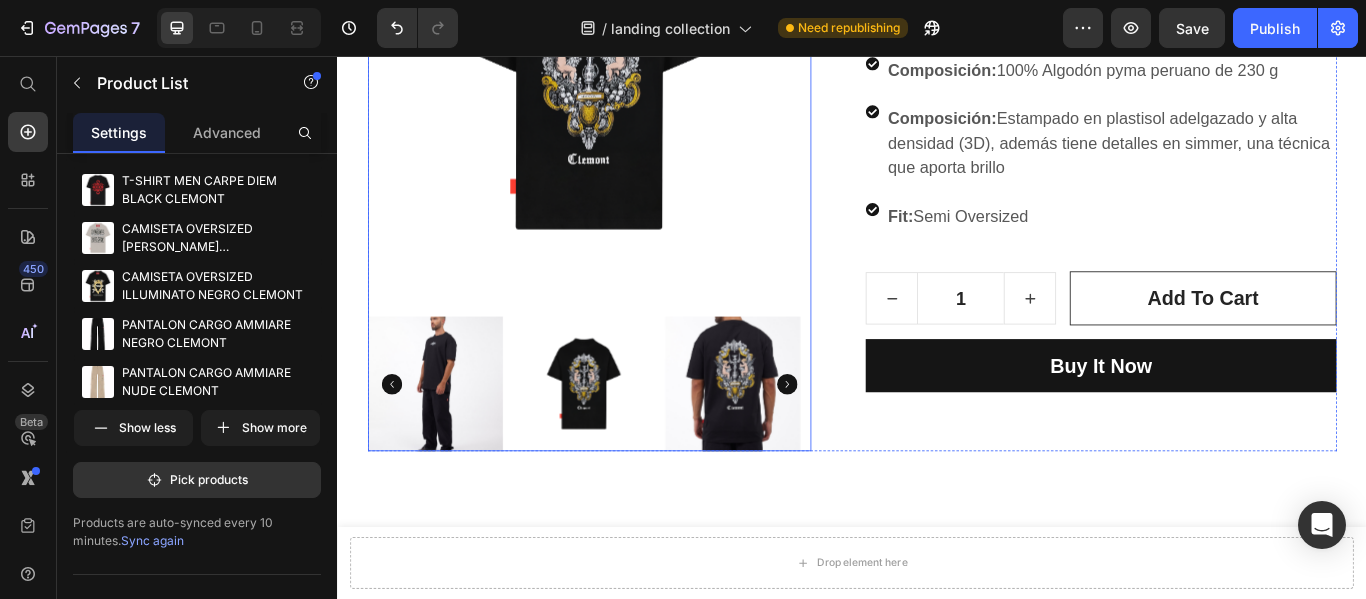 select on "M" 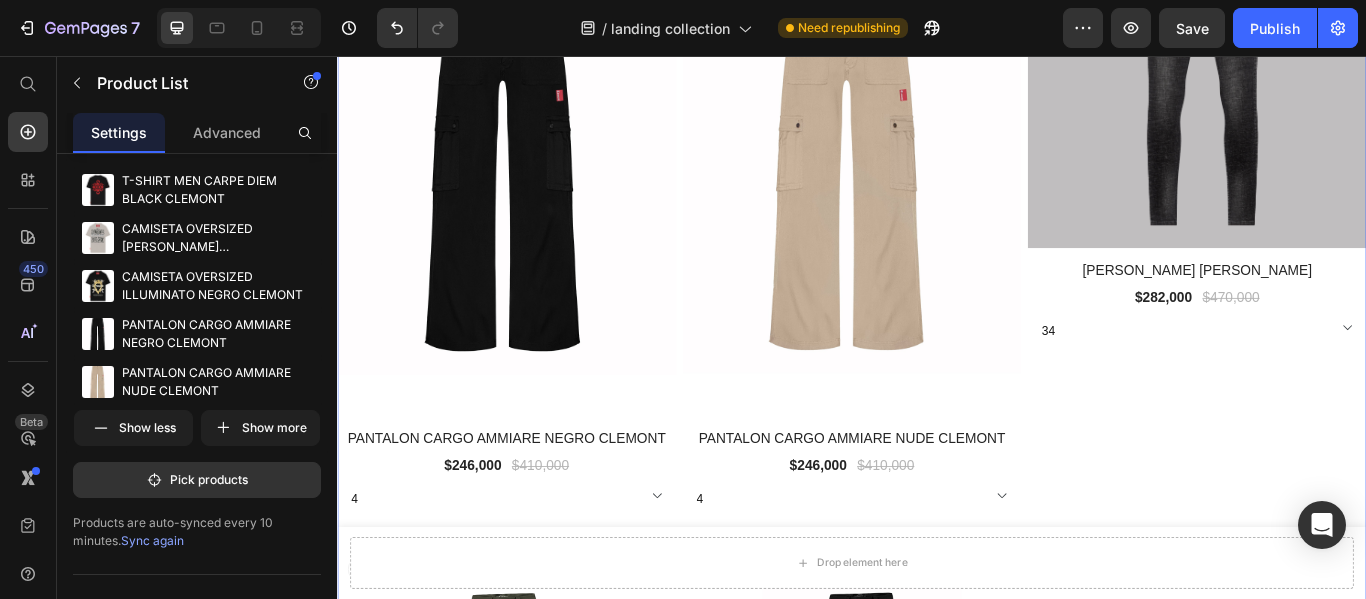 scroll, scrollTop: 1676, scrollLeft: 0, axis: vertical 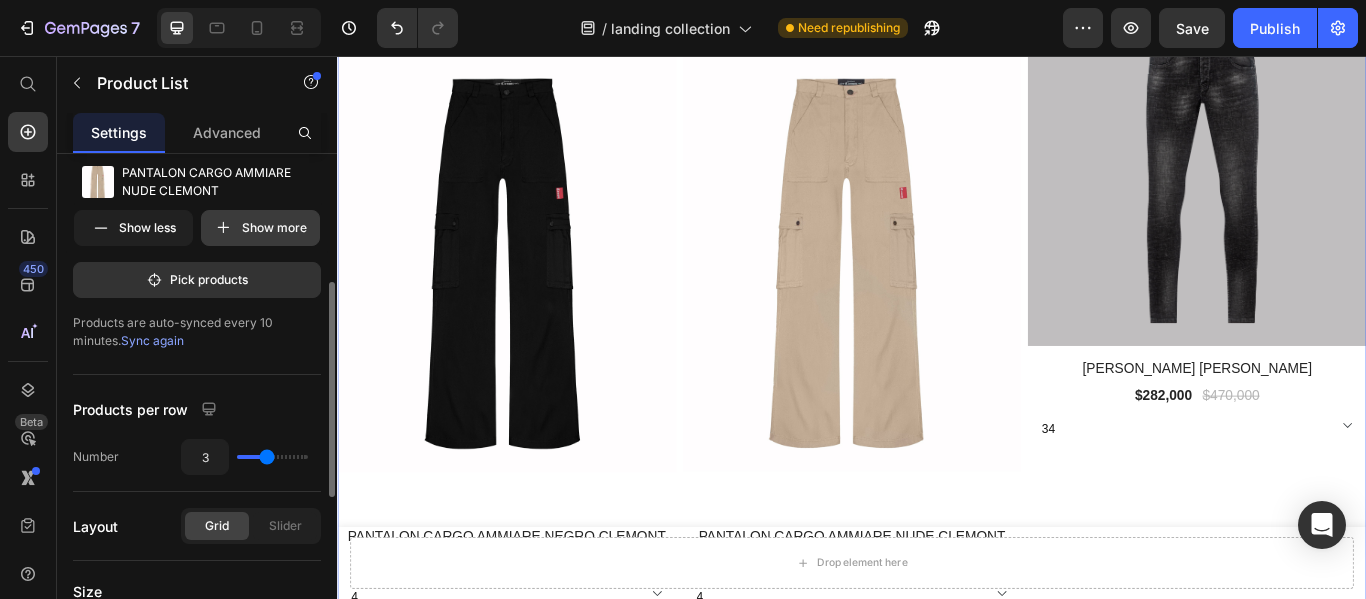 click on "Show more" at bounding box center (260, 228) 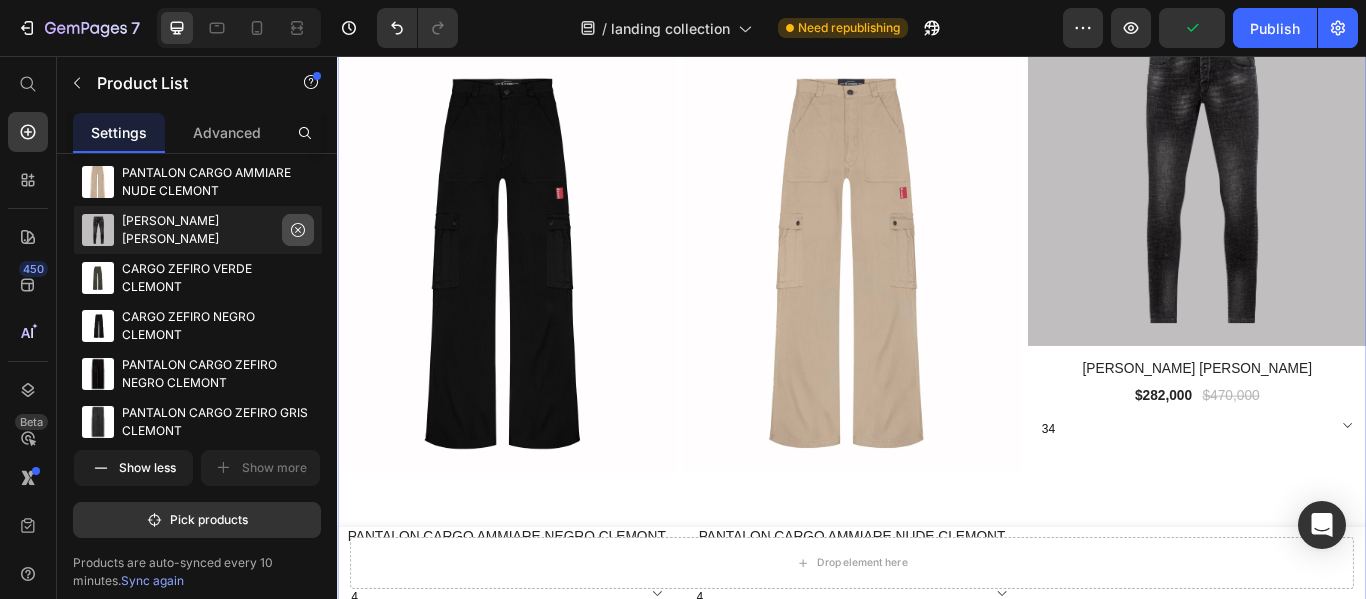 click 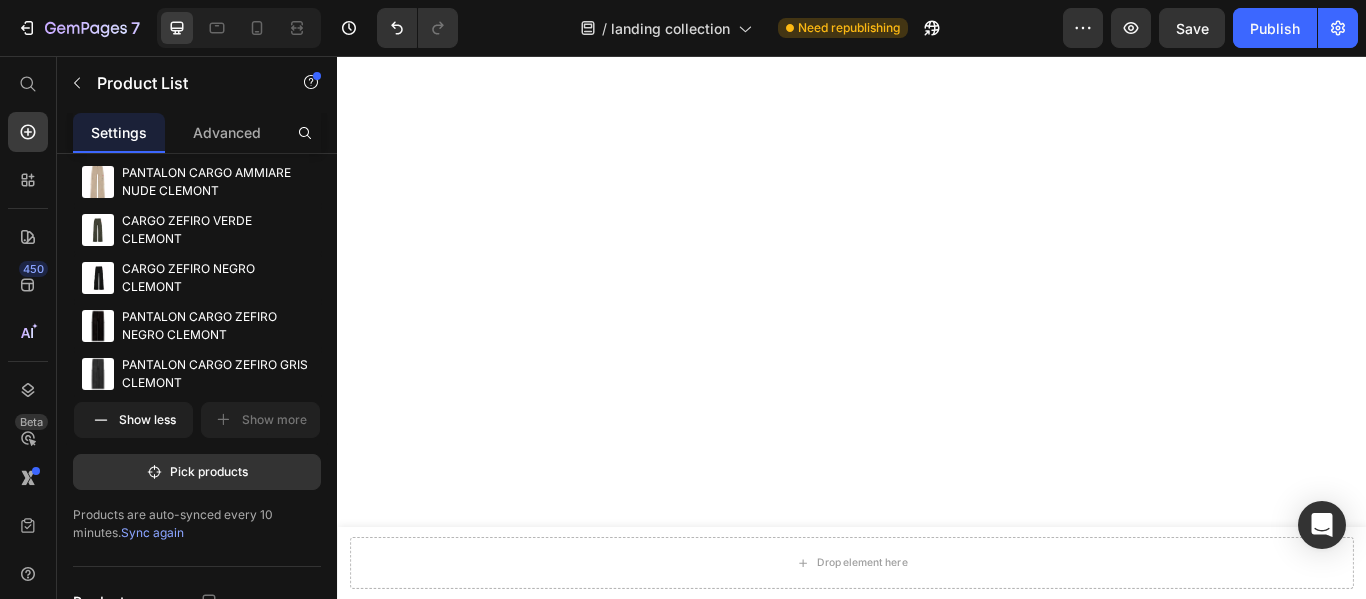 select on "M" 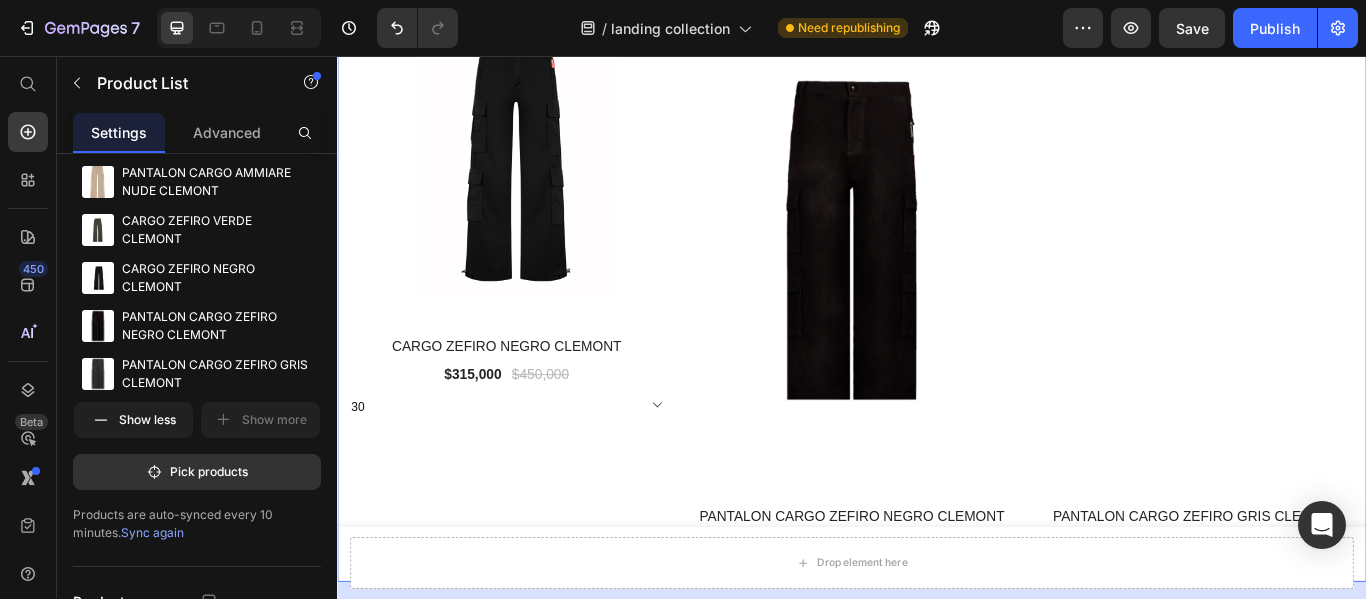 scroll, scrollTop: 2476, scrollLeft: 0, axis: vertical 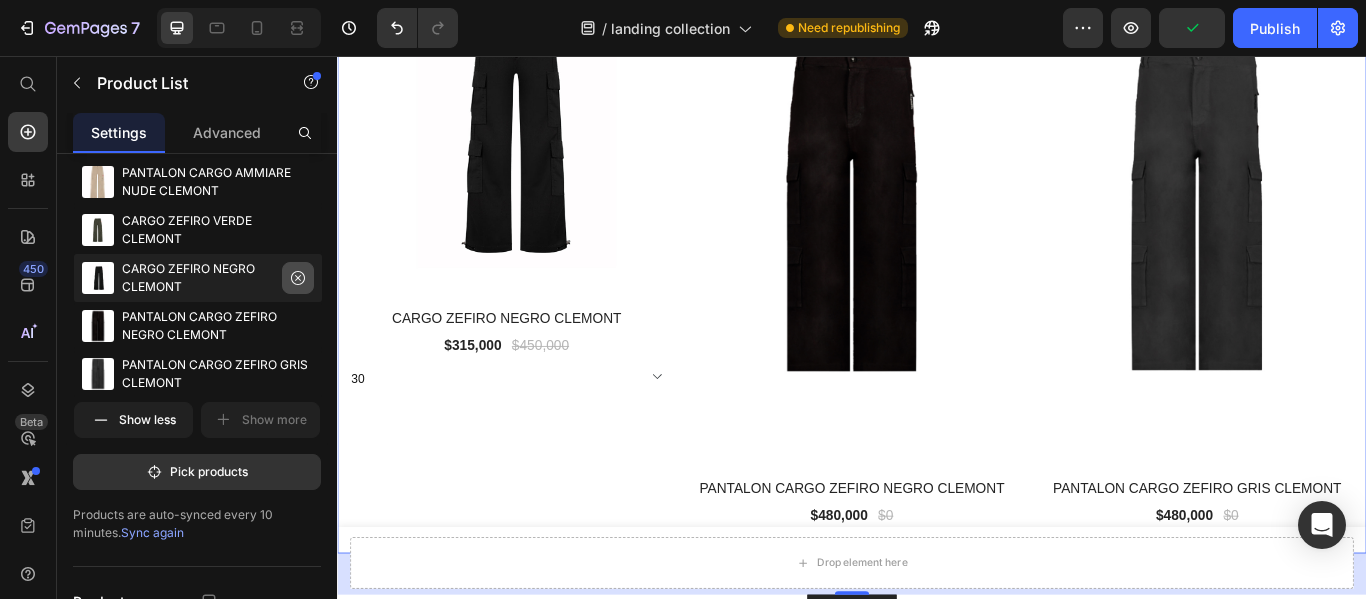 click 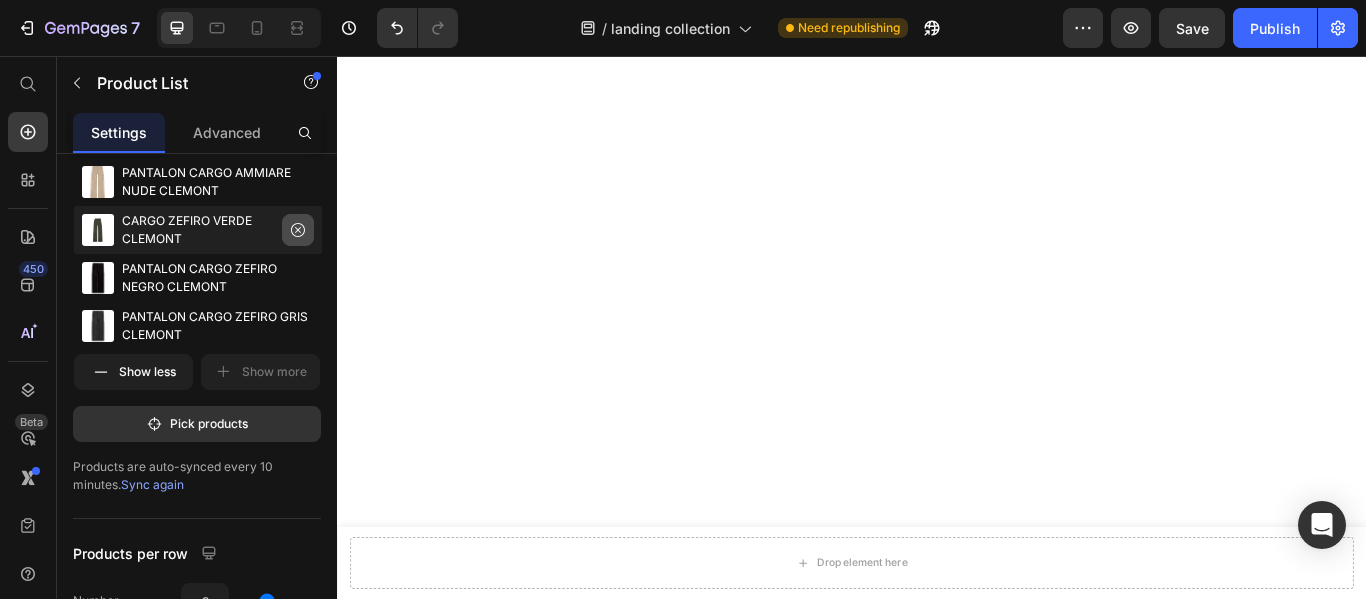 select on "M" 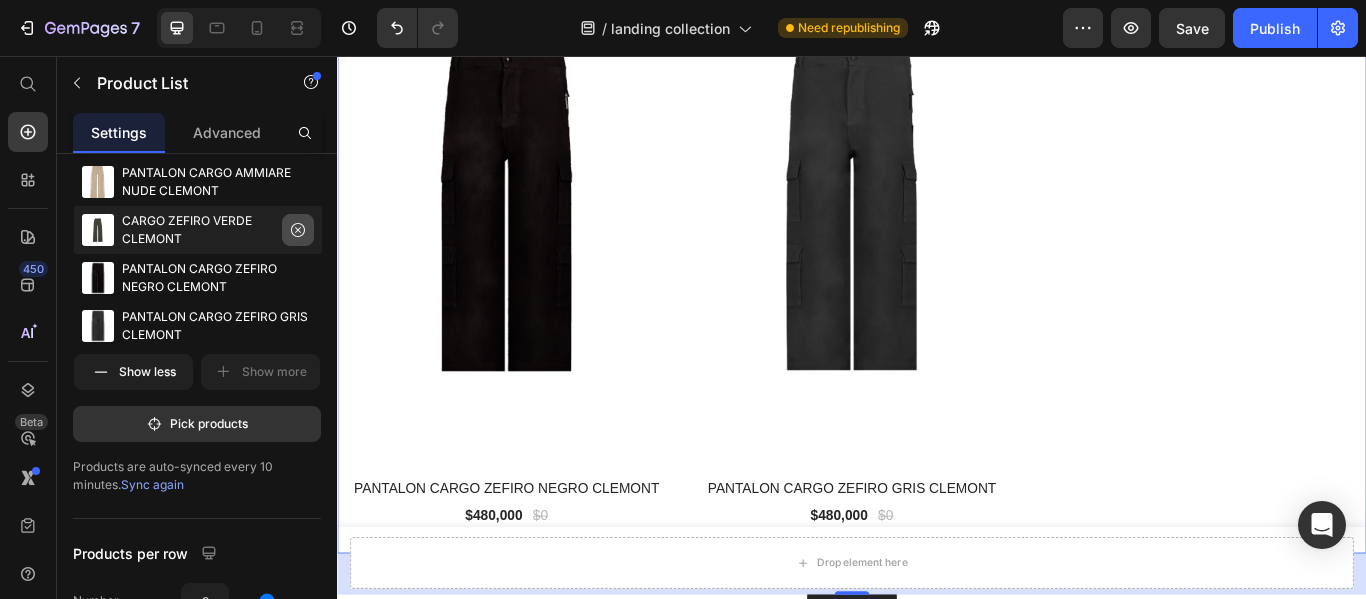 click at bounding box center (298, 230) 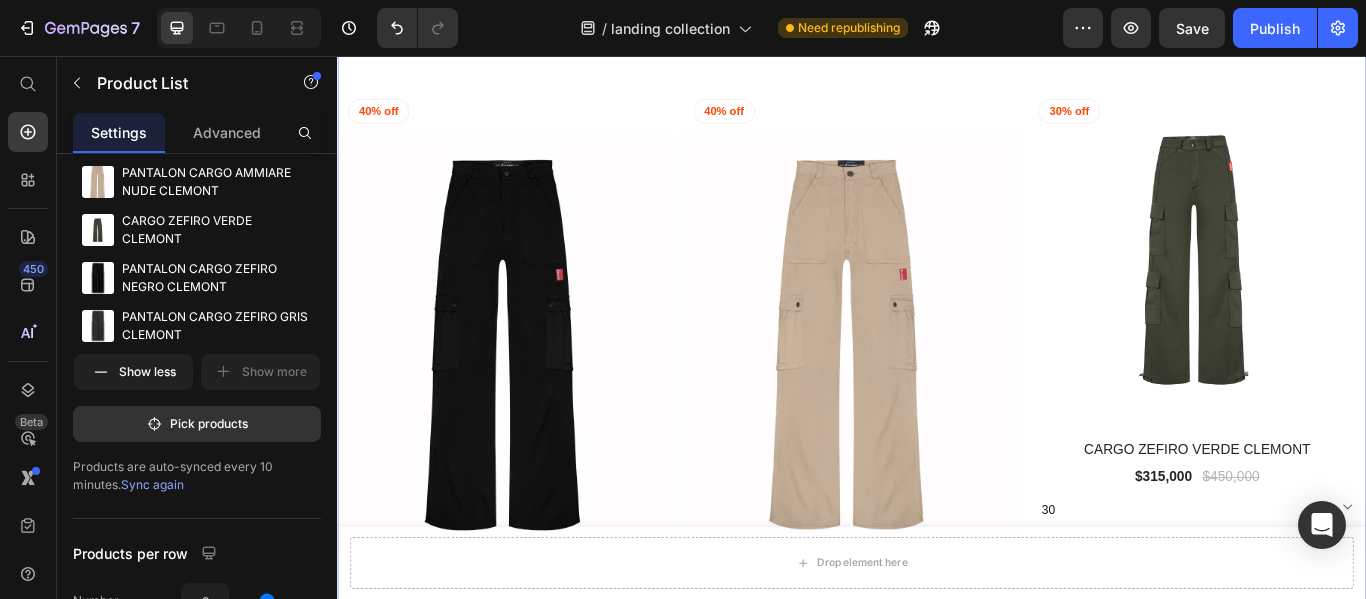 scroll, scrollTop: 1576, scrollLeft: 0, axis: vertical 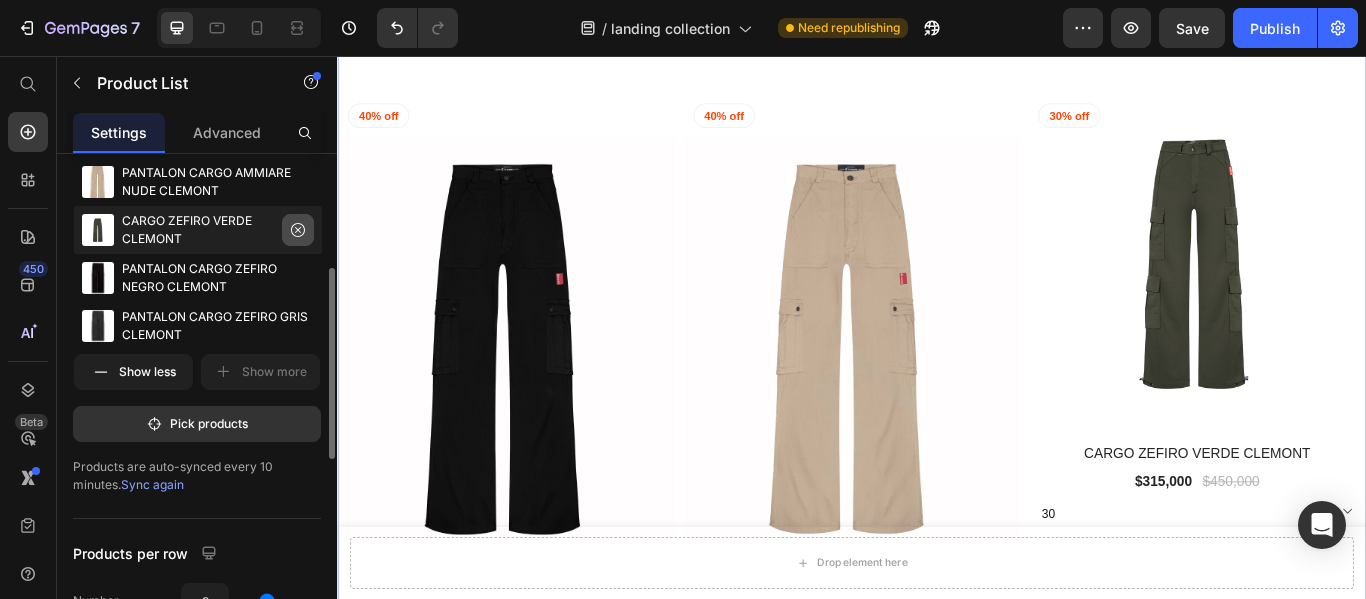 click 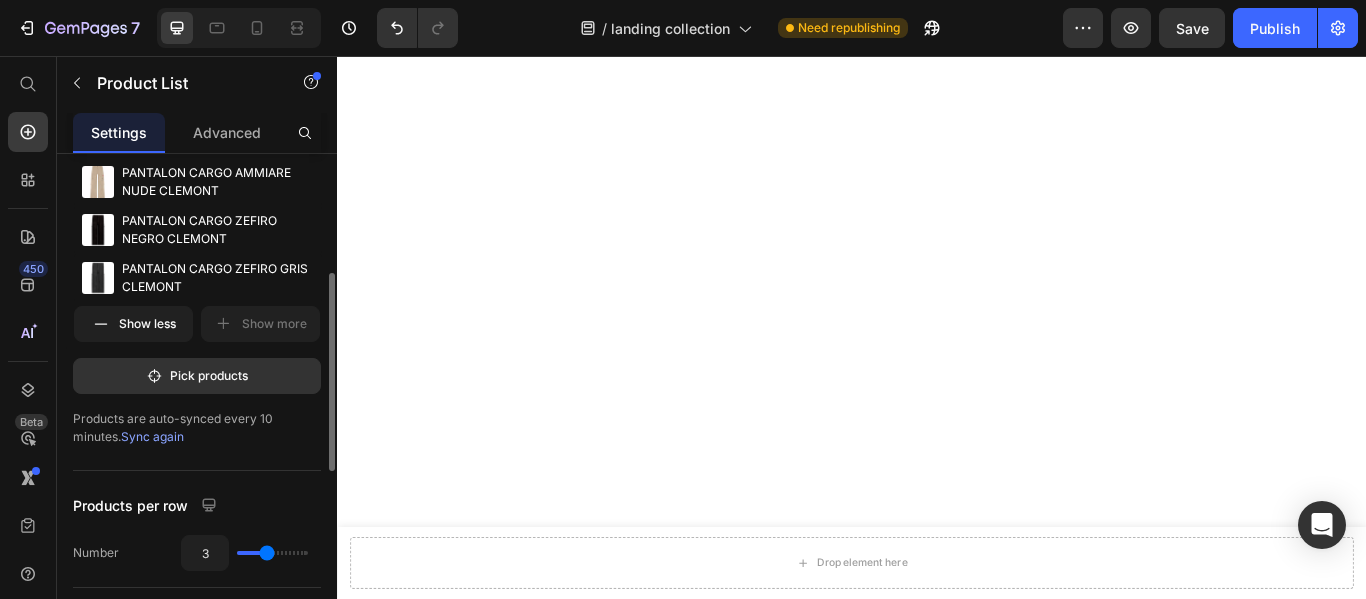 select on "M" 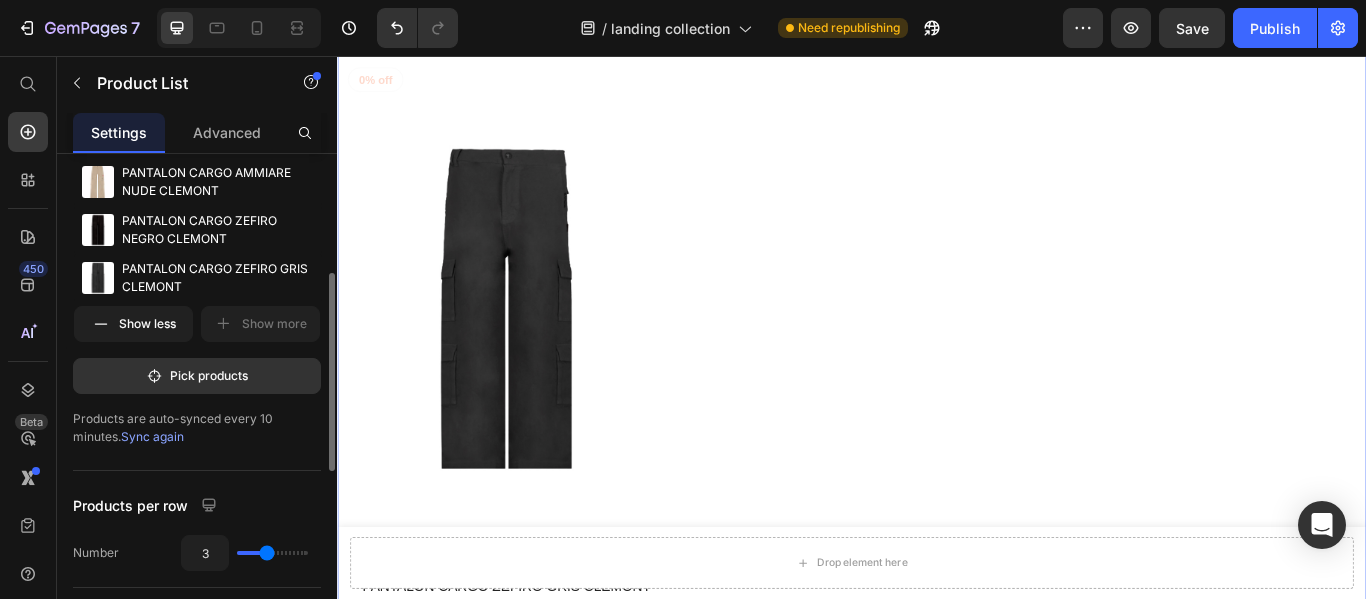 scroll, scrollTop: 2376, scrollLeft: 0, axis: vertical 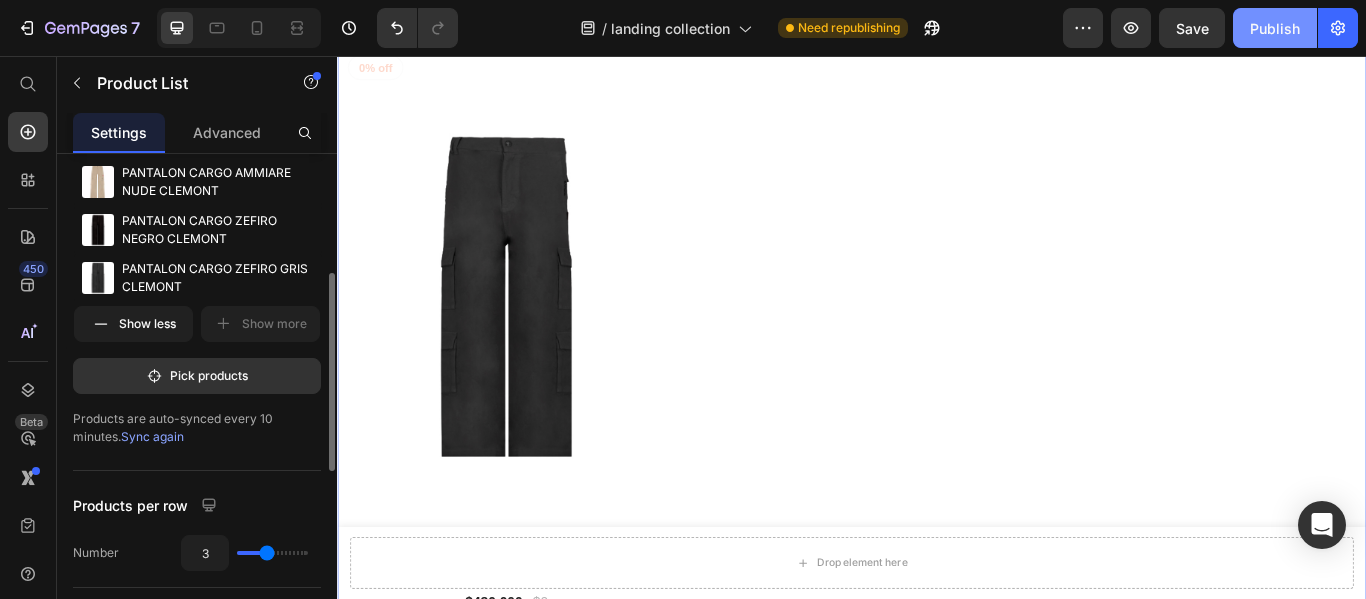 click on "Publish" 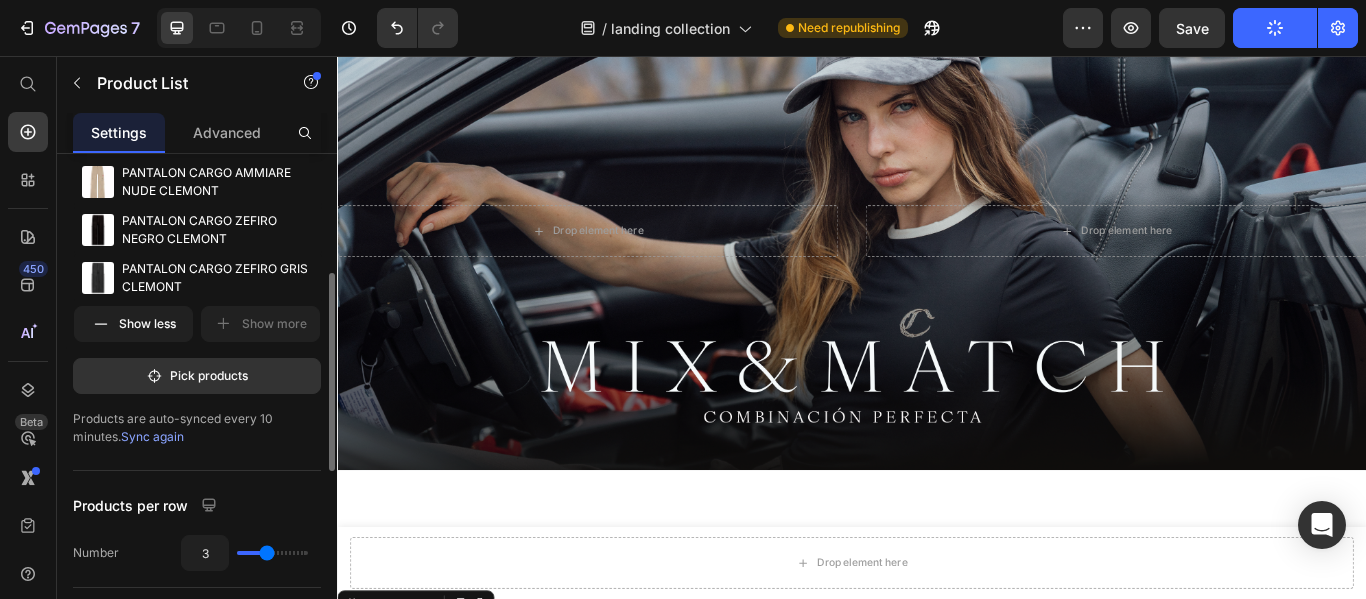 scroll, scrollTop: 100, scrollLeft: 0, axis: vertical 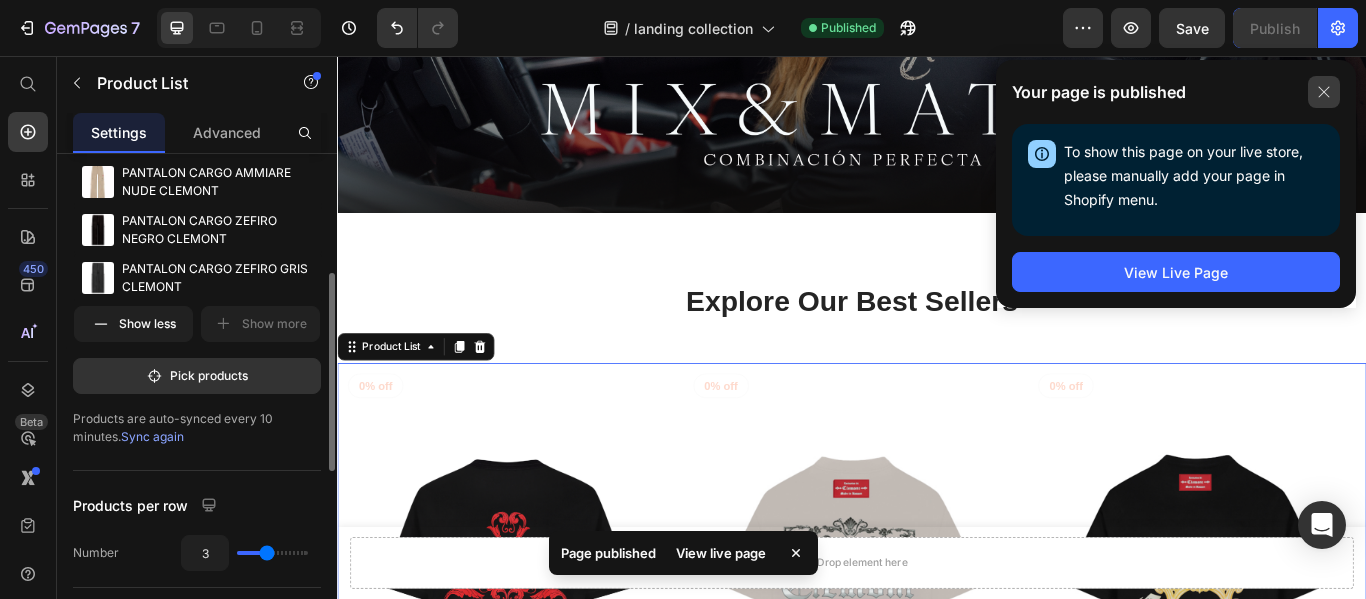 click 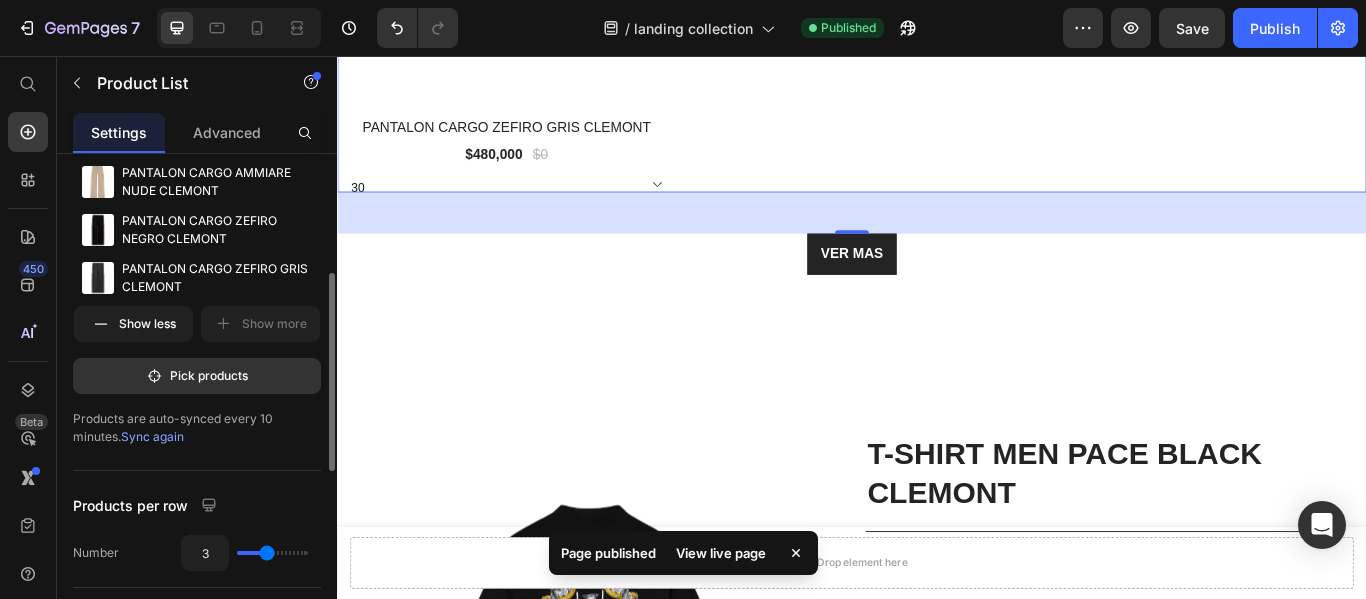 scroll, scrollTop: 2900, scrollLeft: 0, axis: vertical 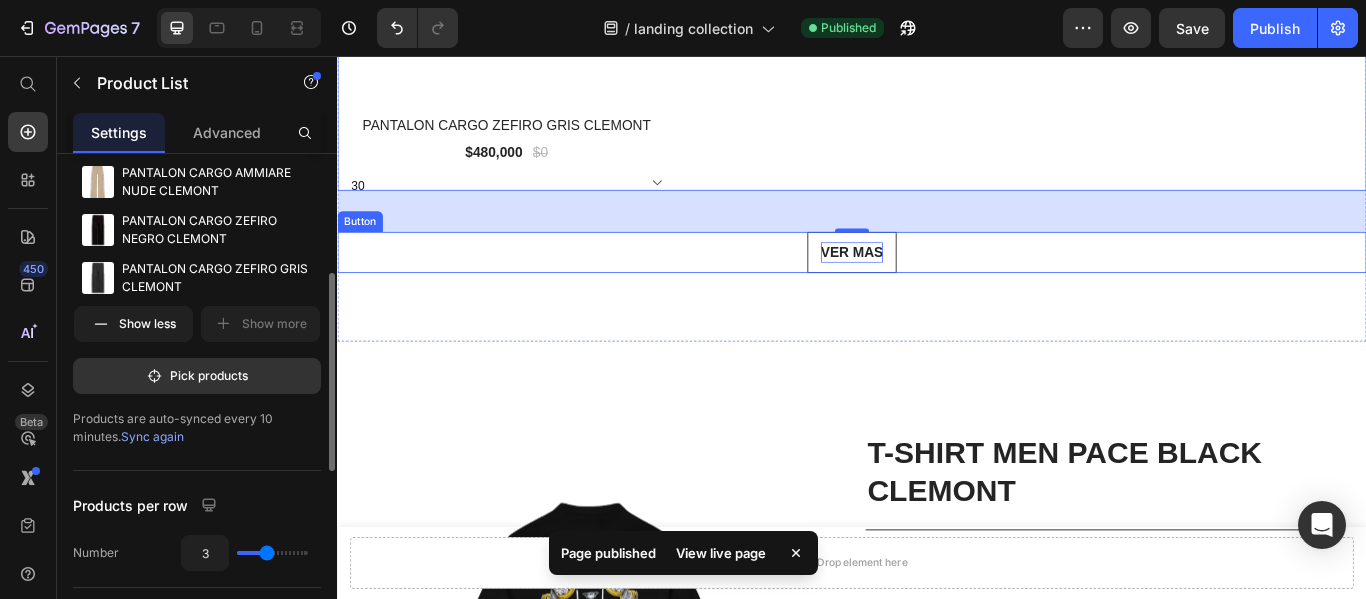 click on "VER MAS" at bounding box center [937, 285] 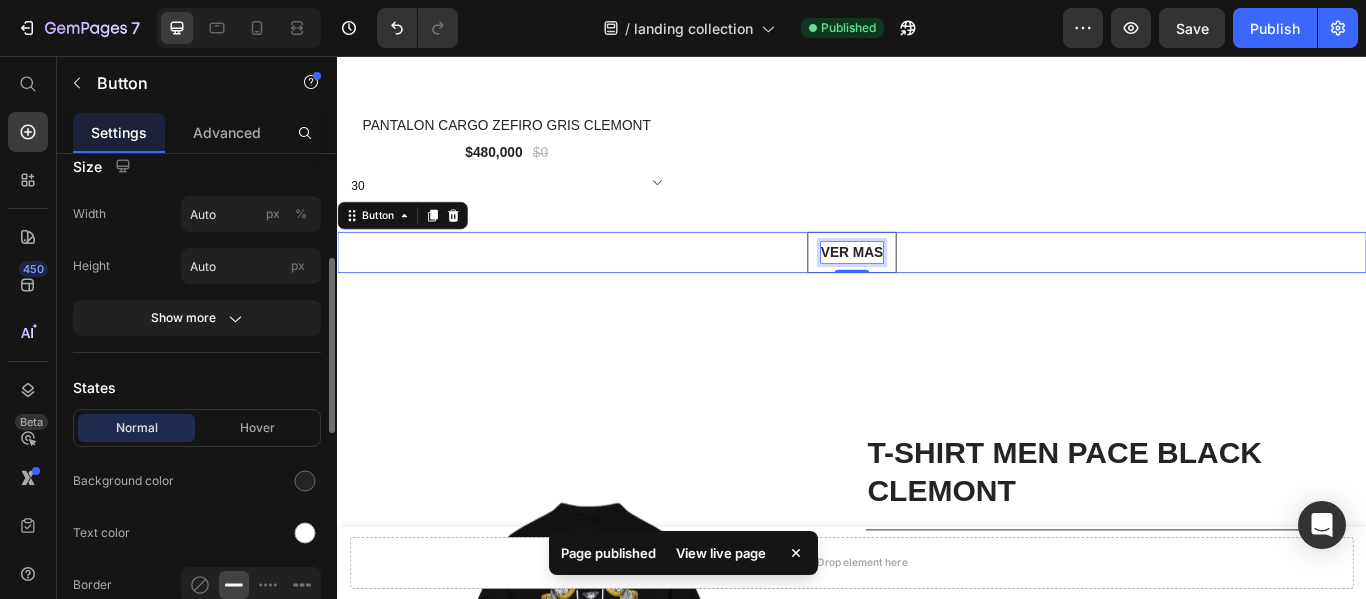 scroll, scrollTop: 0, scrollLeft: 0, axis: both 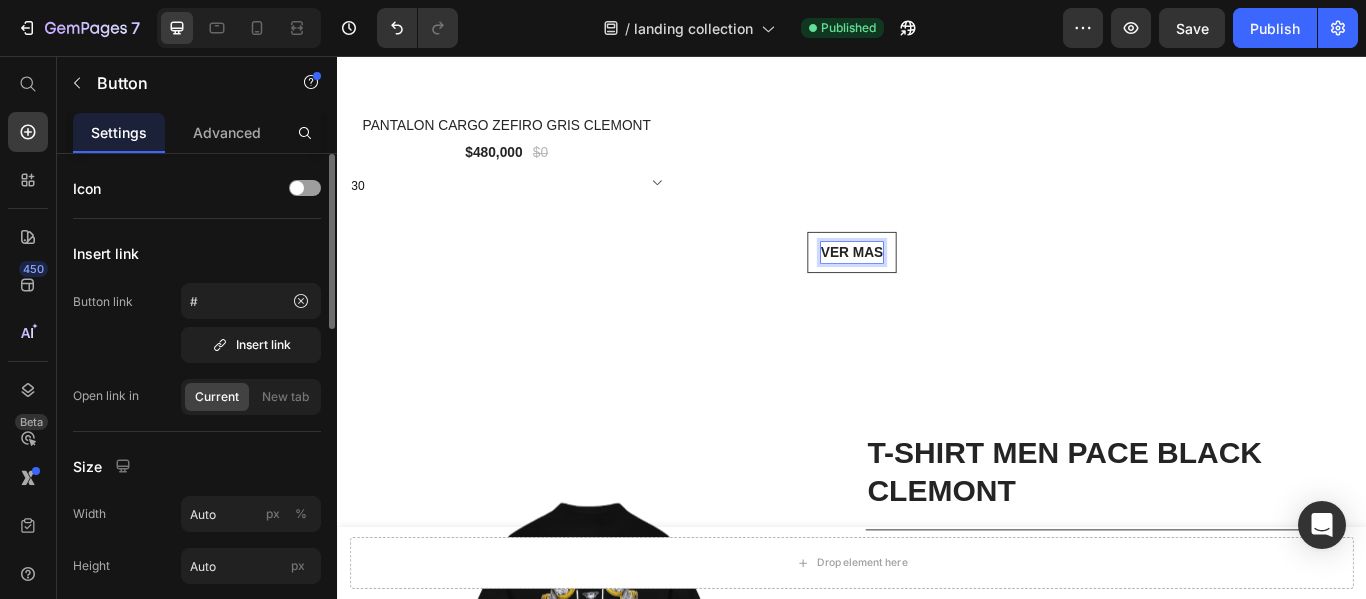 click on "VER MAS" at bounding box center [937, 285] 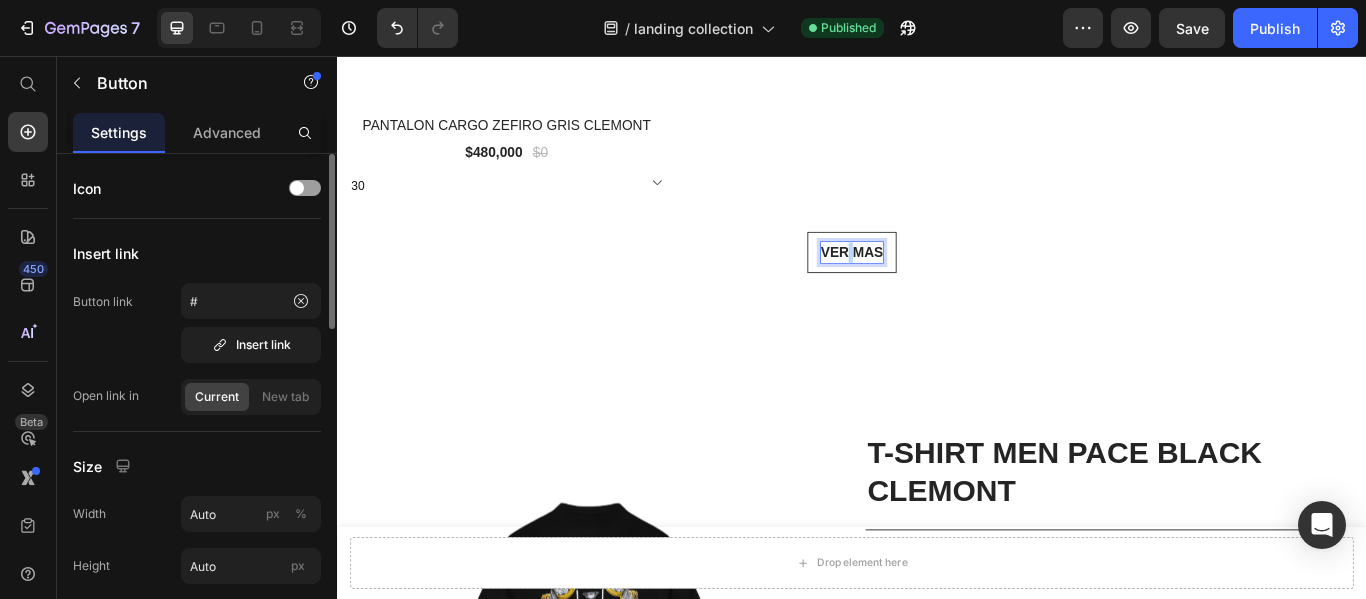 click on "VER MAS" at bounding box center (937, 285) 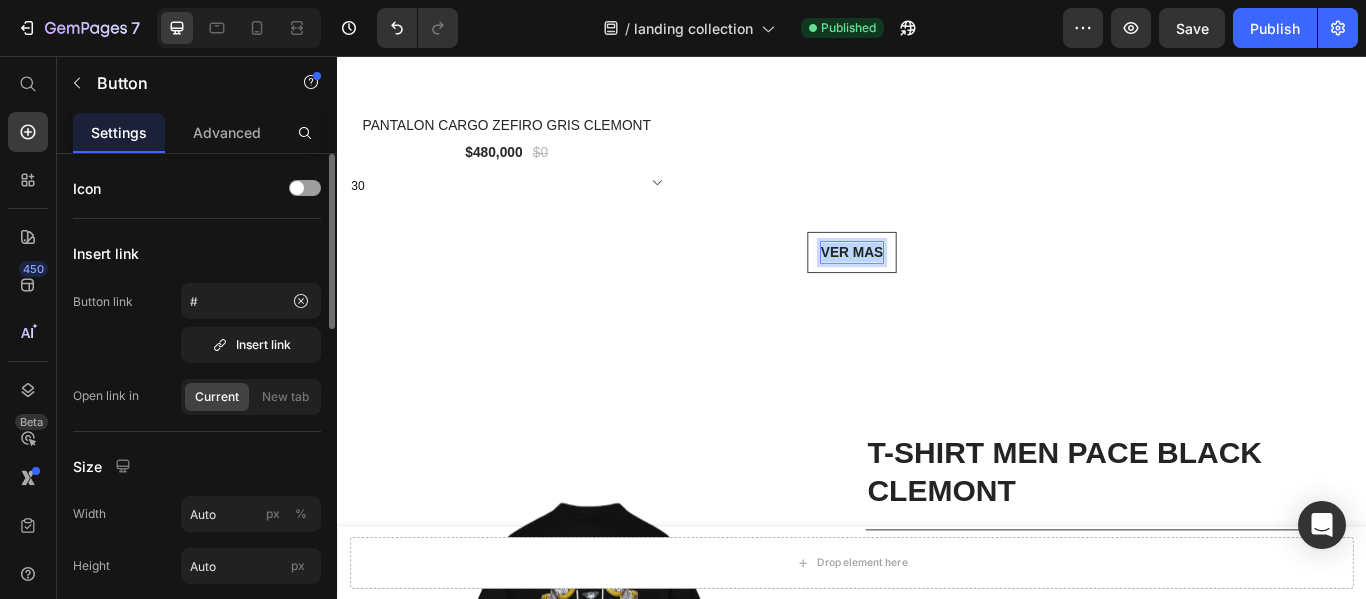 click on "VER MAS" at bounding box center [937, 285] 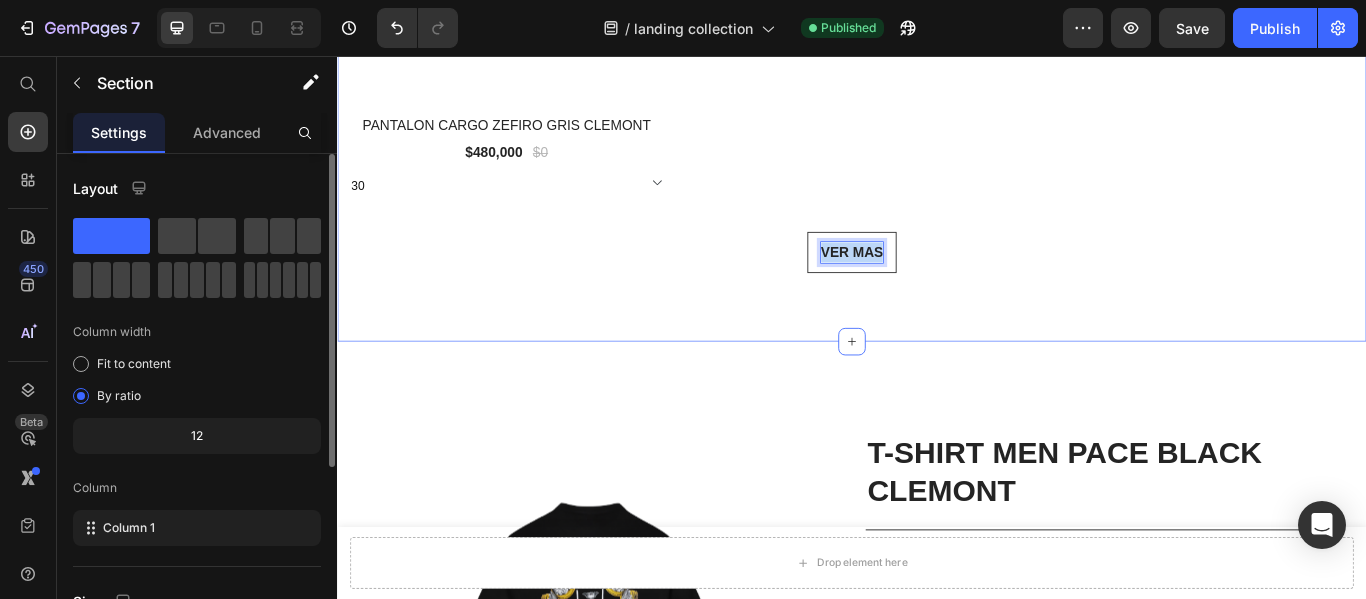 click on "Explore Our Best Sellers Heading Row (P) Images 0% off Product Badge Row T-SHIRT MEN CARPE DIEM  BLACK  CLEMONT (P) Title $360,000 (P) Price $0 (P) Price Row S M L XL XXL (P) Variants & Swatches Row (P) Images 0% off Product Badge Row CAMISETA OVERSIZED [PERSON_NAME] [PERSON_NAME] (P) Title $400,000 (P) Price $0 (P) Price Row S M L XL (P) Variants & Swatches Row (P) Images 0% off Product Badge Row CAMISETA OVERSIZED ILLUMINATO NEGRO CLEMONT (P) Title $400,000 (P) Price $0 (P) Price Row S M L XL (P) Variants & Swatches Row (P) Images 40% off Product Badge Row PANTALON CARGO AMMIARE NEGRO CLEMONT (P) Title $246,000 (P) Price $410,000 (P) Price Row 4 6 8 10 (P) Variants & Swatches Row (P) Images 40% off Product Badge Row PANTALON CARGO AMMIARE NUDE CLEMONT (P) Title $246,000 (P) Price $410,000 (P) Price Row 4 6 8 10 (P) Variants & Swatches Row (P) Images 0% off Product Badge Row PANTALON CARGO ZEFIRO NEGRO CLEMONT (P) Title $480,000 (P) Price $0 (P) Price Row 30 32 34 36 (P) Variants & Swatches Row (P) Images 0% off" at bounding box center (937, -890) 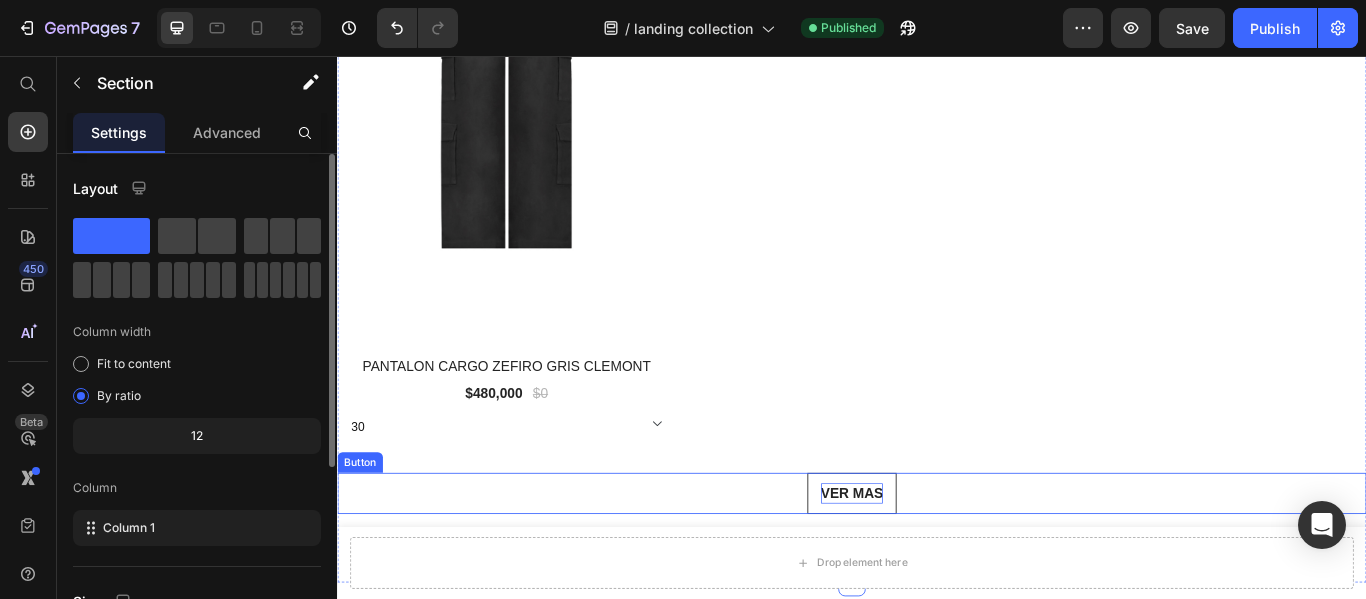 scroll, scrollTop: 2600, scrollLeft: 0, axis: vertical 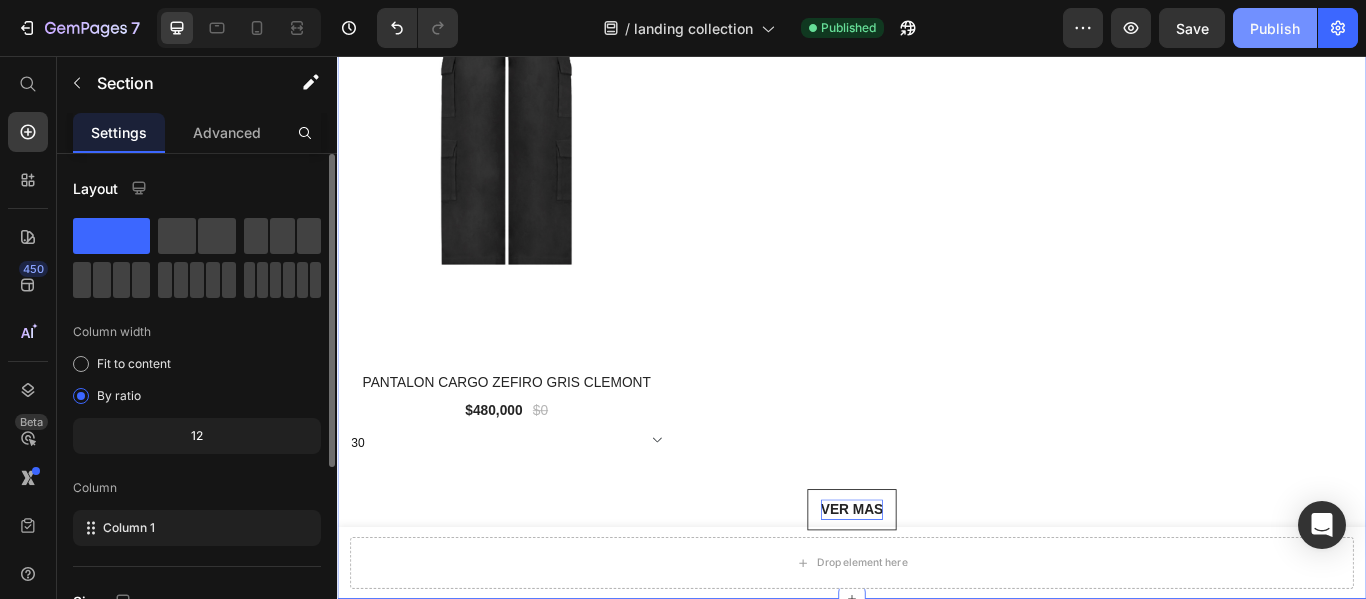 click on "Publish" at bounding box center [1275, 28] 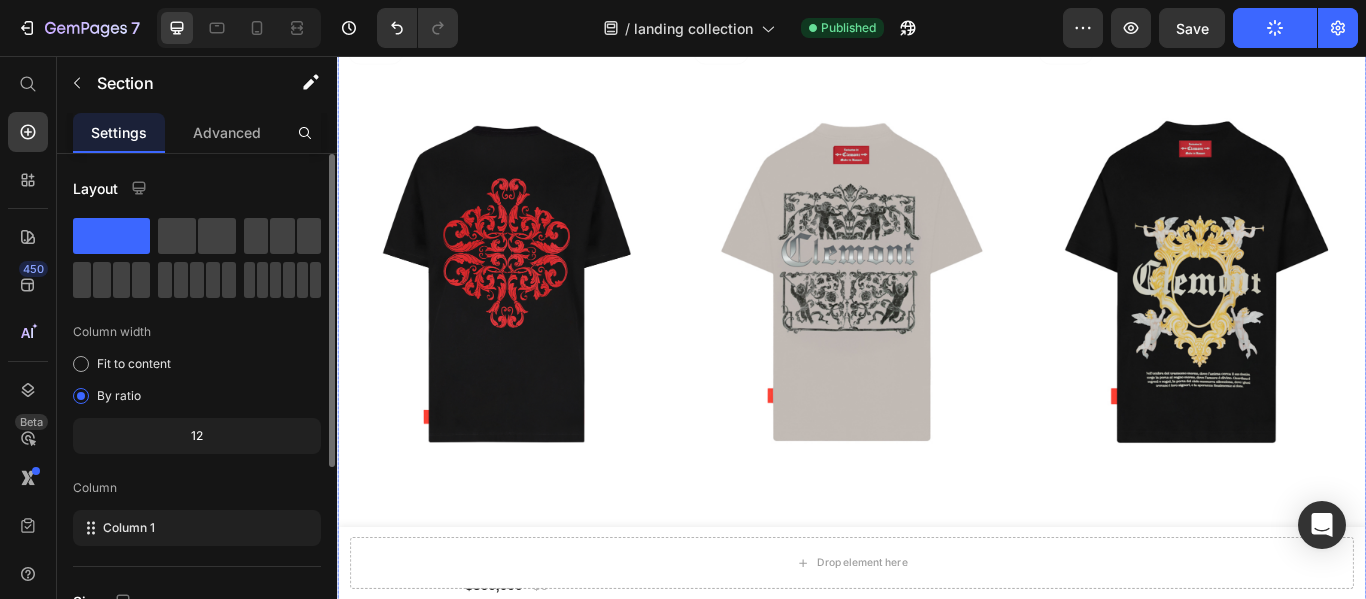 scroll, scrollTop: 1000, scrollLeft: 0, axis: vertical 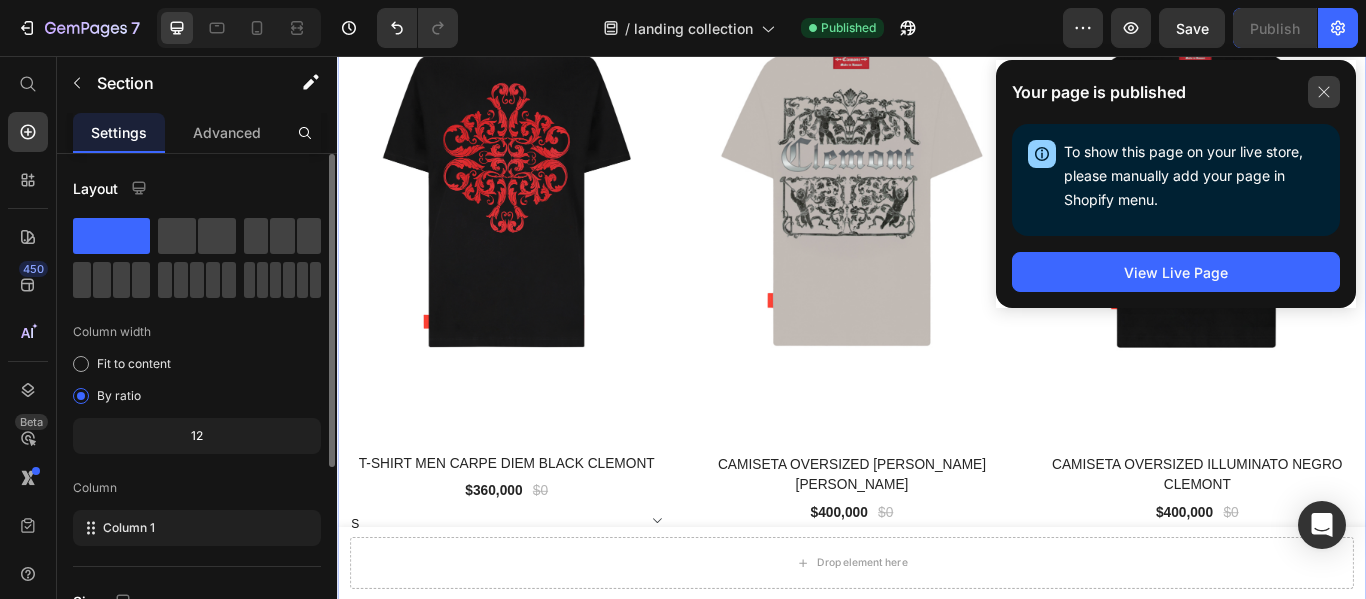 click 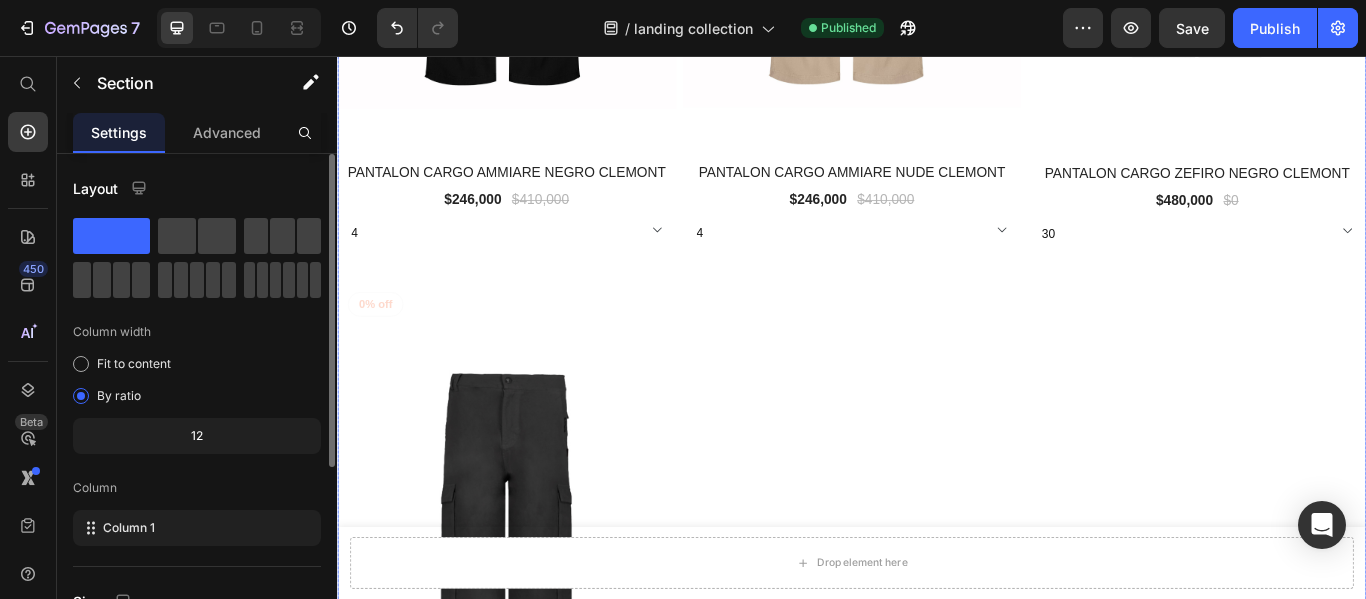 scroll, scrollTop: 2300, scrollLeft: 0, axis: vertical 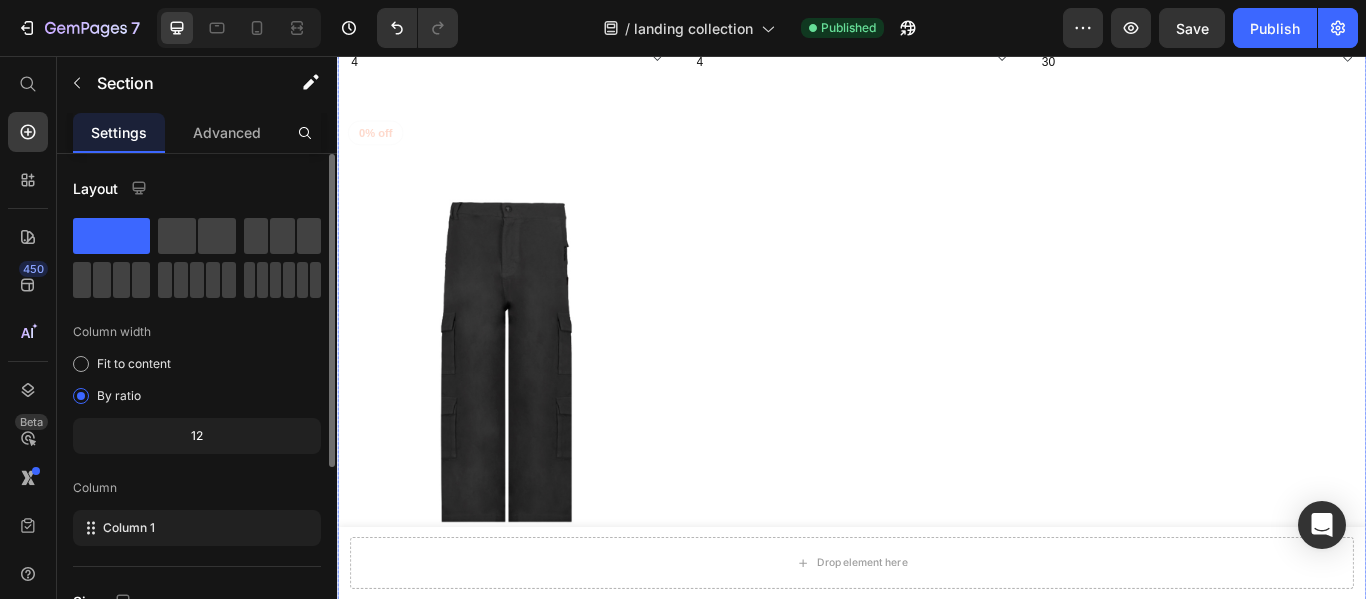 click on "(P) Images 0% off Product Badge Row T-SHIRT MEN CARPE DIEM  BLACK  CLEMONT (P) Title $360,000 (P) Price $0 (P) Price Row S M L XL XXL (P) Variants & Swatches Row (P) Images 0% off Product Badge Row CAMISETA OVERSIZED [PERSON_NAME] [PERSON_NAME] (P) Title $400,000 (P) Price $0 (P) Price Row S M L XL (P) Variants & Swatches Row (P) Images 0% off Product Badge Row CAMISETA OVERSIZED ILLUMINATO NEGRO CLEMONT (P) Title $400,000 (P) Price $0 (P) Price Row S M L XL (P) Variants & Swatches Row (P) Images 40% off Product Badge Row PANTALON CARGO AMMIARE NEGRO CLEMONT (P) Title $246,000 (P) Price $410,000 (P) Price Row 4 6 8 10 (P) Variants & Swatches Row (P) Images 40% off Product Badge Row PANTALON CARGO AMMIARE NUDE CLEMONT (P) Title $246,000 (P) Price $410,000 (P) Price Row 4 6 8 10 (P) Variants & Swatches Row (P) Images 0% off Product Badge Row PANTALON CARGO ZEFIRO NEGRO CLEMONT (P) Title $480,000 (P) Price $0 (P) Price Row 30 32 34 36 (P) Variants & Swatches Row (P) Images 0% off Product Badge Row (P) Title $480,000" at bounding box center [937, -290] 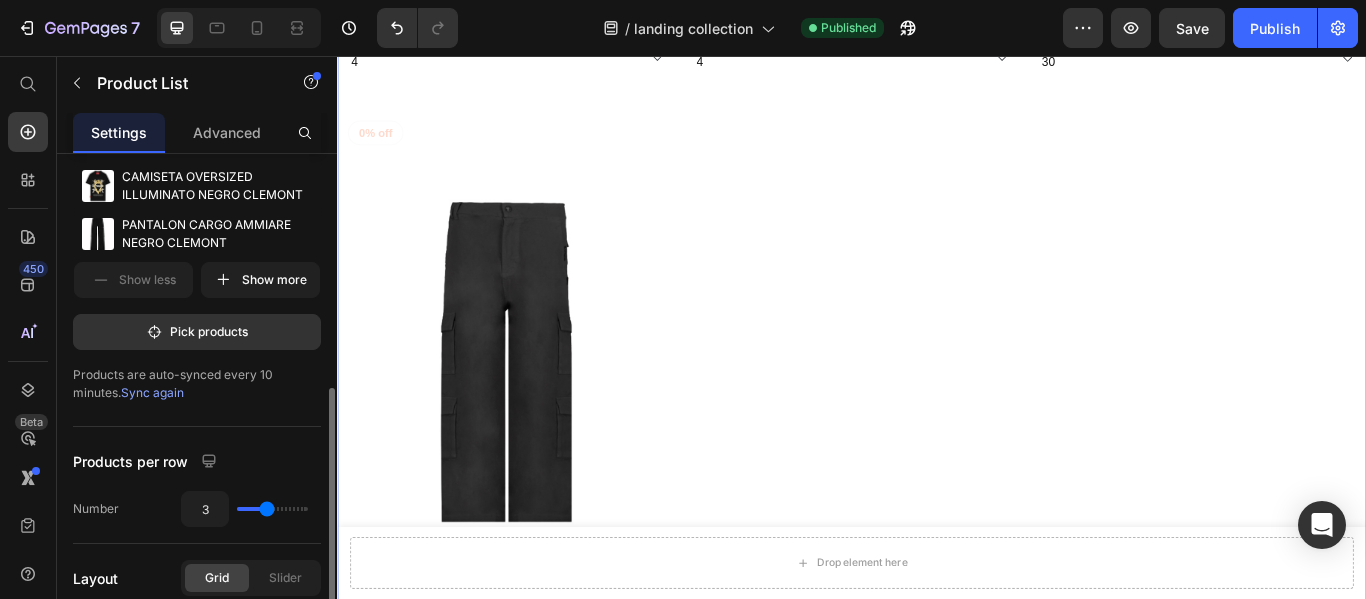 scroll, scrollTop: 100, scrollLeft: 0, axis: vertical 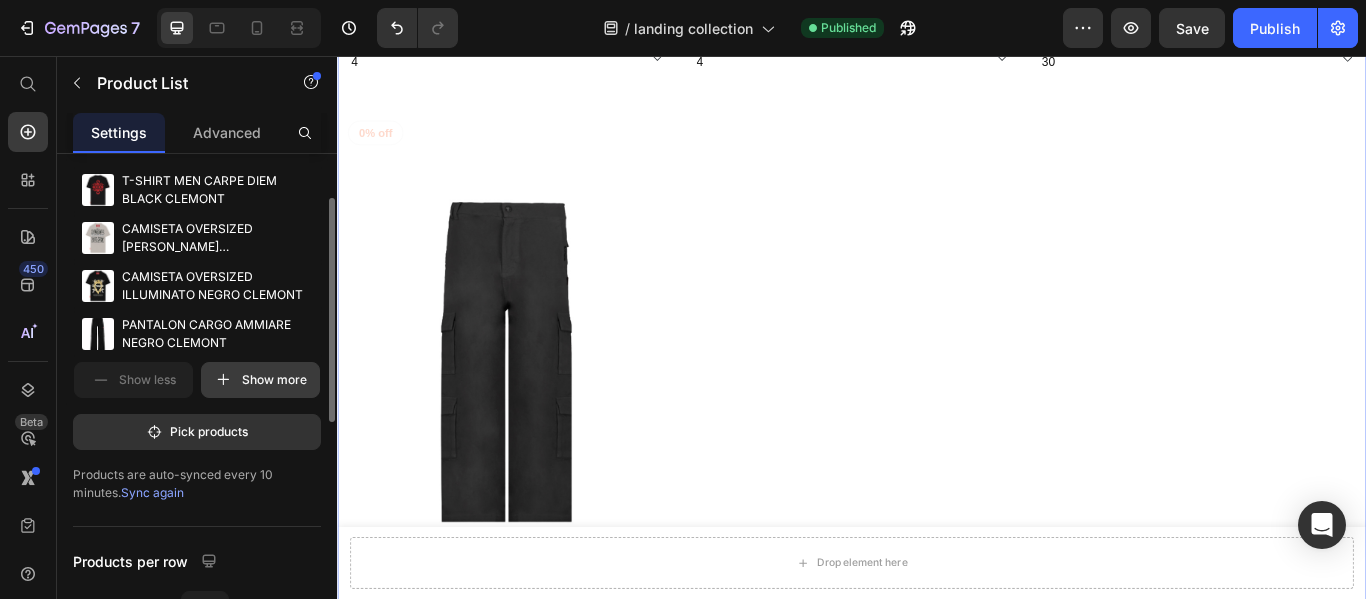 click on "Show more" at bounding box center (260, 380) 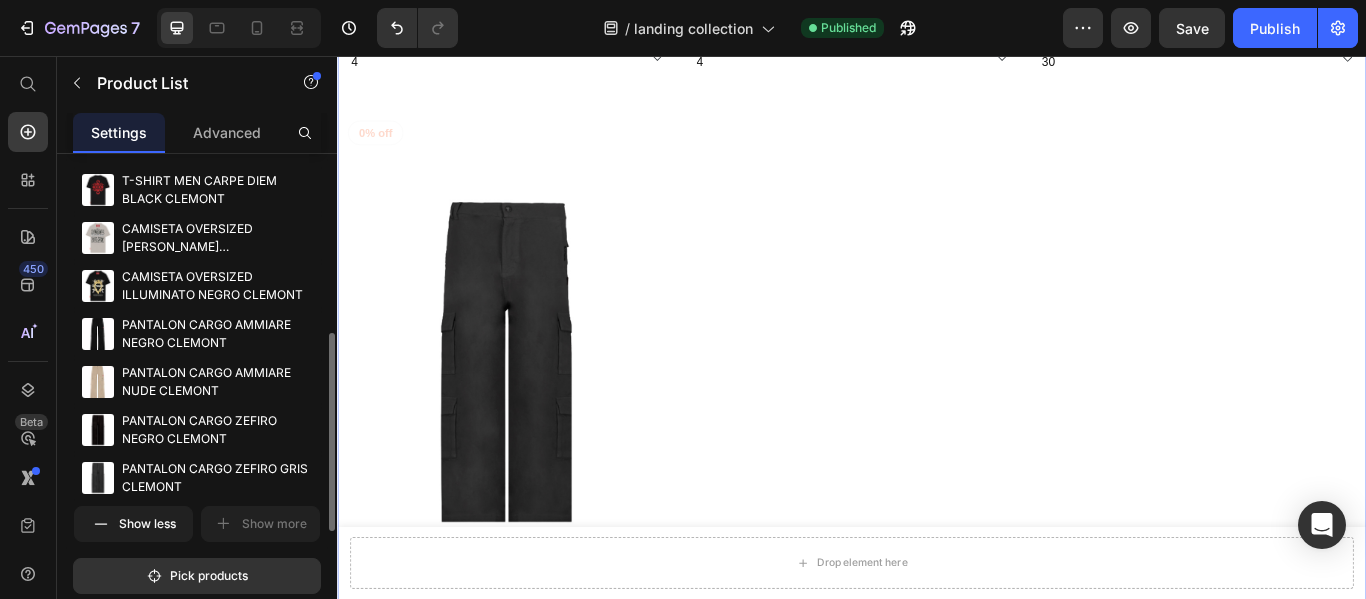 scroll, scrollTop: 200, scrollLeft: 0, axis: vertical 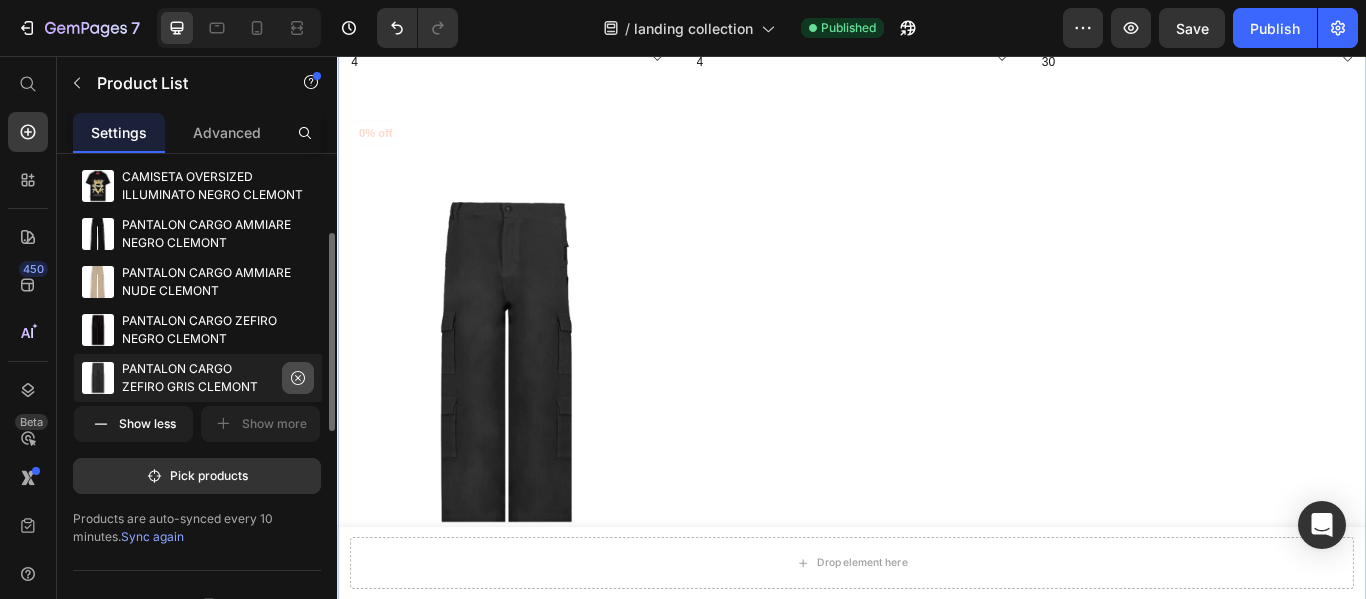 click 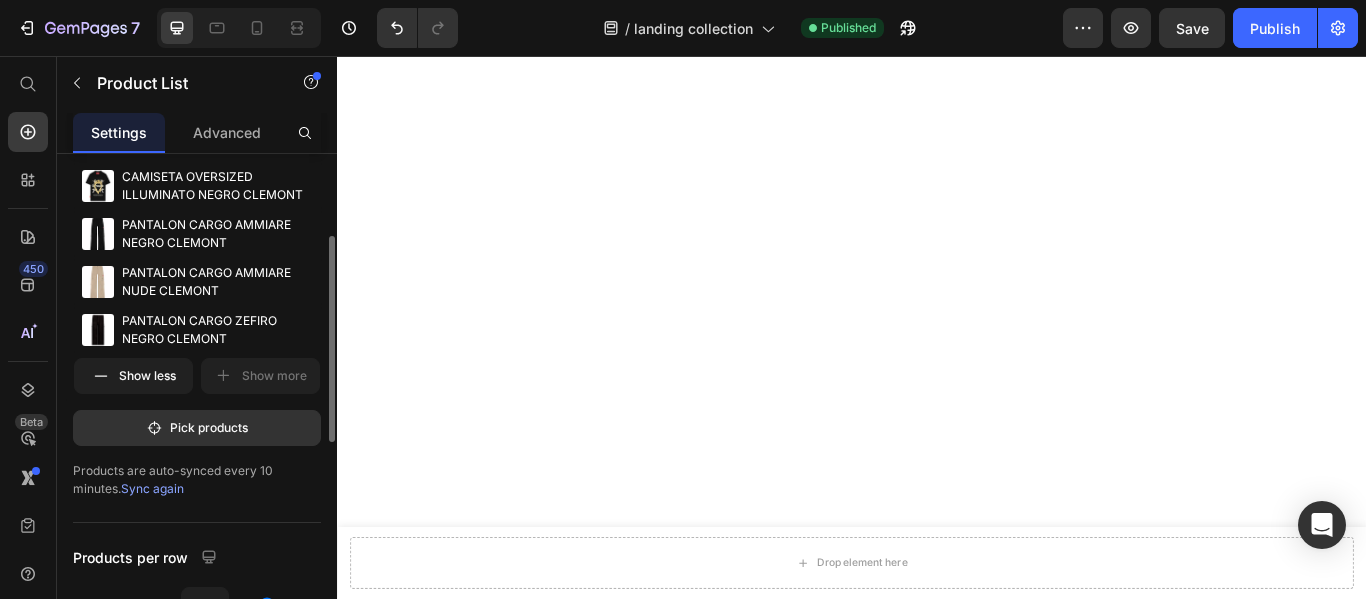 select on "M" 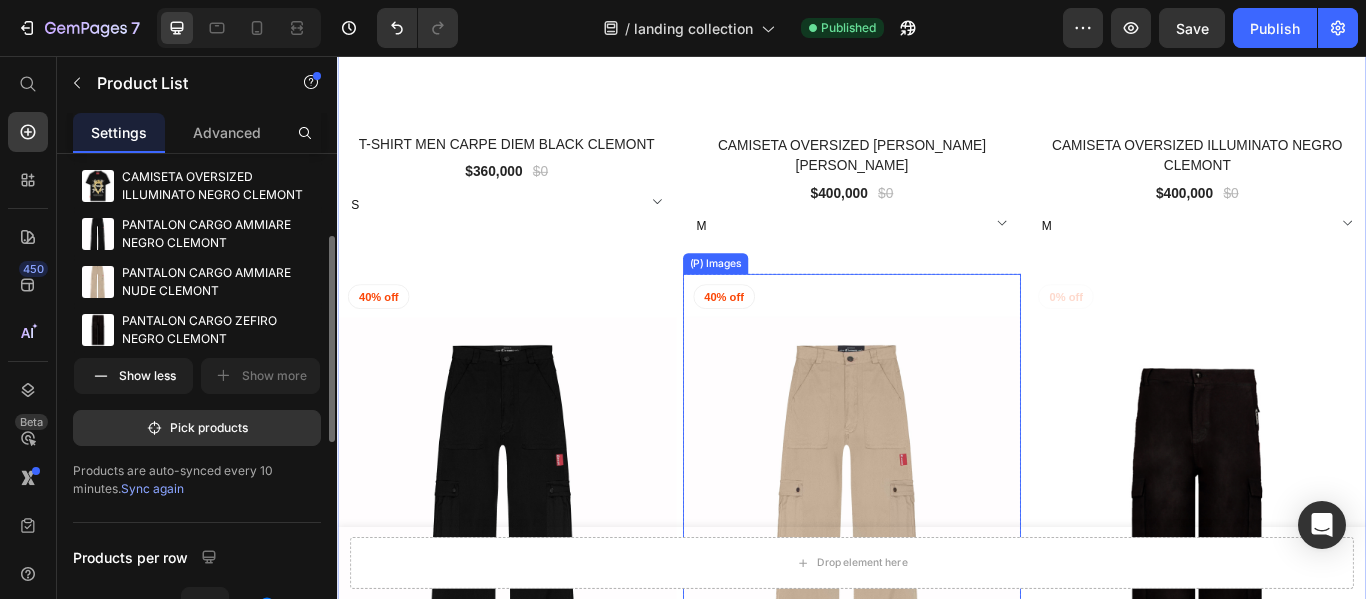 scroll, scrollTop: 1700, scrollLeft: 0, axis: vertical 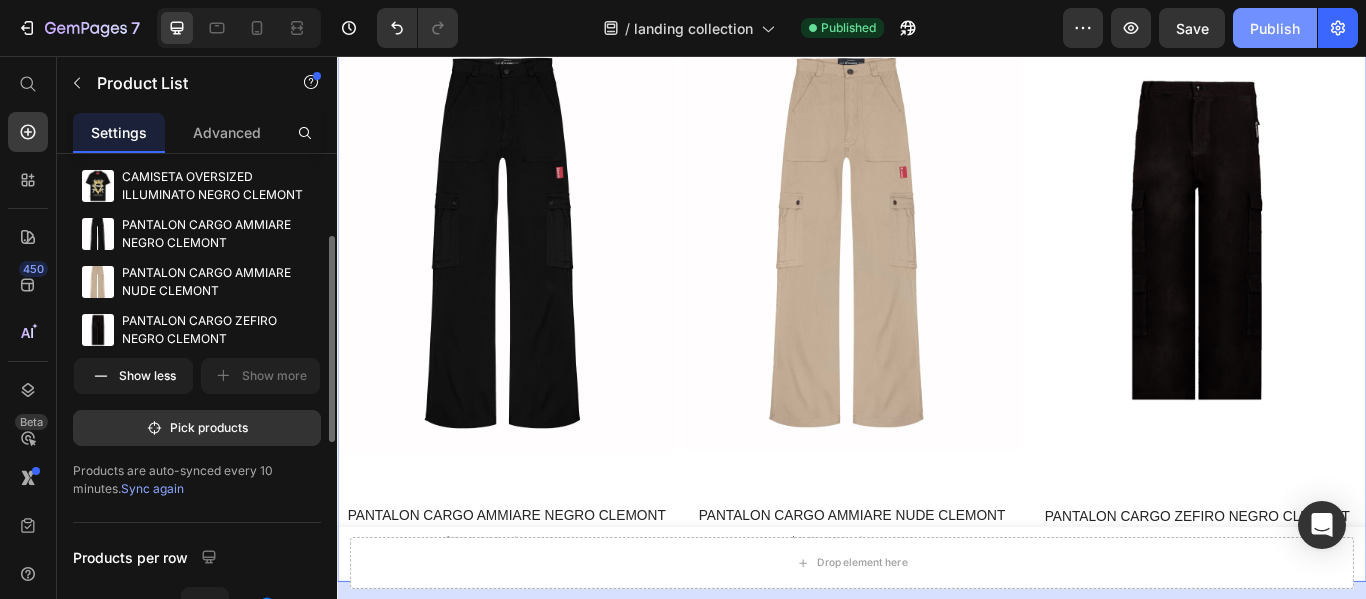 click on "Publish" 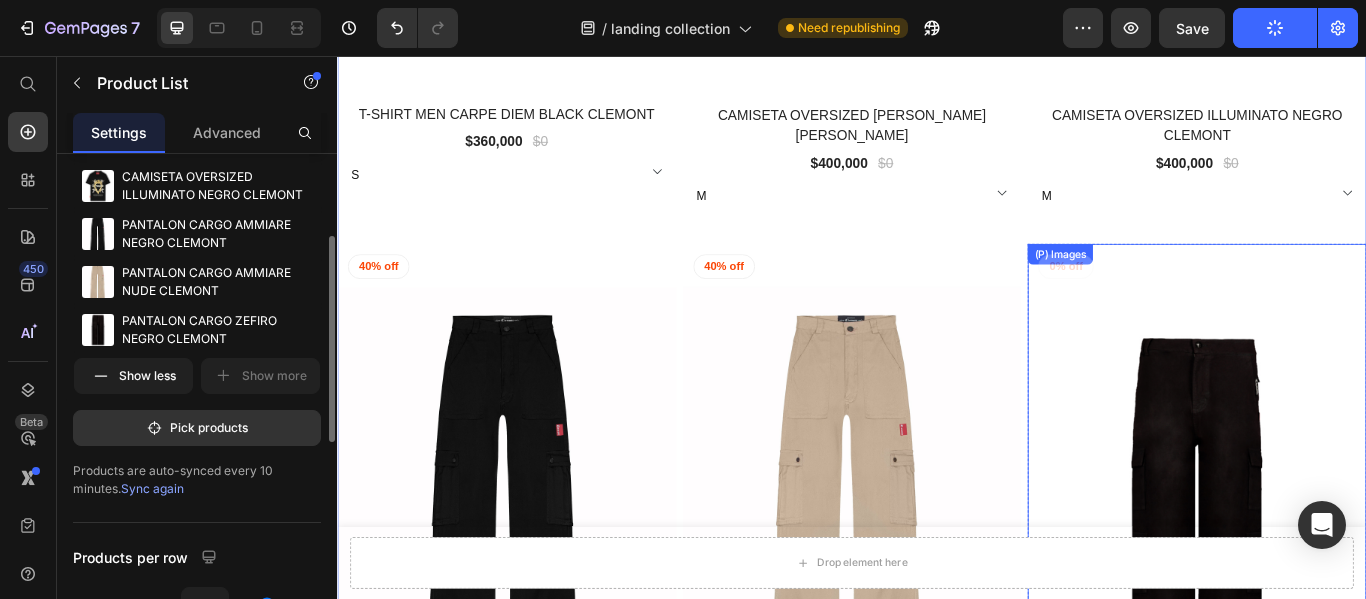 scroll, scrollTop: 1300, scrollLeft: 0, axis: vertical 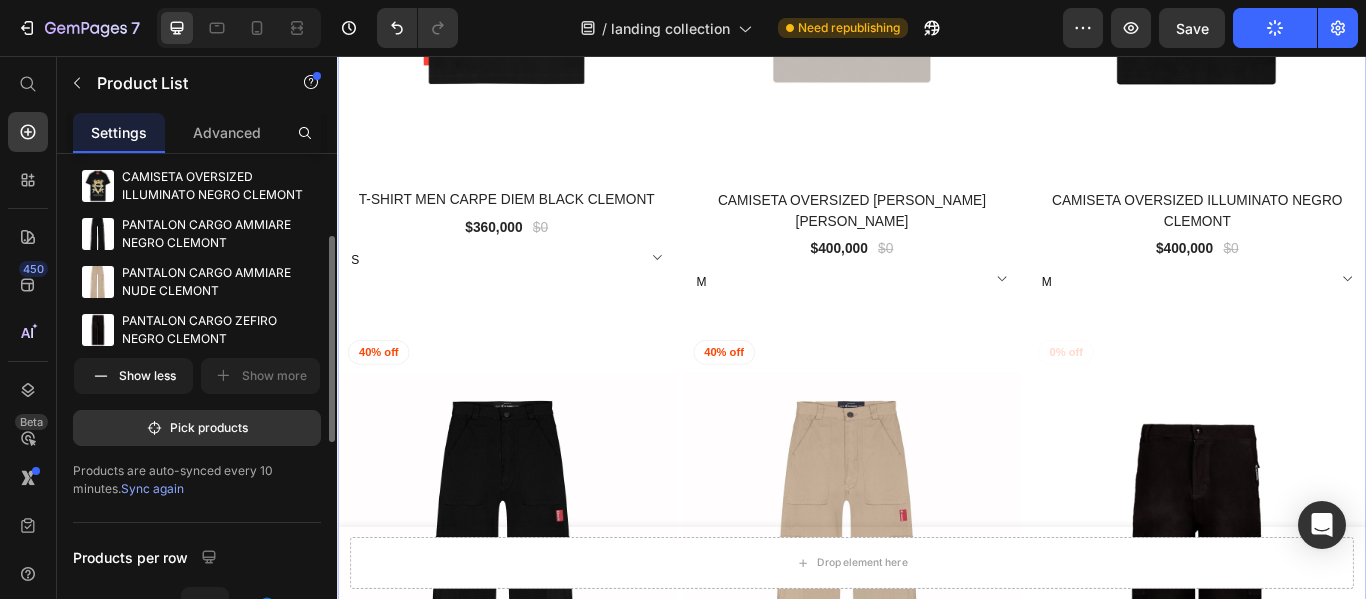click on "Sync again" at bounding box center (152, 488) 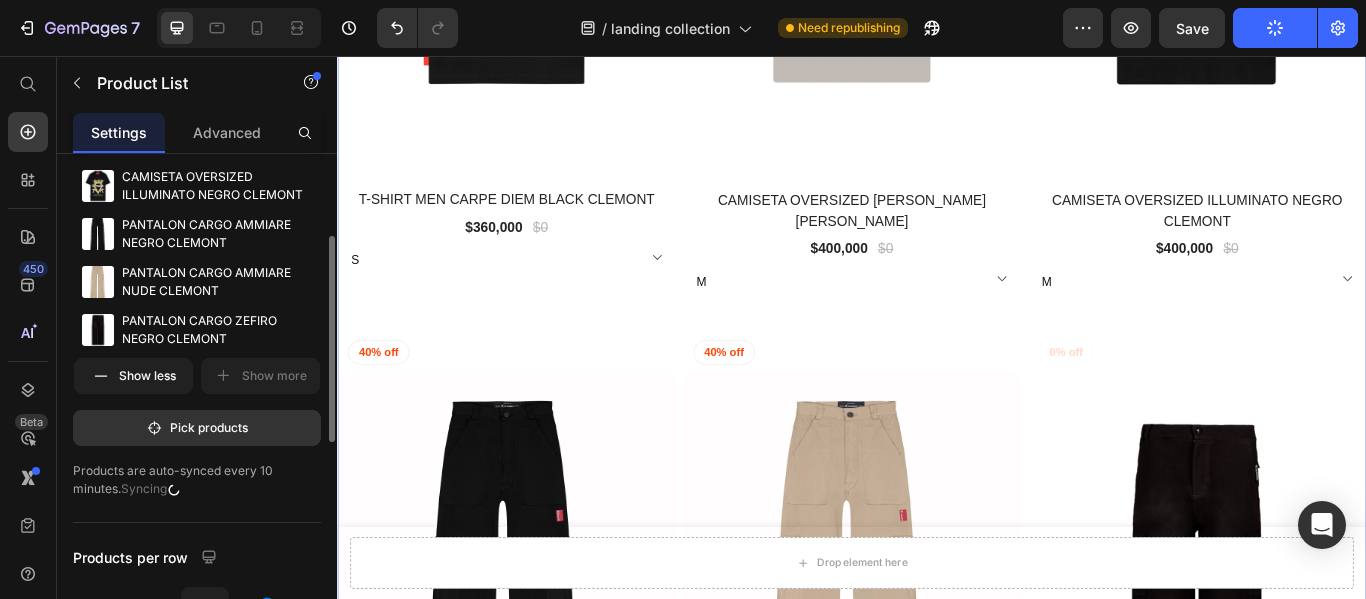 click on "Products are auto-synced every 10 minutes.   Syncing" at bounding box center [197, 480] 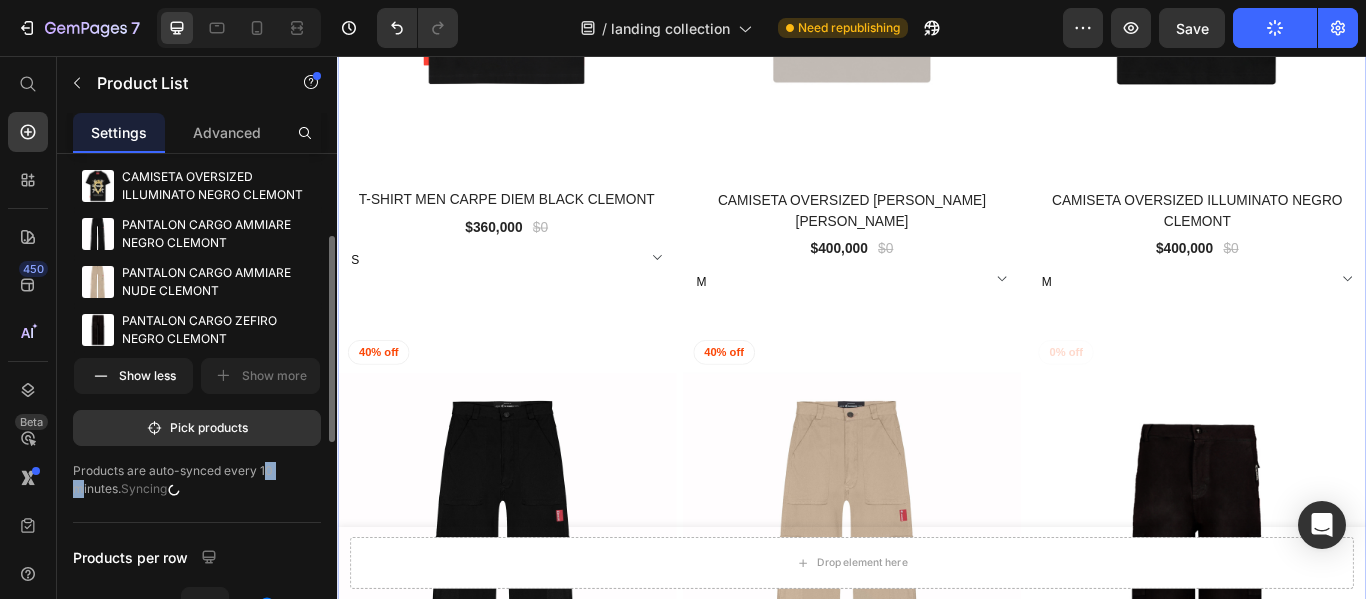 click on "Products are auto-synced every 10 minutes.   Syncing" at bounding box center (197, 480) 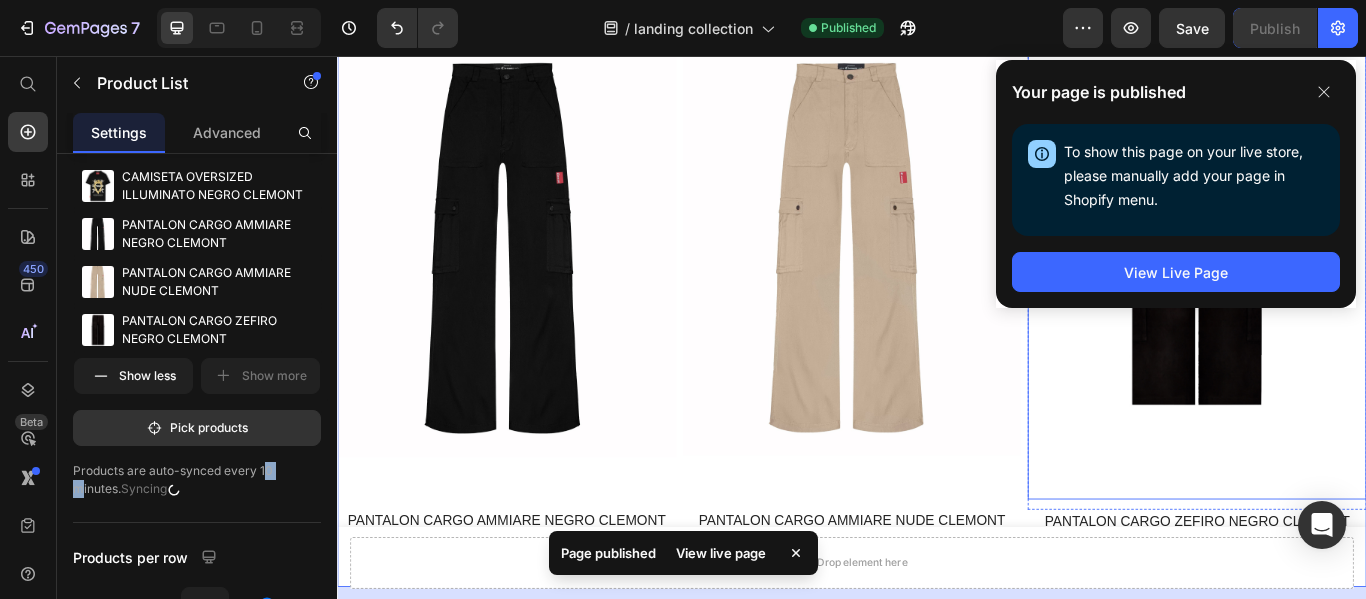 scroll, scrollTop: 1700, scrollLeft: 0, axis: vertical 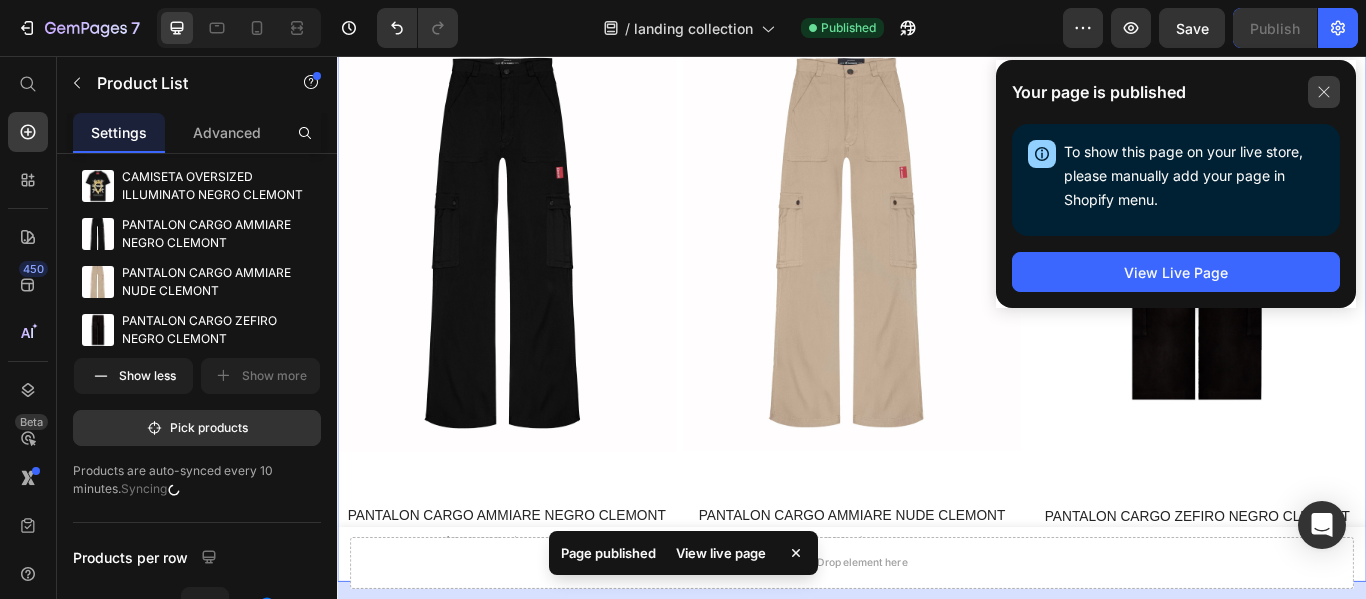 click 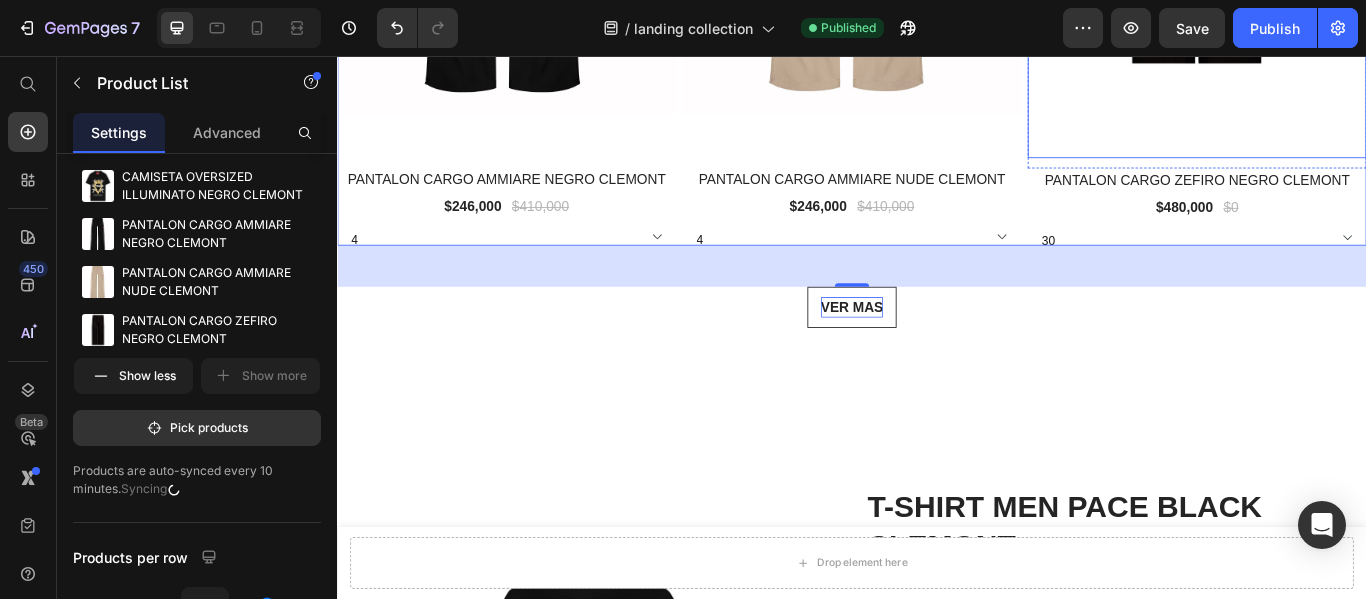 scroll, scrollTop: 2100, scrollLeft: 0, axis: vertical 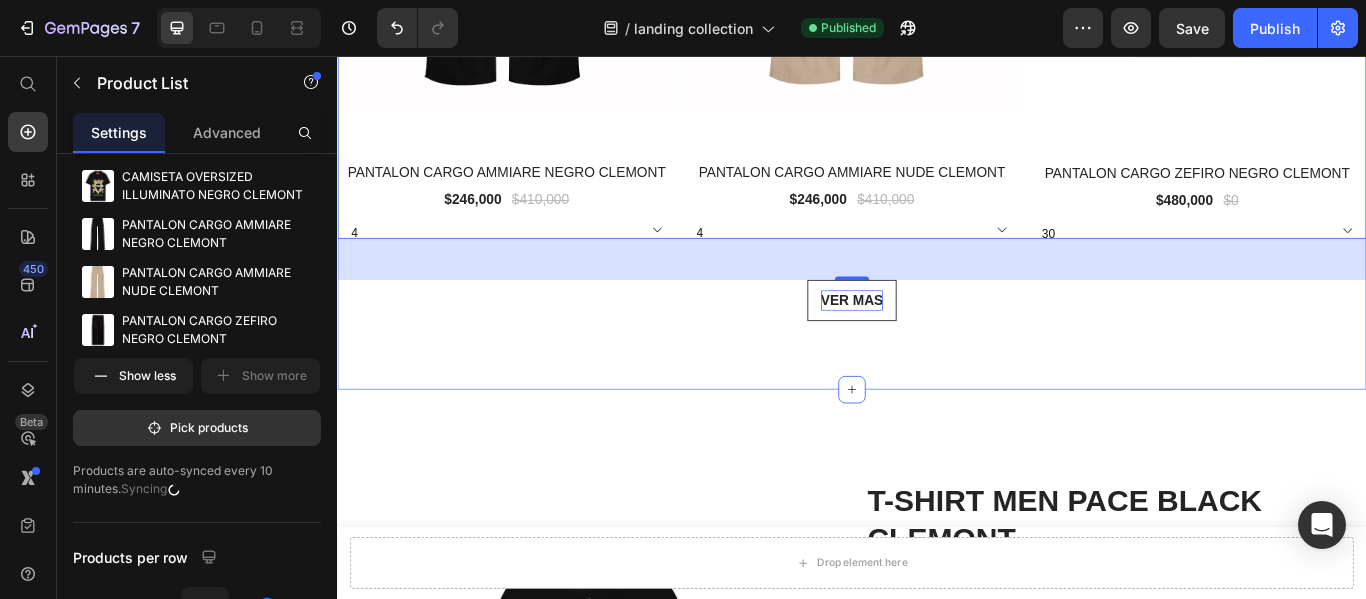 click on "Explore Our Best Sellers Heading Row (P) Images 0% off Product Badge Row T-SHIRT MEN CARPE DIEM  BLACK  CLEMONT (P) Title $360,000 (P) Price $0 (P) Price Row S M L XL XXL (P) Variants & Swatches Row (P) Images 0% off Product Badge Row CAMISETA OVERSIZED [PERSON_NAME] [PERSON_NAME] (P) Title $400,000 (P) Price $0 (P) Price Row S M L XL (P) Variants & Swatches Row (P) Images 0% off Product Badge Row CAMISETA OVERSIZED ILLUMINATO NEGRO CLEMONT (P) Title $400,000 (P) Price $0 (P) Price Row S M L XL (P) Variants & Swatches Row (P) Images 40% off Product Badge Row PANTALON CARGO AMMIARE NEGRO CLEMONT (P) Title $246,000 (P) Price $410,000 (P) Price Row 4 6 8 10 (P) Variants & Swatches Row (P) Images 40% off Product Badge Row PANTALON CARGO AMMIARE NUDE CLEMONT (P) Title $246,000 (P) Price $410,000 (P) Price Row 4 6 8 10 (P) Variants & Swatches Row (P) Images 0% off Product Badge Row PANTALON CARGO ZEFIRO NEGRO CLEMONT (P) Title $480,000 (P) Price $0 (P) Price Row 30 32 34 36 (P) Variants & Swatches Row Product List   48" at bounding box center (937, -462) 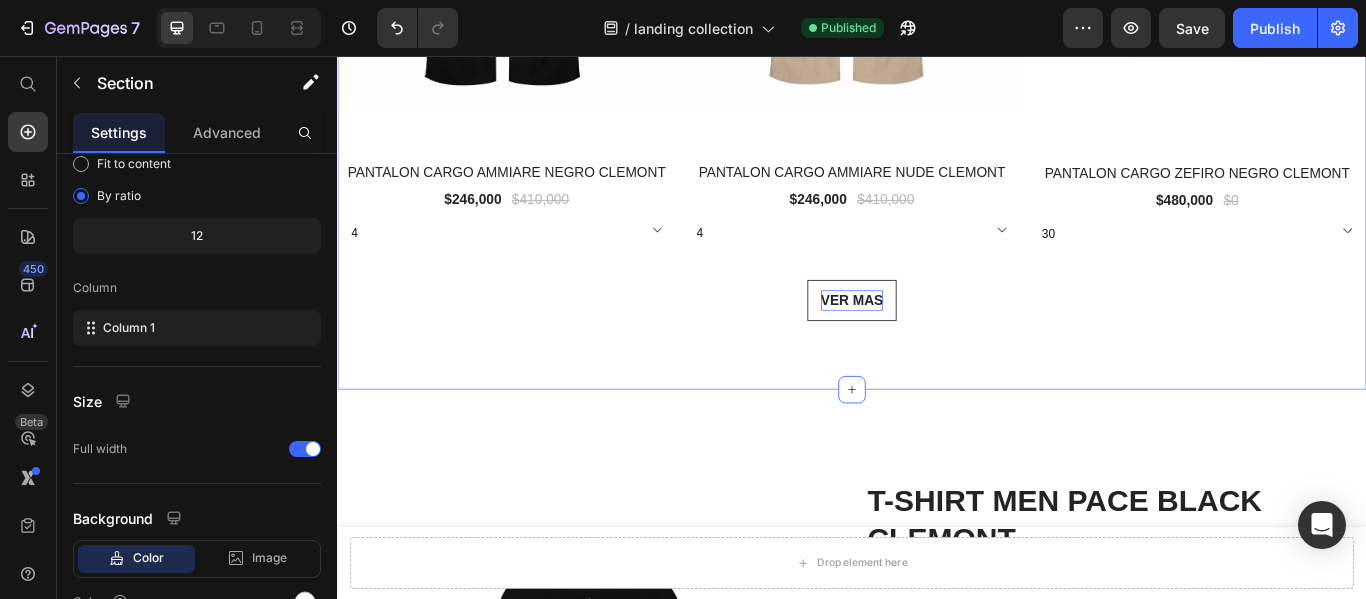 scroll, scrollTop: 0, scrollLeft: 0, axis: both 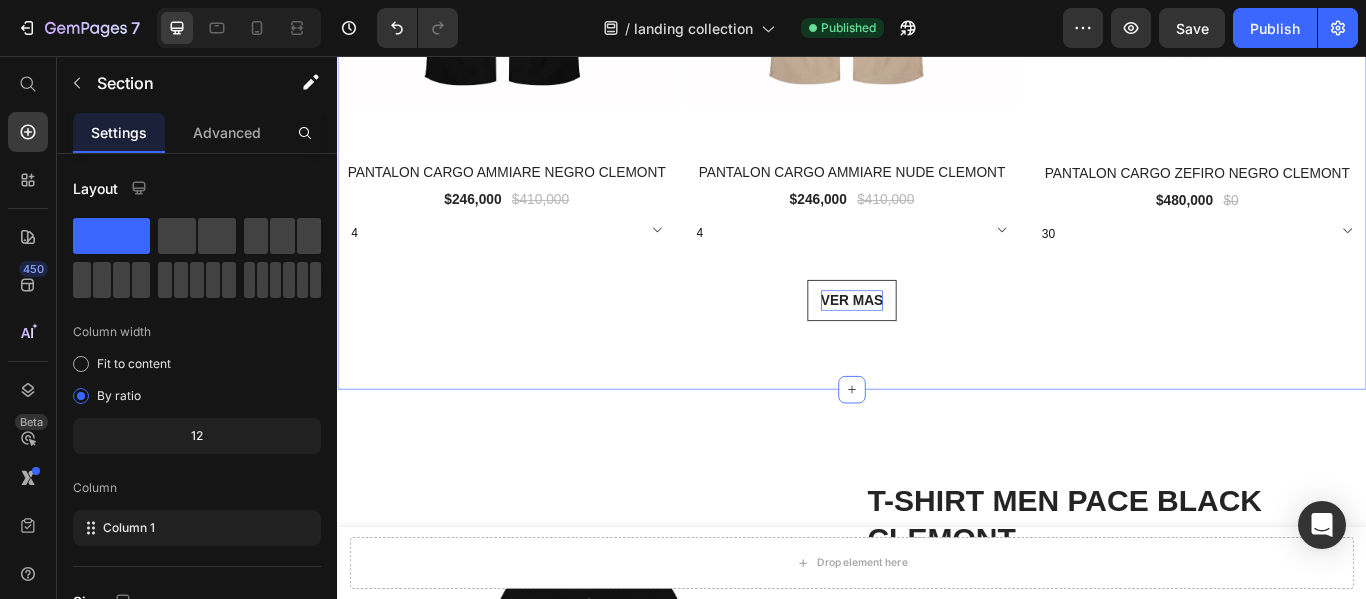 click on "Explore Our Best Sellers Heading Row (P) Images 0% off Product Badge Row T-SHIRT MEN CARPE DIEM  BLACK  CLEMONT (P) Title $360,000 (P) Price $0 (P) Price Row S M L XL XXL (P) Variants & Swatches Row (P) Images 0% off Product Badge Row CAMISETA OVERSIZED [PERSON_NAME] [PERSON_NAME] (P) Title $400,000 (P) Price $0 (P) Price Row S M L XL (P) Variants & Swatches Row (P) Images 0% off Product Badge Row CAMISETA OVERSIZED ILLUMINATO NEGRO CLEMONT (P) Title $400,000 (P) Price $0 (P) Price Row S M L XL (P) Variants & Swatches Row (P) Images 40% off Product Badge Row PANTALON CARGO AMMIARE NEGRO CLEMONT (P) Title $246,000 (P) Price $410,000 (P) Price Row 4 6 8 10 (P) Variants & Swatches Row (P) Images 40% off Product Badge Row PANTALON CARGO AMMIARE NUDE CLEMONT (P) Title $246,000 (P) Price $410,000 (P) Price Row 4 6 8 10 (P) Variants & Swatches Row (P) Images 0% off Product Badge Row PANTALON CARGO ZEFIRO NEGRO CLEMONT (P) Title $480,000 (P) Price $0 (P) Price Row 30 32 34 36 (P) Variants & Swatches Row Product List" at bounding box center [937, -462] 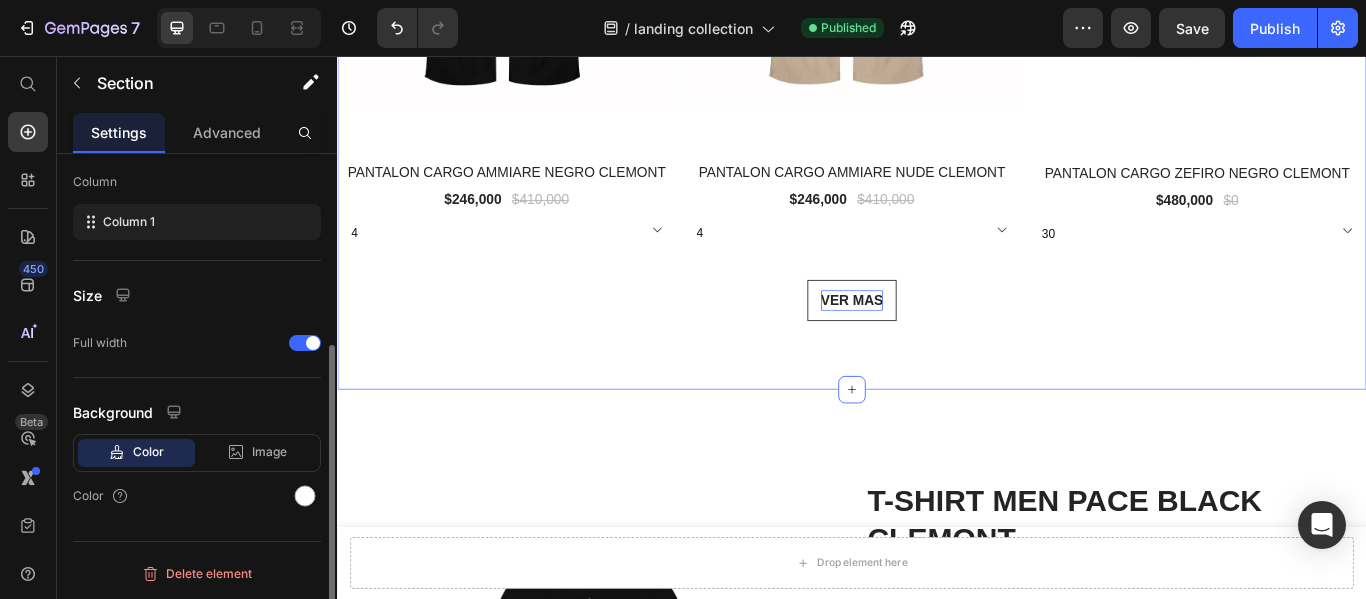 scroll, scrollTop: 0, scrollLeft: 0, axis: both 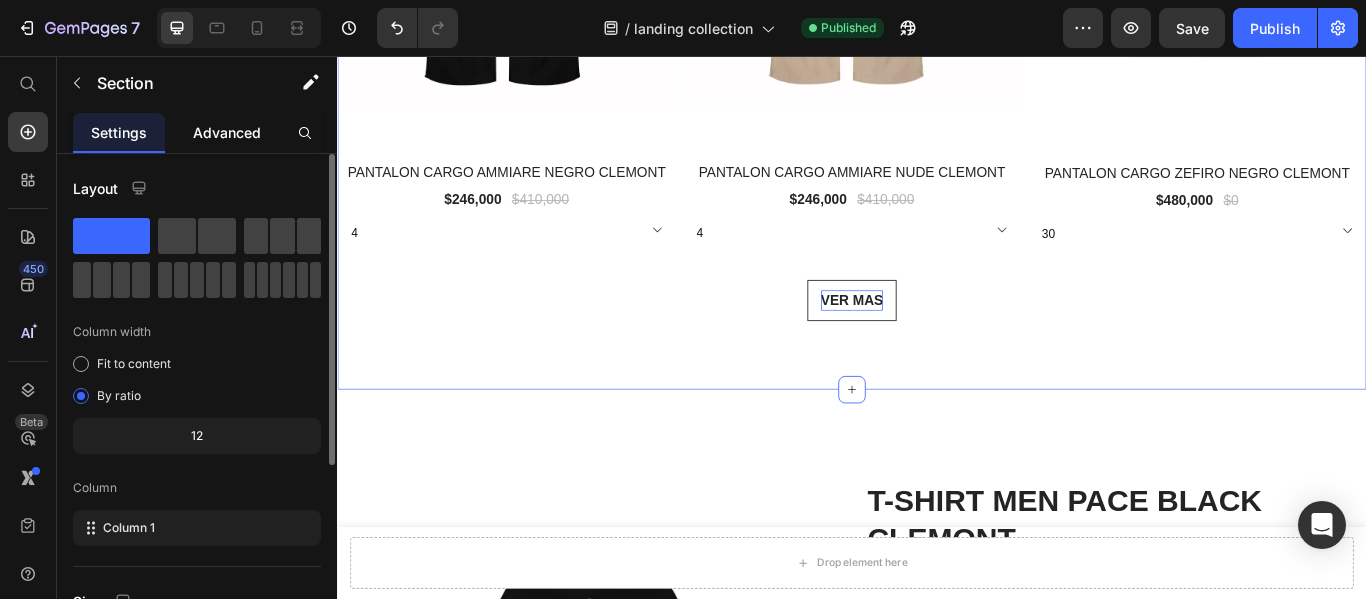 click on "Advanced" at bounding box center (227, 132) 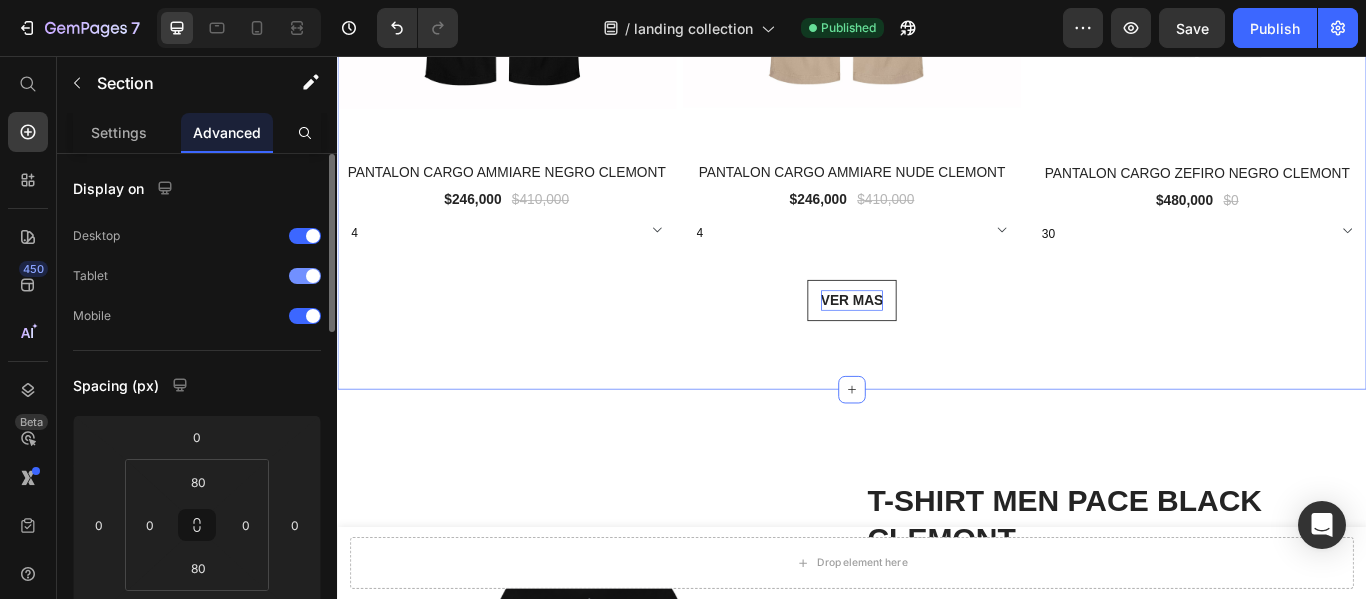 scroll, scrollTop: 100, scrollLeft: 0, axis: vertical 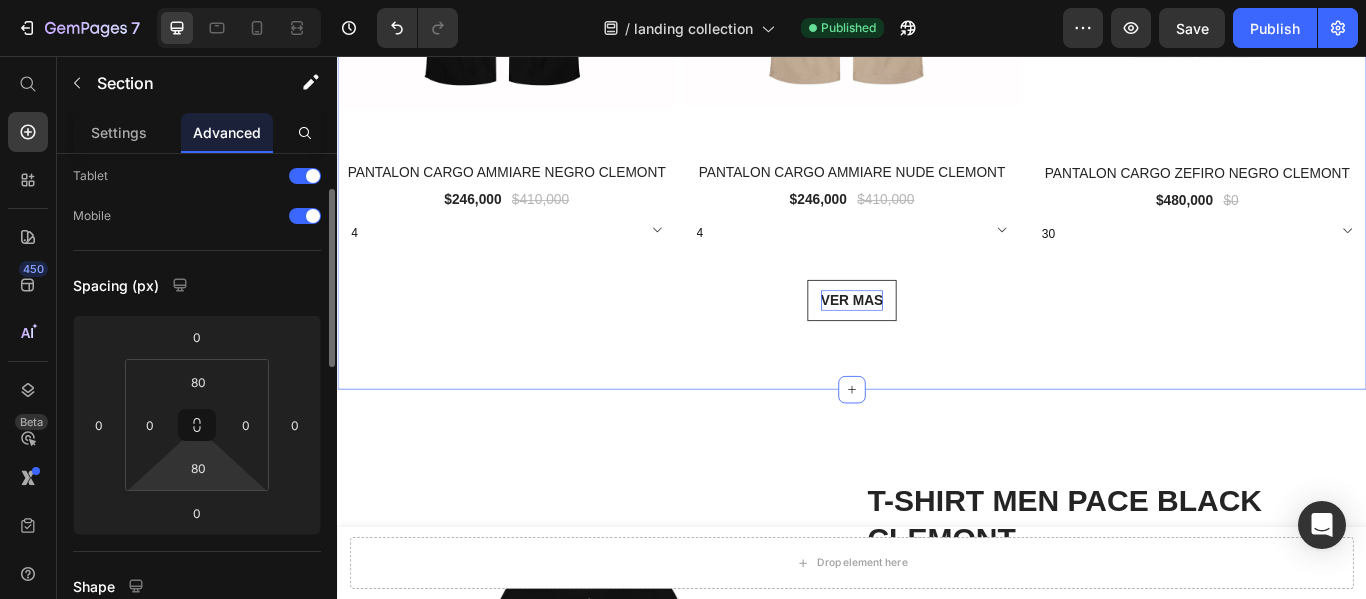 click on "7   /  landing collection Published Preview  Save   Publish  450 Beta Start with Sections Elements Hero Section Product Detail Brands Trusted Badges Guarantee Product Breakdown How to use Testimonials Compare Bundle FAQs Social Proof Brand Story Product List Collection Blog List Contact Sticky Add to Cart Custom Footer Browse Library 450 Layout
Row
Row
Row
Row Text
Heading
Text Block Button
Button
Button
Sticky Back to top Media
Image" at bounding box center (683, 0) 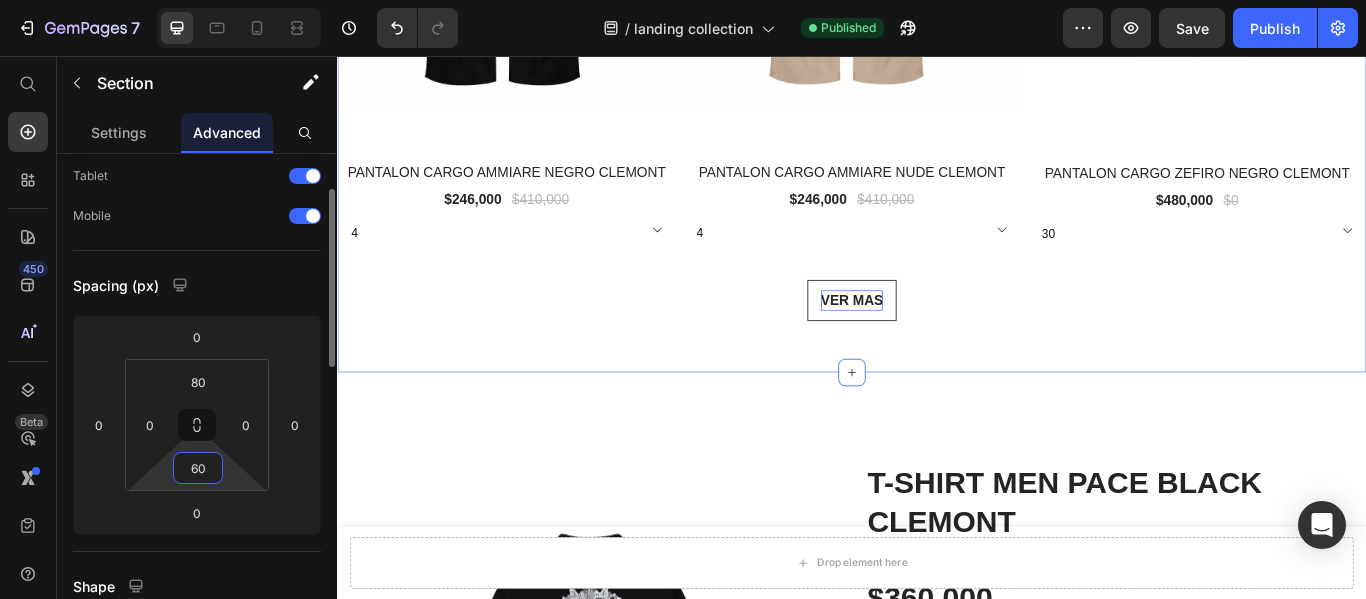 click on "60" at bounding box center (198, 468) 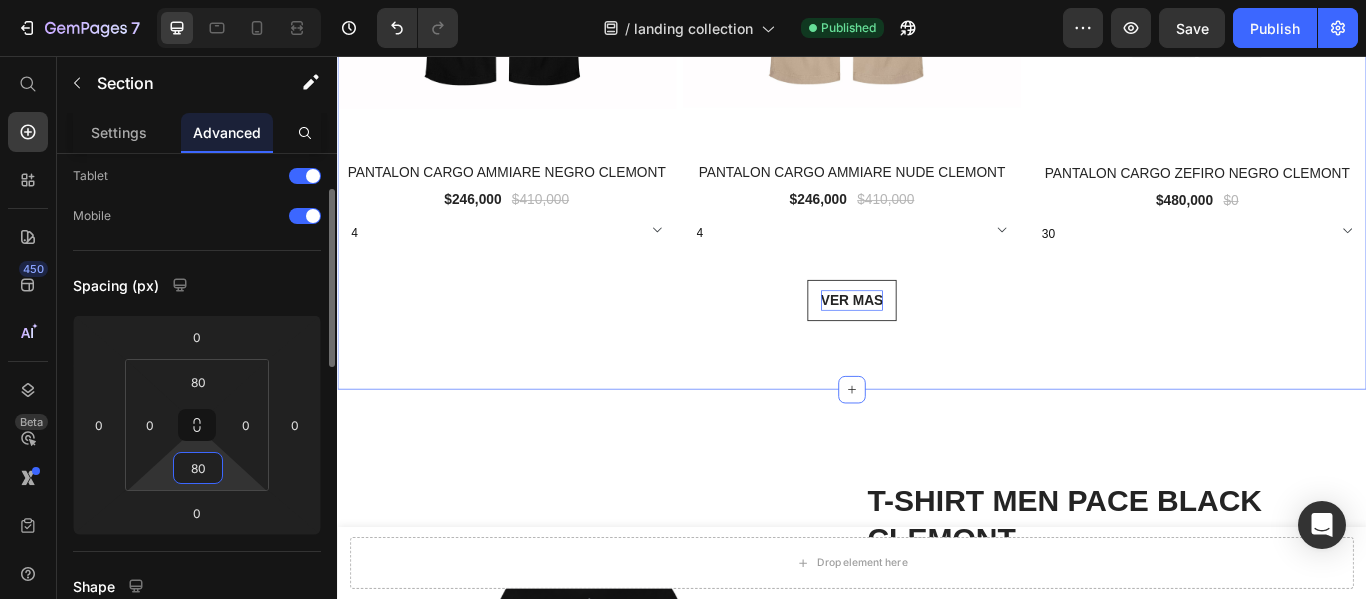 click on "80" at bounding box center (198, 468) 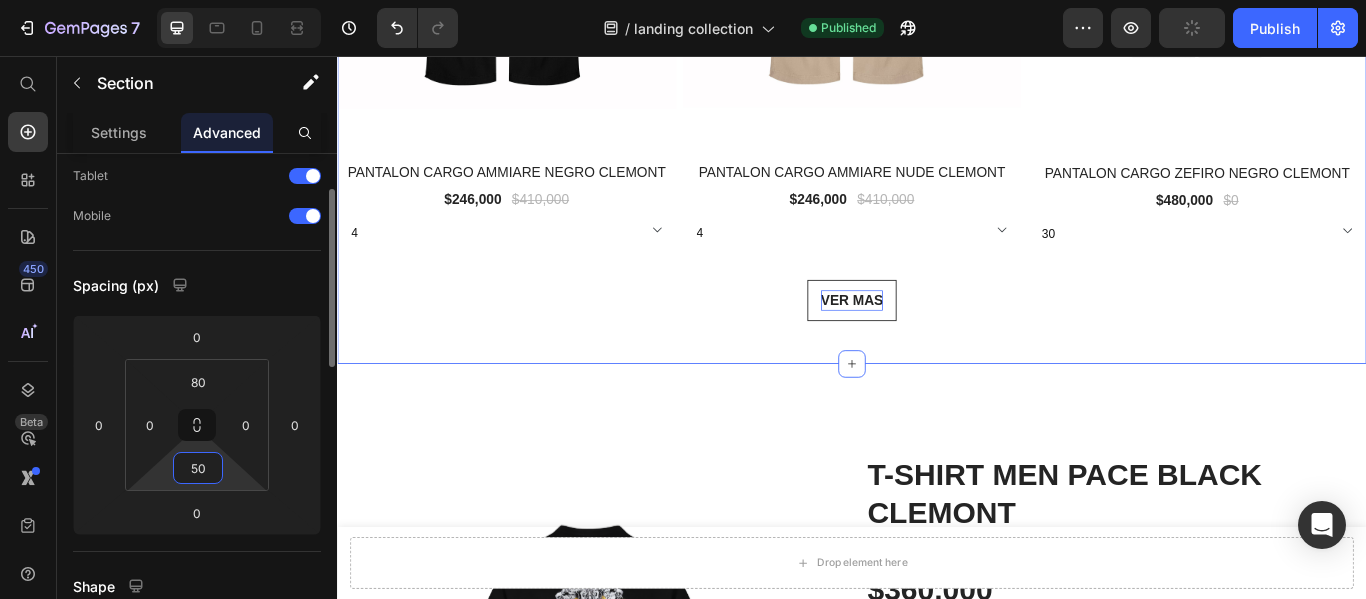 click on "50" at bounding box center [198, 468] 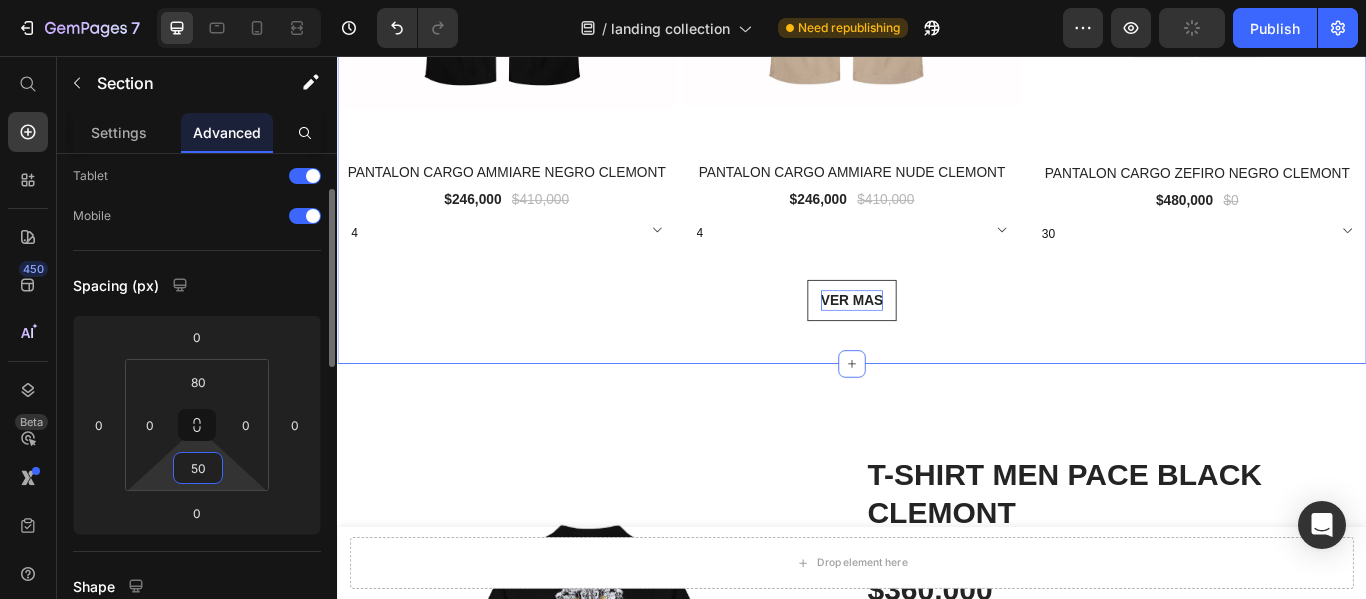 click on "50" at bounding box center [198, 468] 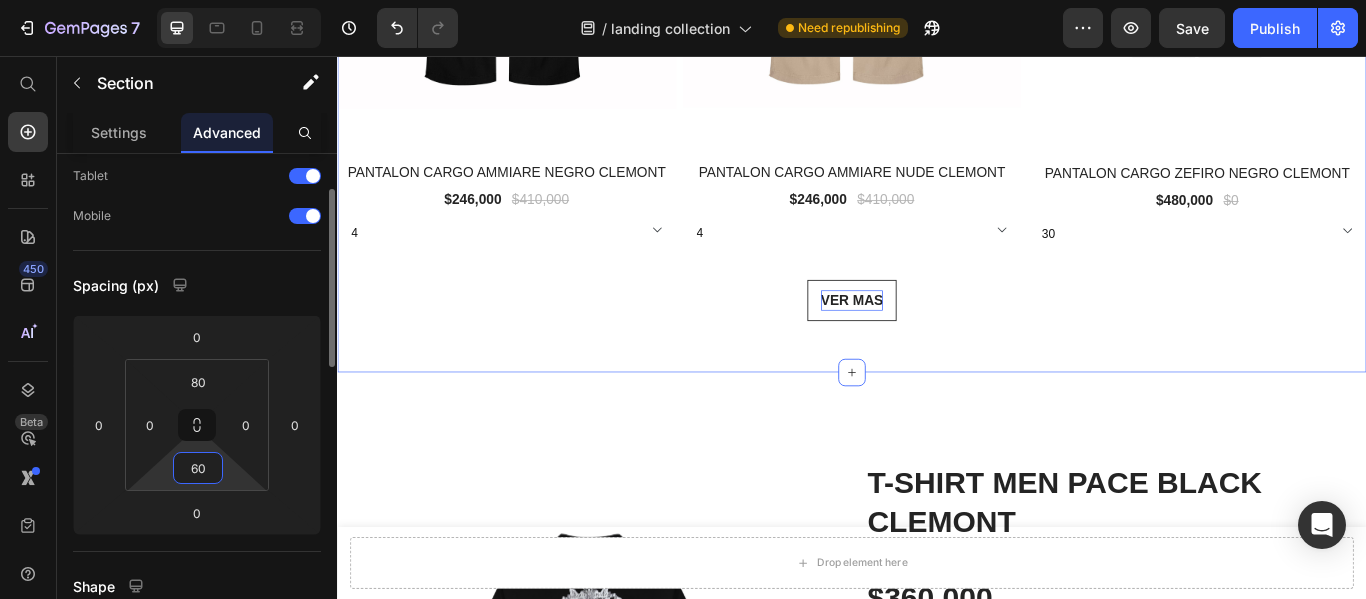 type on "60" 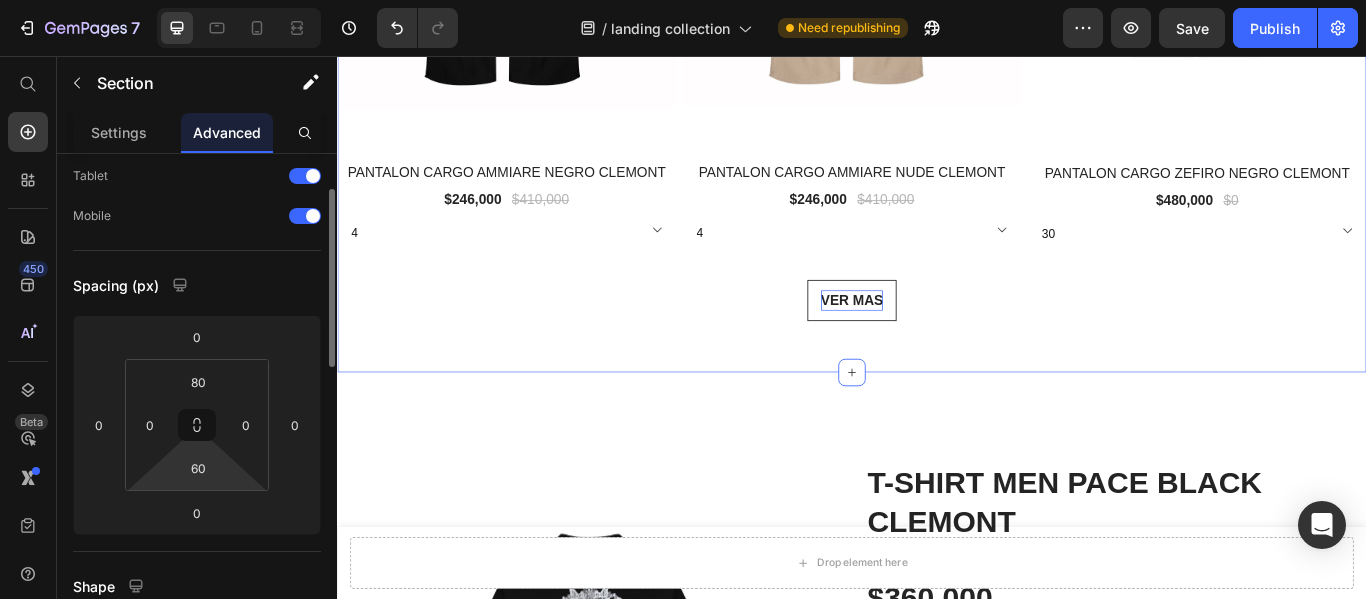 click on "Spacing (px) 0 0 0 0 80 0 60 0" 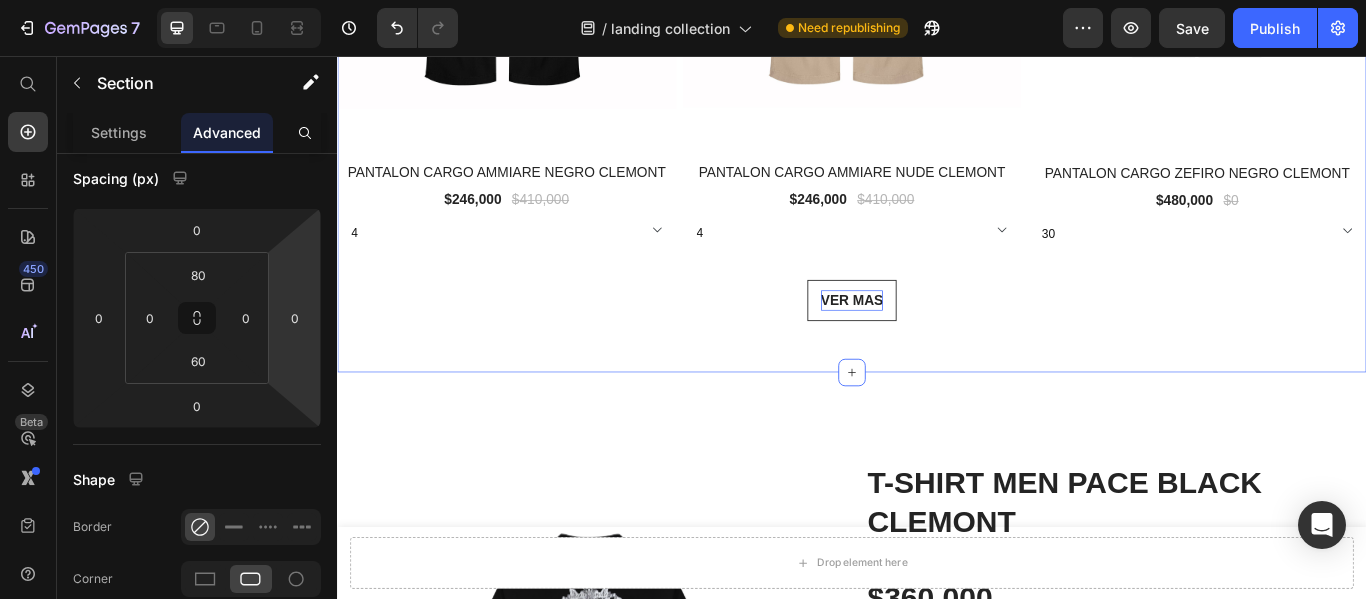 scroll, scrollTop: 0, scrollLeft: 0, axis: both 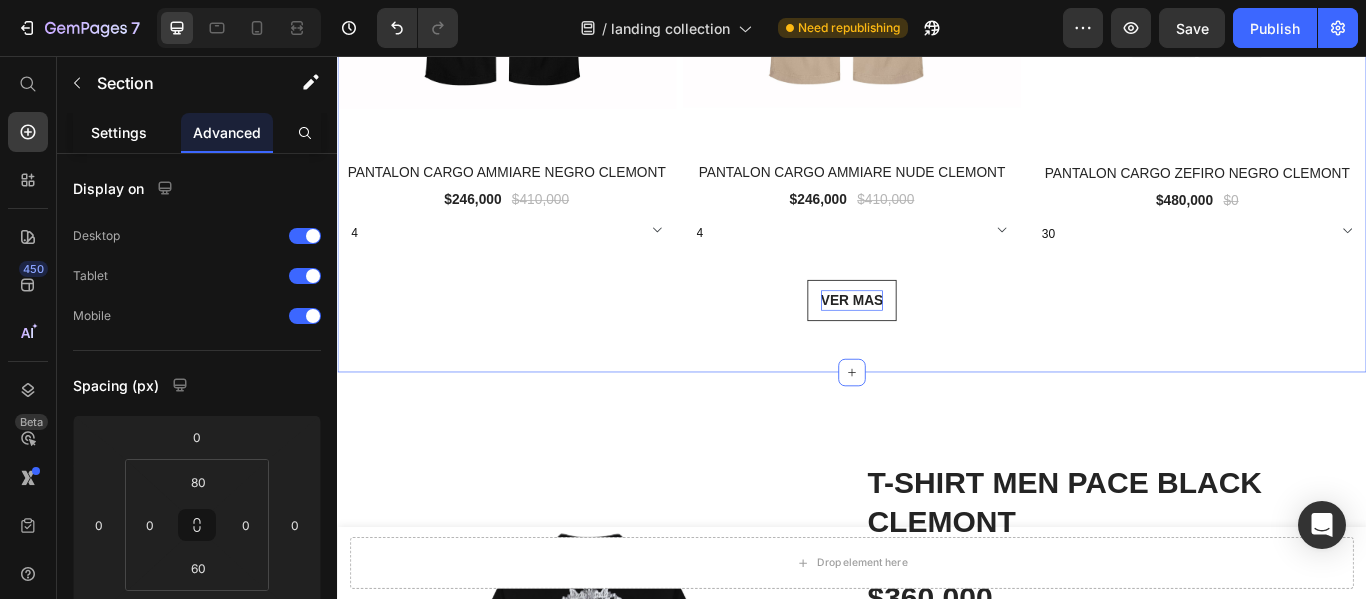 click on "Settings" at bounding box center [119, 132] 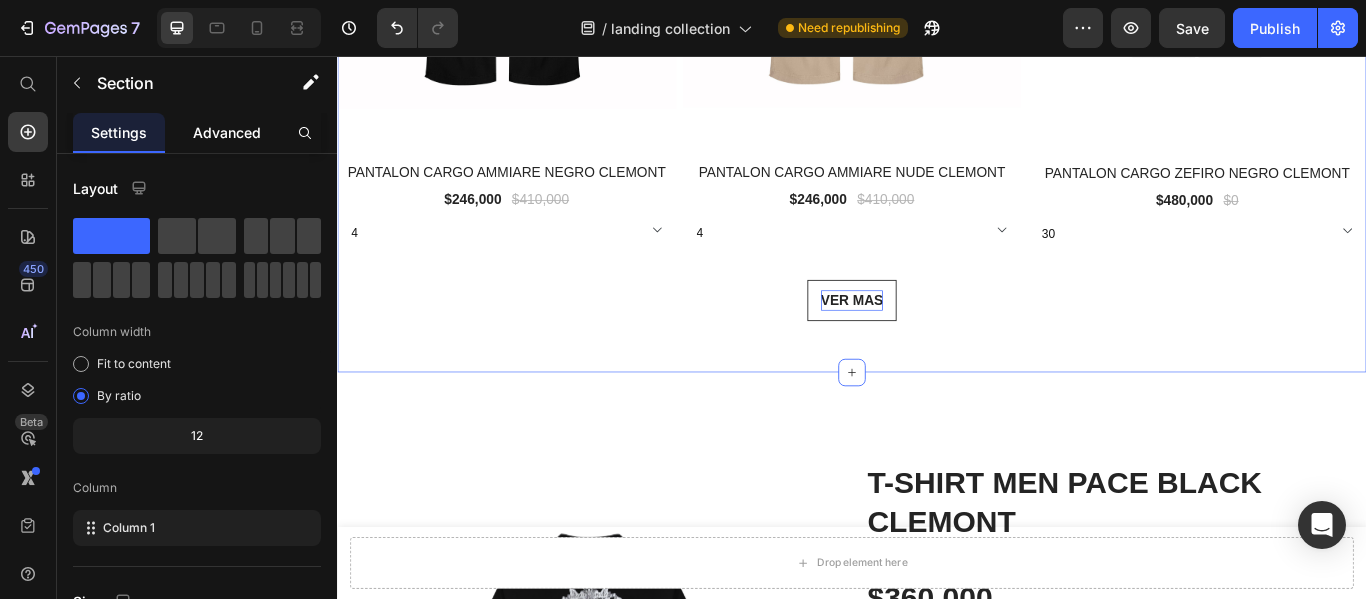 click on "Advanced" at bounding box center [227, 132] 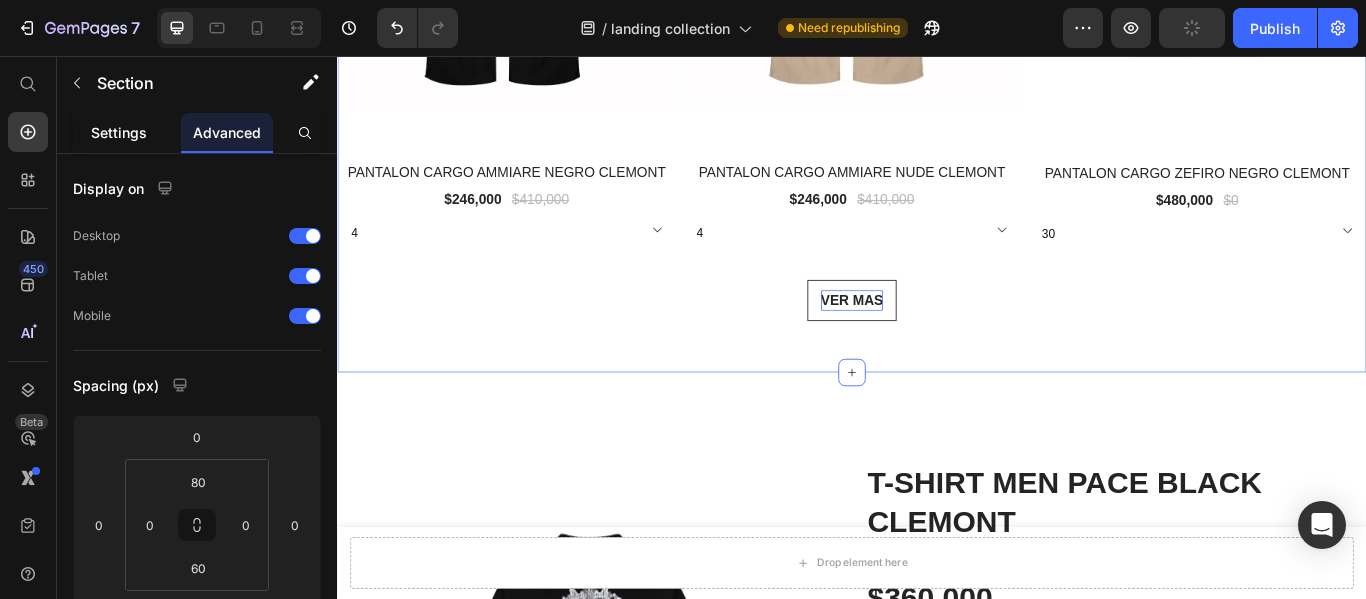 click on "Settings" 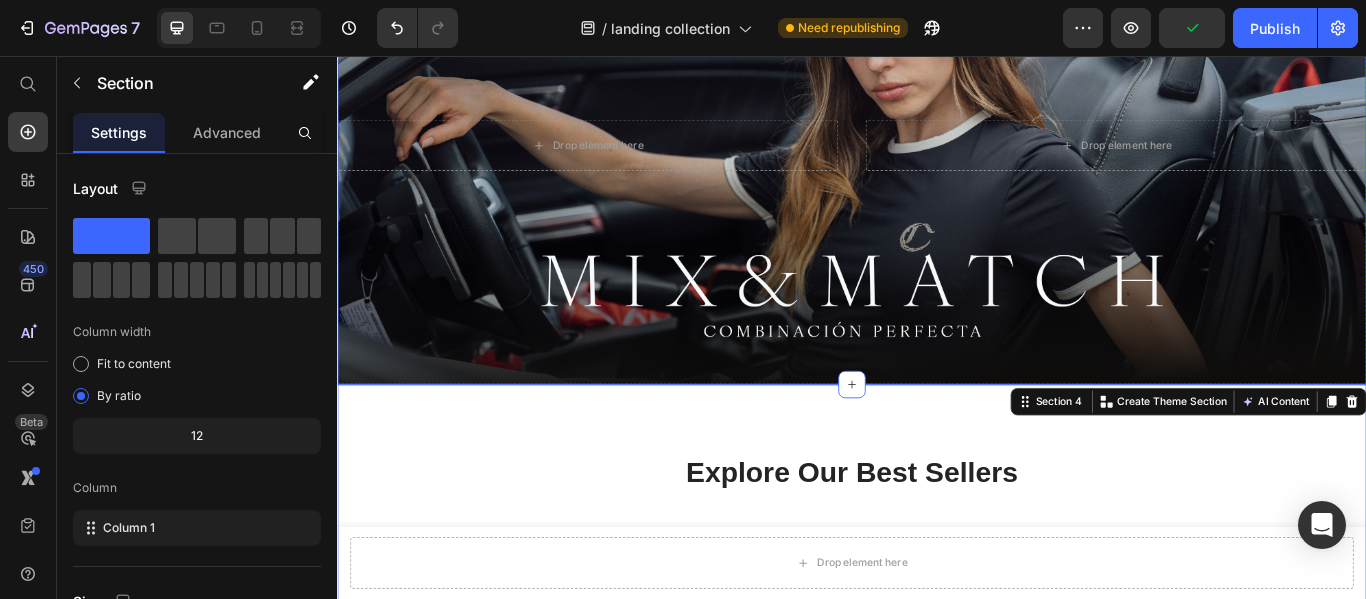 scroll, scrollTop: 0, scrollLeft: 0, axis: both 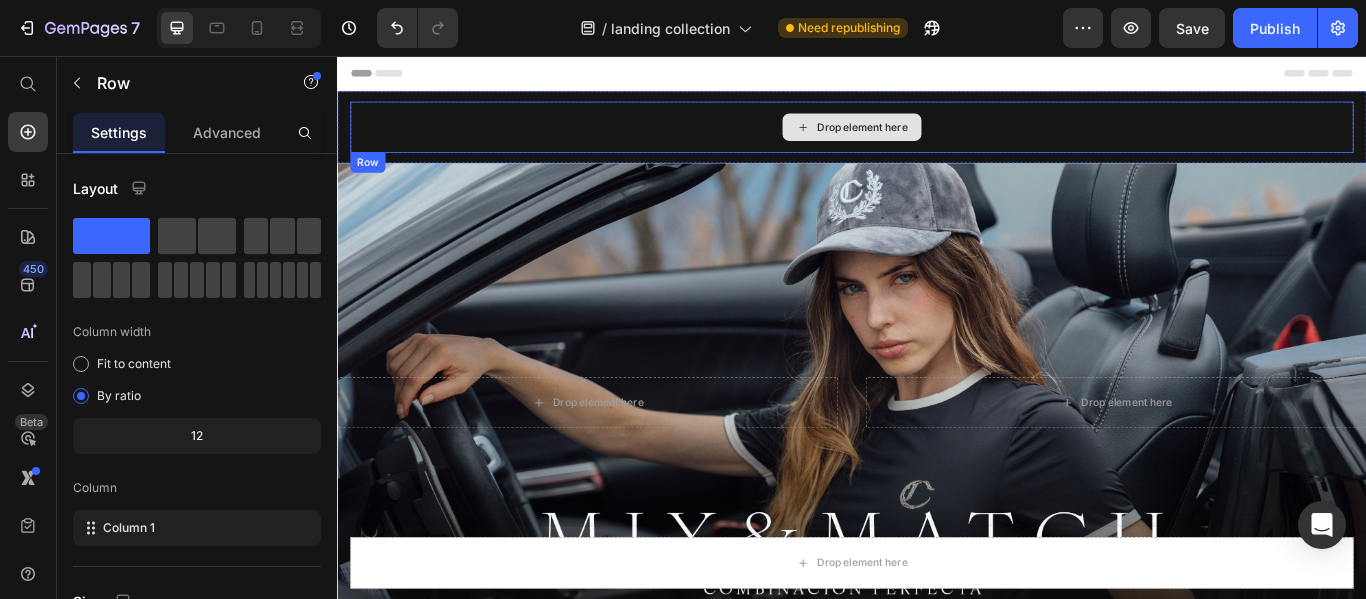 click on "Drop element here" at bounding box center (937, 139) 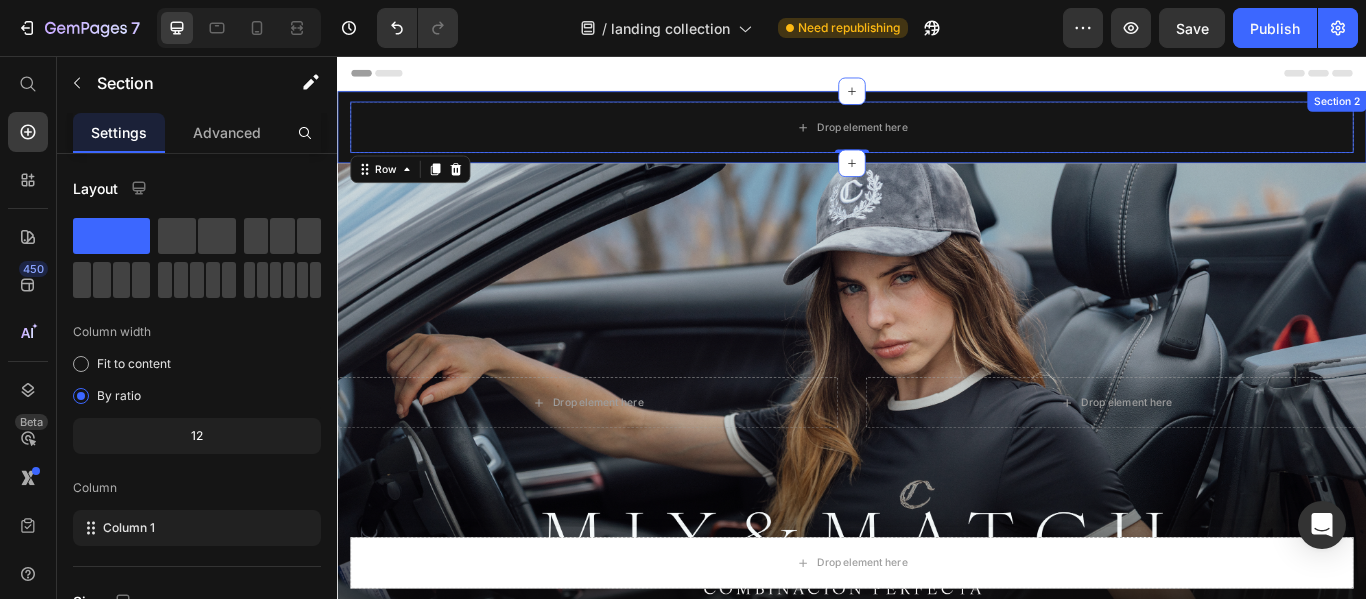 click on "Drop element here Row   0 Section 2" at bounding box center (937, 139) 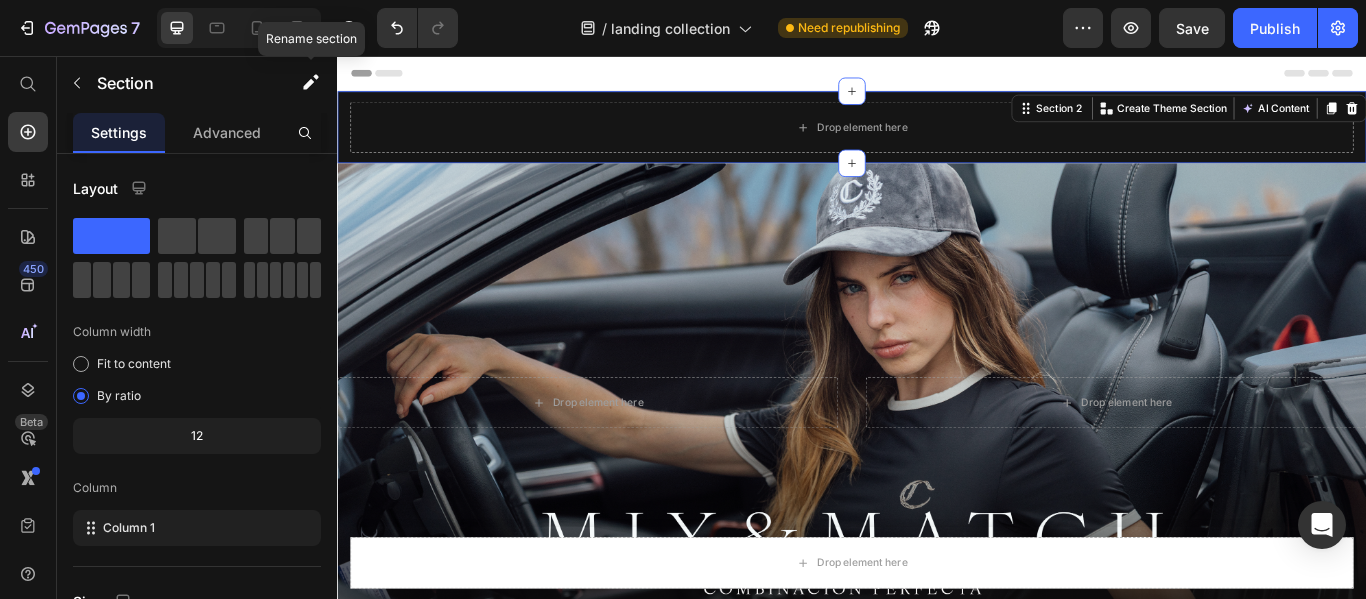 click 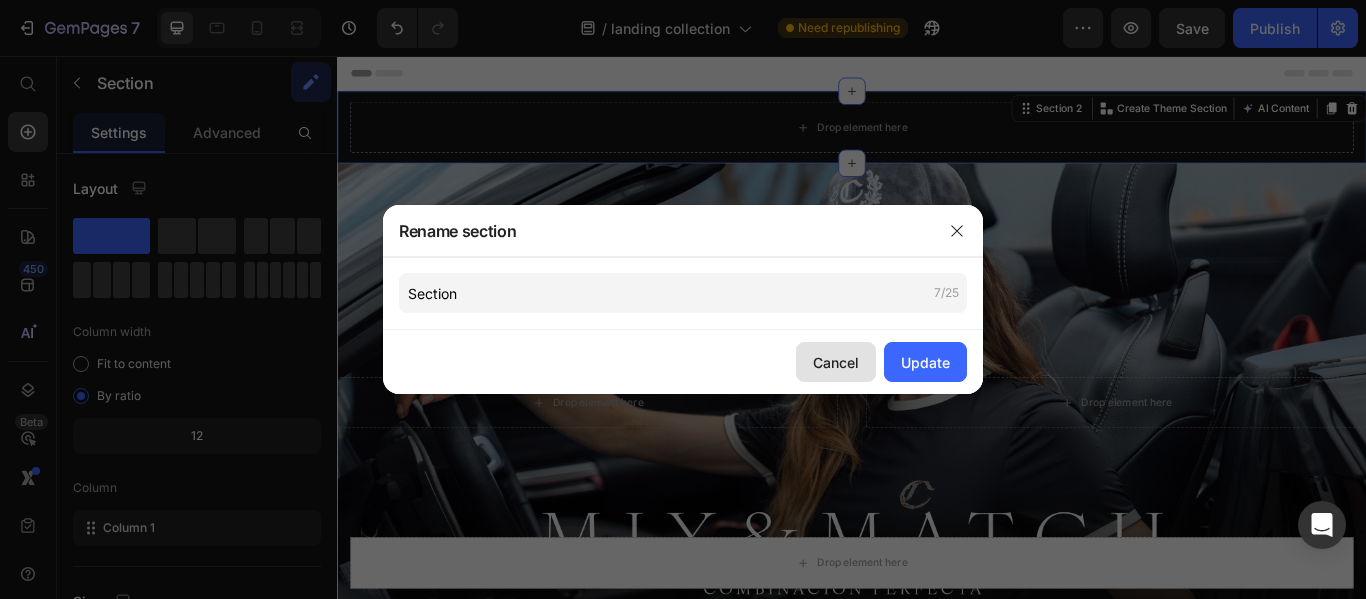 click on "Cancel" 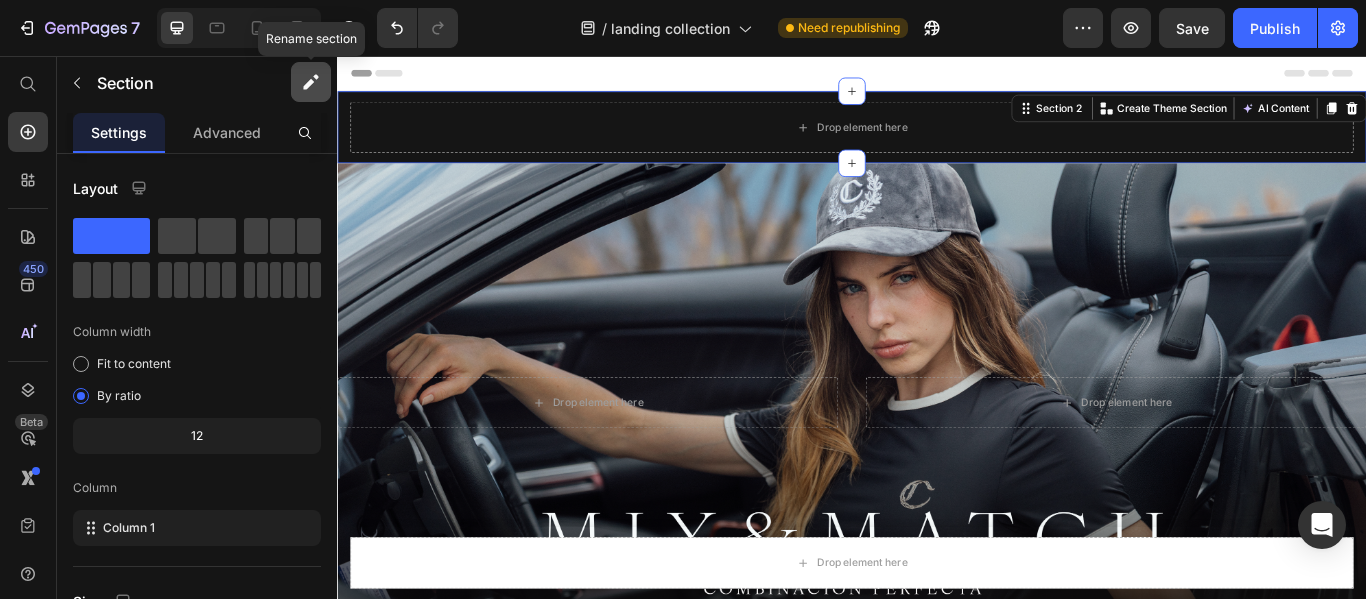 click 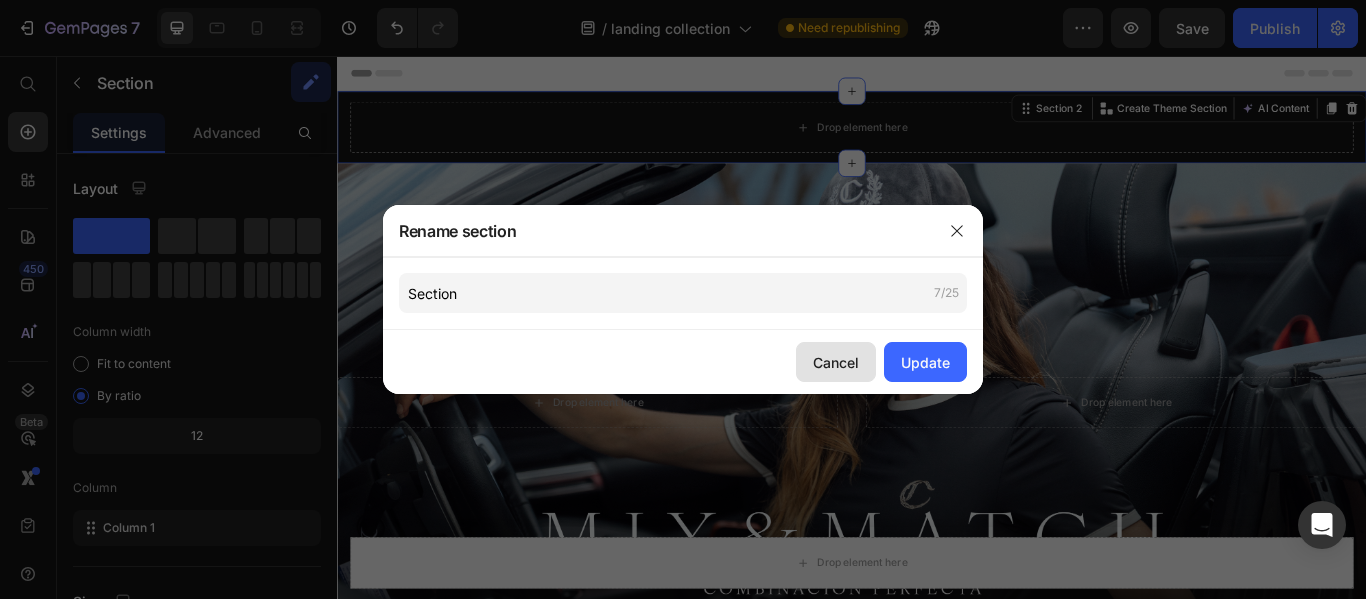 drag, startPoint x: 817, startPoint y: 371, endPoint x: 370, endPoint y: 330, distance: 448.87637 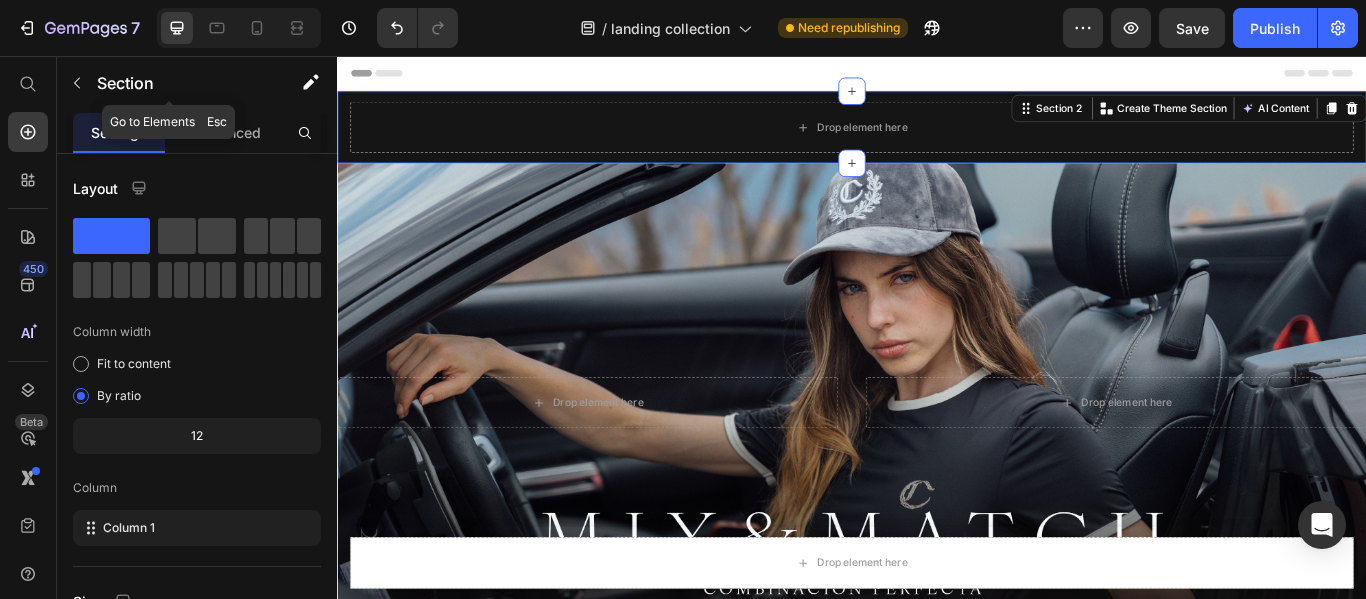 click 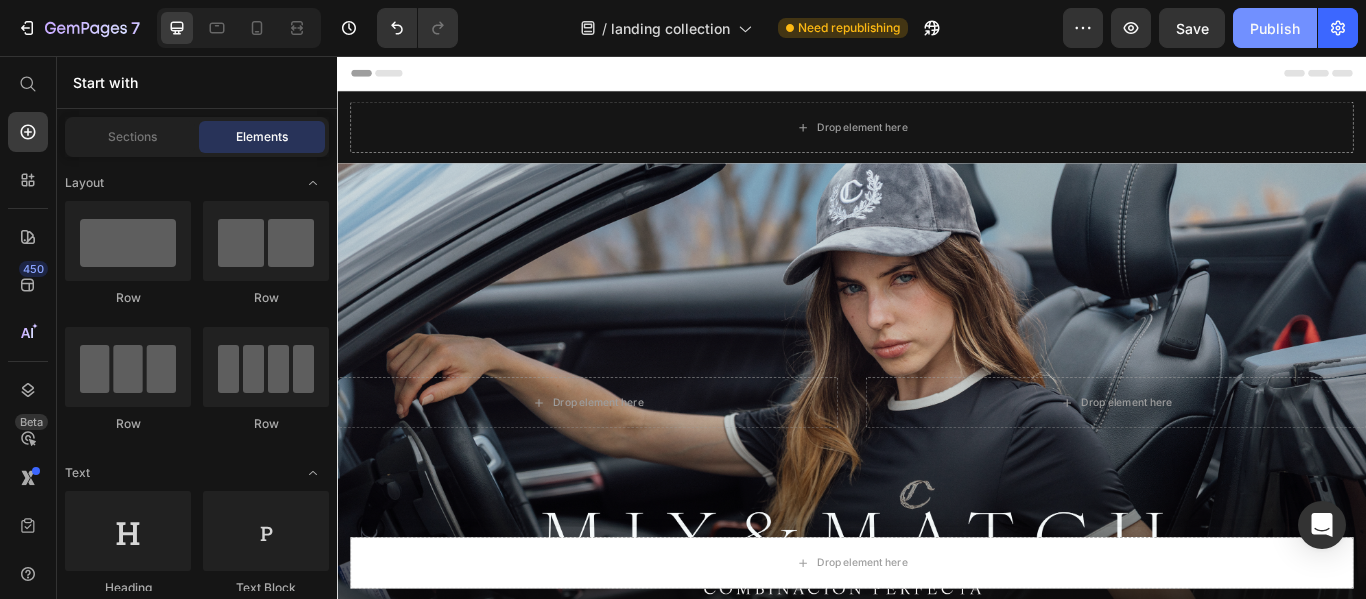 click on "Publish" at bounding box center (1275, 28) 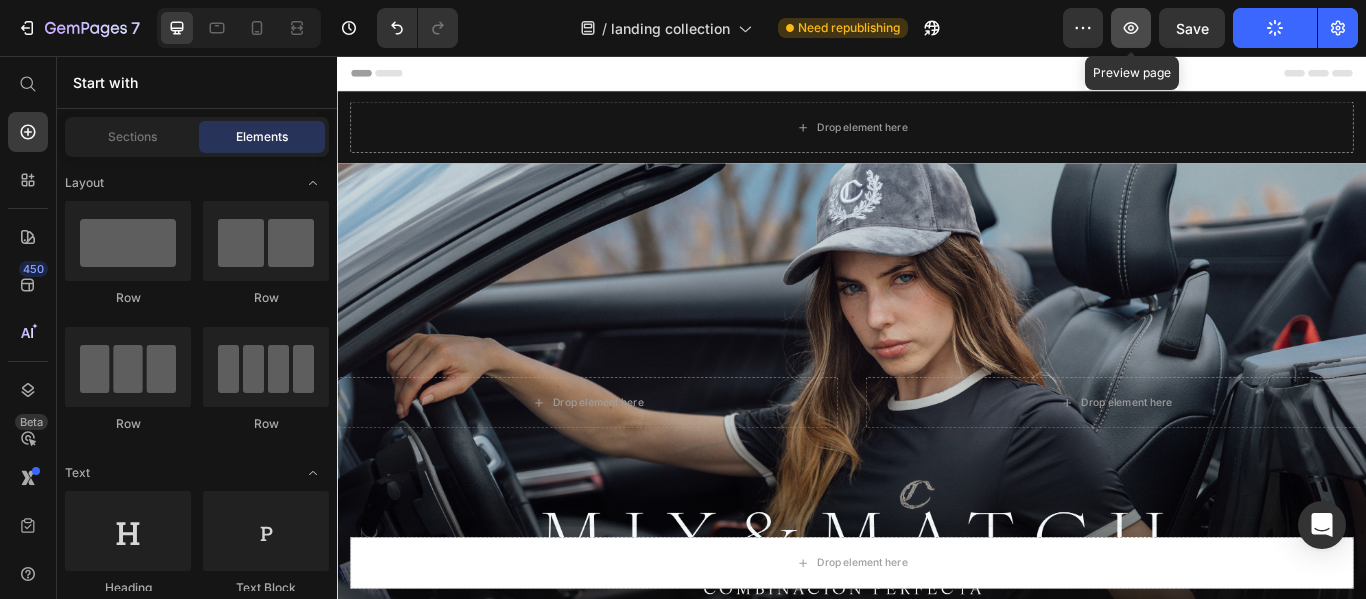 click 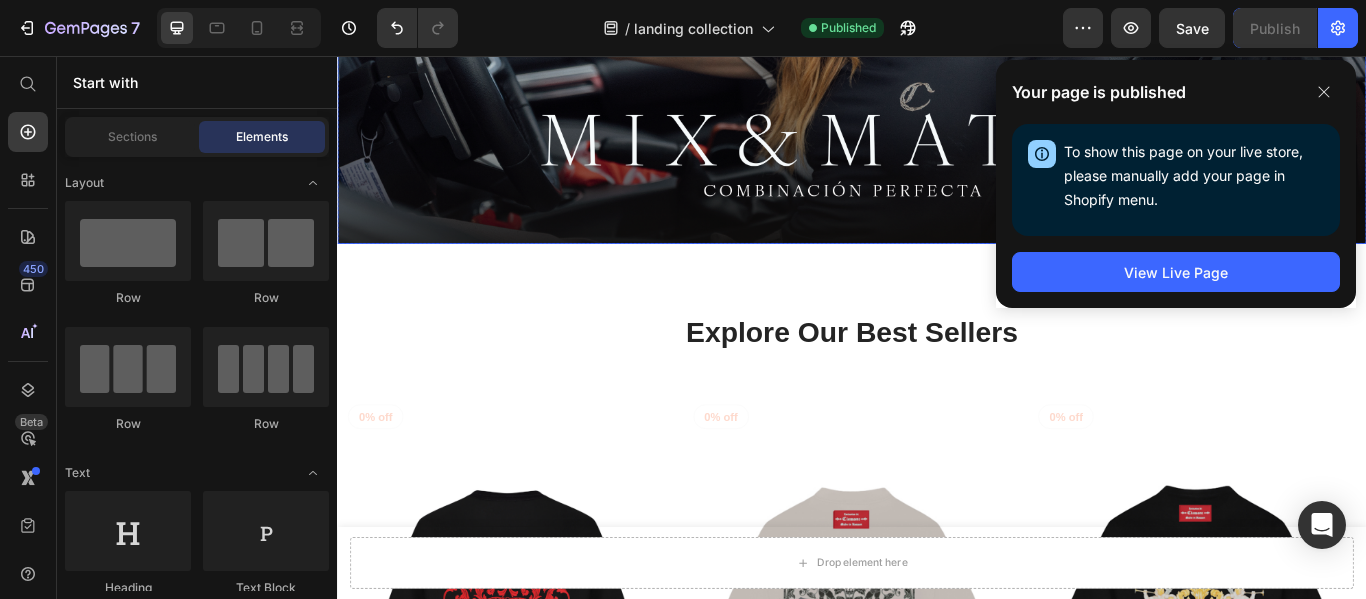 scroll, scrollTop: 500, scrollLeft: 0, axis: vertical 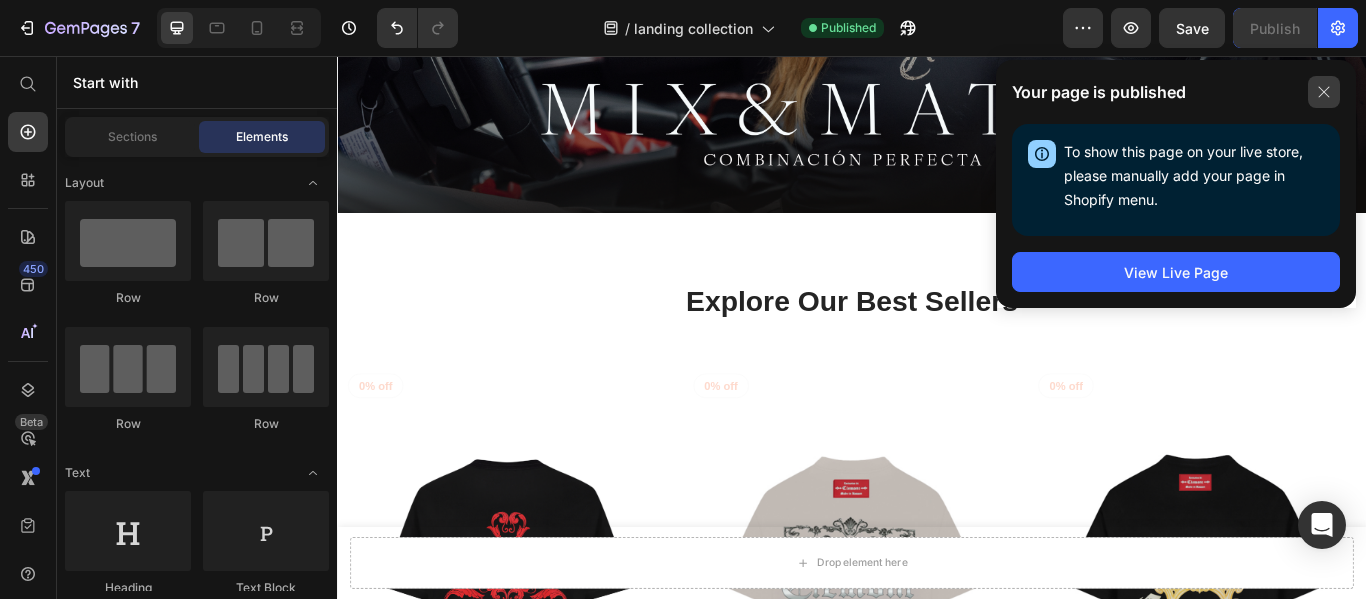 click 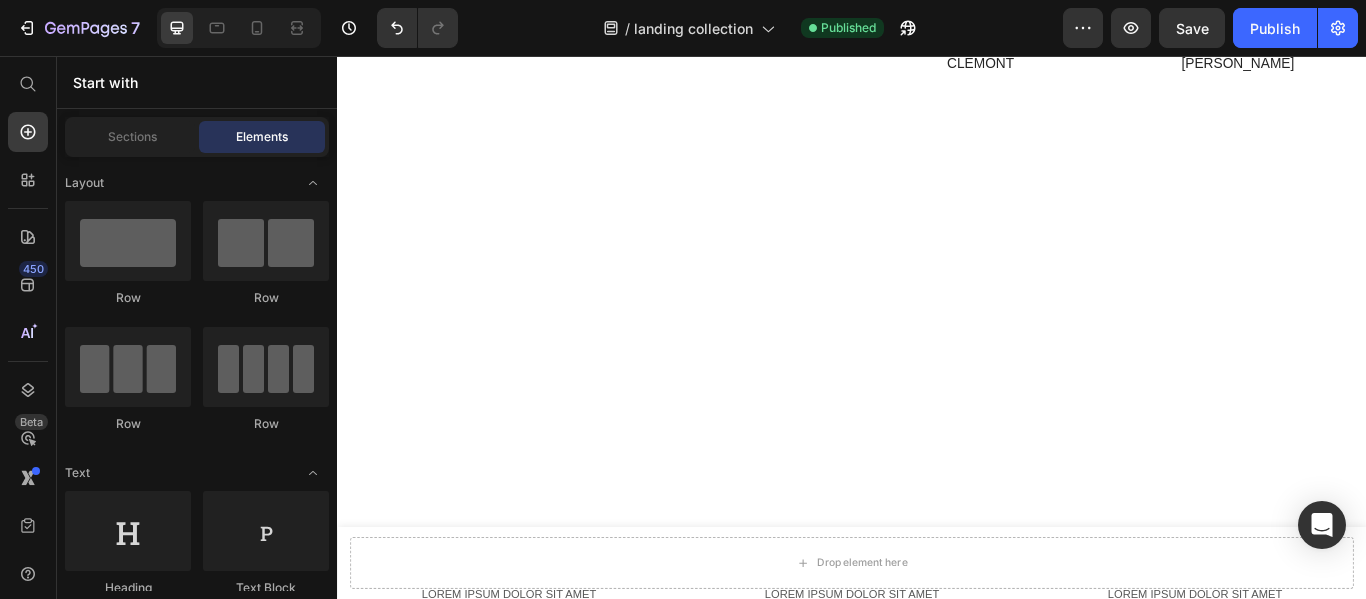 scroll, scrollTop: 5000, scrollLeft: 0, axis: vertical 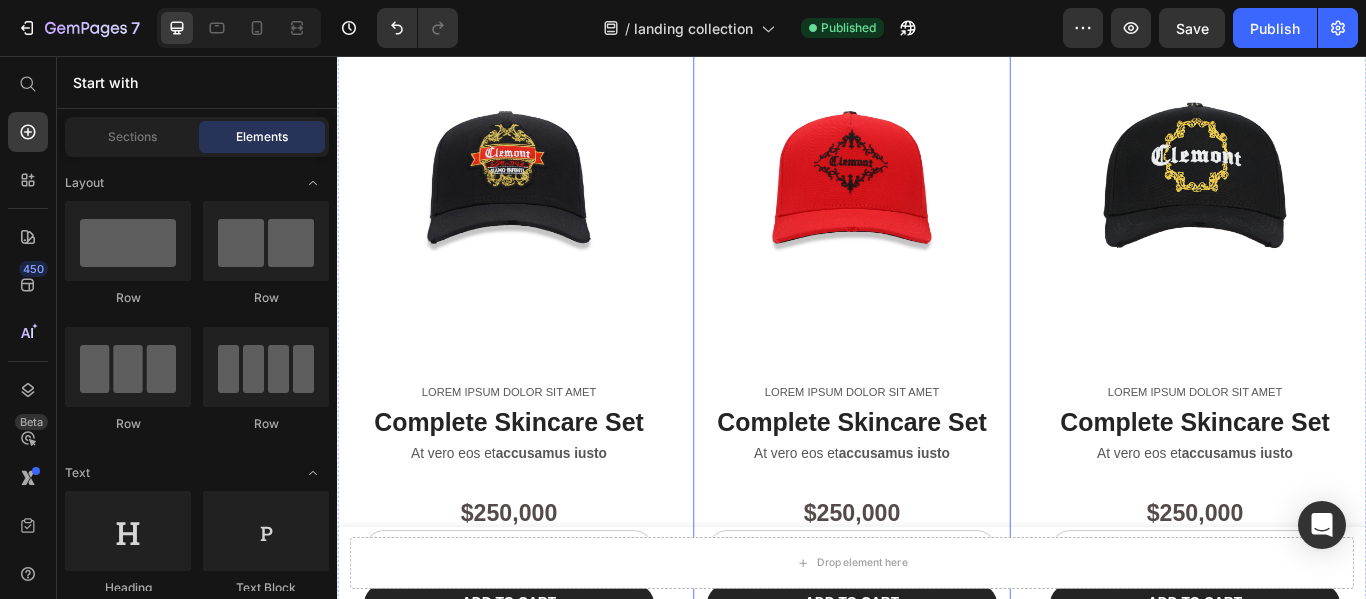 click on "Product Images Lorem ipsum dolor sit amet Text Block Complete Skincare Set Heading At vero eos et  accusamus iusto   Text Block $250,000 Product Price 1 Product Quantity Add to cart Add to Cart Row Product Row" at bounding box center [937, 348] 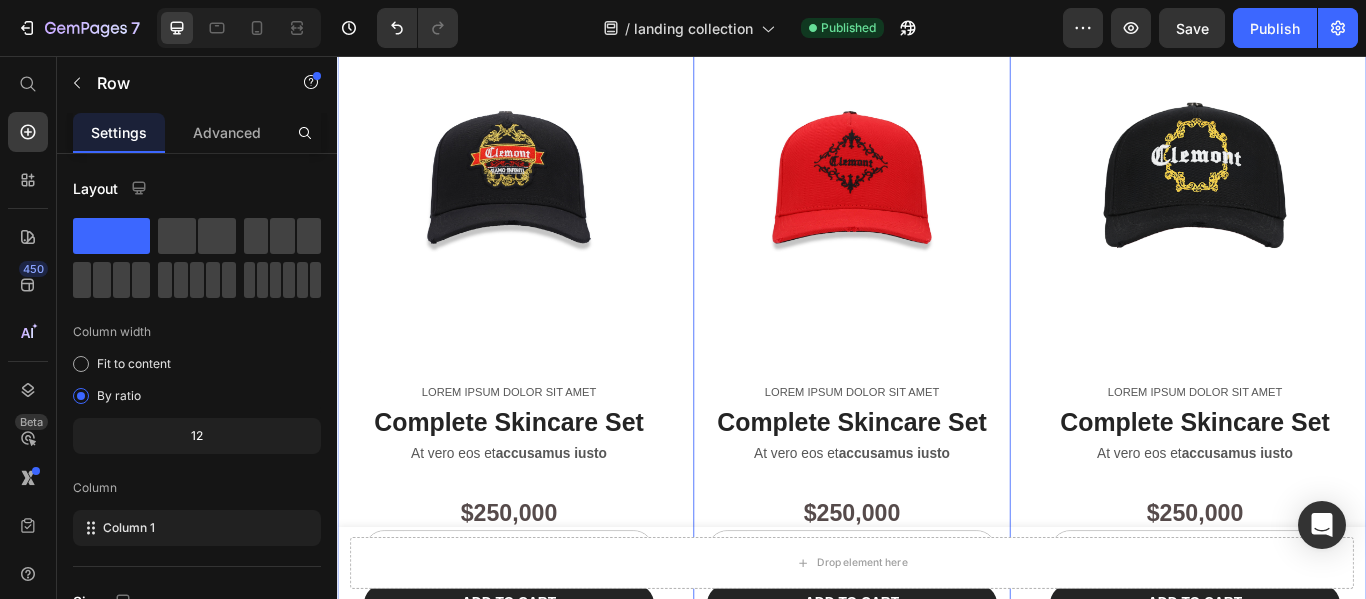 click on "Product Images Lorem ipsum dolor sit amet Text Block Complete Skincare Set Heading At vero eos et  accusamus iusto   Text Block $250,000 Product Price 1 Product Quantity Add to cart Add to Cart Row Product Row Product Images Lorem ipsum dolor sit amet Text Block Complete Skincare Set Heading At vero eos et  accusamus iusto   Text Block $250,000 Product Price 1 Product Quantity Add to cart Add to Cart Row Product Row   0 Product Images Lorem ipsum dolor sit amet Text Block Complete Skincare Set Heading At vero eos et  accusamus iusto   Text Block $250,000 Product Price 1 Product Quantity Add to cart Add to Cart Row Product Row Row Product Images SNEAKERS VENTO JACQUARD CLEMONT Product Title $1,300,000 Product Price 1 Product Quantity Add to cart Add to Cart Row Product Row Product Images ZAPATO ACCENSIONE [PERSON_NAME] Product Title $1,200,000 Product Price 1 Product Quantity Add to cart Add to Cart Row Product Row Product Images ZAPATO PROVVIDENZA NEGRO CLEMONT Product Title $960,000 Product Price 1 Row" at bounding box center (937, 718) 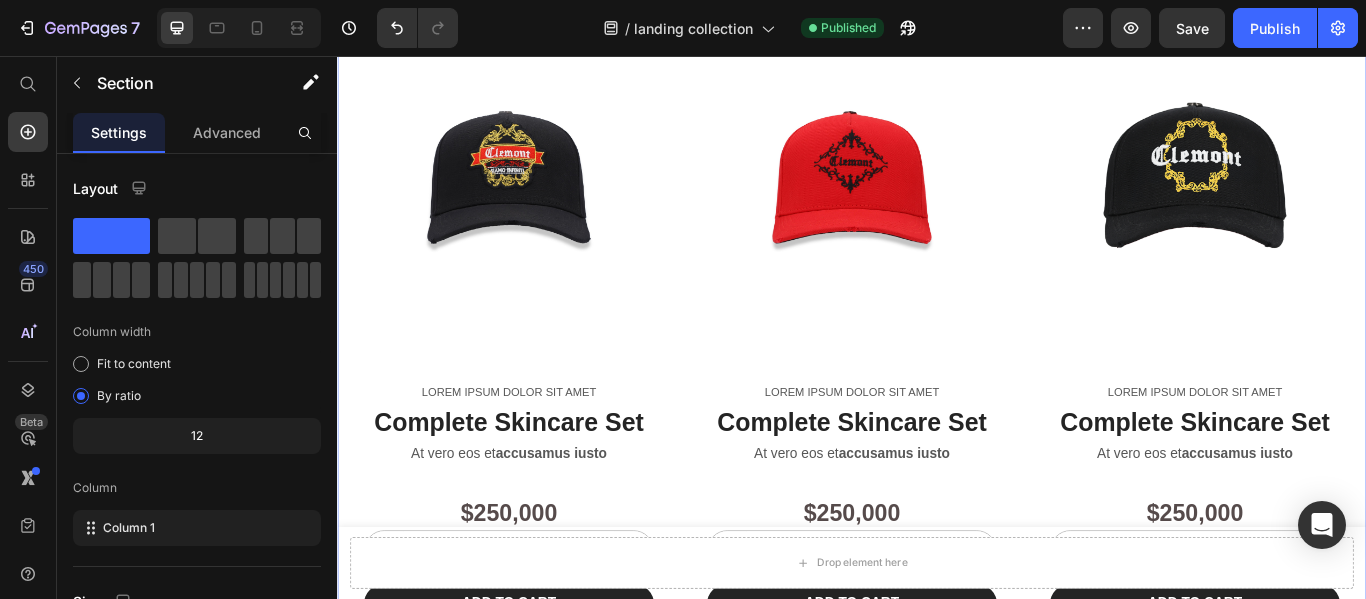 click on "Product Images Lorem ipsum dolor sit amet Text Block Complete Skincare Set Heading At vero eos et  accusamus iusto   Text Block $250,000 Product Price 1 Product Quantity Add to cart Add to Cart Row Product Row Product Images Lorem ipsum dolor sit amet Text Block Complete Skincare Set Heading At vero eos et  accusamus iusto   Text Block $250,000 Product Price 1 Product Quantity Add to cart Add to Cart Row Product Row Product Images Lorem ipsum dolor sit amet Text Block Complete Skincare Set Heading At vero eos et  accusamus iusto   Text Block $250,000 Product Price 1 Product Quantity Add to cart Add to Cart Row Product Row Row Product Images SNEAKERS VENTO JACQUARD CLEMONT Product Title $1,300,000 Product Price 1 Product Quantity Add to cart Add to Cart Row Product Row Product Images ZAPATO ACCENSIONE [PERSON_NAME] Product Title $1,200,000 Product Price 1 Product Quantity Add to cart Add to Cart Row Product Row Product Images ZAPATO PROVVIDENZA NEGRO CLEMONT Product Title $960,000 Product Price 1 Row Row" at bounding box center [937, 718] 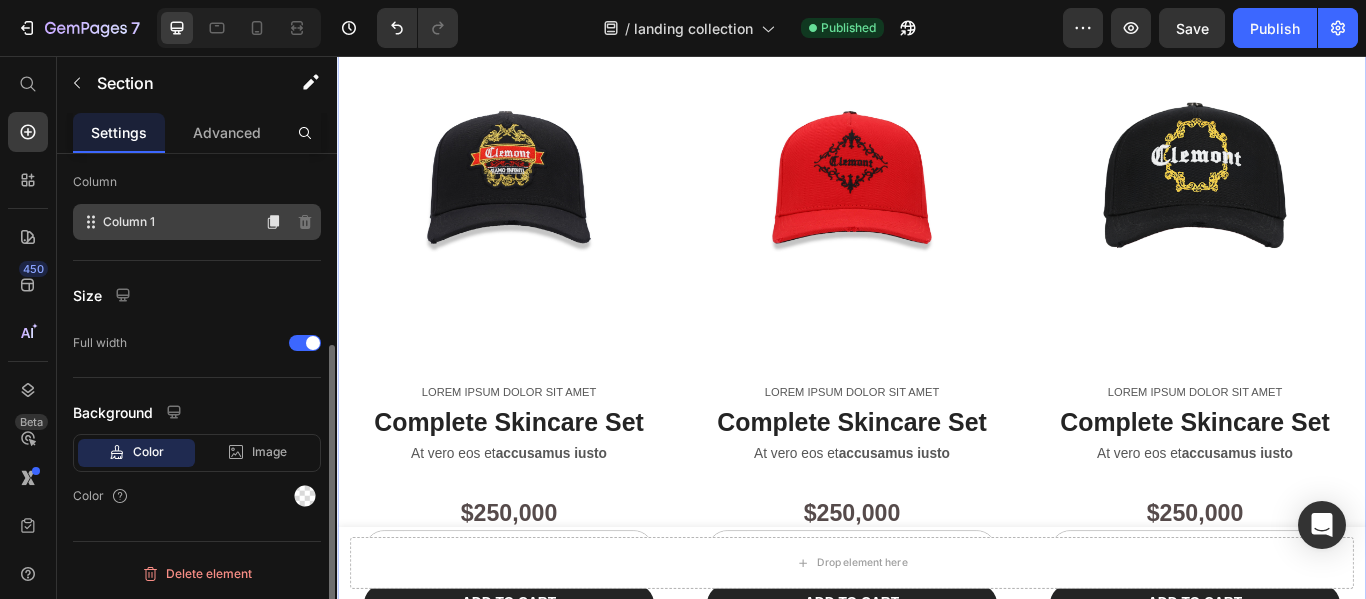 scroll, scrollTop: 0, scrollLeft: 0, axis: both 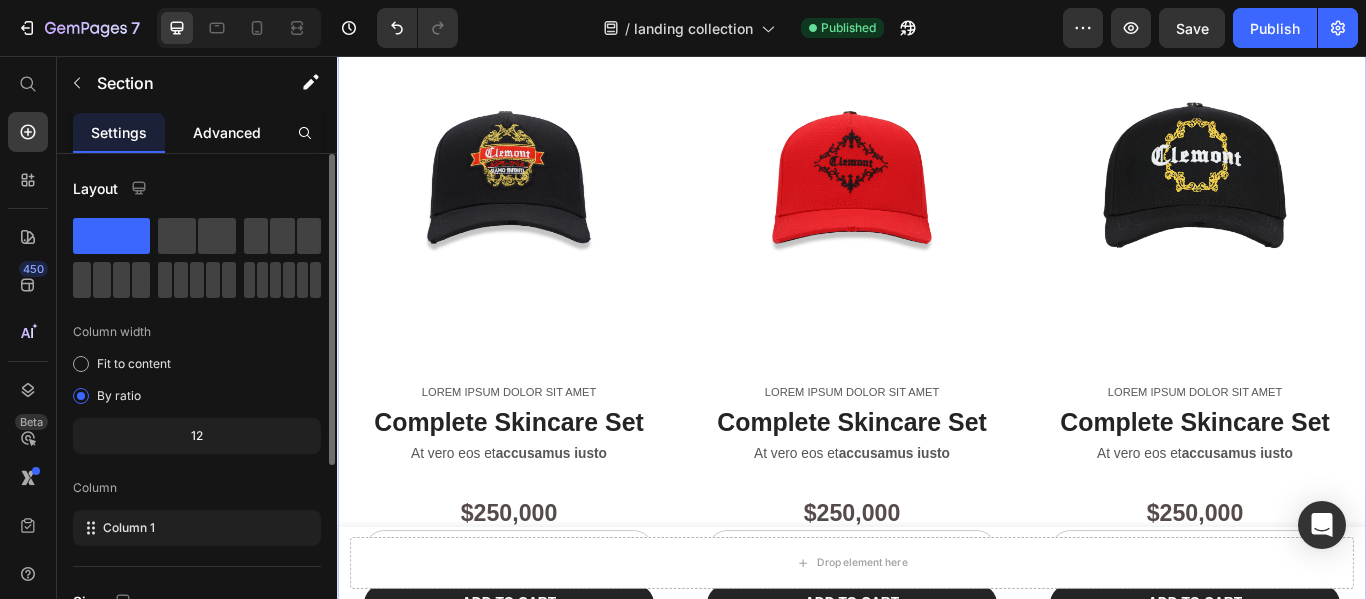 click on "Advanced" at bounding box center [227, 132] 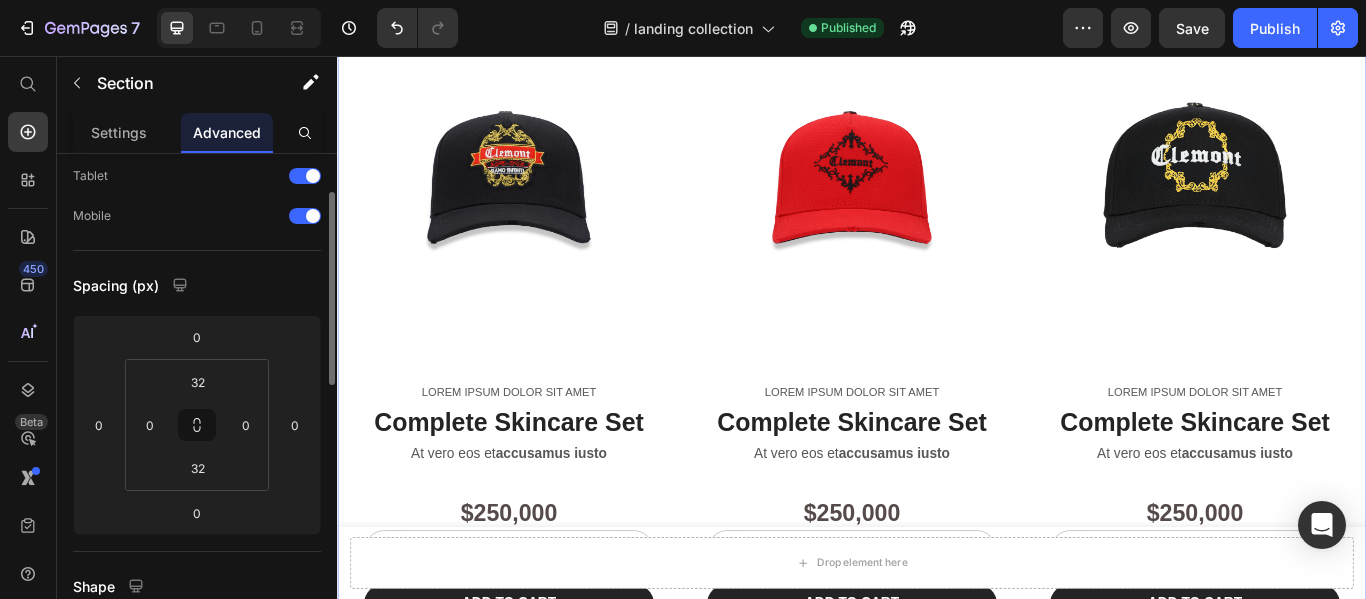 scroll, scrollTop: 200, scrollLeft: 0, axis: vertical 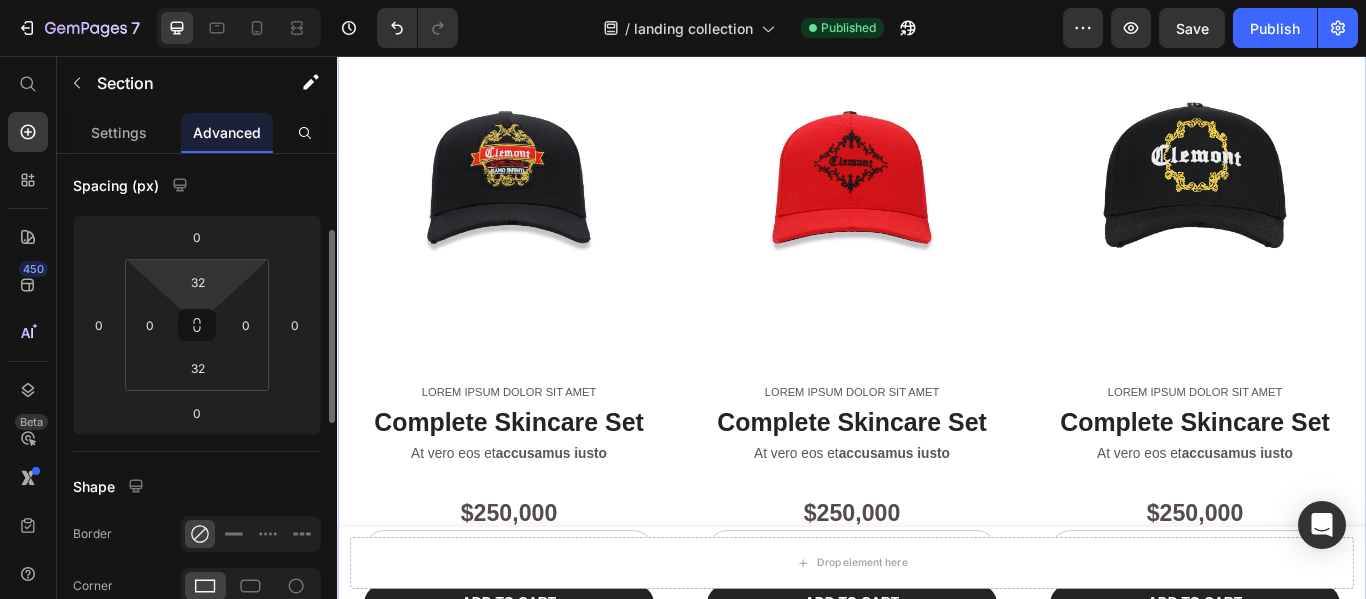 click on "7   /  landing collection Published Preview  Save   Publish  450 Beta Start with Sections Elements Hero Section Product Detail Brands Trusted Badges Guarantee Product Breakdown How to use Testimonials Compare Bundle FAQs Social Proof Brand Story Product List Collection Blog List Contact Sticky Add to Cart Custom Footer Browse Library 450 Layout
Row
Row
Row
Row Text
Heading
Text Block Button
Button
Button
Sticky Back to top Media
Image" at bounding box center (683, 0) 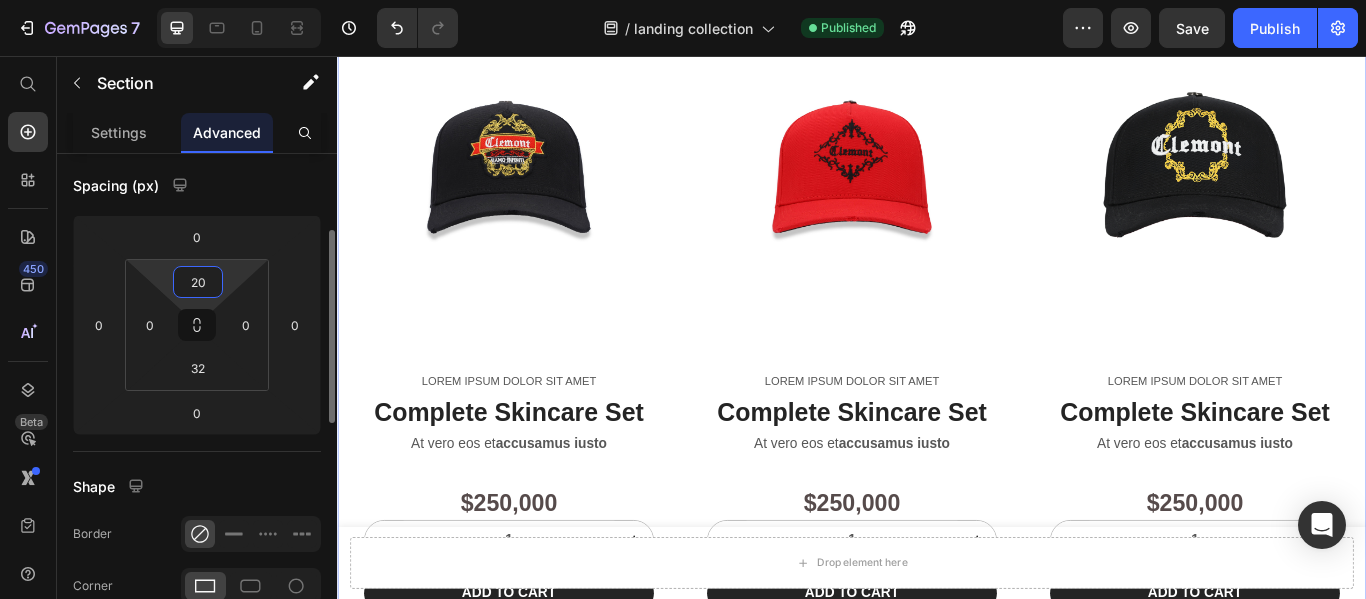 click on "20" at bounding box center (198, 282) 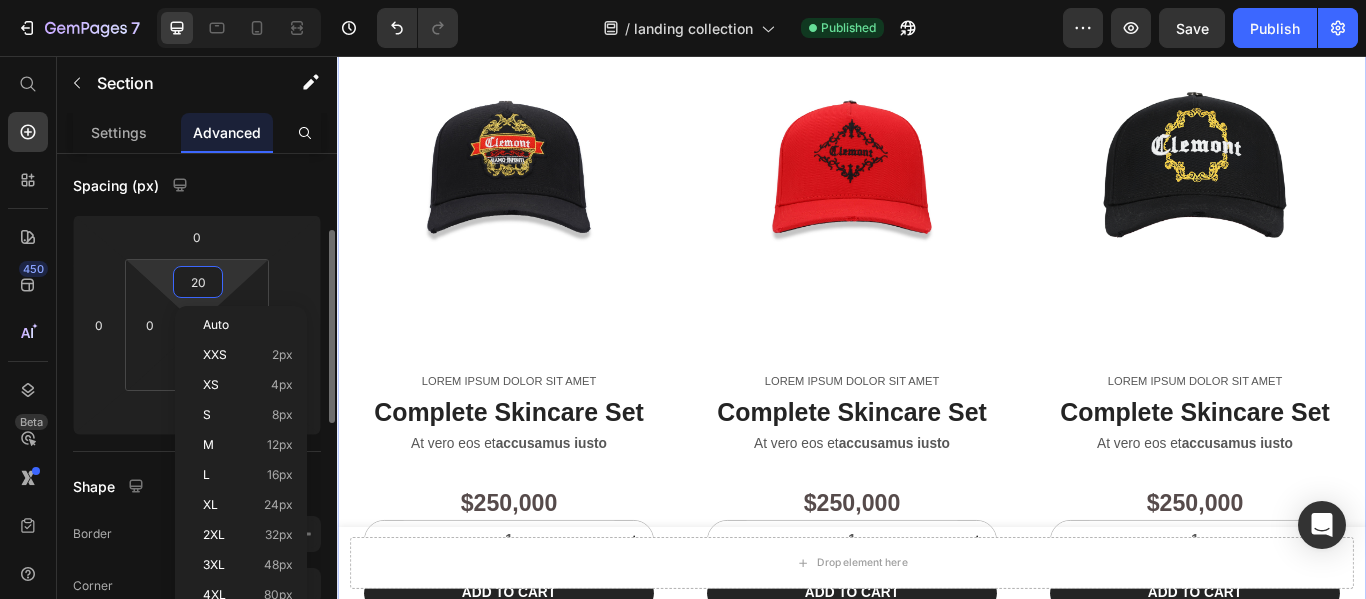 click on "20" at bounding box center (198, 282) 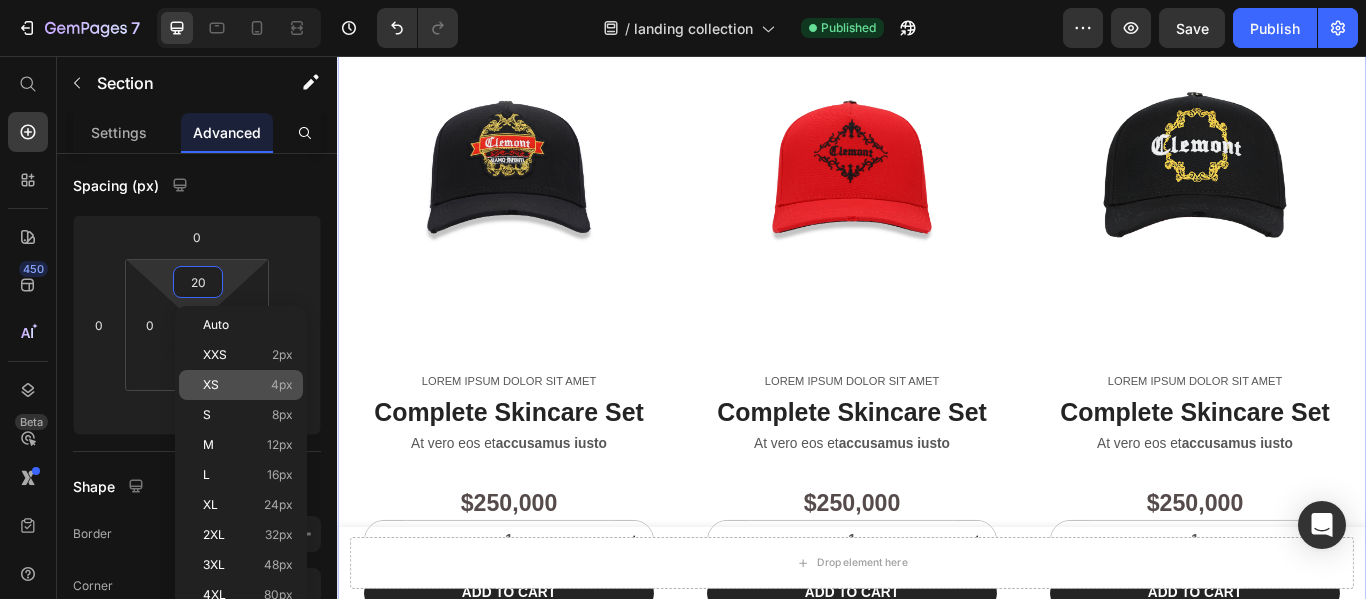click on "XS 4px" at bounding box center [248, 385] 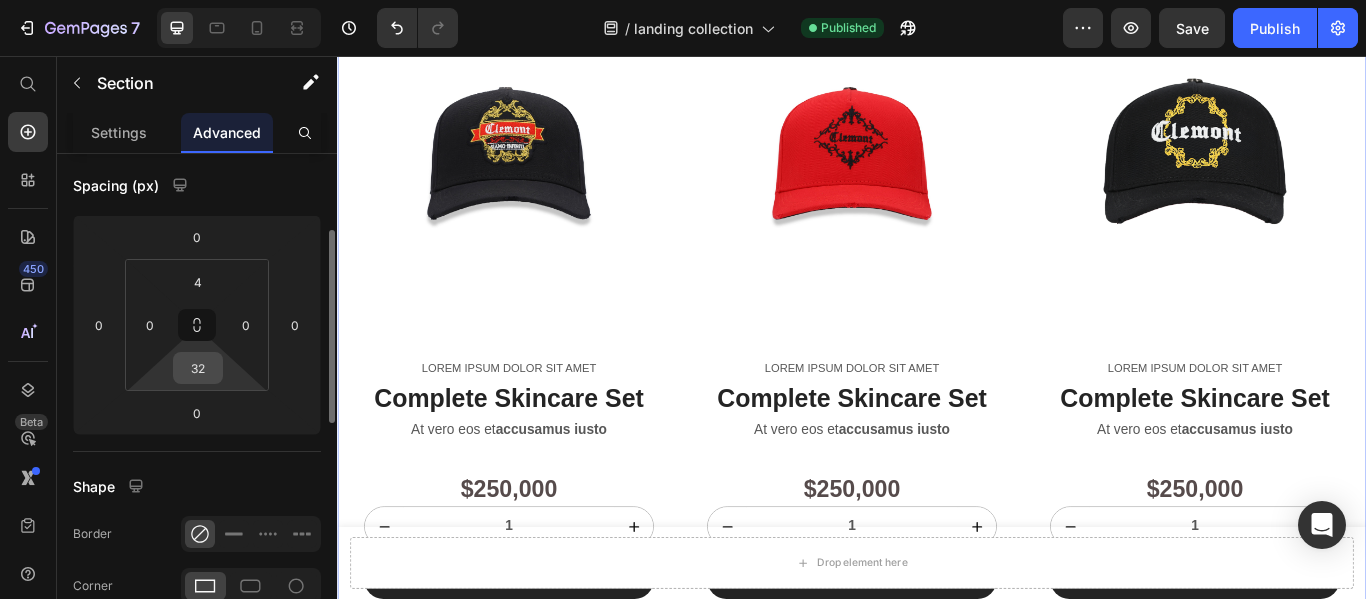click on "32" at bounding box center (198, 368) 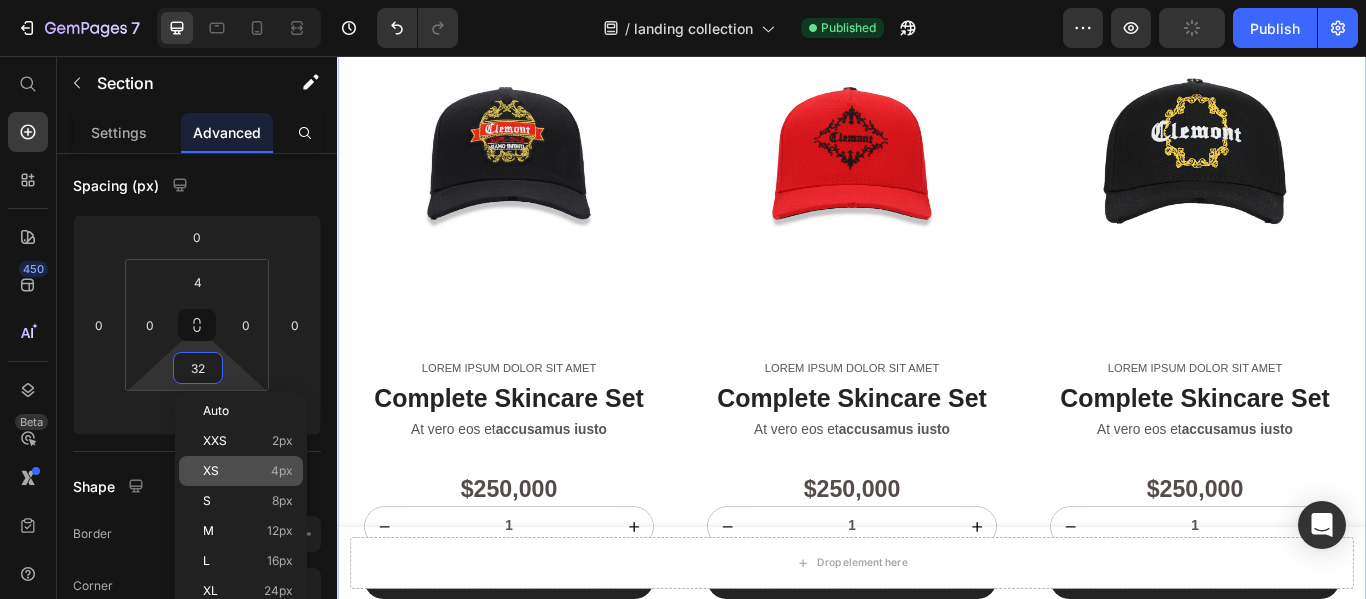 click on "XS 4px" 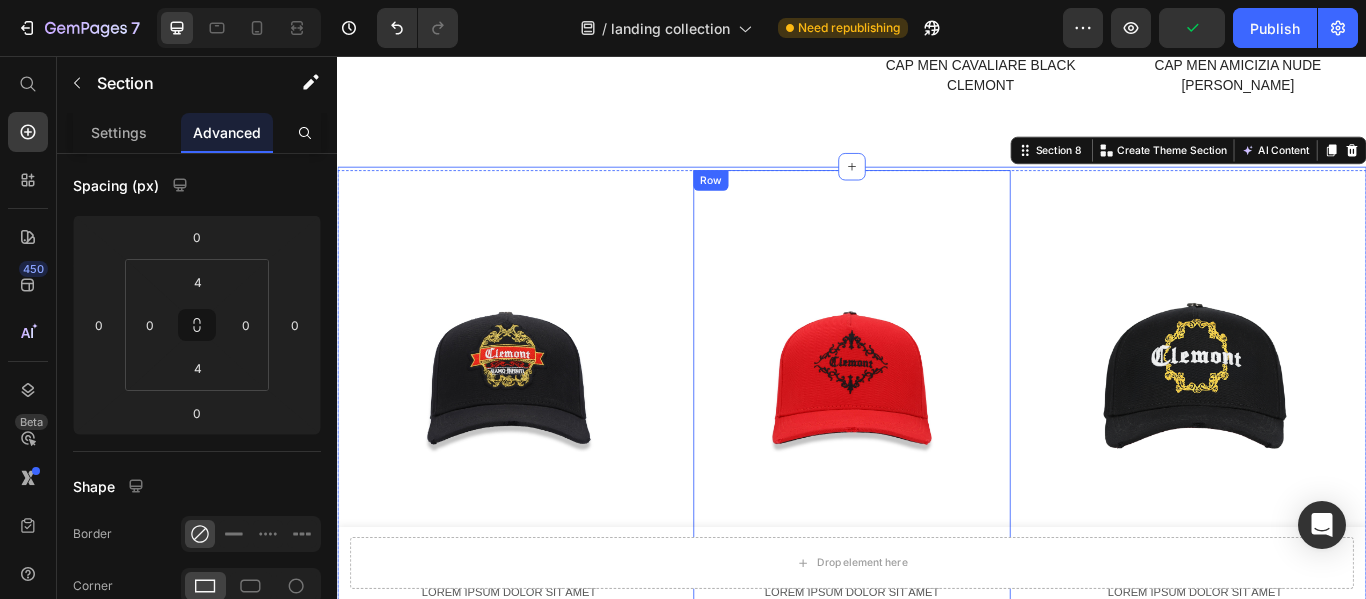 scroll, scrollTop: 4709, scrollLeft: 0, axis: vertical 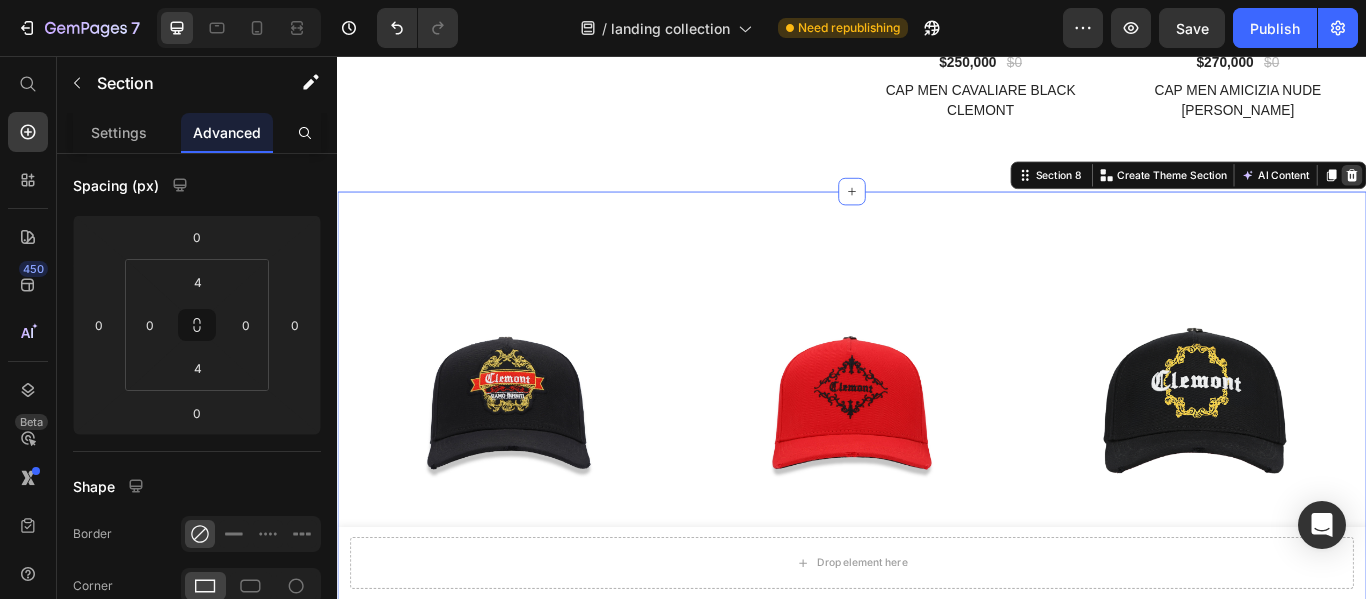 click 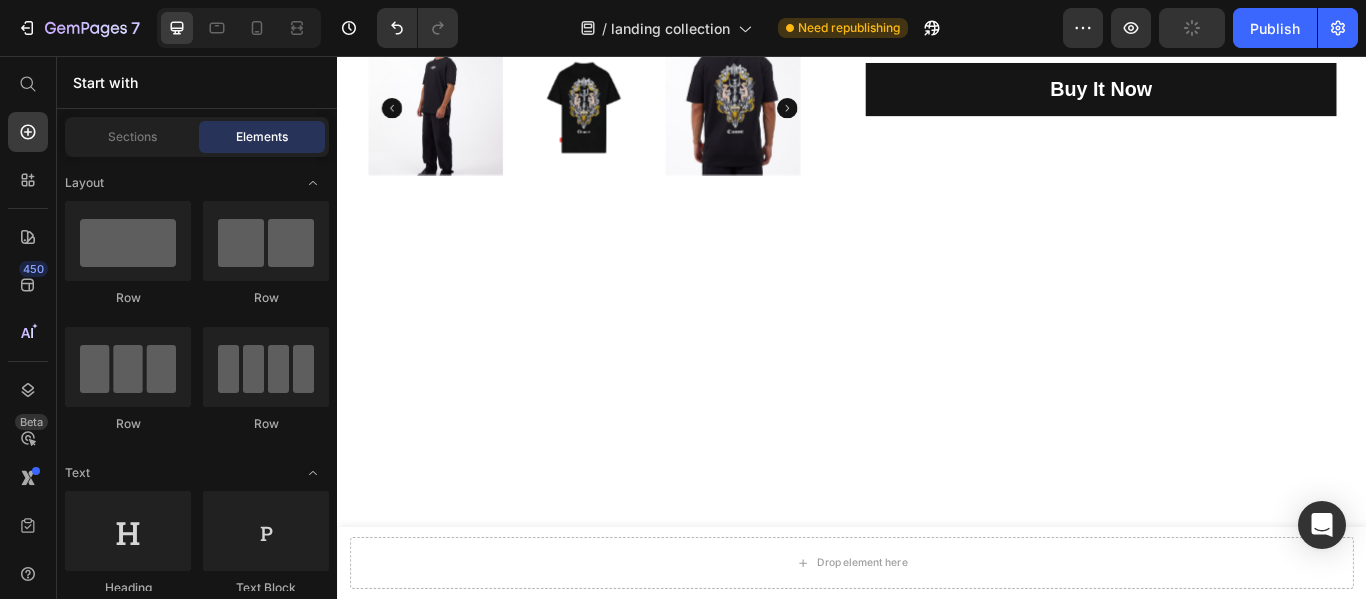 scroll, scrollTop: 3009, scrollLeft: 0, axis: vertical 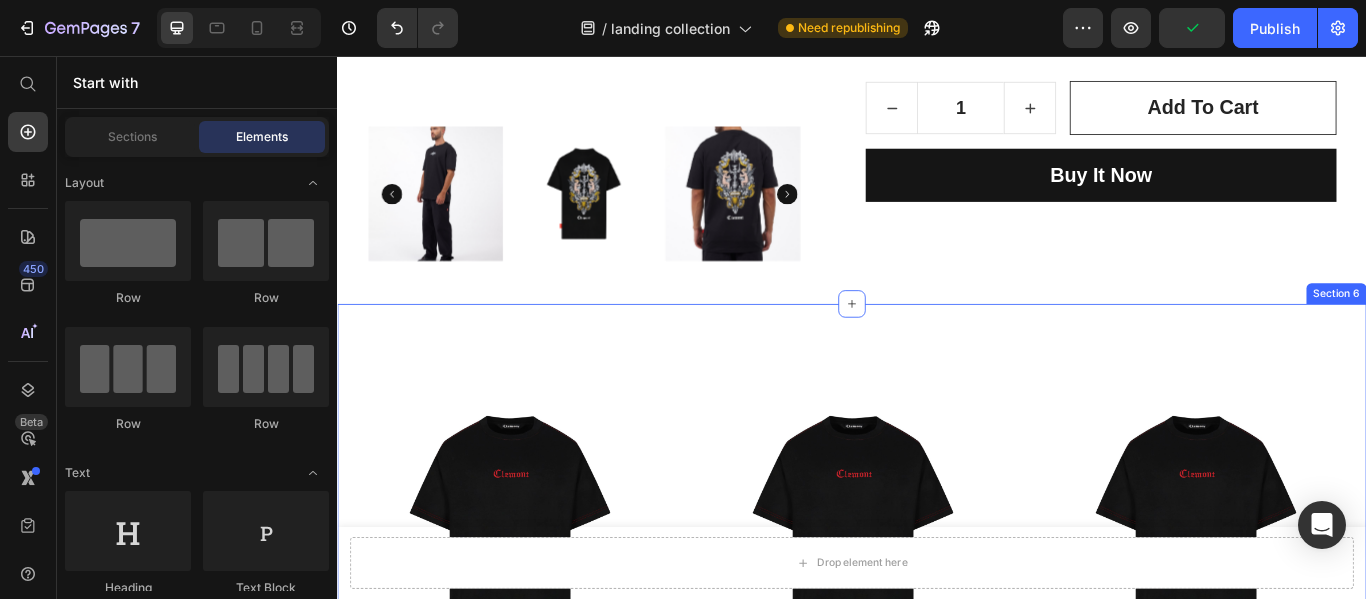 click on "Product Images Lorem ipsum dolor sit amet Text Block Complete Skincare Set Heading At vero eos et  accusamus iusto   Text Block $420,000 Product Price 1 Product Quantity Add to cart Add to Cart Row Product Row Product Images Lorem ipsum dolor sit amet Text Block Complete Skincare Set Heading At vero eos et  accusamus iusto   Text Block $420,000 Product Price 1 Product Quantity Add to cart Add to Cart Row Product Row Product Images Lorem ipsum dolor sit amet Text Block Complete Skincare Set Heading At vero eos et  accusamus iusto   Text Block $420,000 Product Price 1 Product Quantity Add to cart Add to Cart Row Product Row Row Section 6" at bounding box center [937, 770] 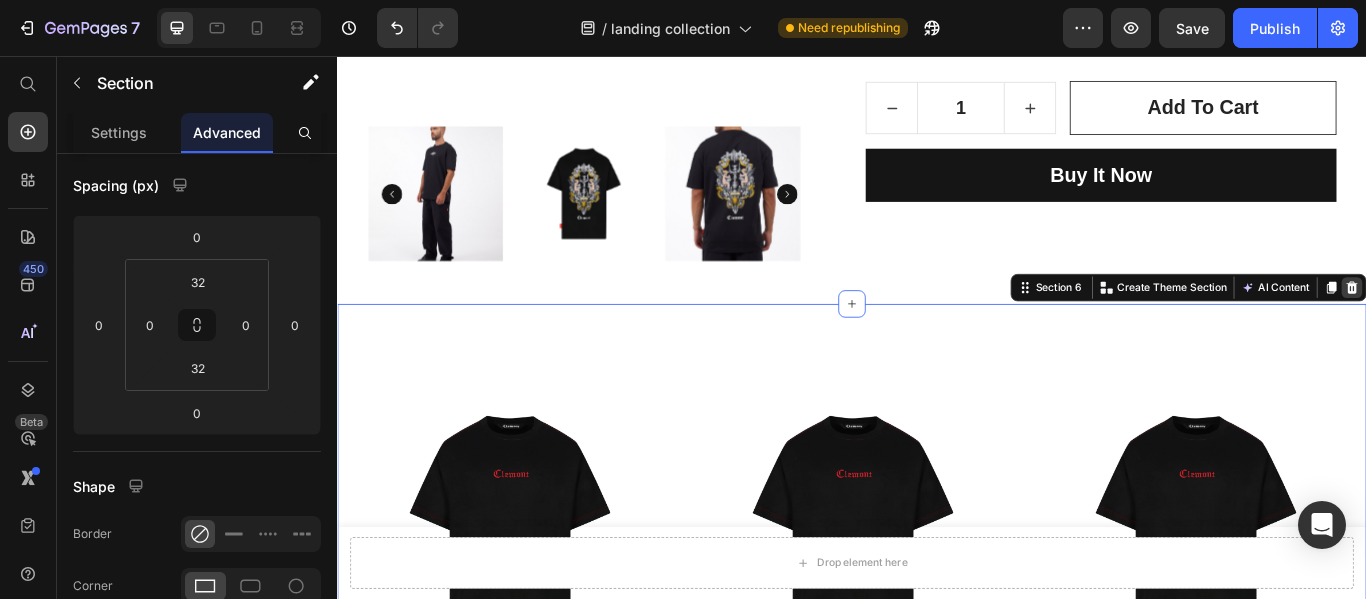 click 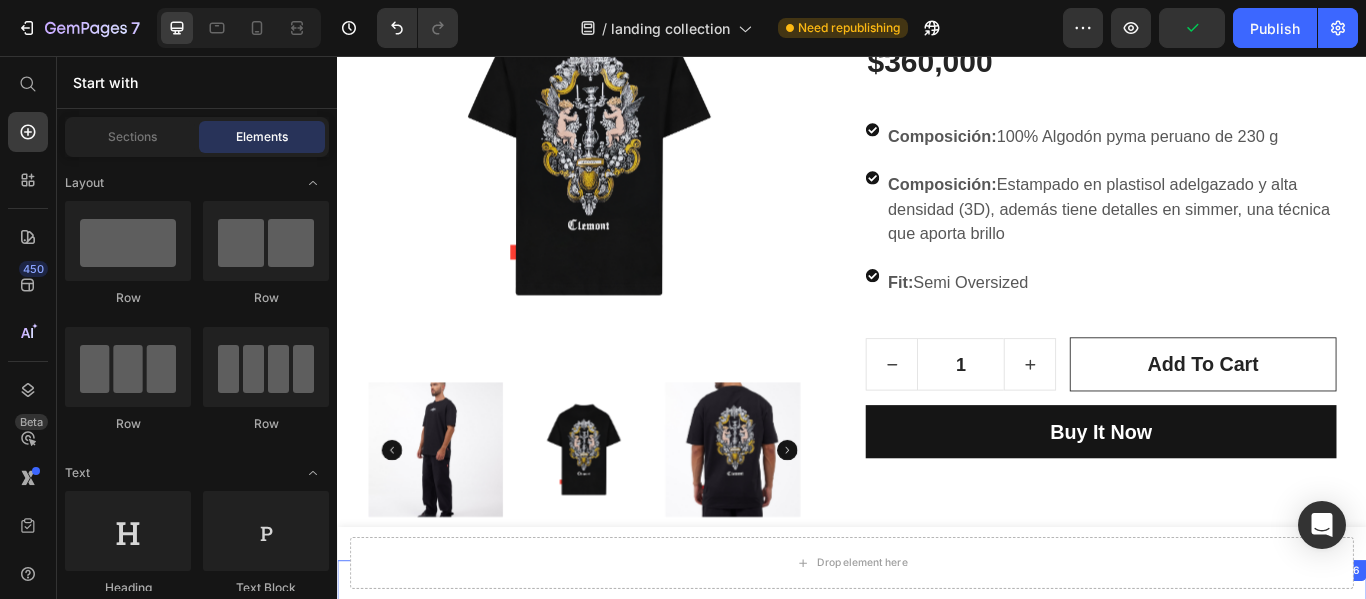 select on "M" 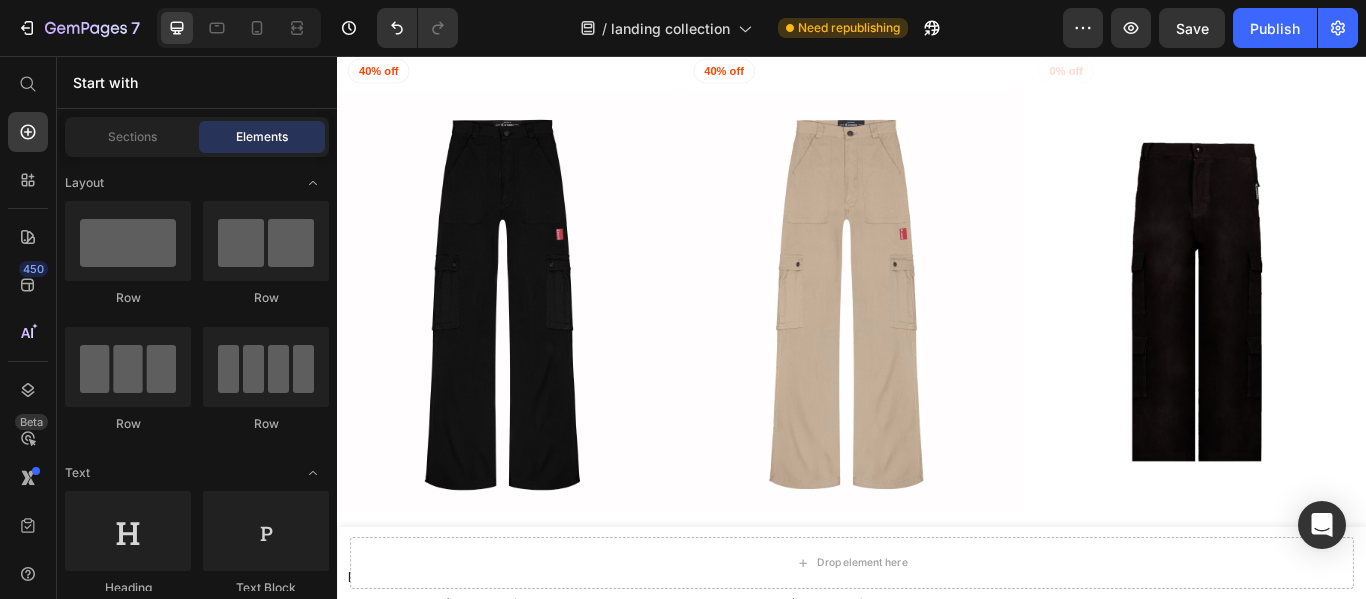 scroll, scrollTop: 1728, scrollLeft: 0, axis: vertical 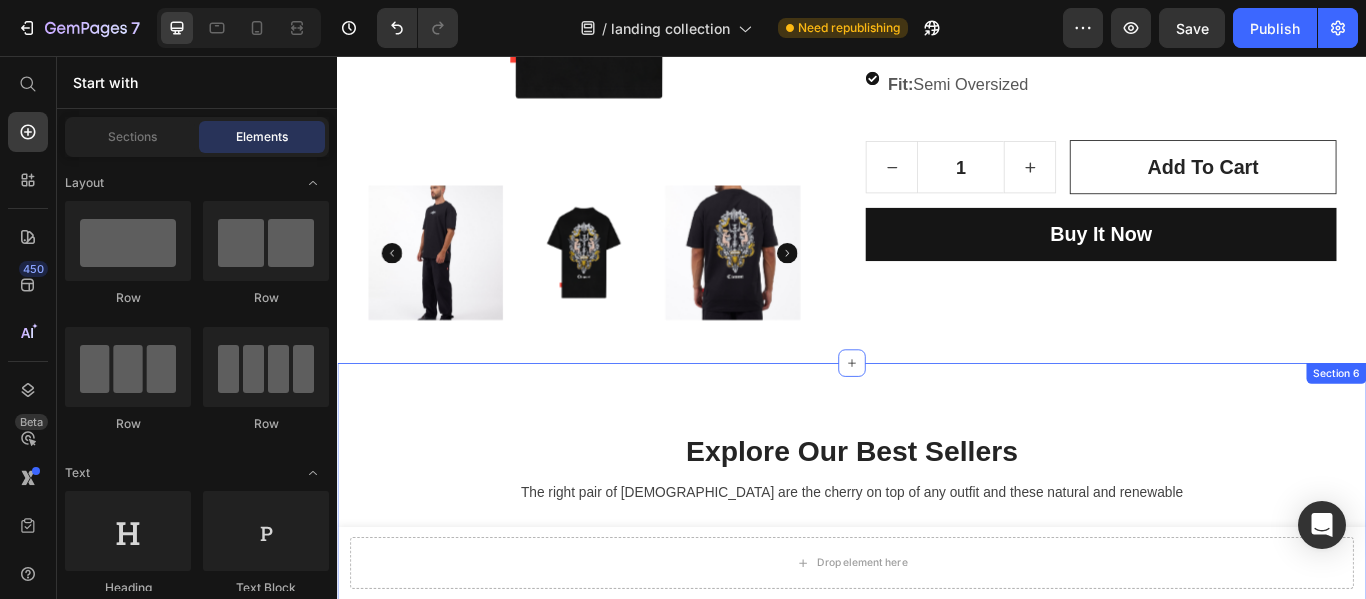 select on "M" 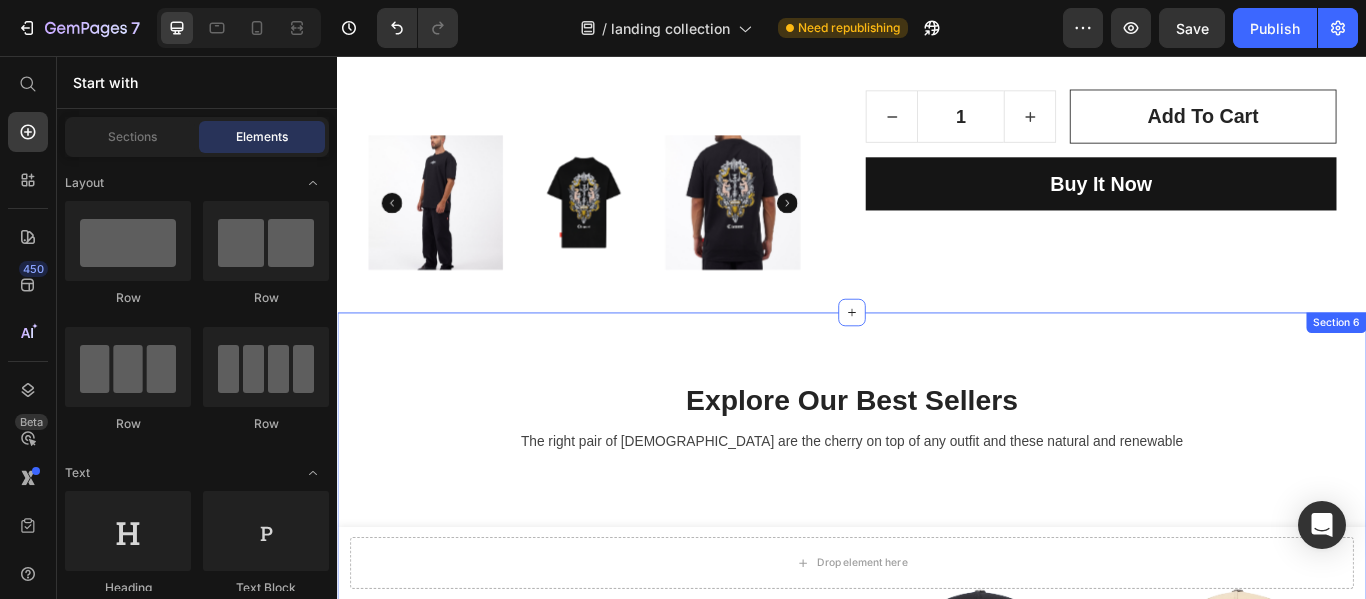 scroll, scrollTop: 3028, scrollLeft: 0, axis: vertical 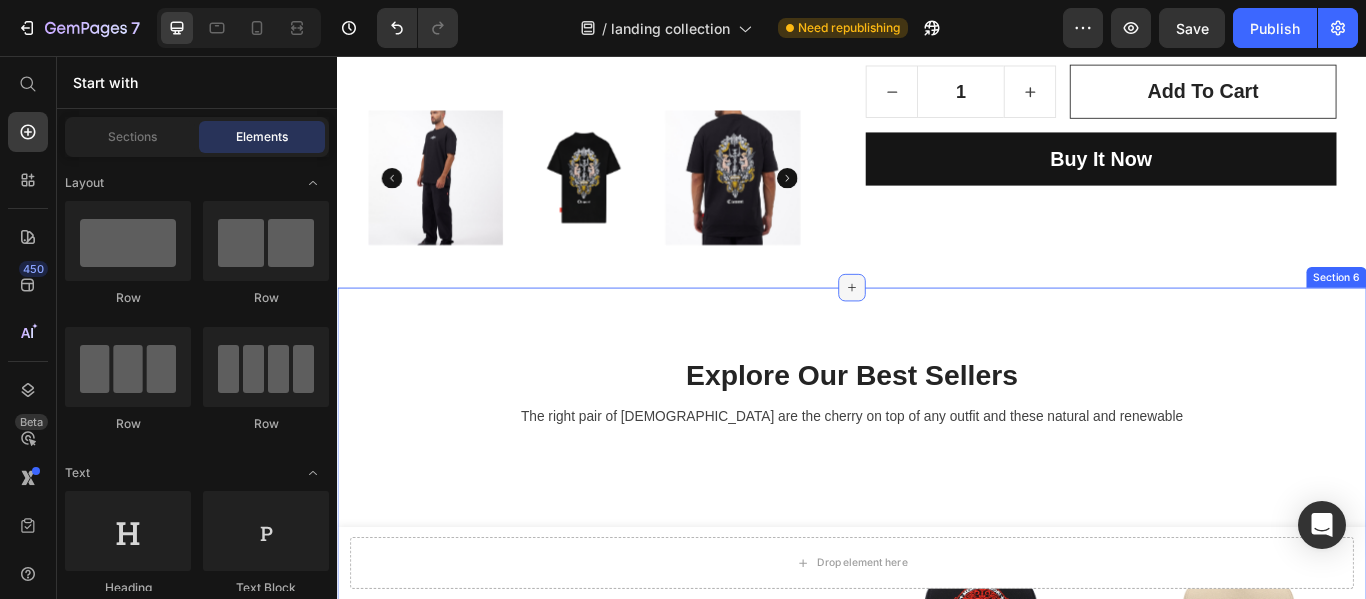 click at bounding box center [937, 326] 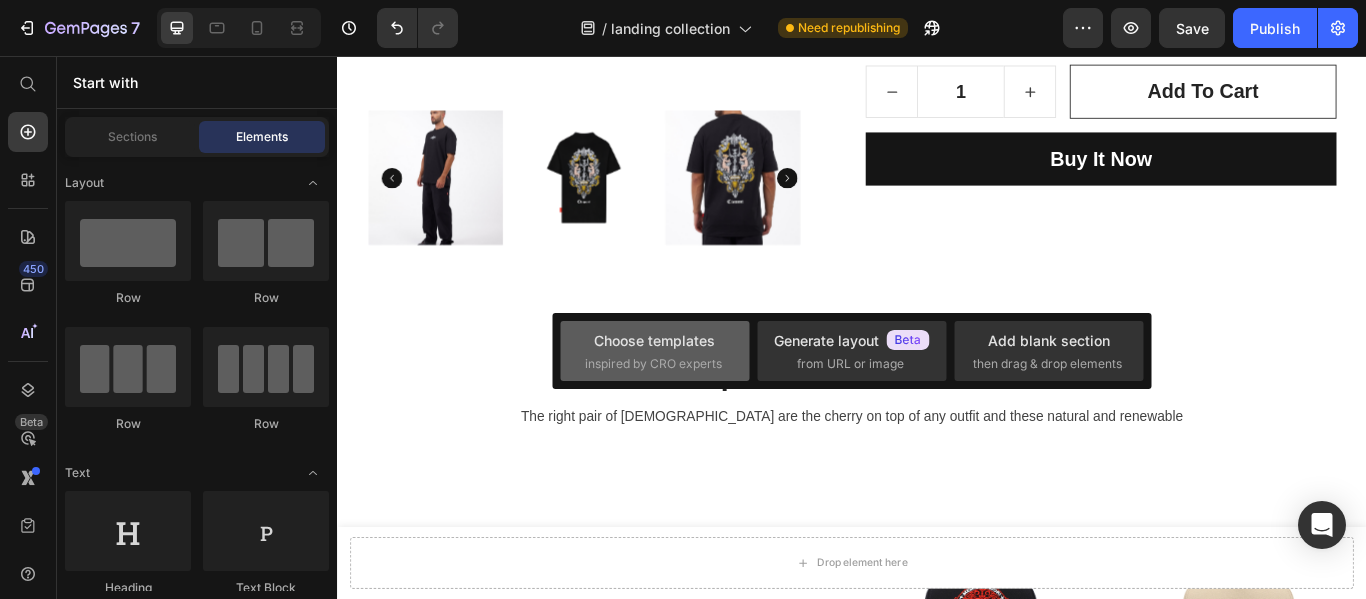 click on "Choose templates" at bounding box center [654, 340] 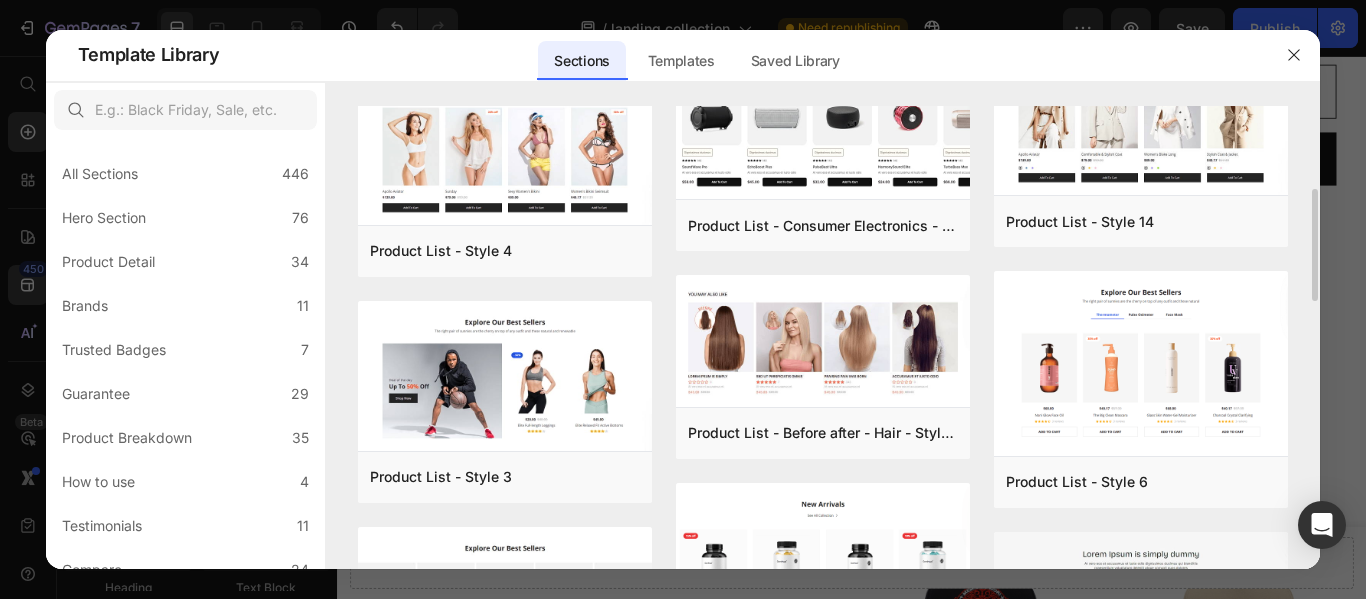 scroll, scrollTop: 241, scrollLeft: 0, axis: vertical 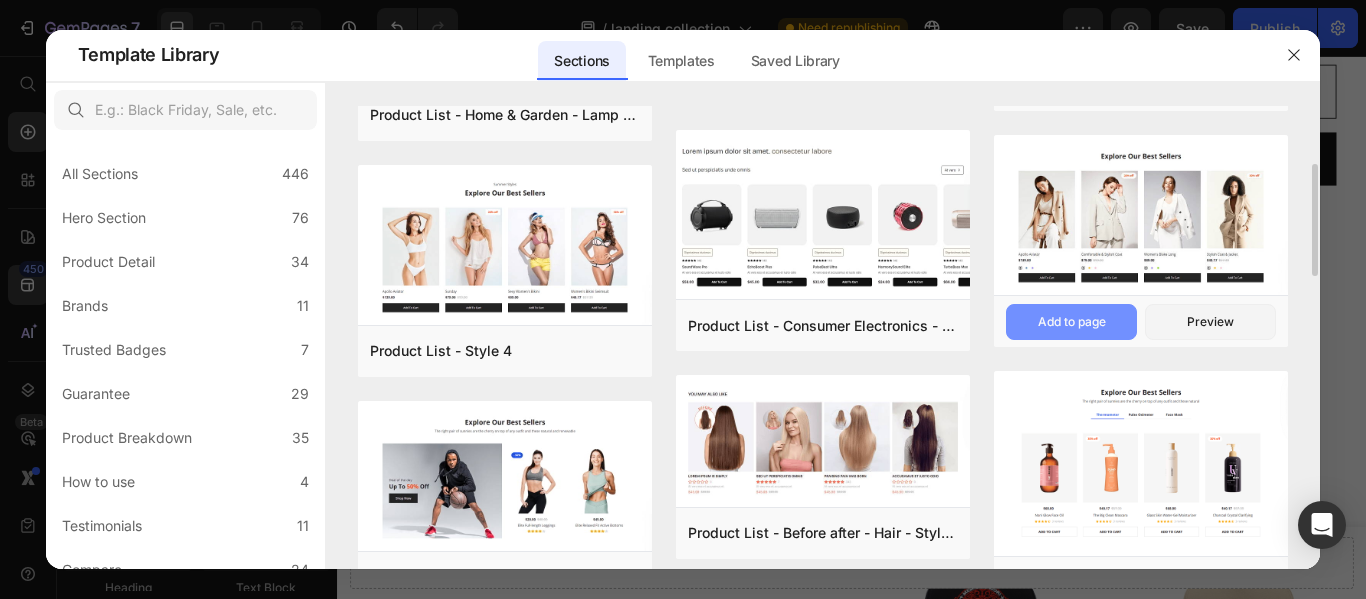 click on "Add to page" at bounding box center [1072, 322] 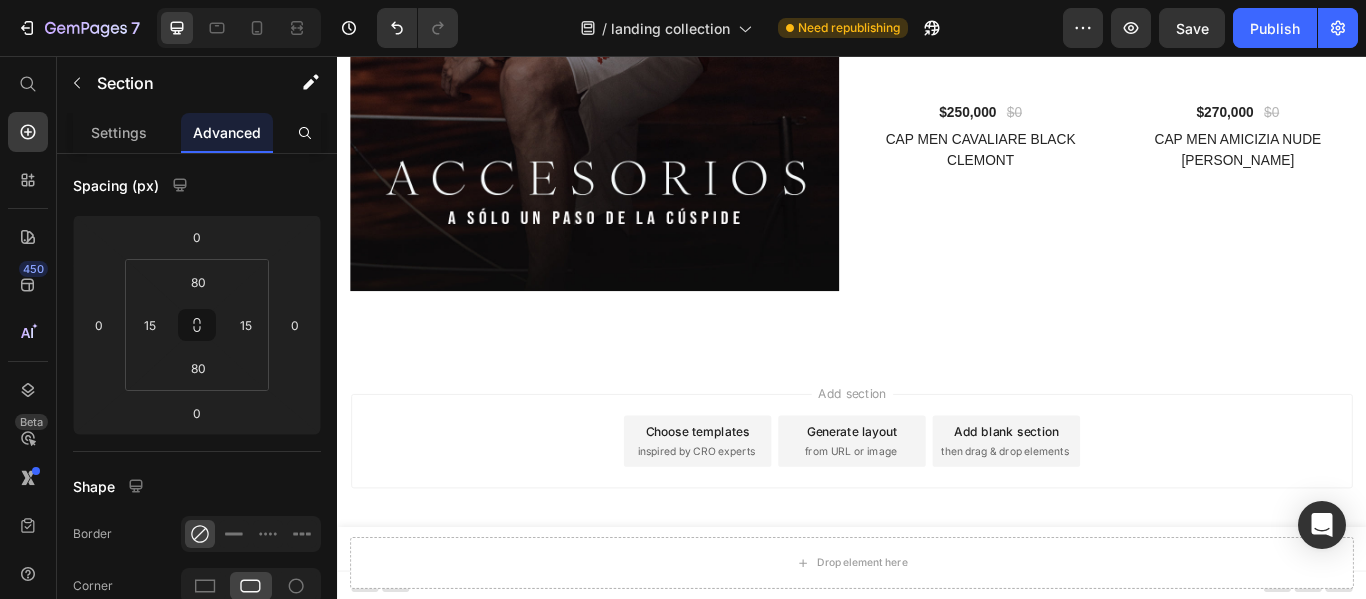 scroll, scrollTop: 2747, scrollLeft: 0, axis: vertical 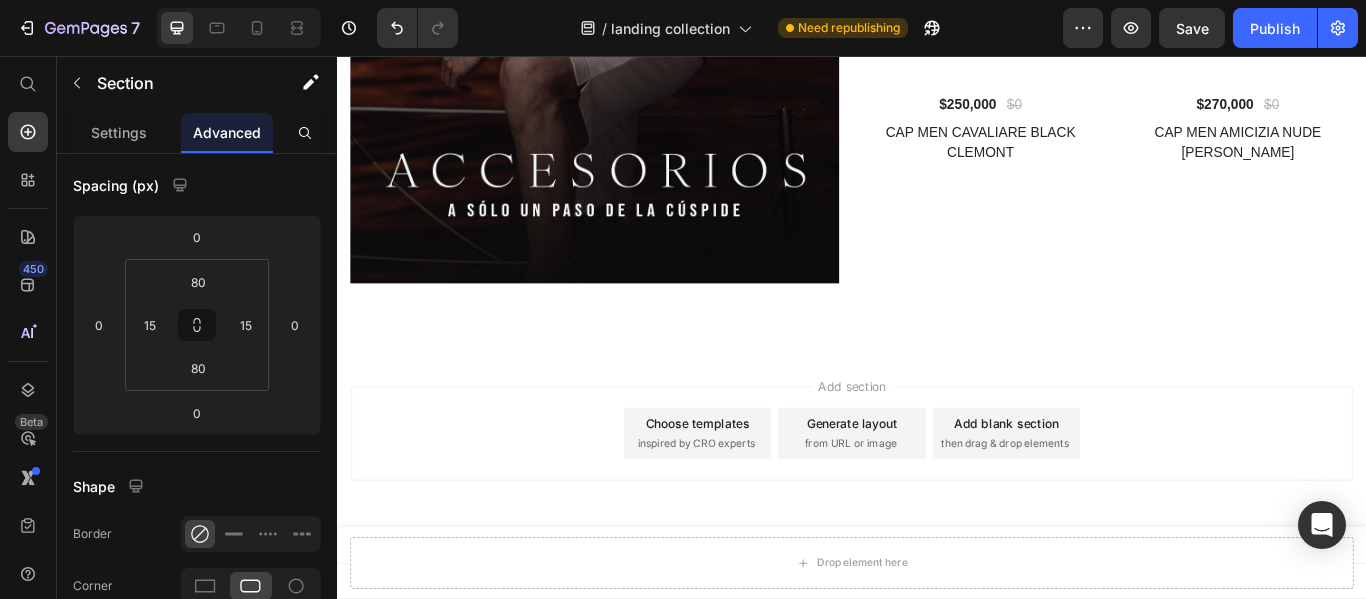 select on "XL" 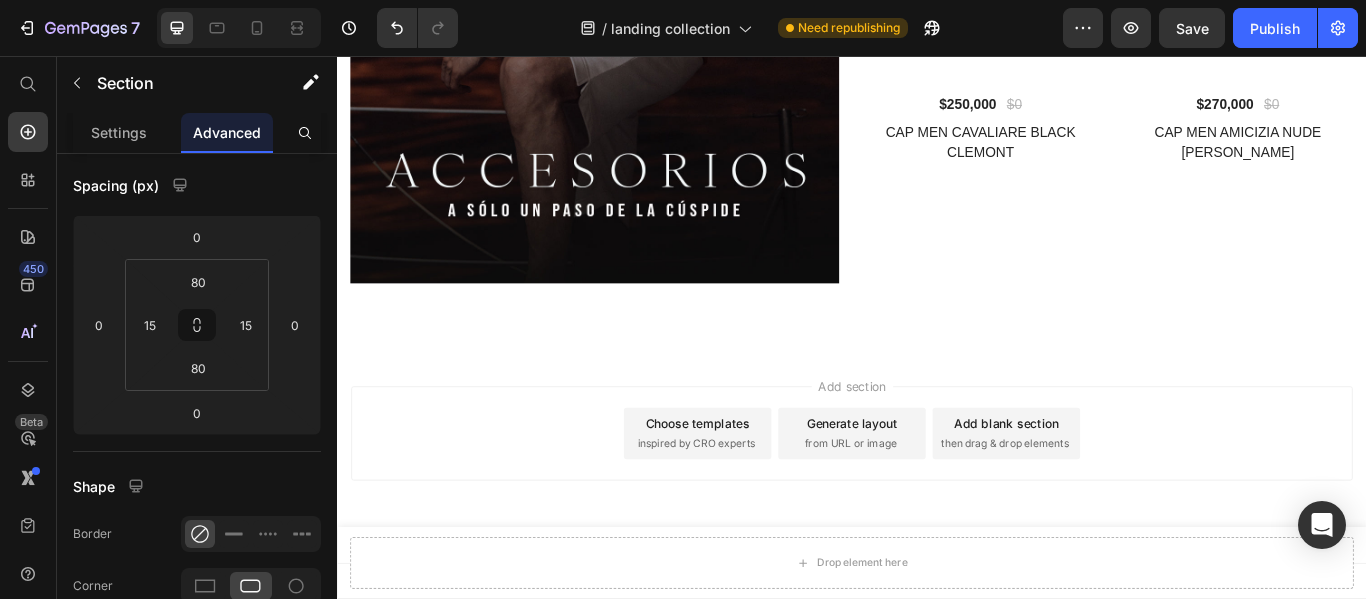 select on "34" 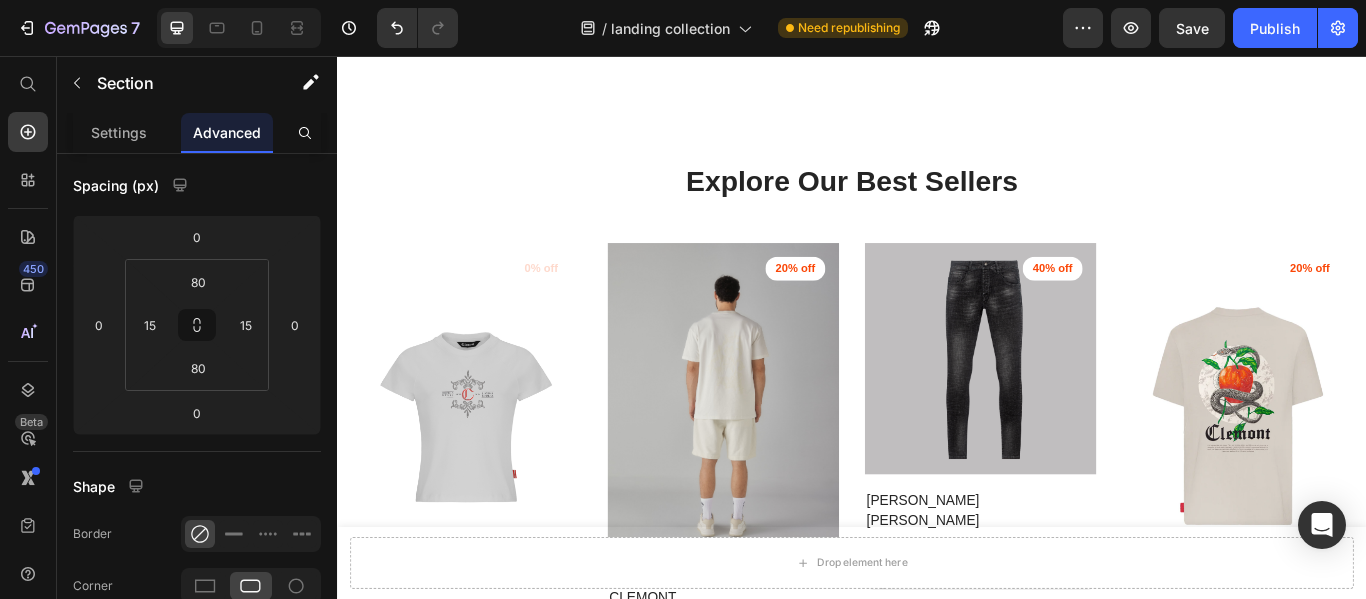 scroll, scrollTop: 1724, scrollLeft: 0, axis: vertical 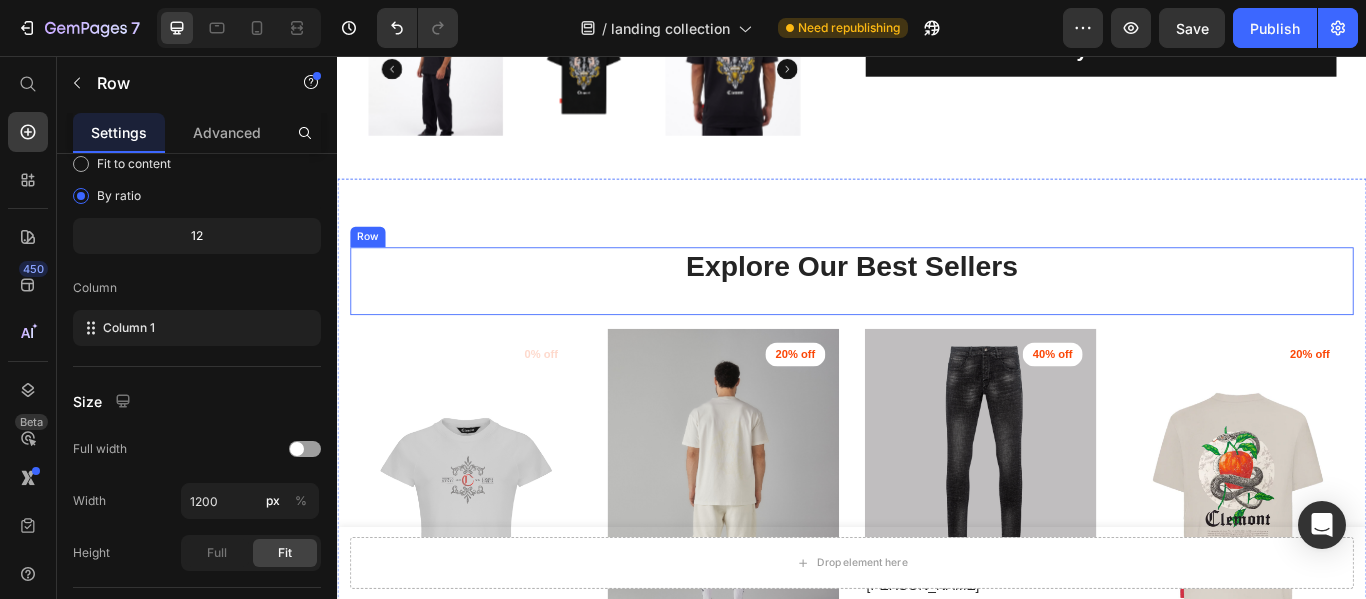 click on "Explore Our Best Sellers Heading" at bounding box center (937, 318) 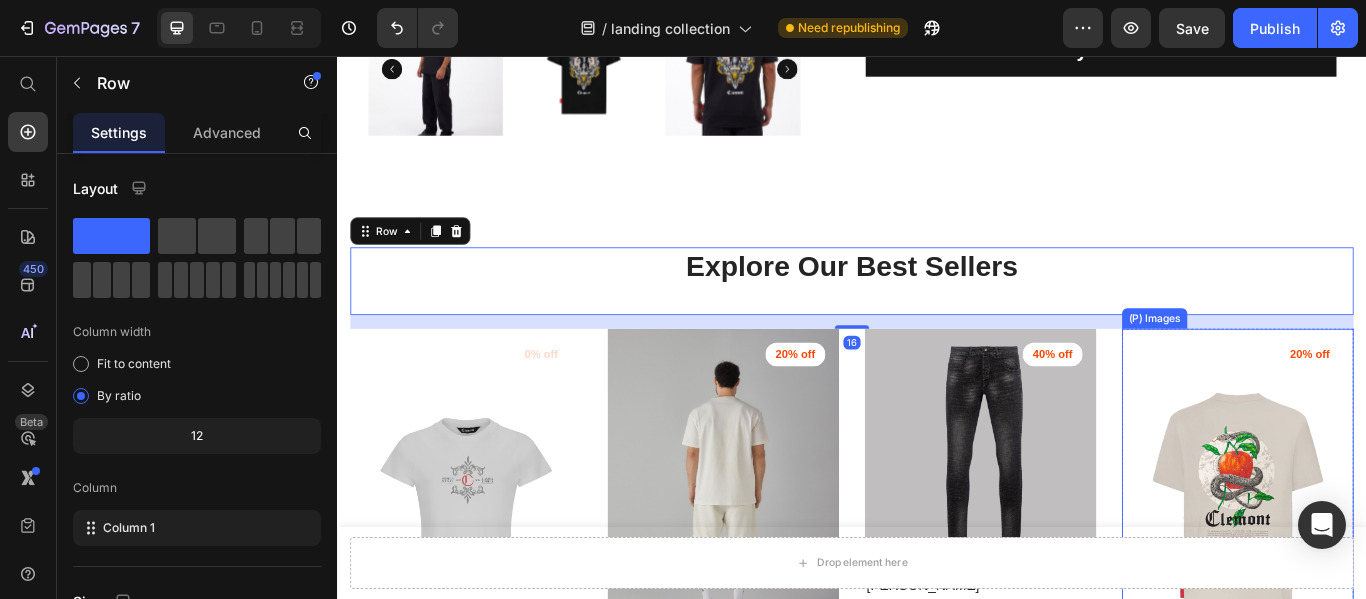 click at bounding box center [1387, 576] 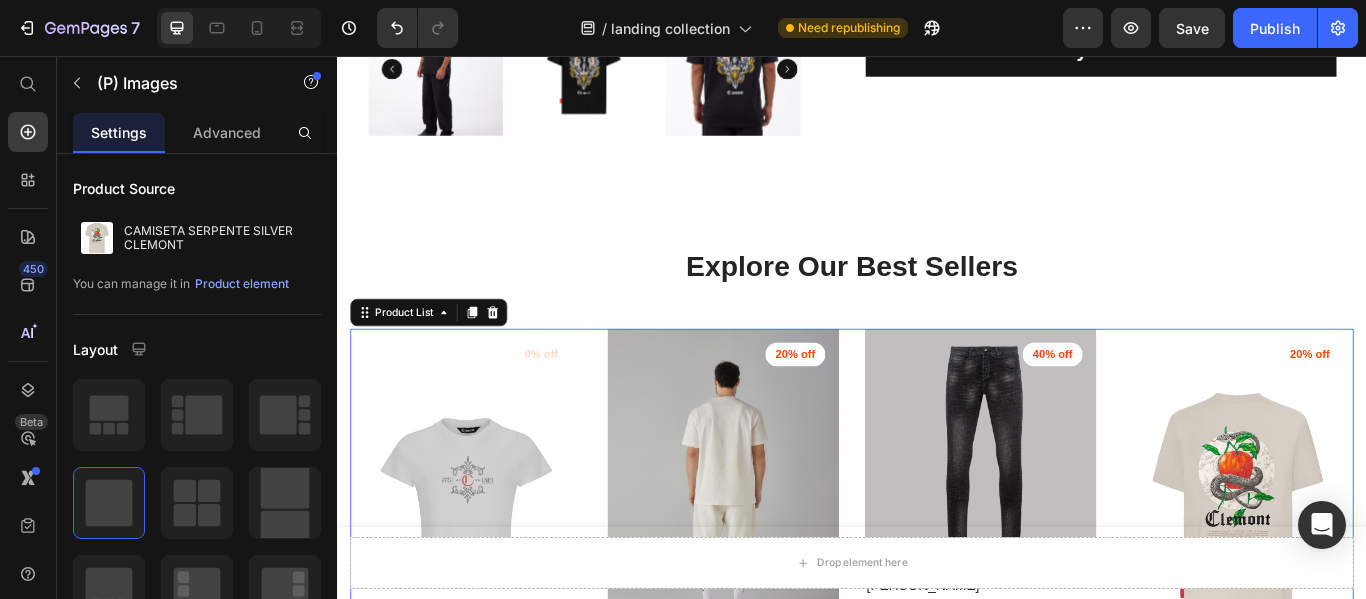 click on "(P) Images 0% off Product Badge Row T-SHIRT WOMEN  MAGIA GREY CLEMONT (P) Title $260,000 (P) Price $0 (P) Price Row XS S M L (P) Variants & Swatches add to cart (P) Cart Button Row (P) Images 20% off Product Badge Row CAMISETA ARMONIA CREMA CLEMONT (P) Title $256,000 (P) Price $320,000 (P) Price Row S M L XL XXL (P) Variants & Swatches add to cart (P) Cart Button Row (P) Images 40% off Product Badge Row [PERSON_NAME] [PERSON_NAME] (P) Title $282,000 (P) Price $470,000 (P) Price Row 30 32 34 36 (P) Variants & Swatches add to cart (P) Cart Button Row (P) Images 20% off Product Badge Row CAMISETA SERPENTE SILVER CLEMONT (P) Title $272,000 (P) Price $340,000 (P) Price Row S M L XL XXL (P) Variants & Swatches add to cart (P) Cart Button Row" at bounding box center [937, 673] 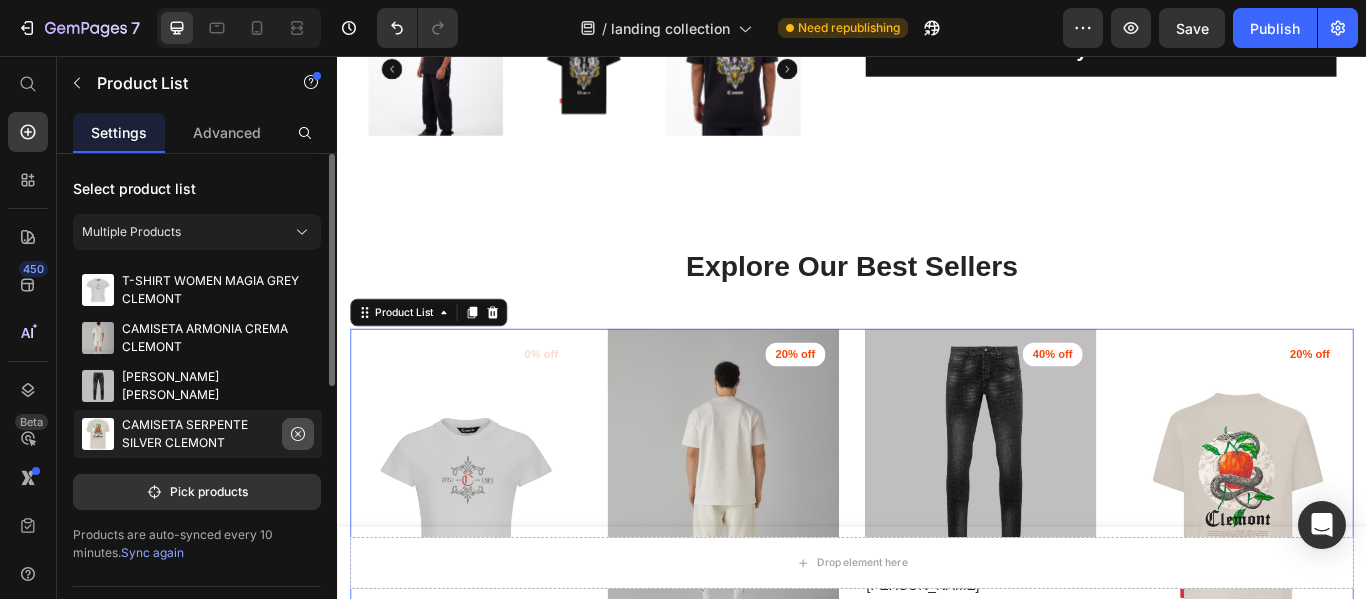 click 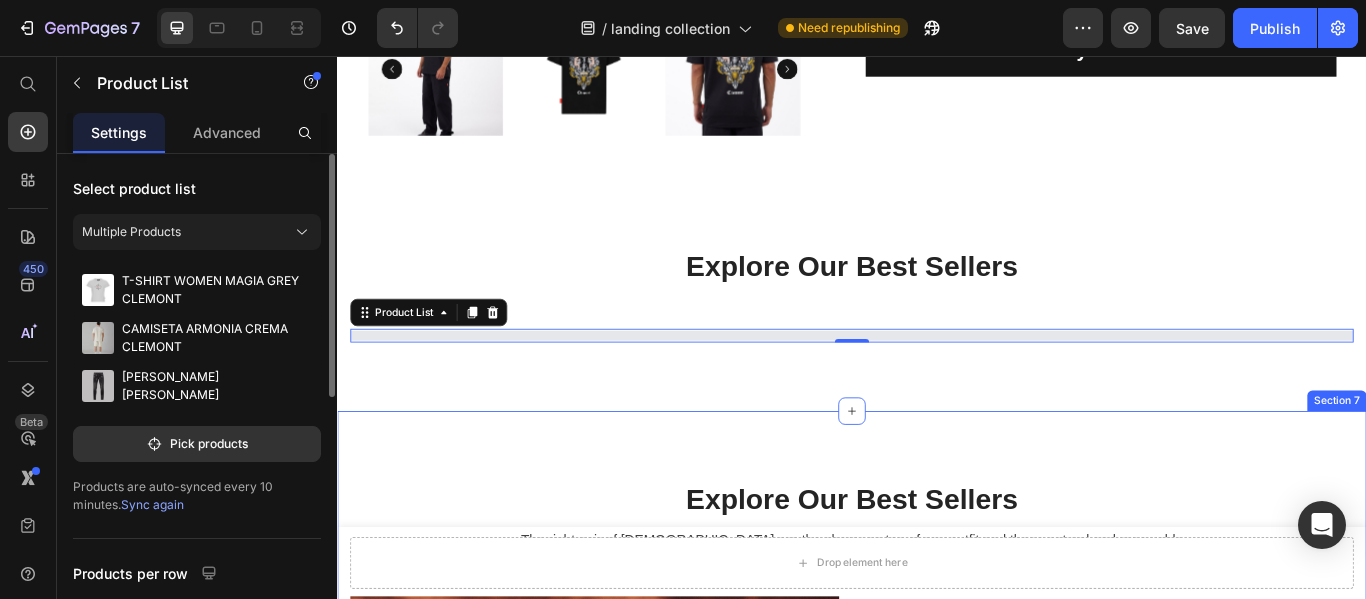select on "XL" 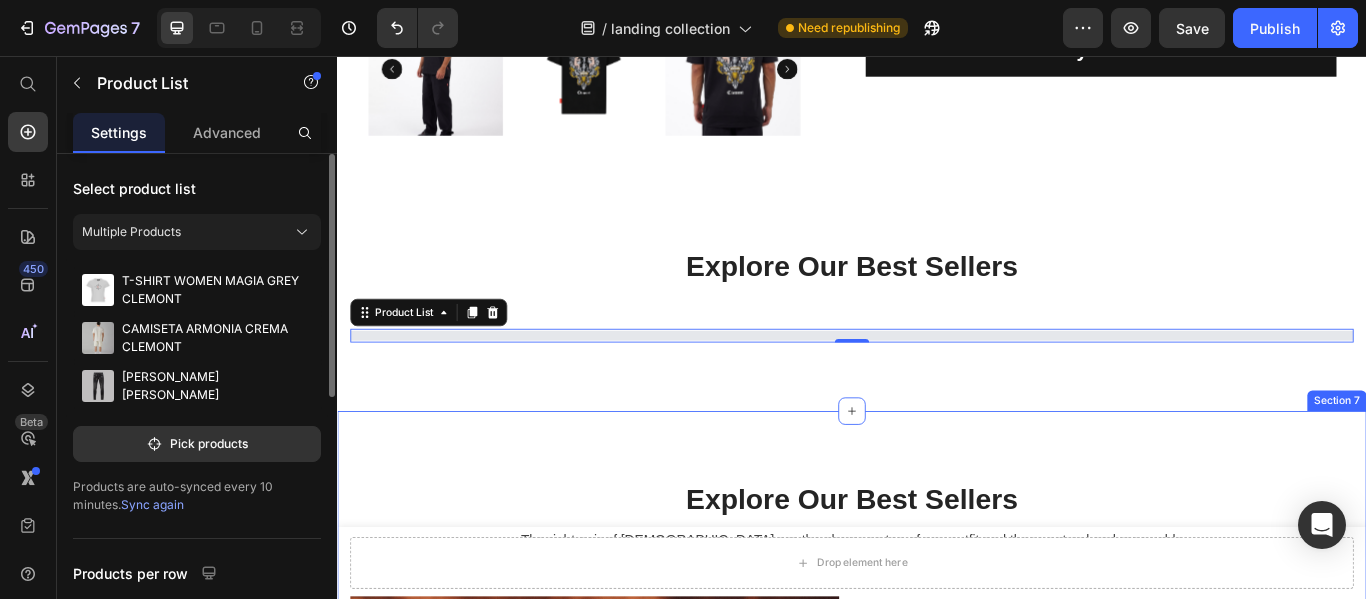 select on "34" 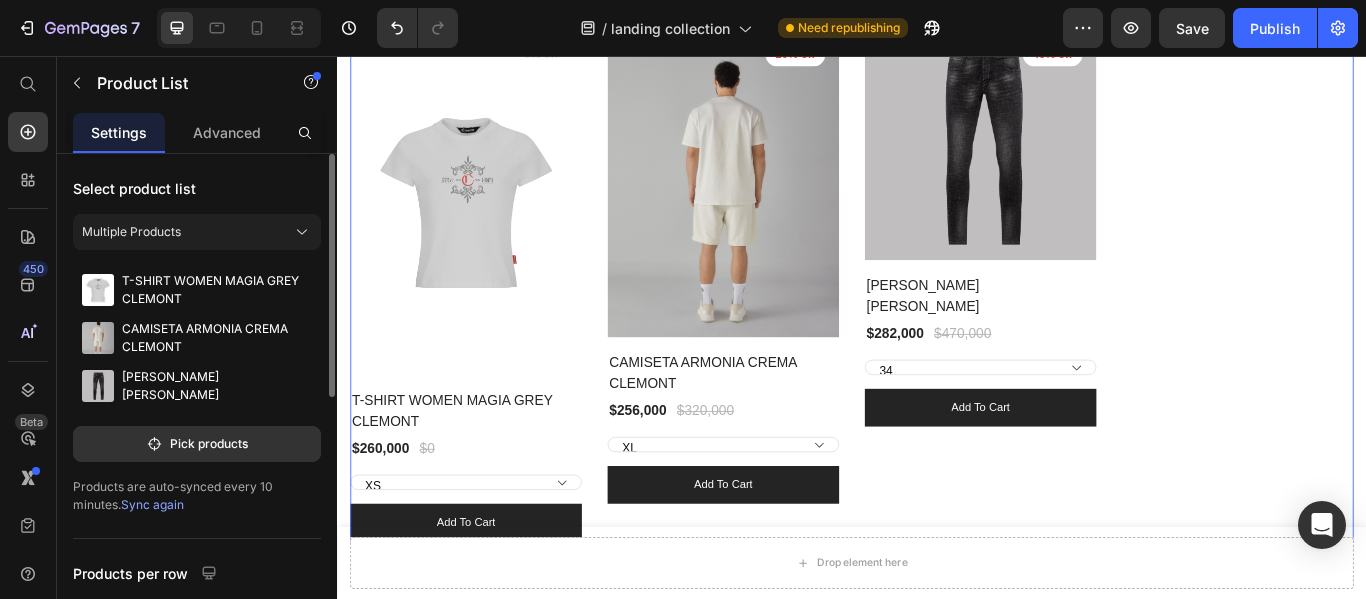 scroll, scrollTop: 2124, scrollLeft: 0, axis: vertical 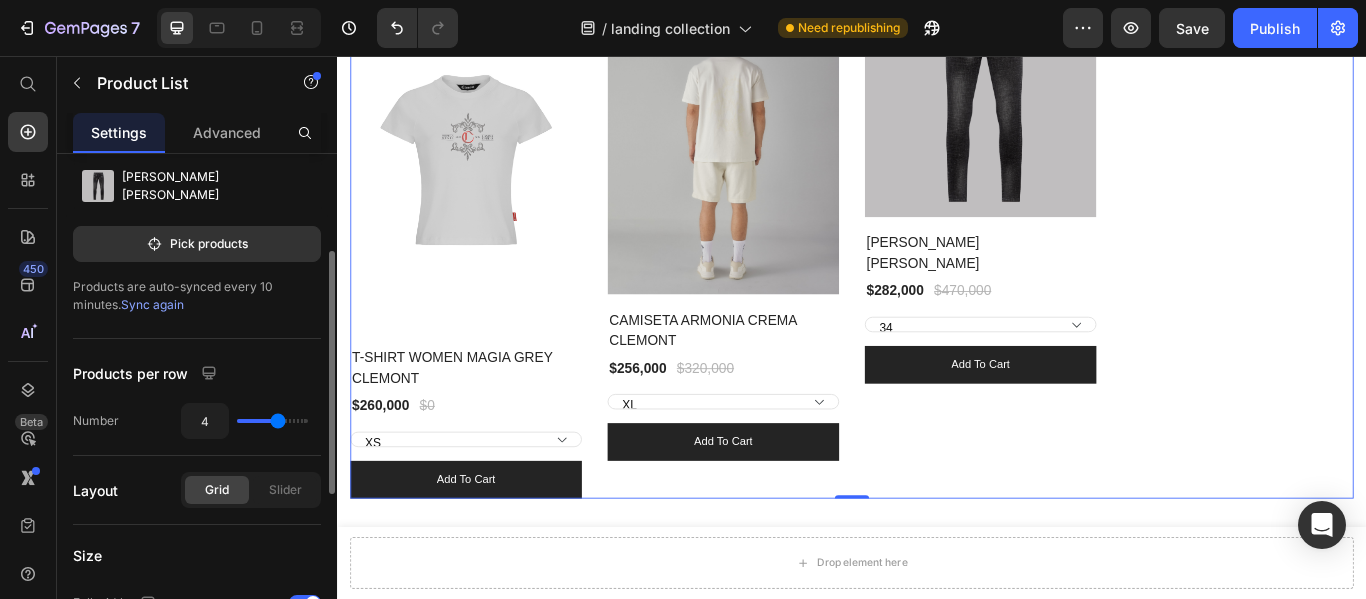 type on "3" 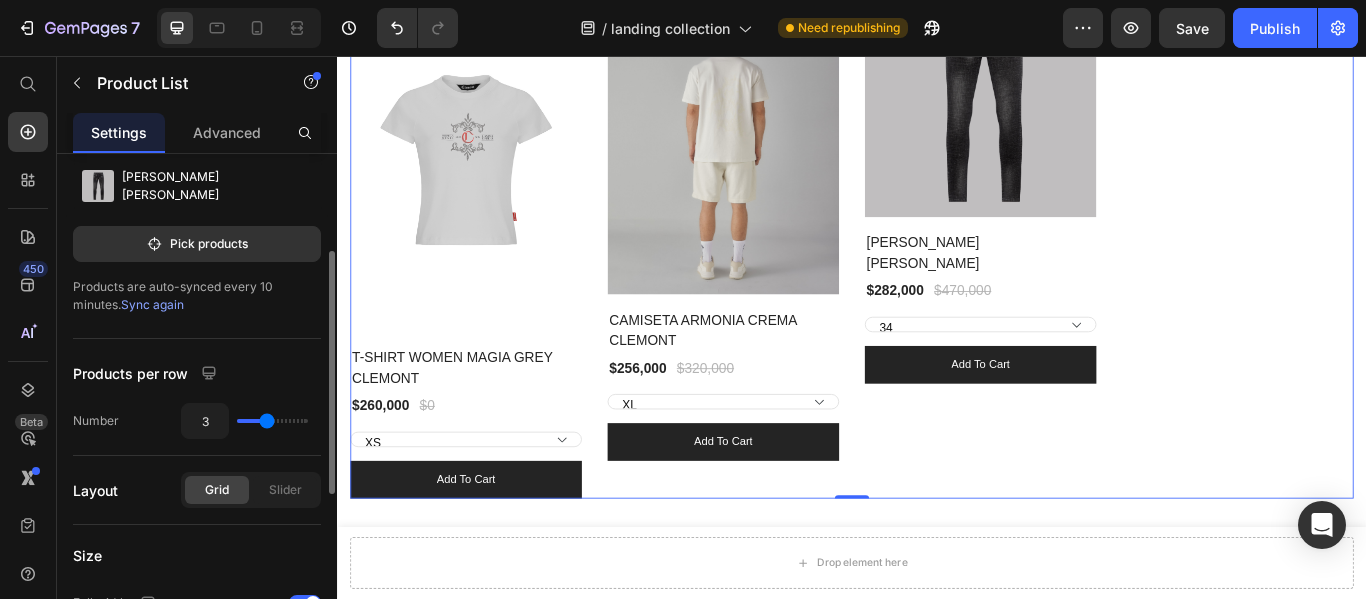 type on "3" 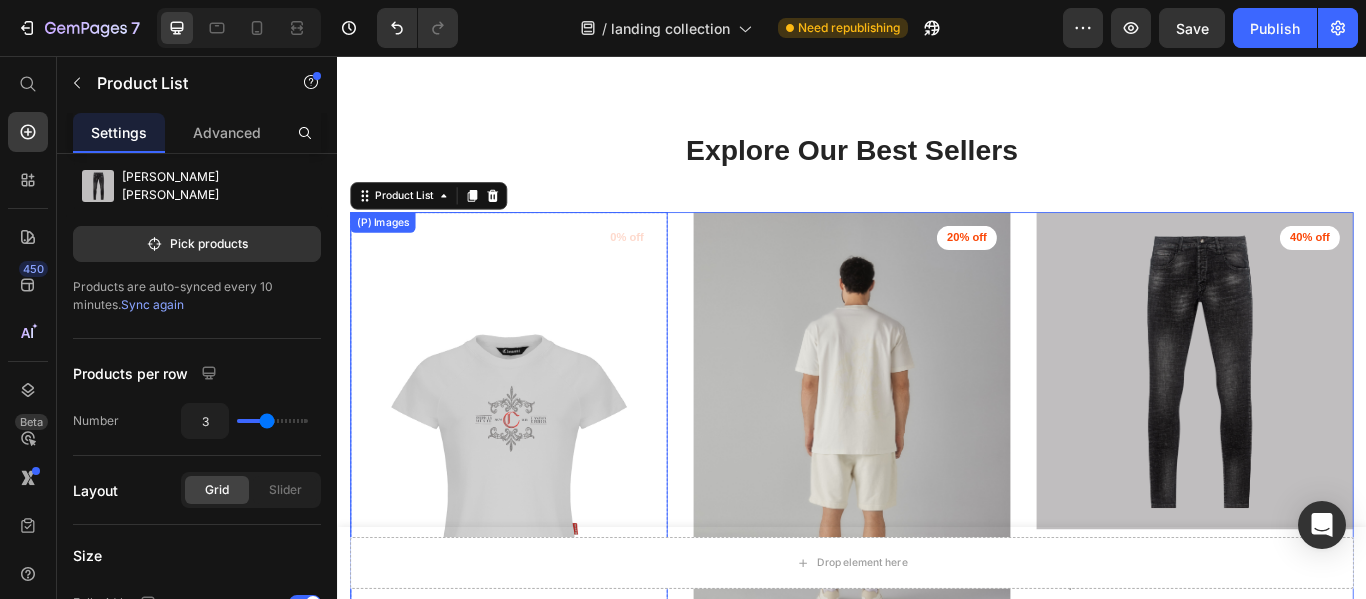 scroll, scrollTop: 1824, scrollLeft: 0, axis: vertical 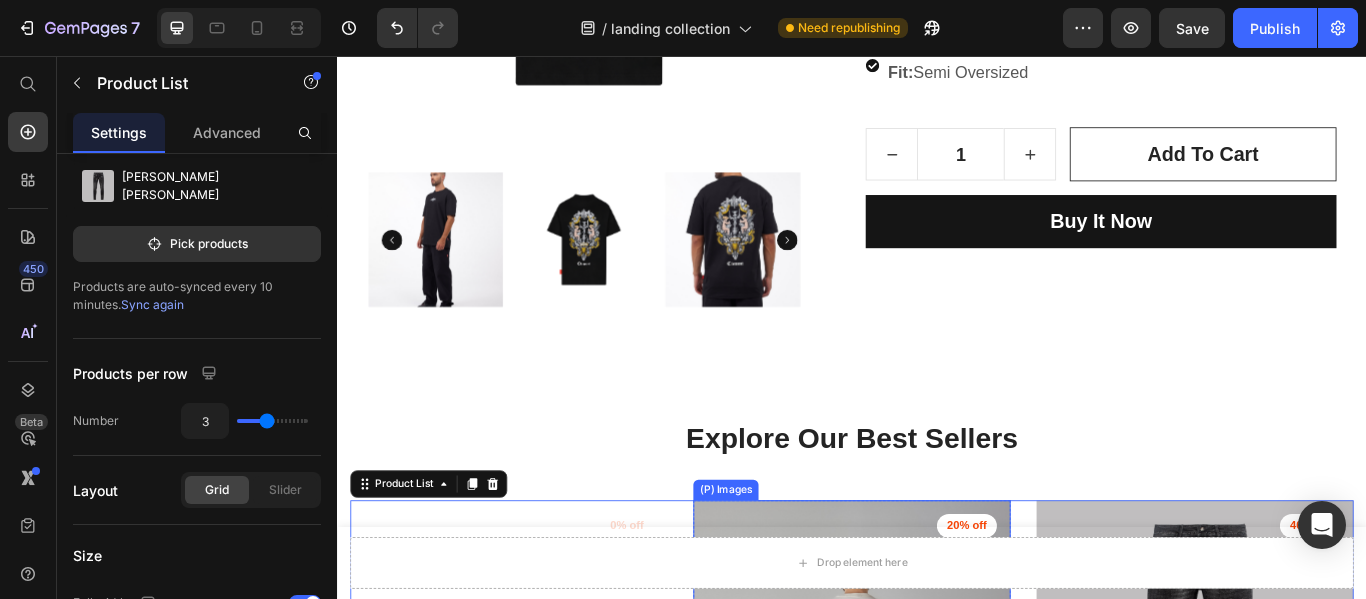 select on "M" 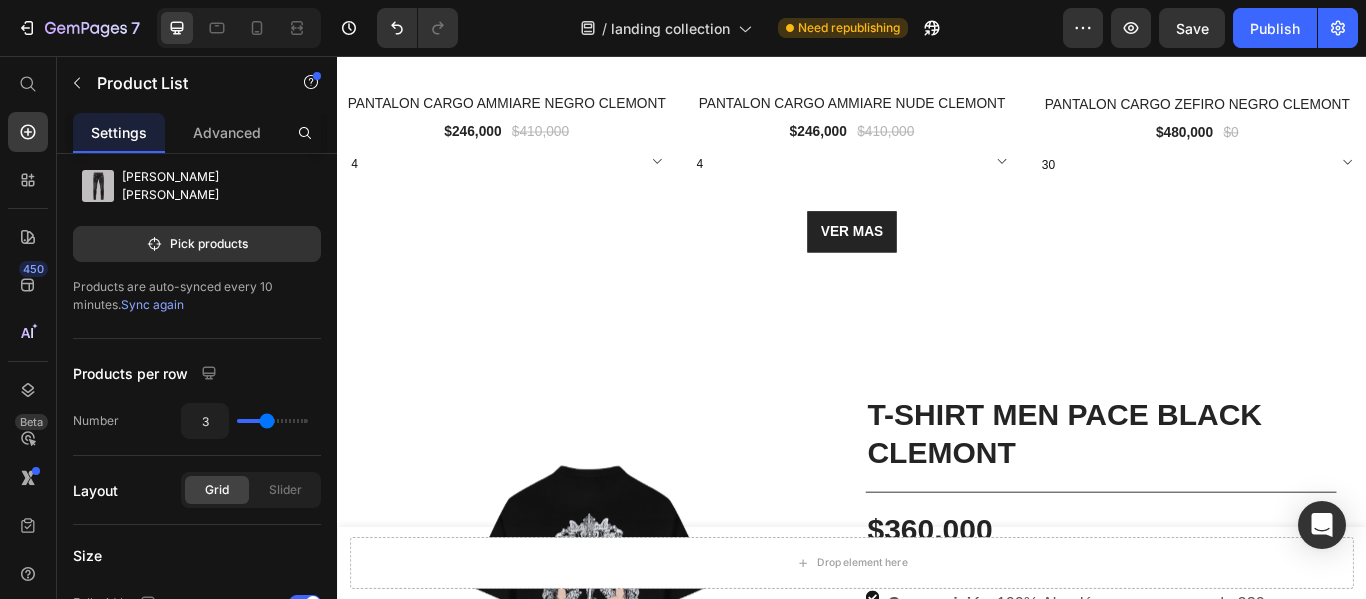 select on "XL" 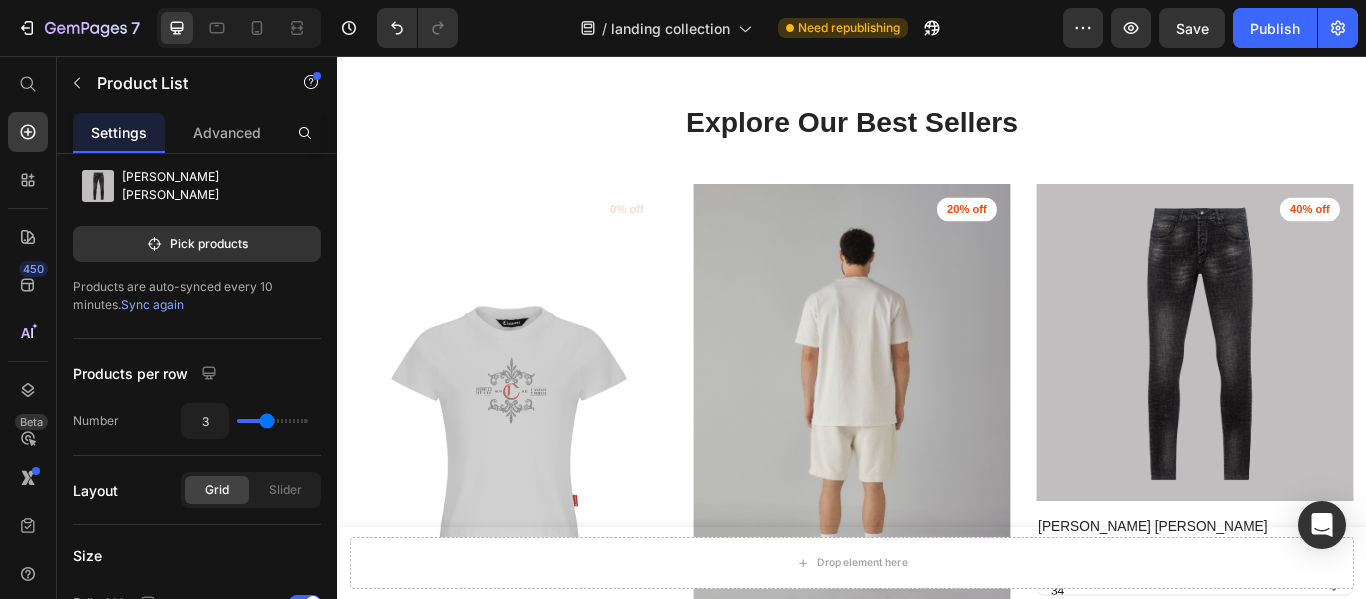 scroll, scrollTop: 3524, scrollLeft: 0, axis: vertical 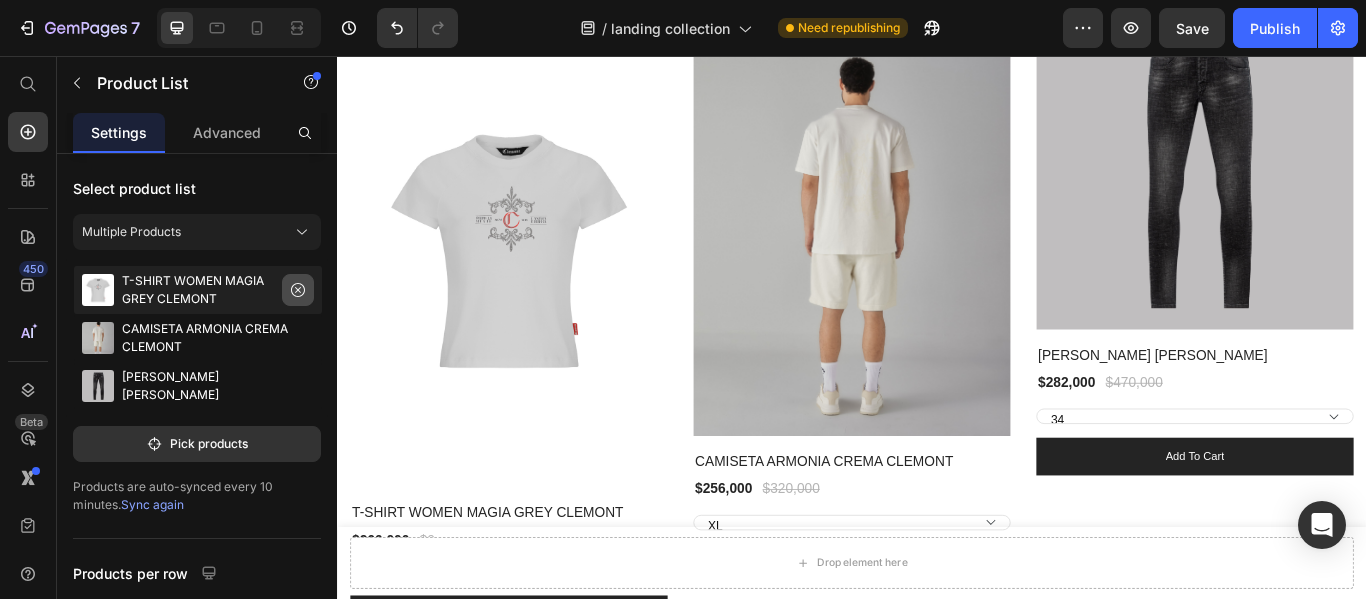 click 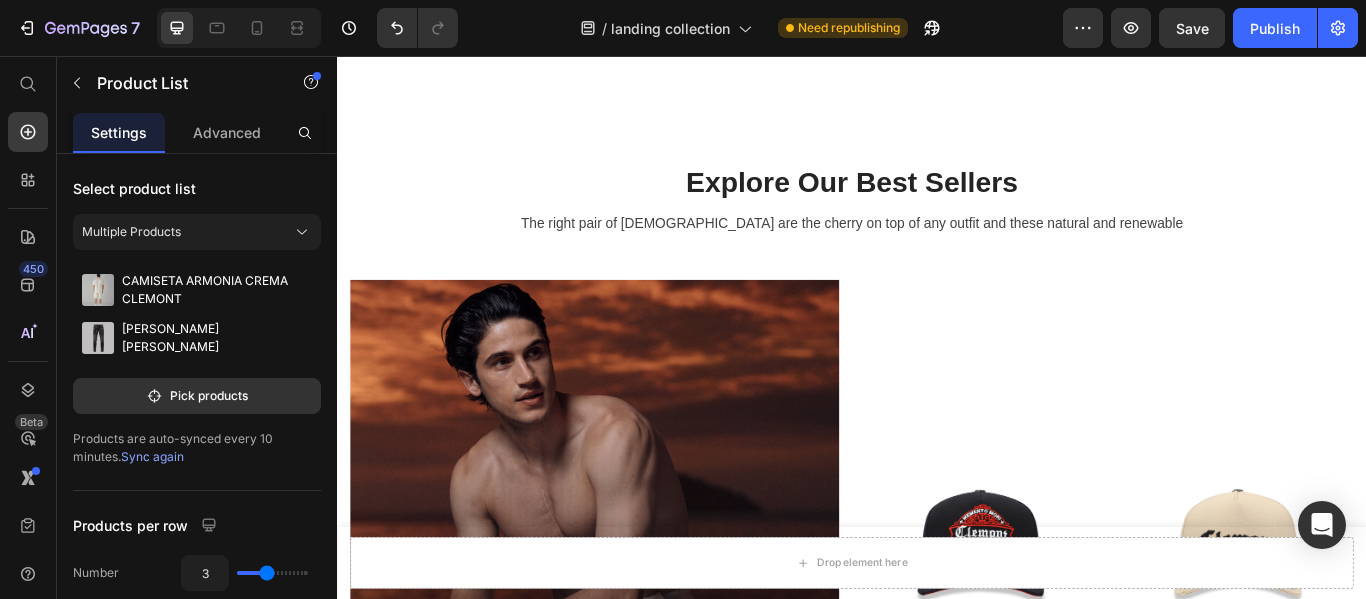 click 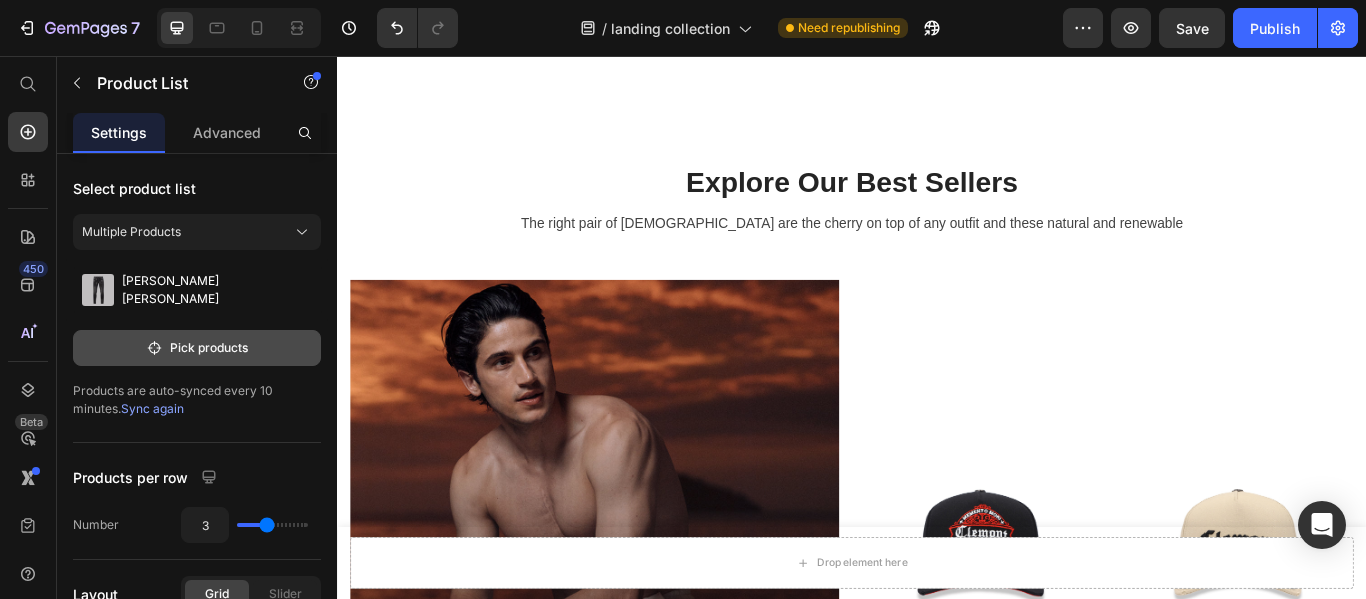 click on "Pick products" at bounding box center [197, 348] 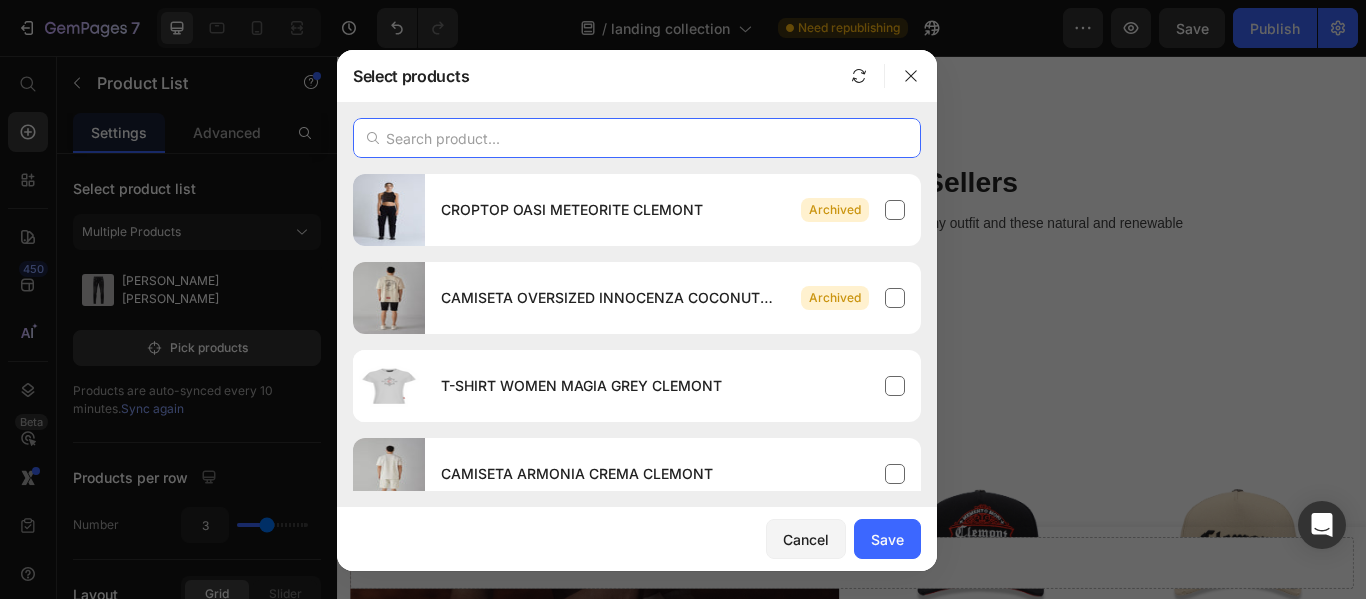 click at bounding box center (637, 138) 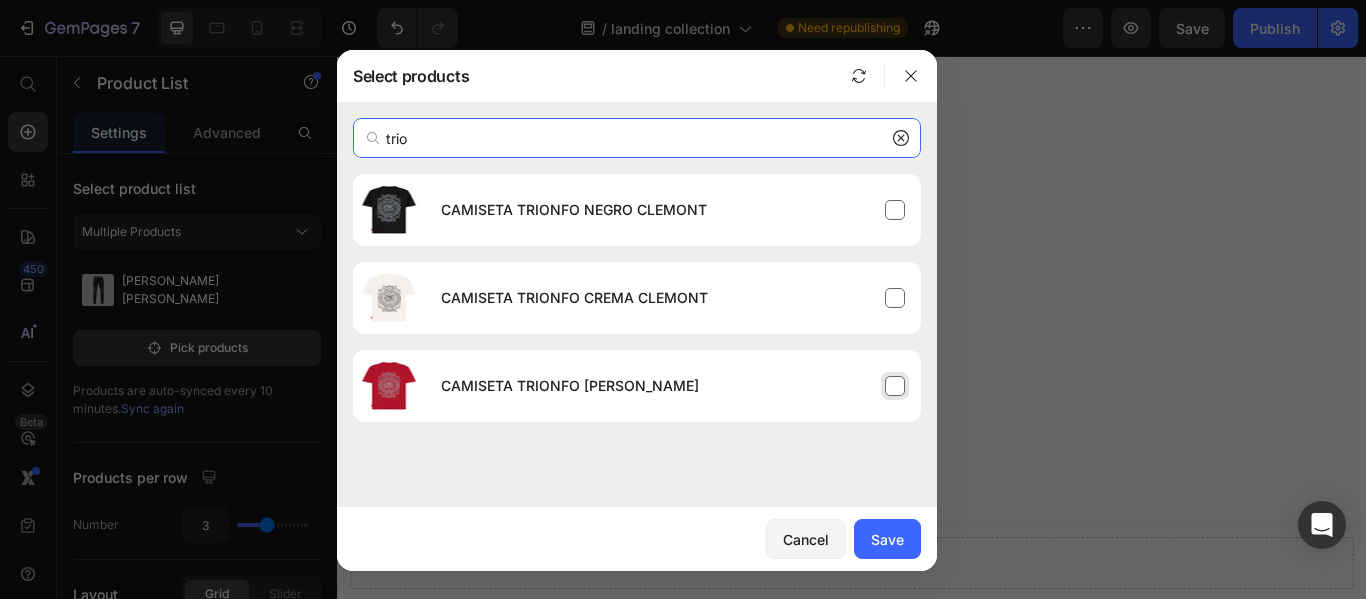 type on "trio" 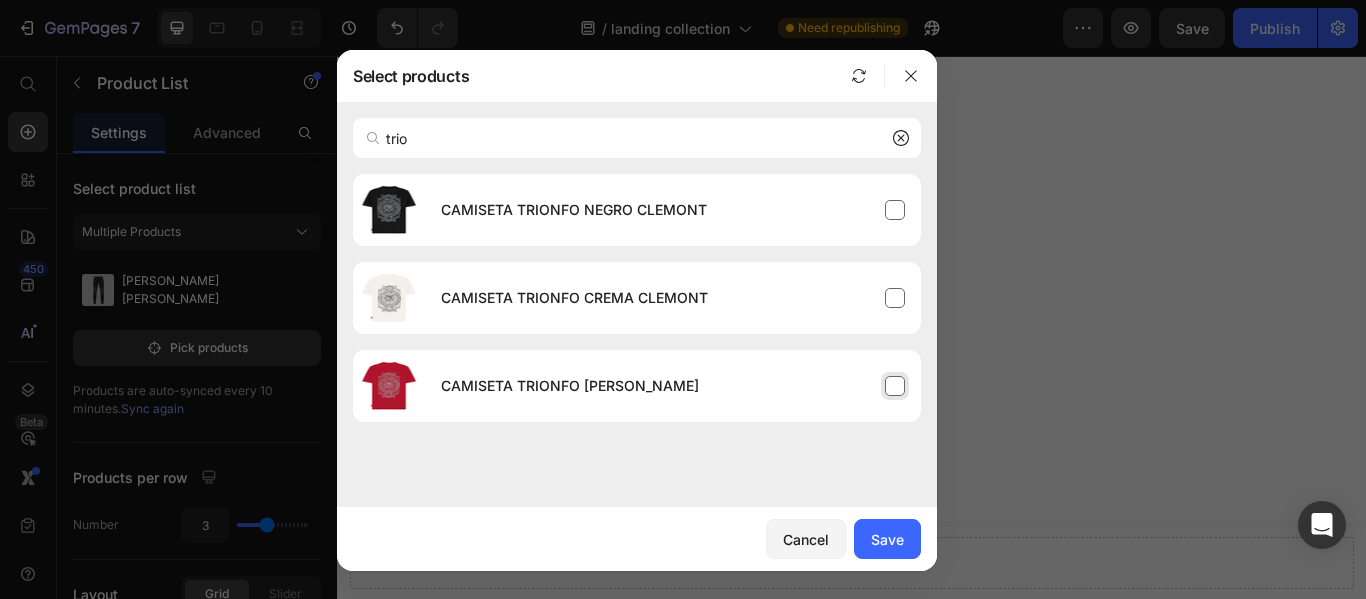click on "CAMISETA TRIONFO [PERSON_NAME]" at bounding box center (673, 386) 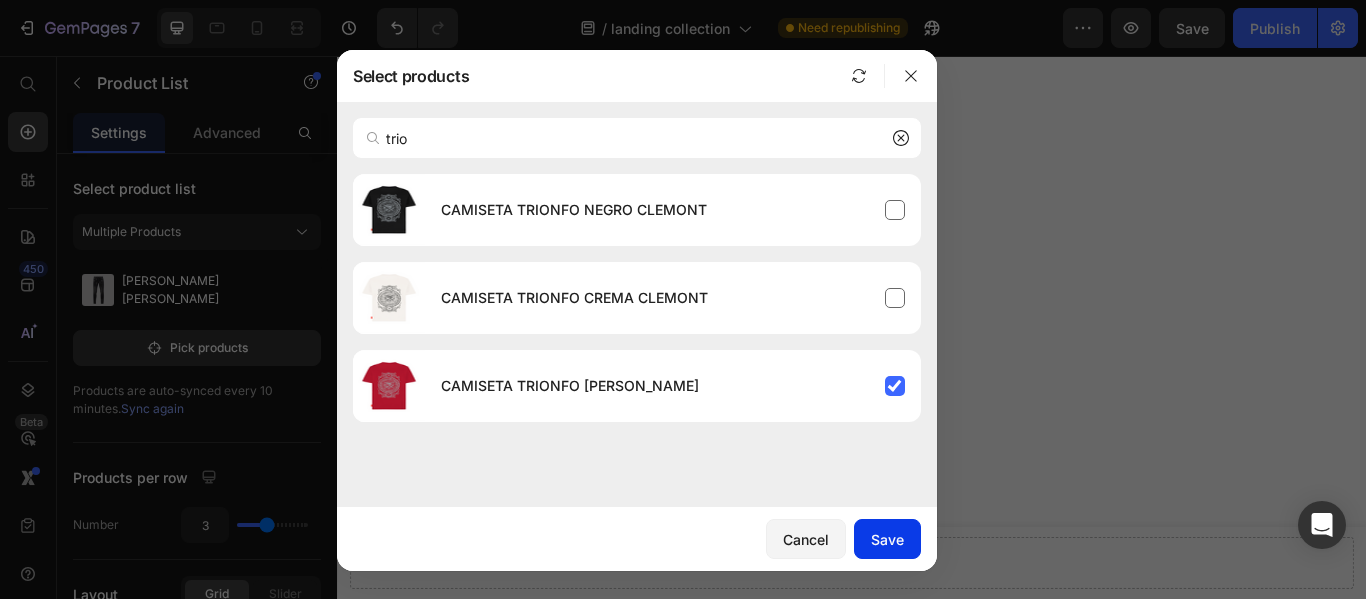 click on "Save" at bounding box center (887, 539) 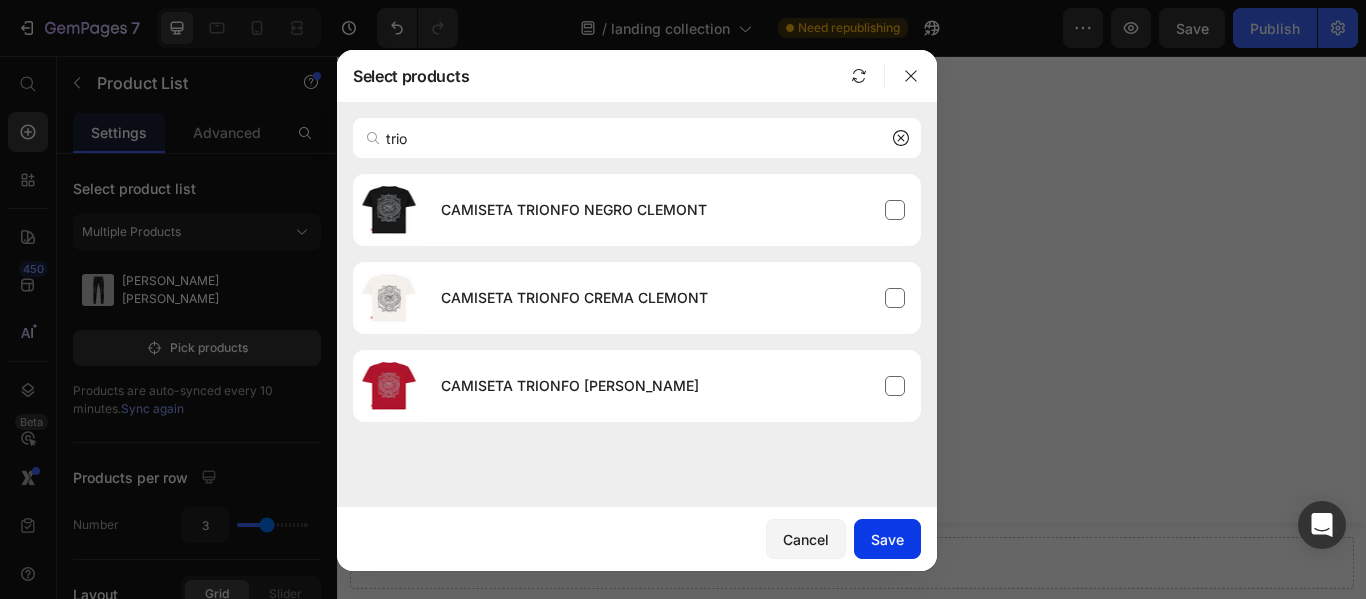 type 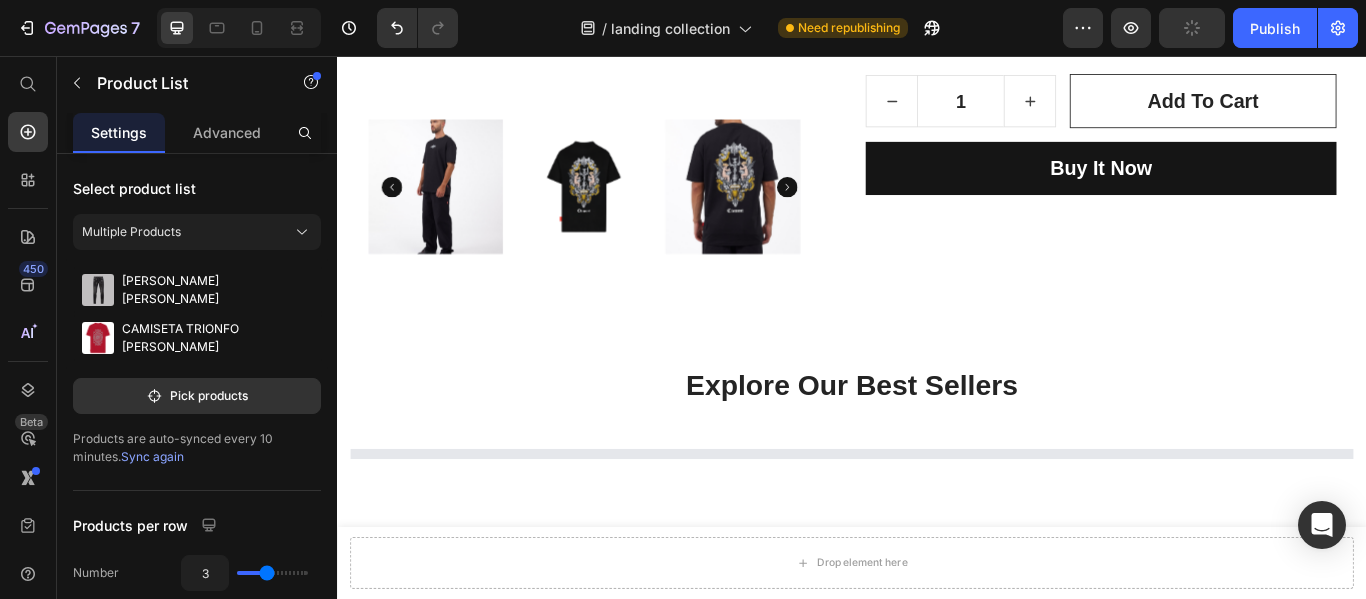 scroll, scrollTop: 3117, scrollLeft: 0, axis: vertical 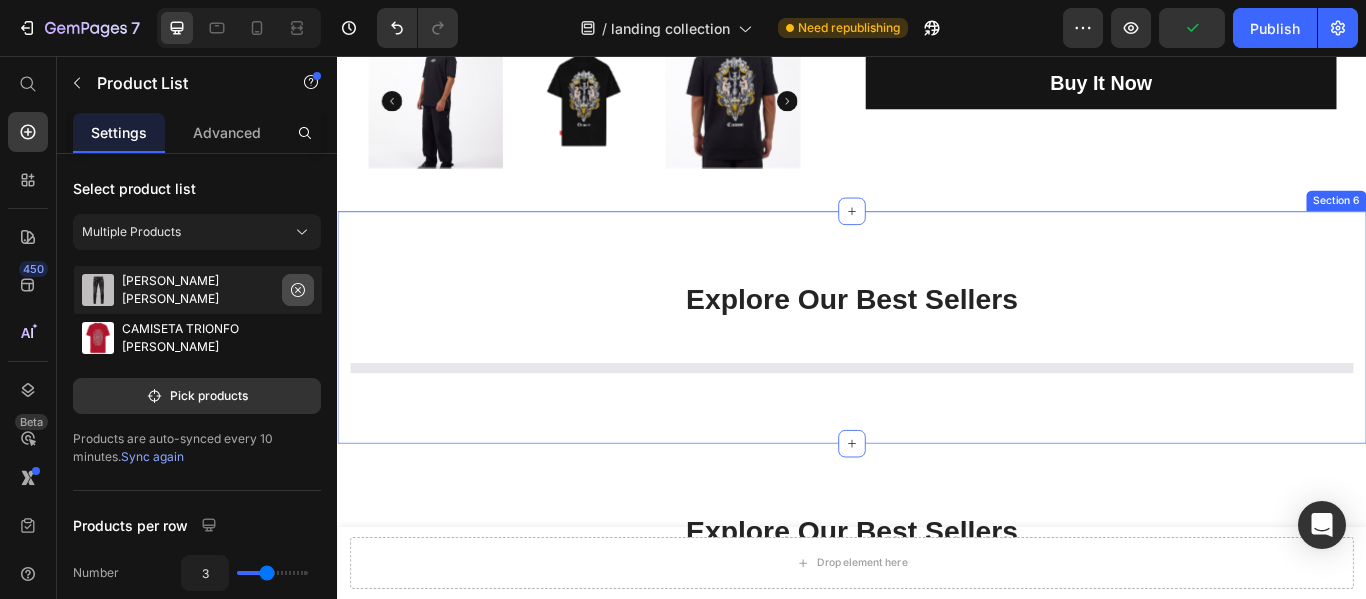 select on "34" 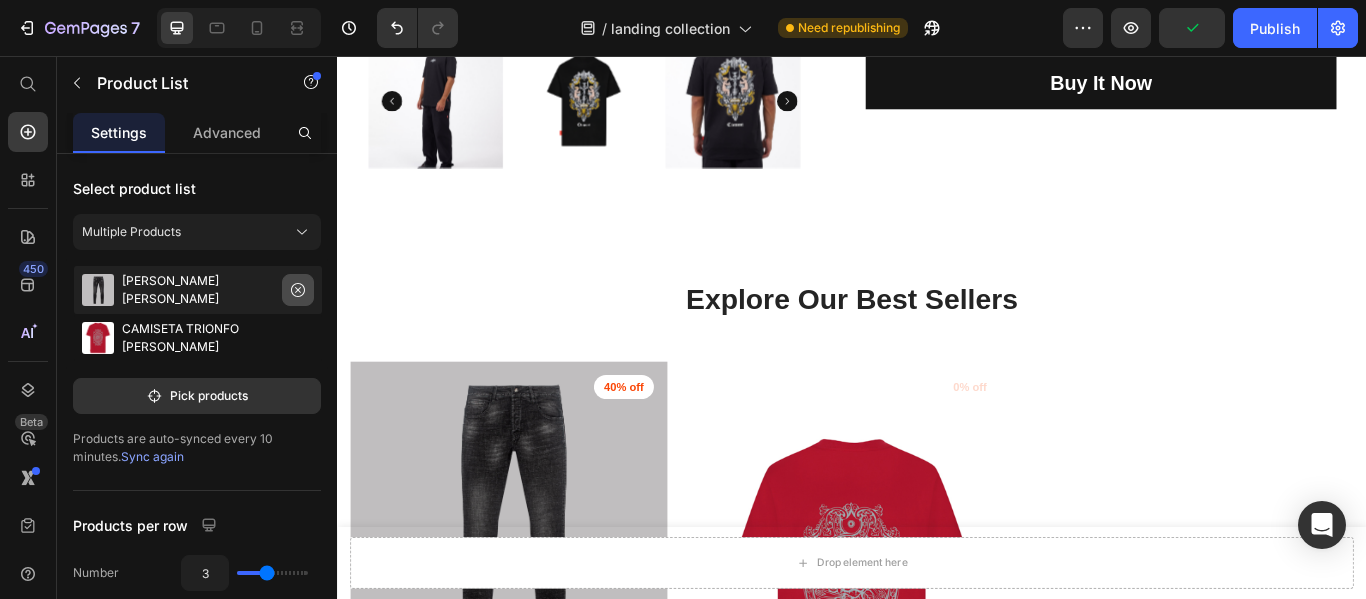 click 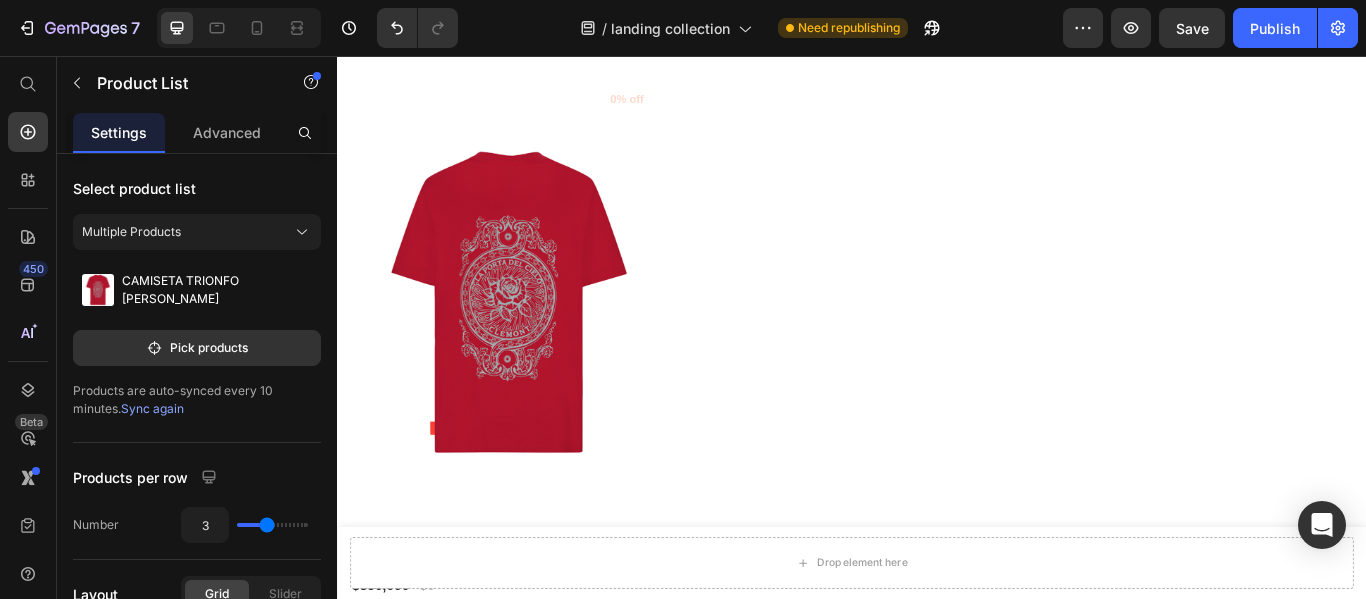 scroll, scrollTop: 3417, scrollLeft: 0, axis: vertical 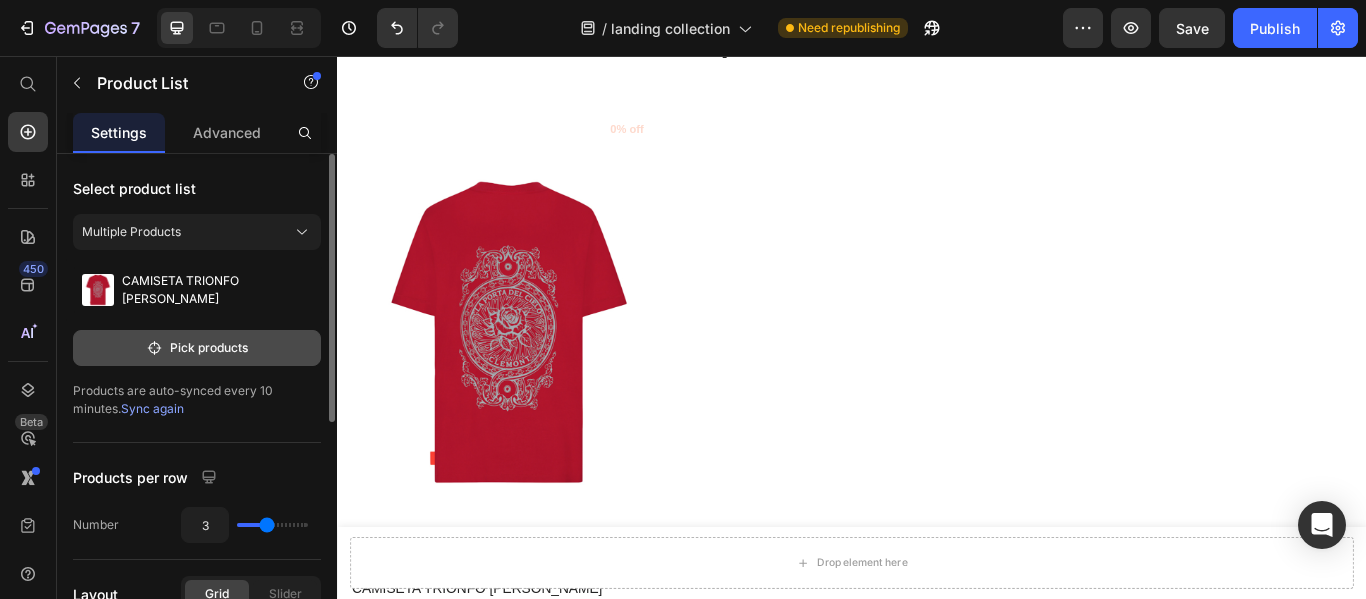 click on "Pick products" at bounding box center [197, 348] 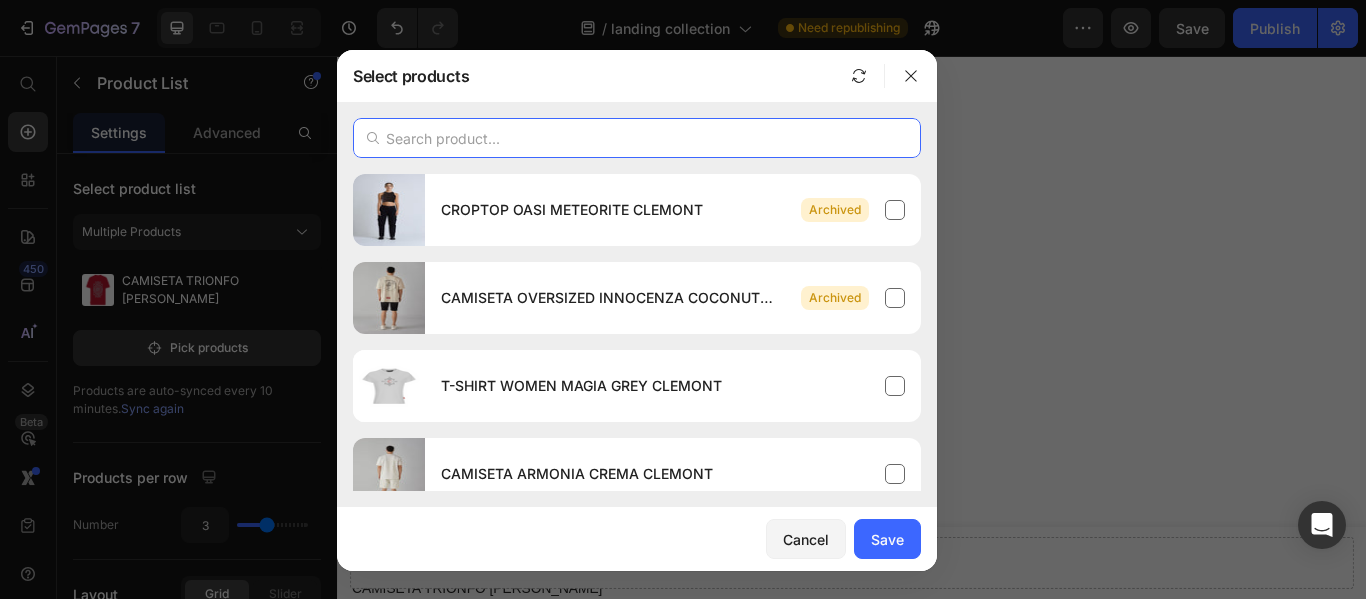 click at bounding box center (637, 138) 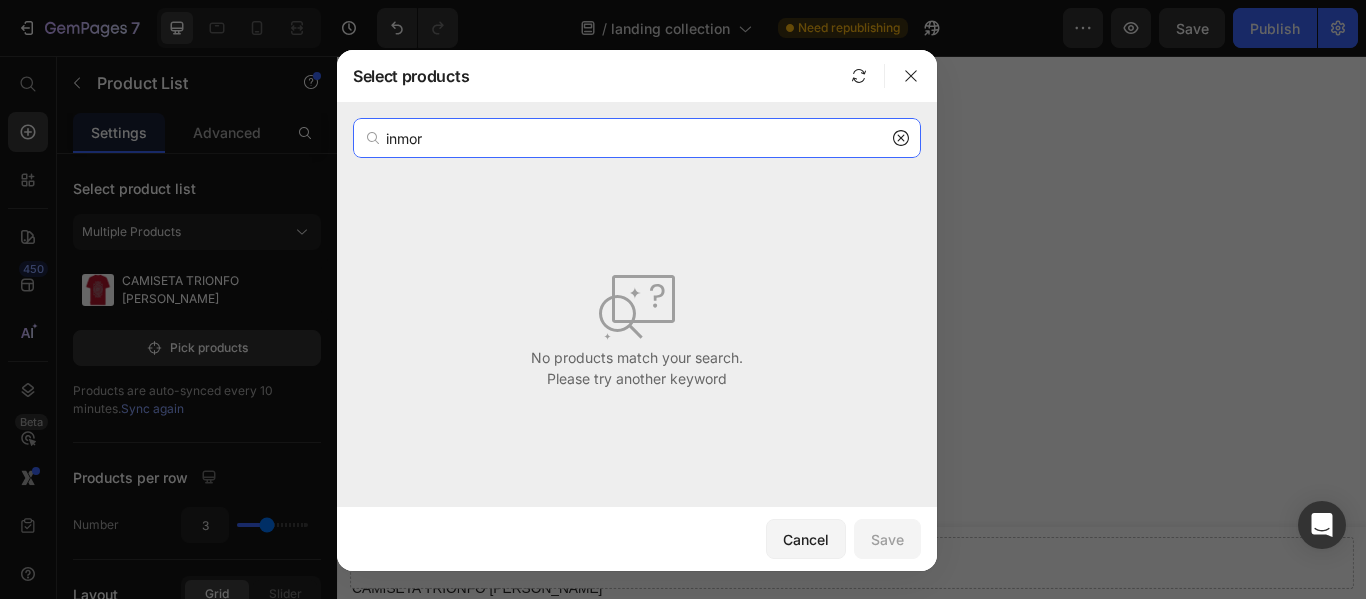 click on "inmor" at bounding box center [637, 138] 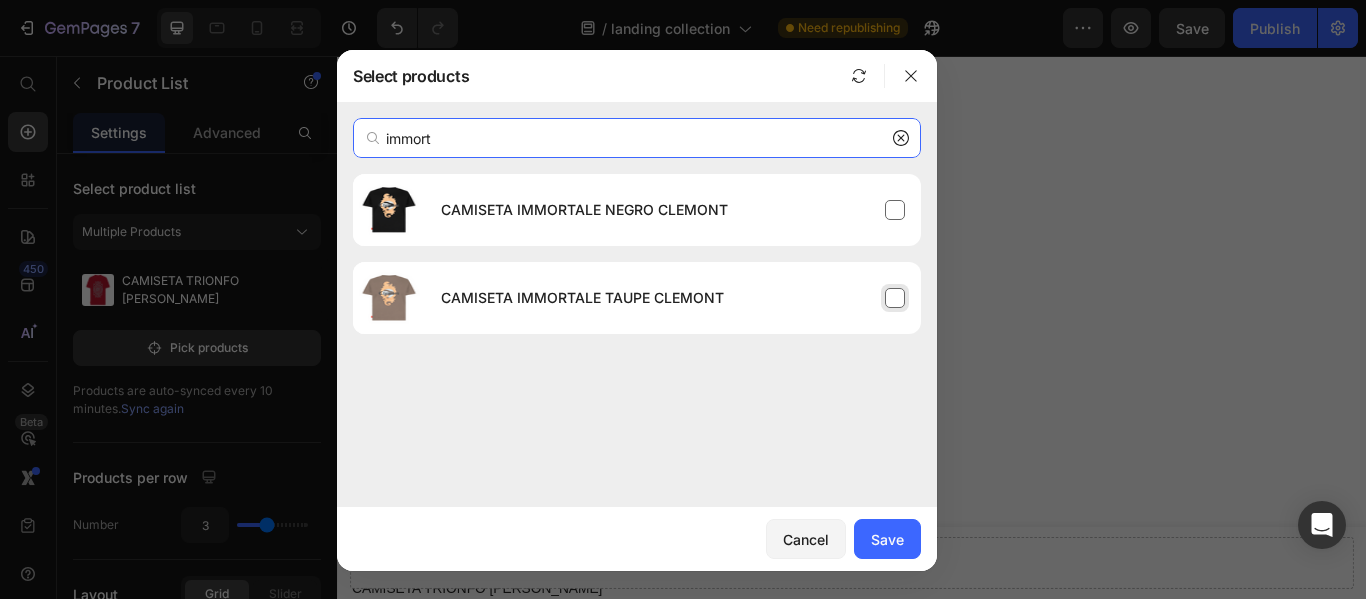type on "immort" 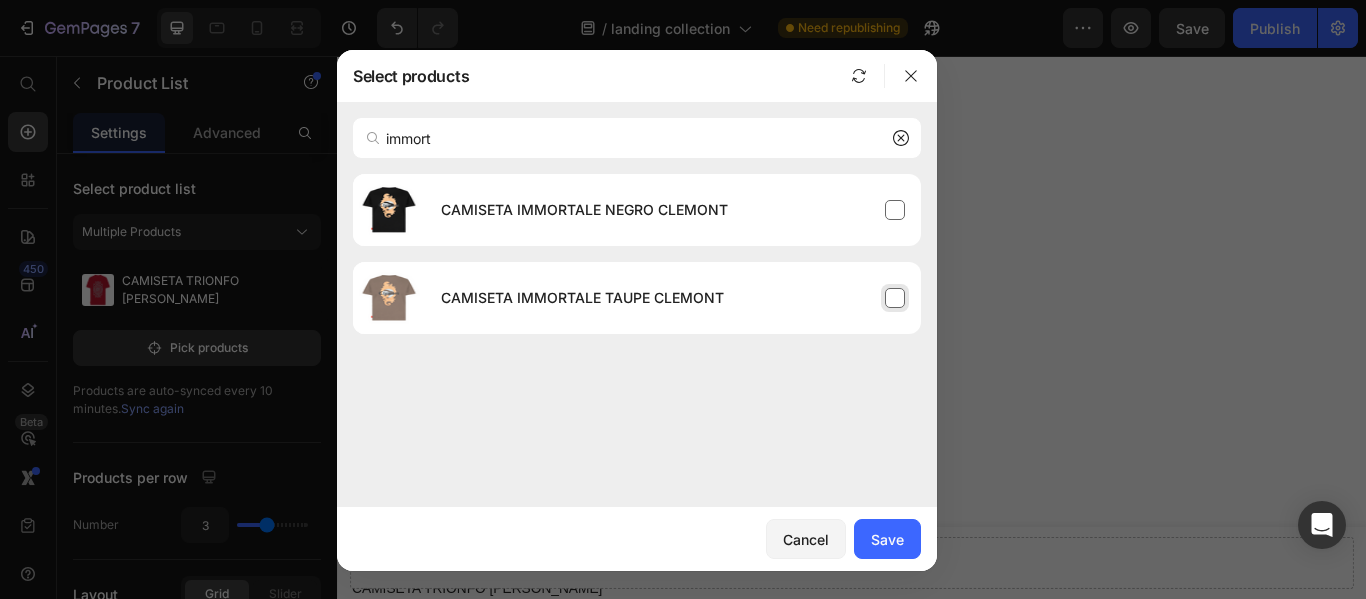 click on "CAMISETA IMMORTALE TAUPE CLEMONT" at bounding box center (673, 298) 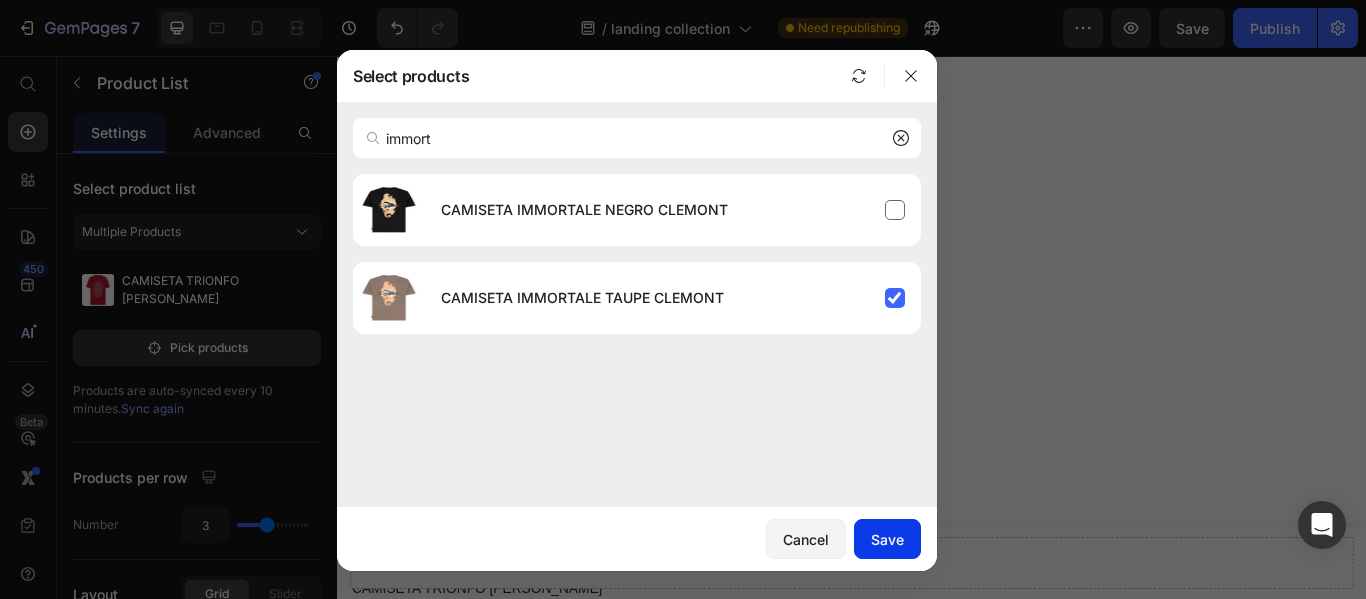 click on "Save" at bounding box center [887, 539] 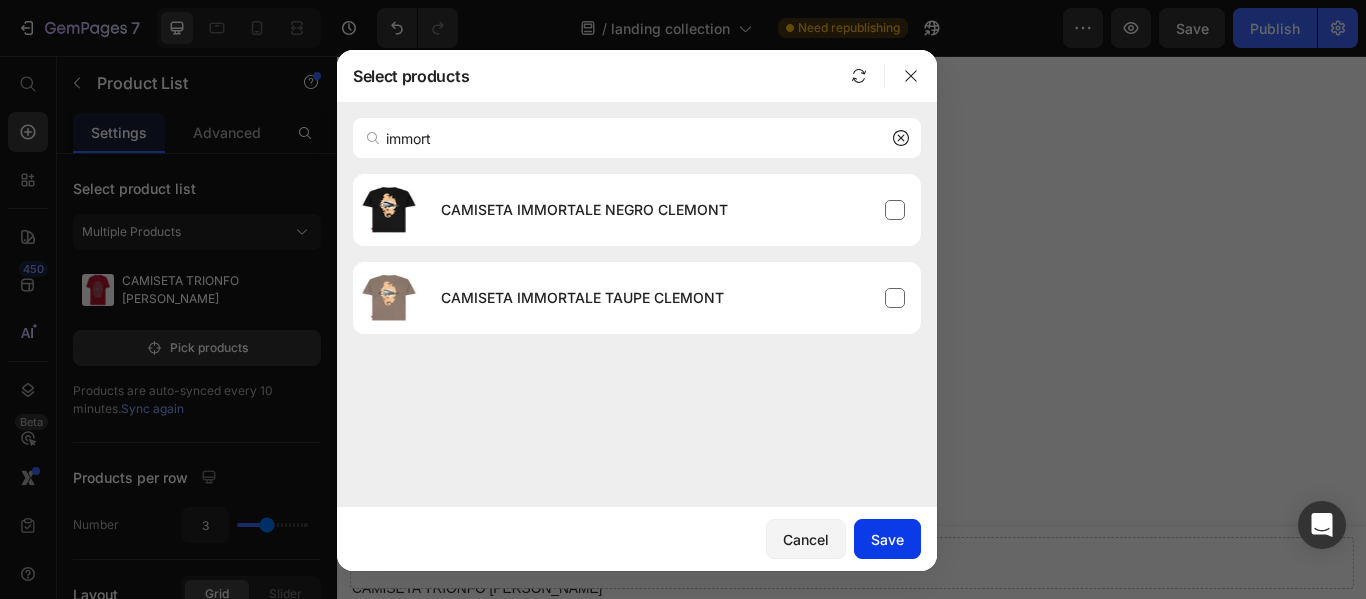 type 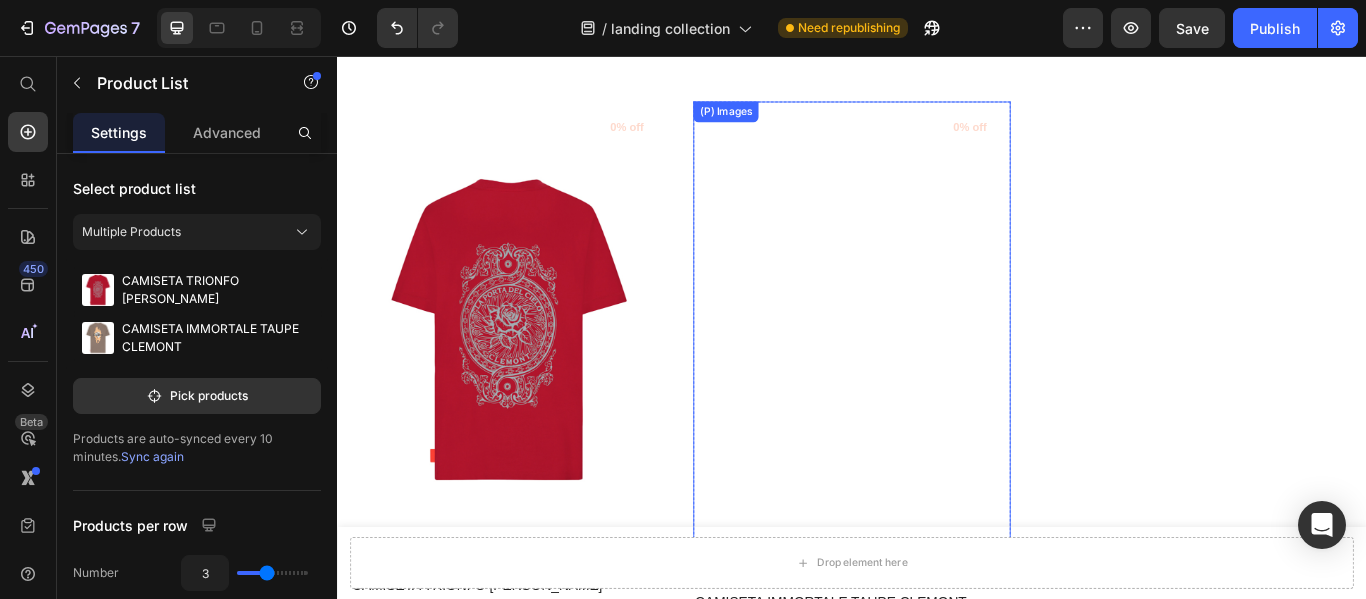 scroll, scrollTop: 3417, scrollLeft: 0, axis: vertical 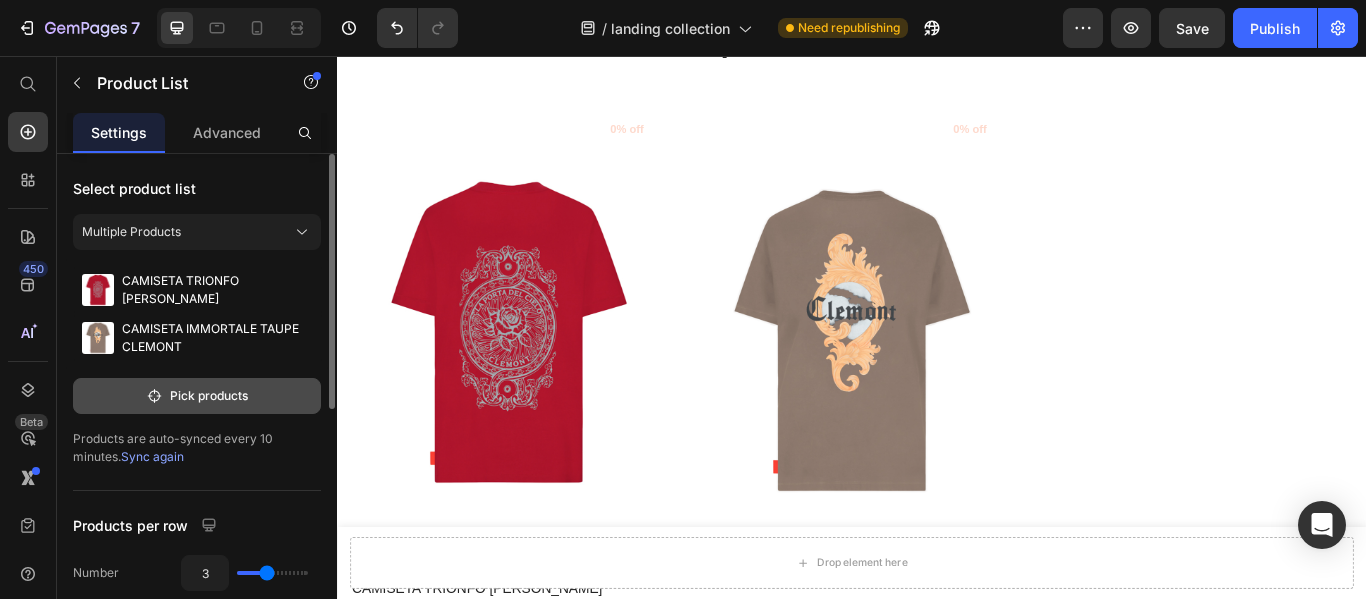 click on "Pick products" at bounding box center (197, 396) 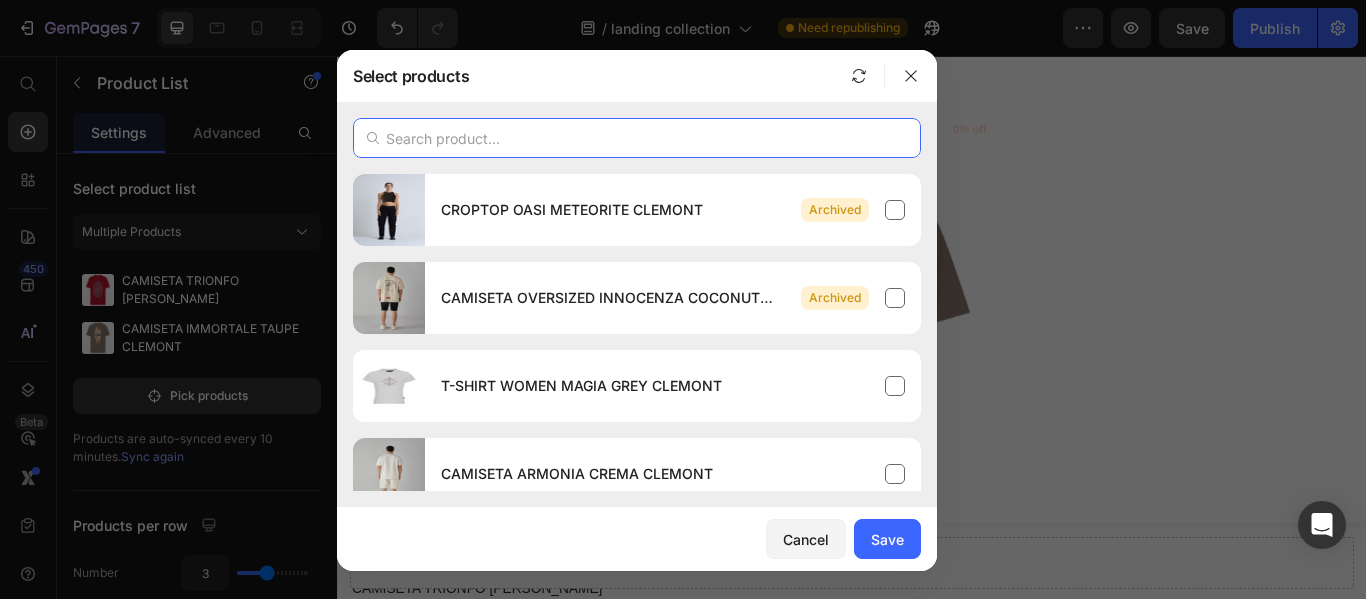 click at bounding box center [637, 138] 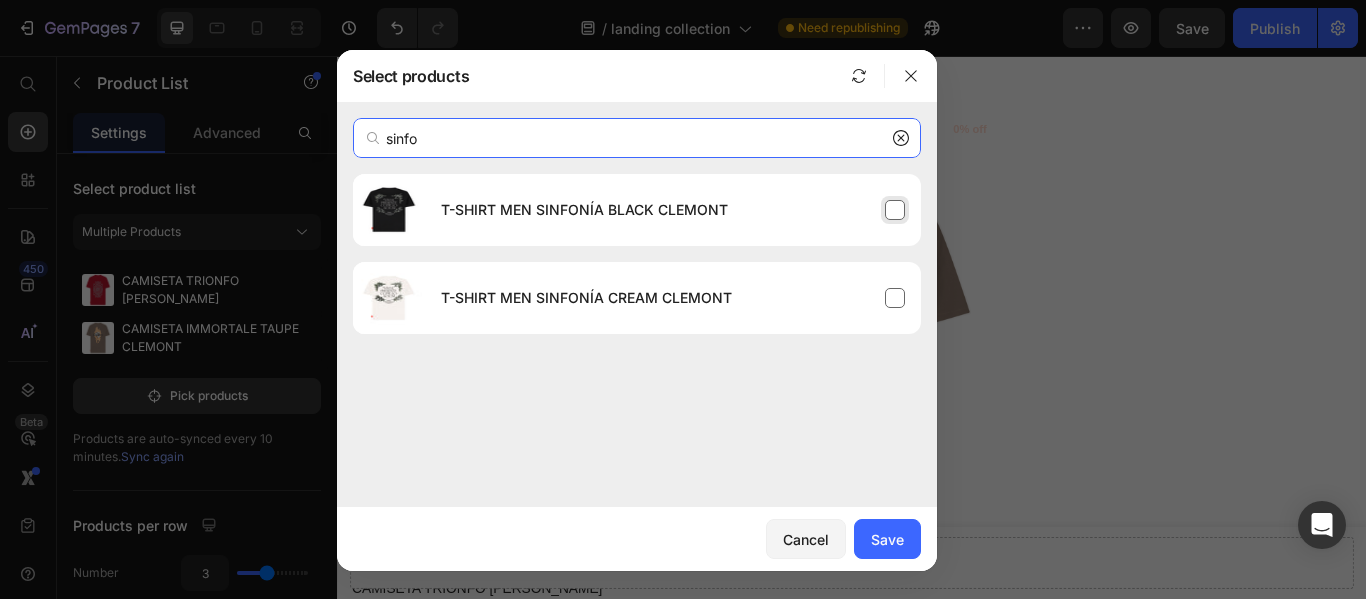 type on "sinfo" 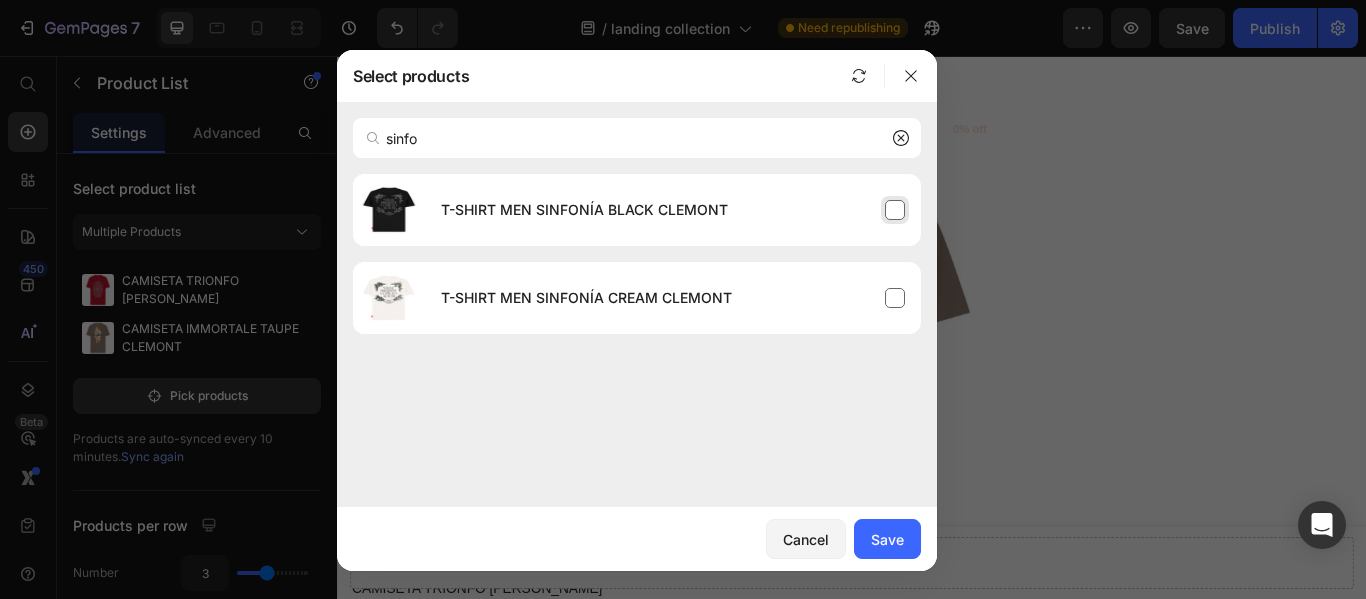click on "T-SHIRT MEN SINFONÍA BLACK CLEMONT" at bounding box center (673, 210) 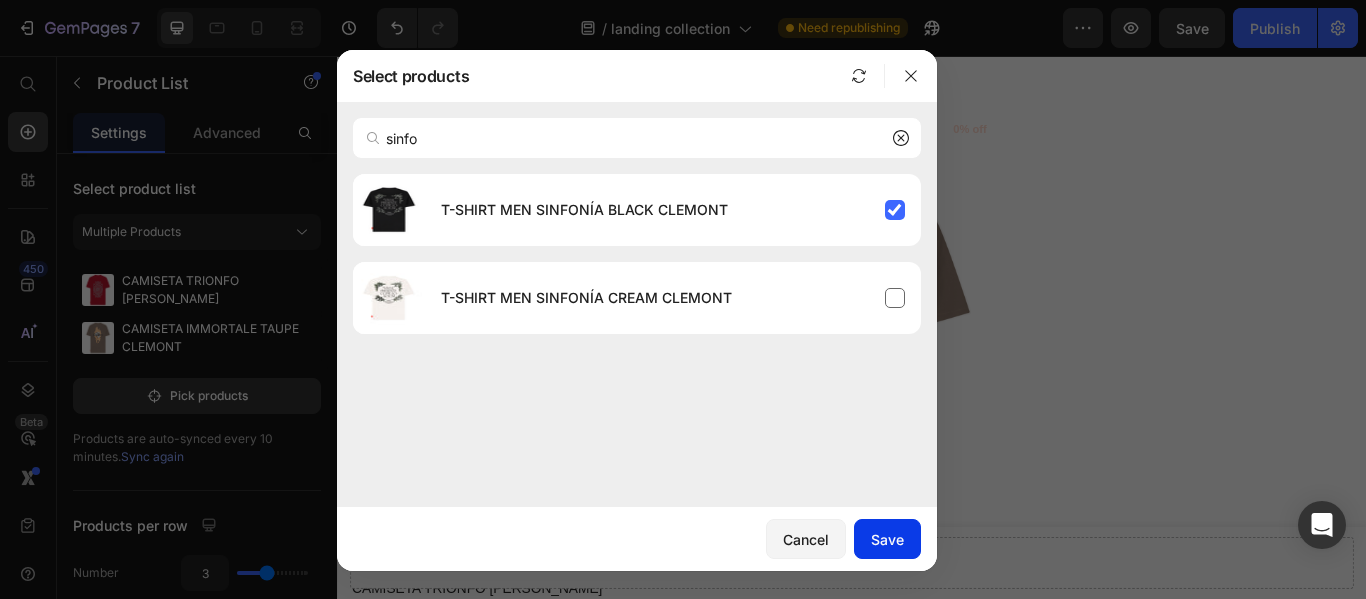 click on "Save" at bounding box center [887, 539] 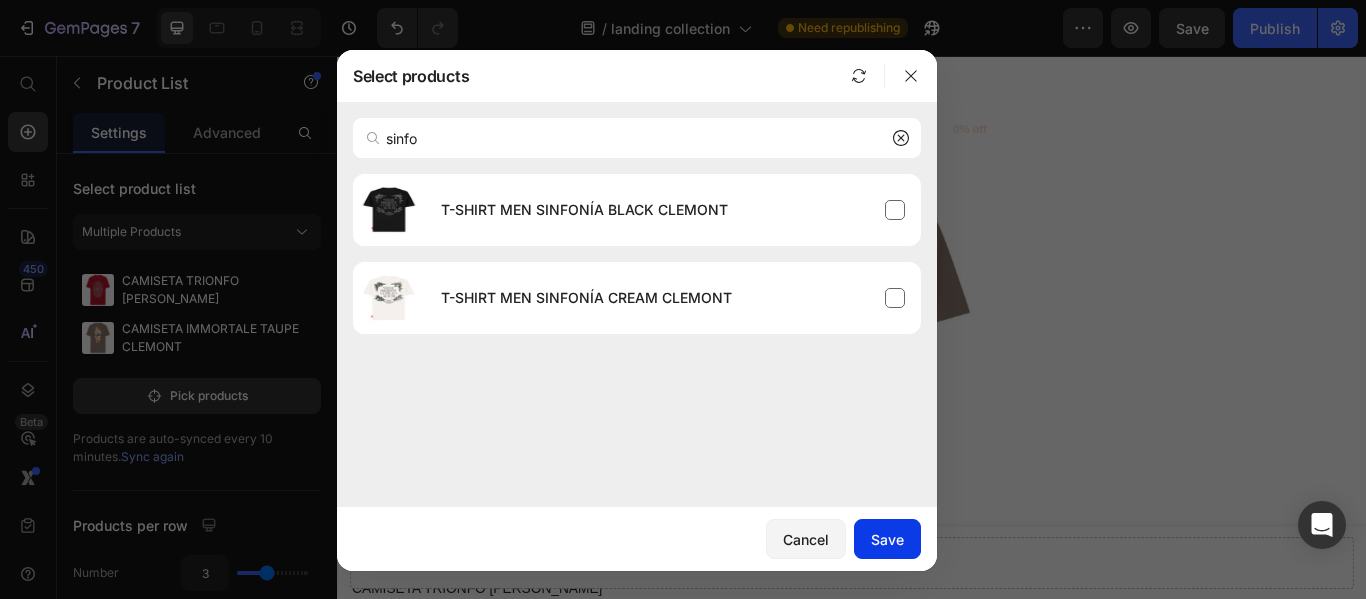 type 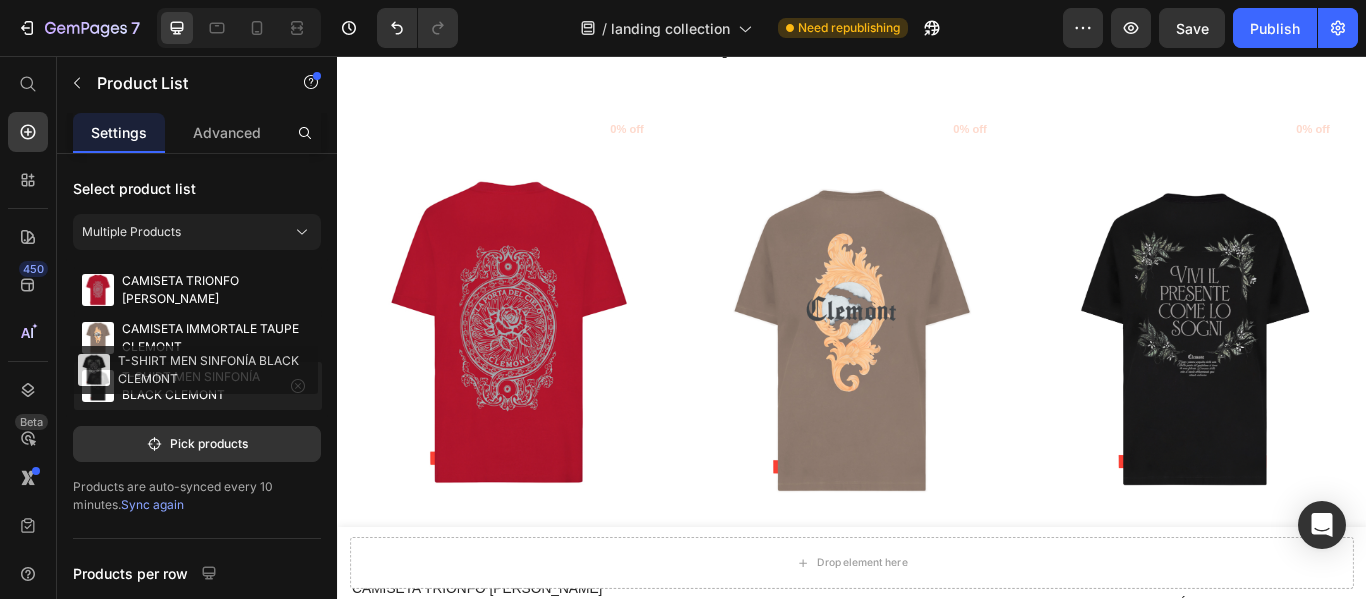 type 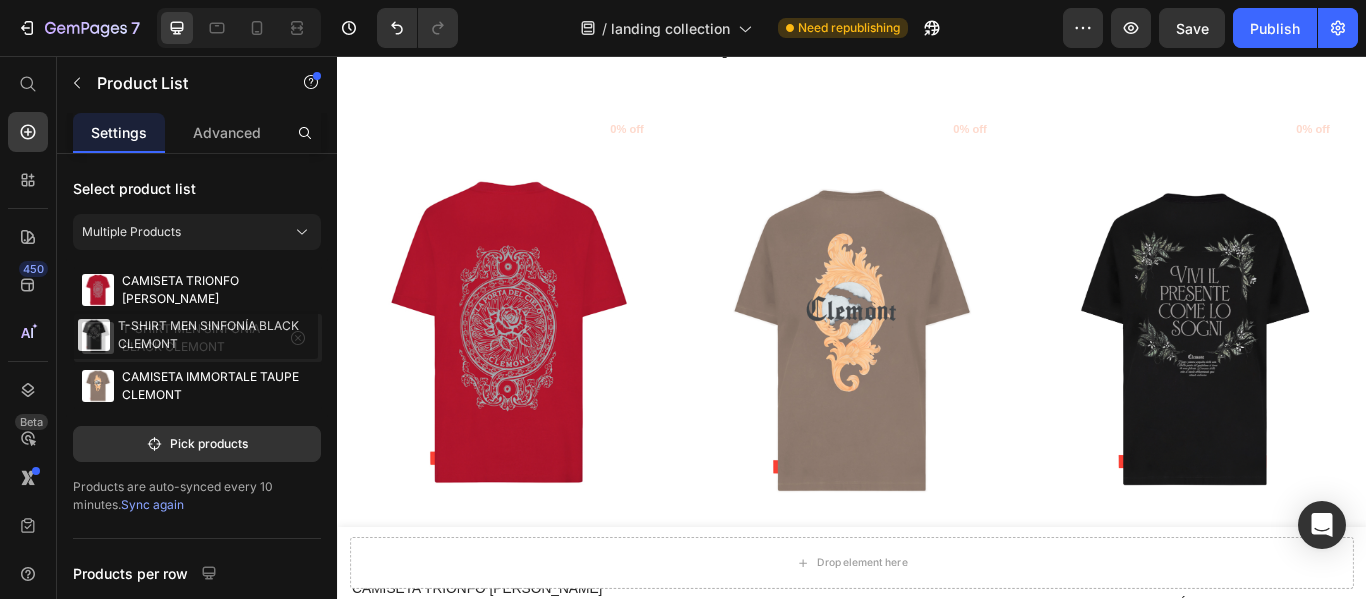 drag, startPoint x: 106, startPoint y: 384, endPoint x: 102, endPoint y: 332, distance: 52.153618 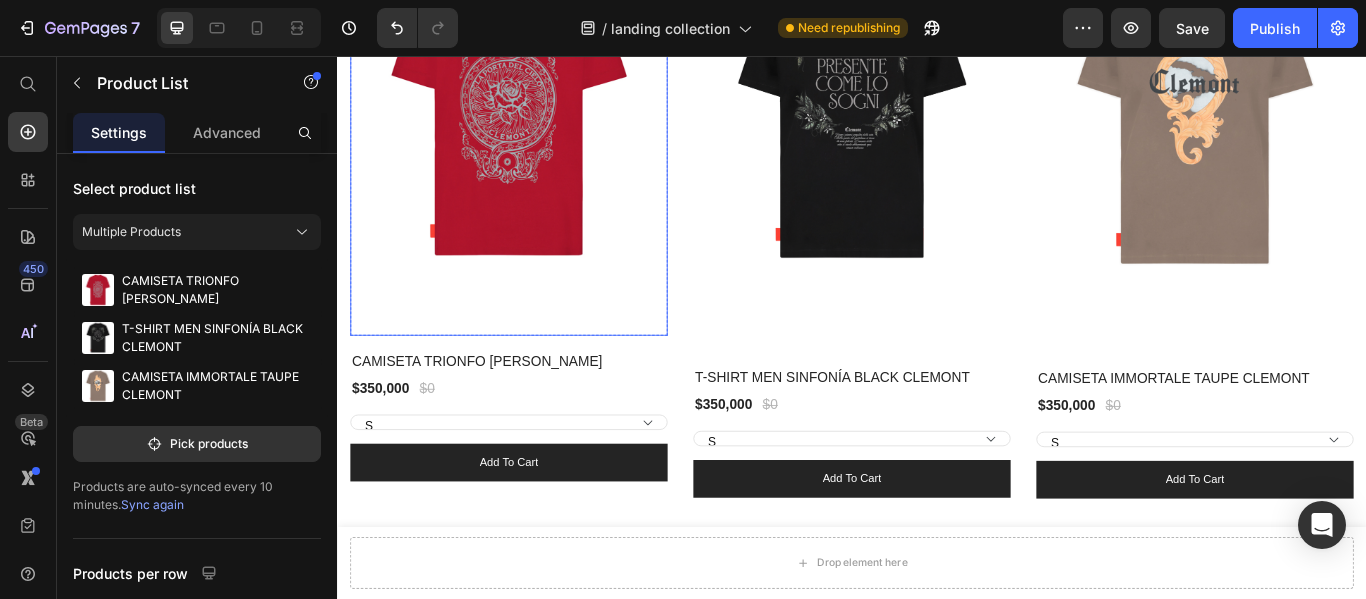 scroll, scrollTop: 3717, scrollLeft: 0, axis: vertical 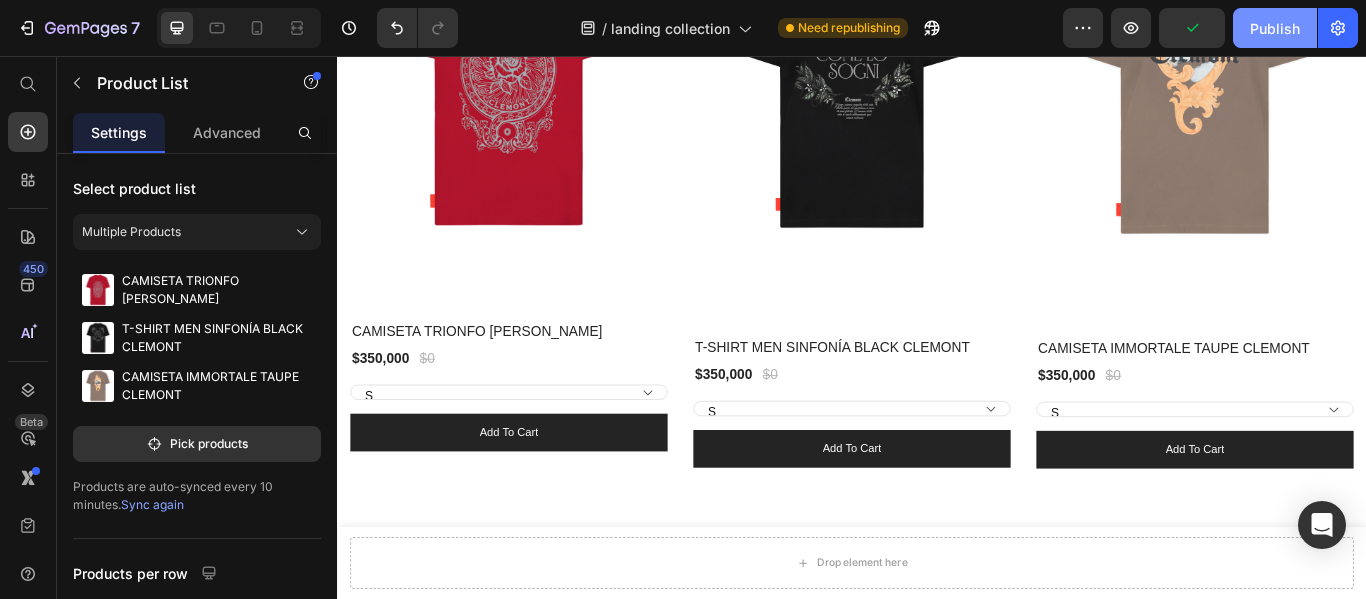 click on "Publish" at bounding box center (1275, 28) 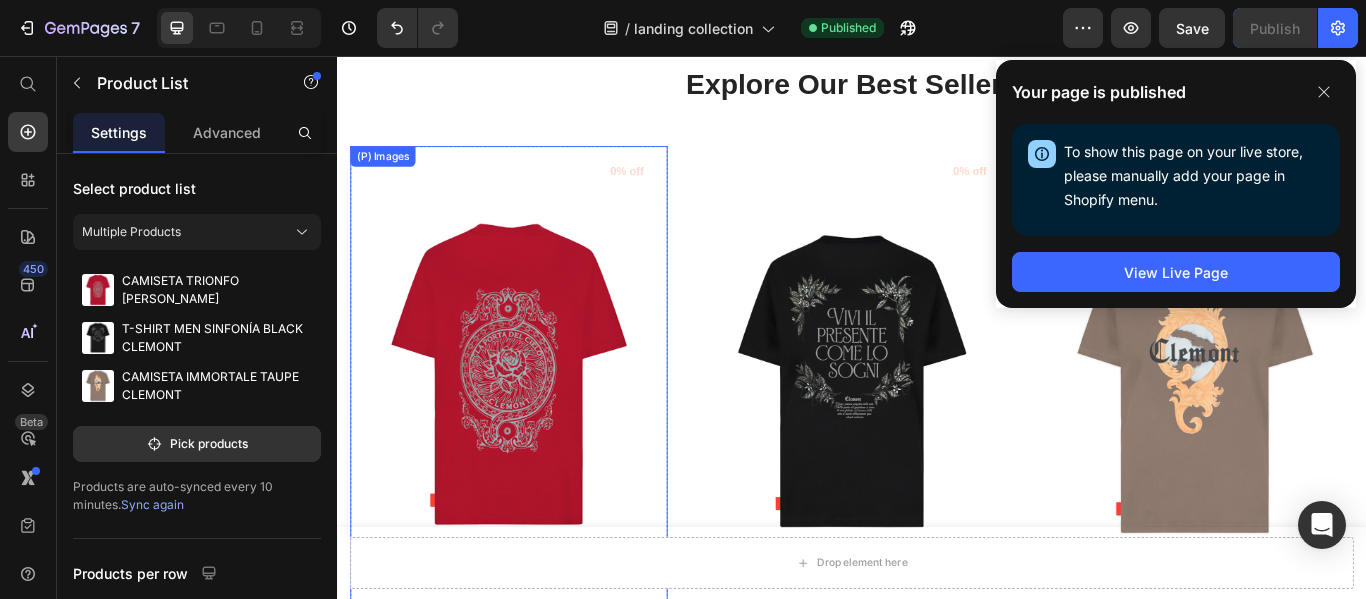 scroll, scrollTop: 1817, scrollLeft: 0, axis: vertical 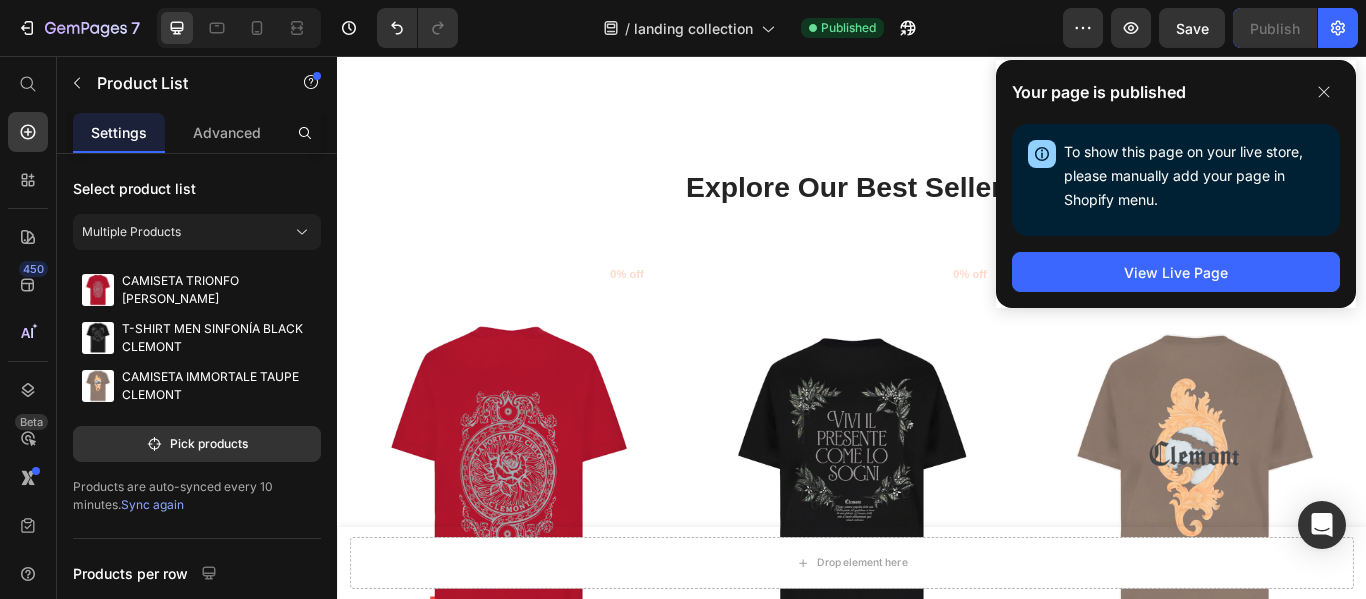 click on "(P) Images 0% off Product Badge Row CAMISETA TRIONFO [PERSON_NAME] (P) Title $350,000 (P) Price $0 (P) Price Row S M L XL XXL (P) Variants & Swatches add to cart (P) Cart Button Row (P) Images 0% off Product Badge Row T-SHIRT MEN SINFONÍA BLACK CLEMONT (P) Title $350,000 (P) Price $0 (P) Price Row S M L XL XXL (P) Variants & Swatches add to cart (P) Cart Button Row (P) Images 0% off Product Badge Row CAMISETA IMMORTALE TAUPE CLEMONT (P) Title $350,000 (P) Price $0 (P) Price Row S M L XL XXL (P) Variants & Swatches add to cart (P) Cart Button Row" at bounding box center (937, 643) 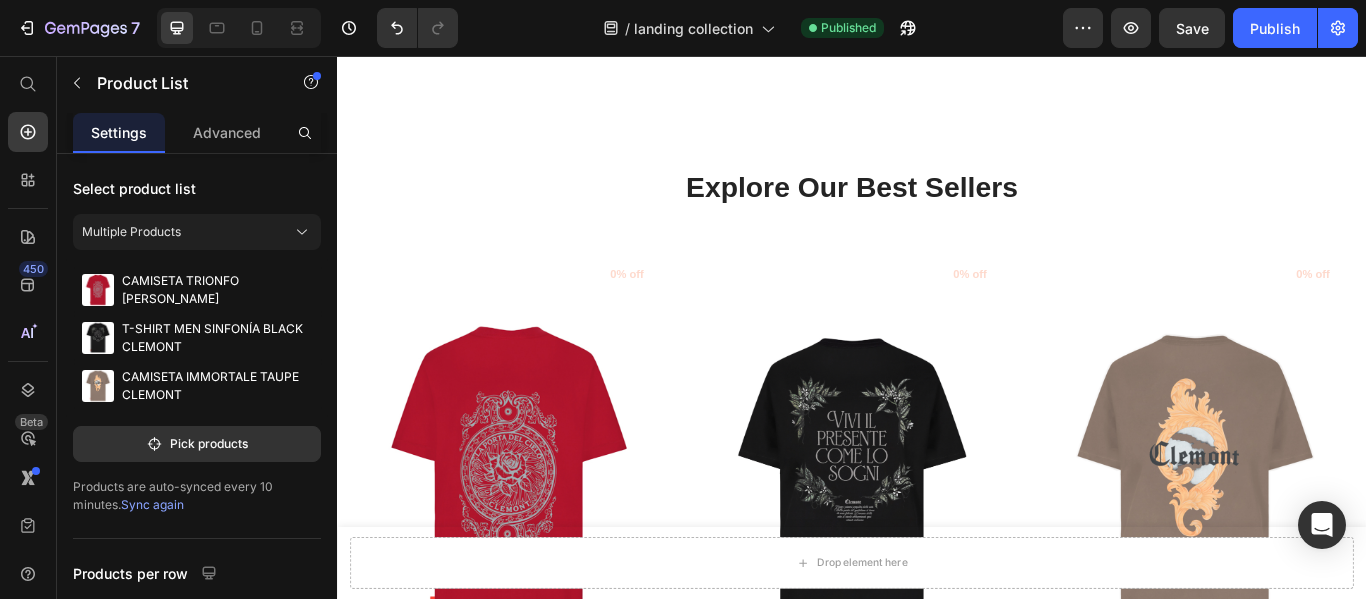 click on "(P) Images 0% off Product Badge Row CAMISETA TRIONFO [PERSON_NAME] (P) Title $350,000 (P) Price $0 (P) Price Row S M L XL XXL (P) Variants & Swatches add to cart (P) Cart Button Row (P) Images 0% off Product Badge Row T-SHIRT MEN SINFONÍA BLACK CLEMONT (P) Title $350,000 (P) Price $0 (P) Price Row S M L XL XXL (P) Variants & Swatches add to cart (P) Cart Button Row (P) Images 0% off Product Badge Row CAMISETA IMMORTALE TAUPE CLEMONT (P) Title $350,000 (P) Price $0 (P) Price Row S M L XL XXL (P) Variants & Swatches add to cart (P) Cart Button Row" at bounding box center (937, 643) 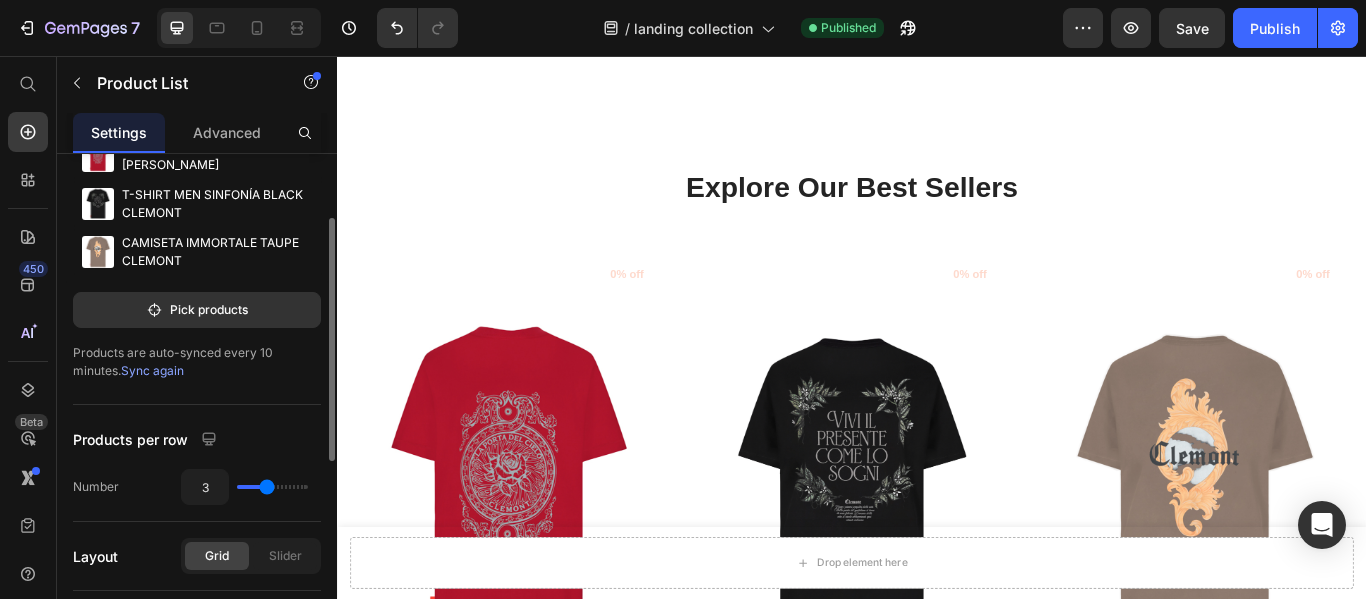 scroll, scrollTop: 0, scrollLeft: 0, axis: both 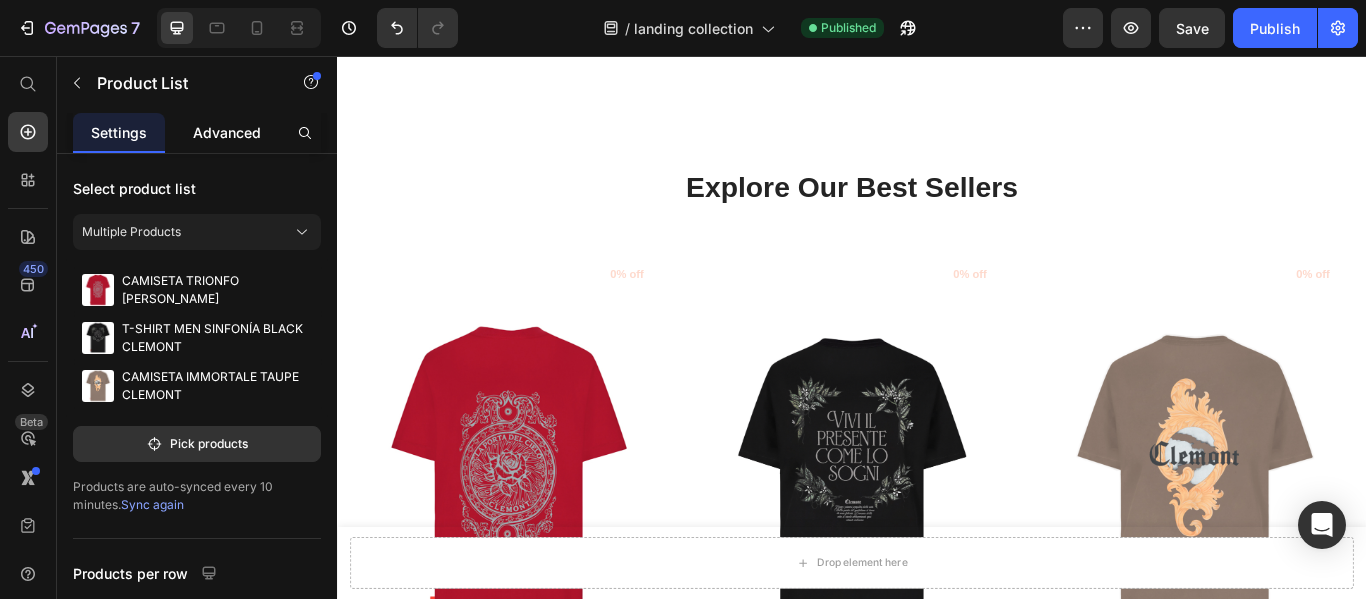 click on "Advanced" at bounding box center (227, 132) 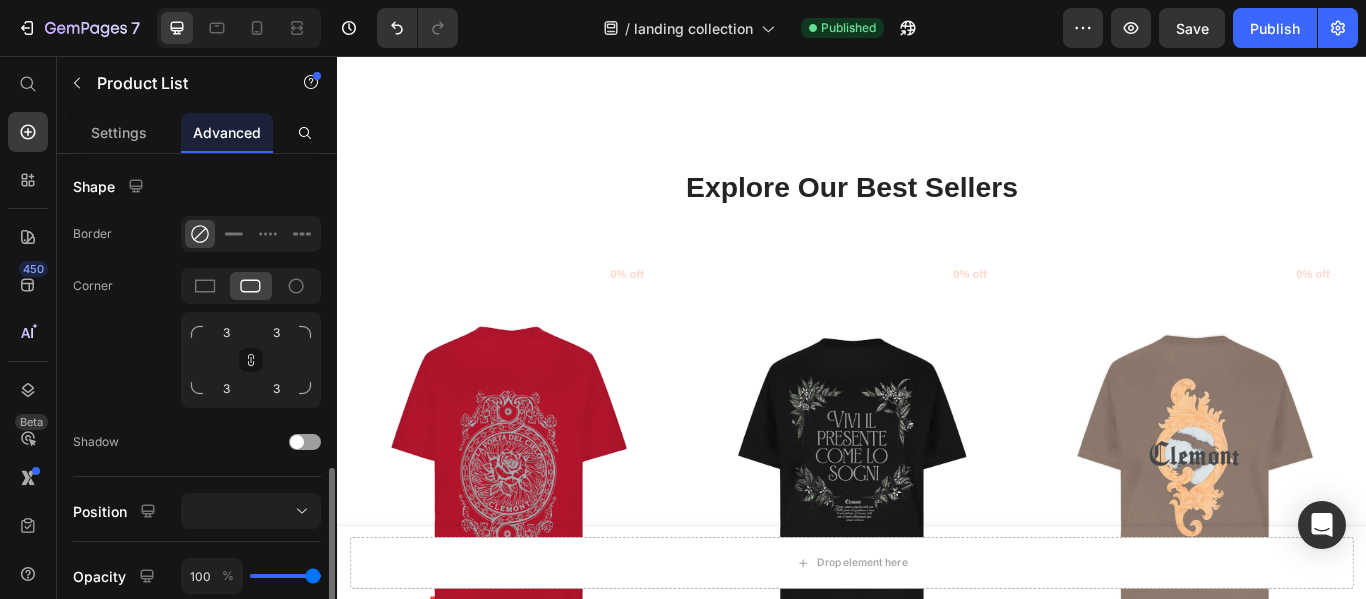 scroll, scrollTop: 700, scrollLeft: 0, axis: vertical 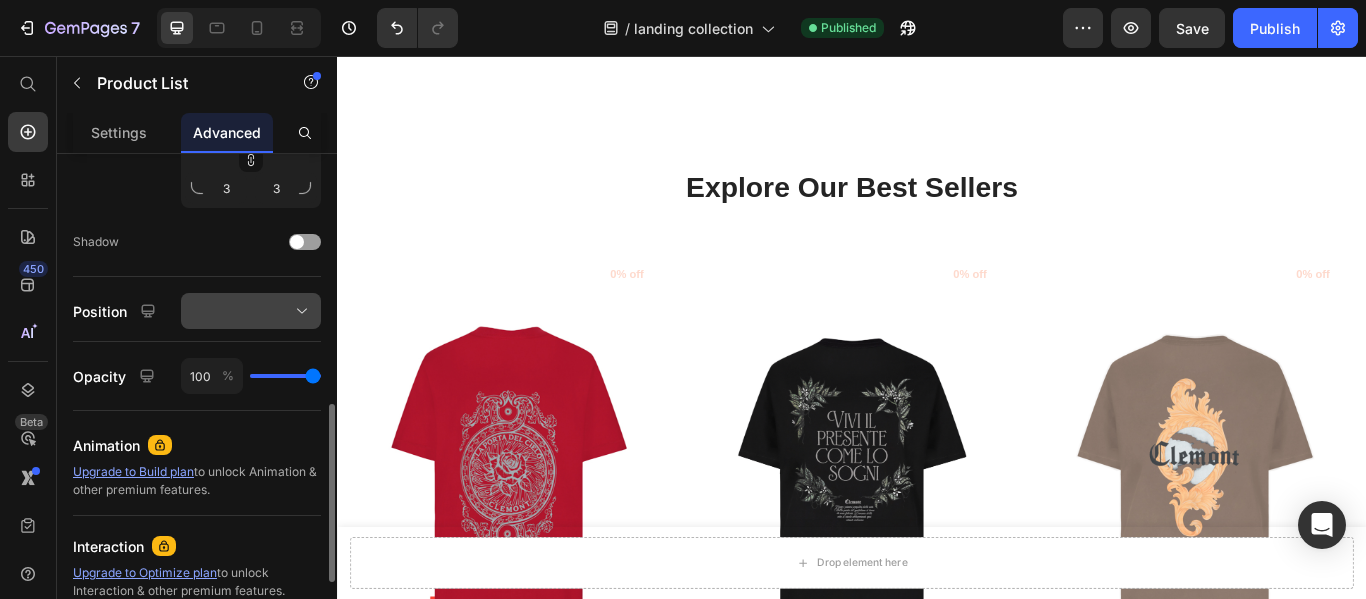 click at bounding box center [251, 311] 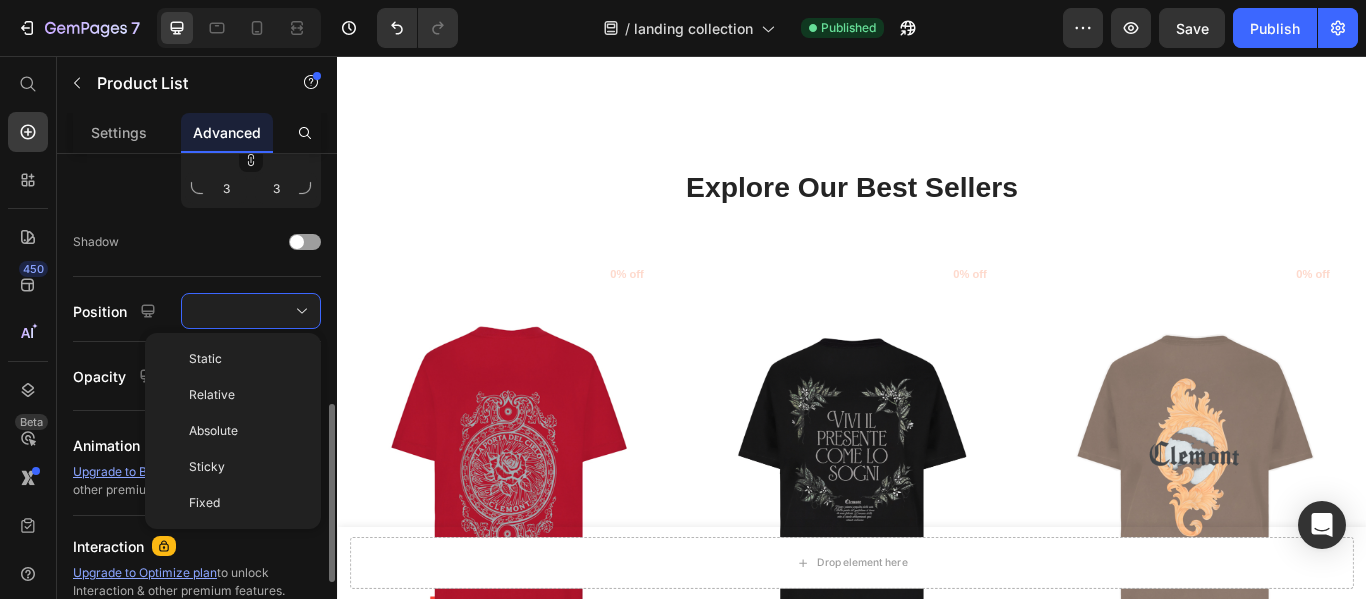 click on "Display on Desktop Tablet Mobile Spacing (px) [PHONE_NUMBER] Shape Border Corner 3 3 3 3 Shadow Position Static Relative Absolute Sticky Fixed Opacity 100 % Animation Upgrade to Build plan  to unlock Animation & other premium features. Interaction Upgrade to Optimize plan  to unlock Interaction & other premium features. CSS class" at bounding box center (197, 109) 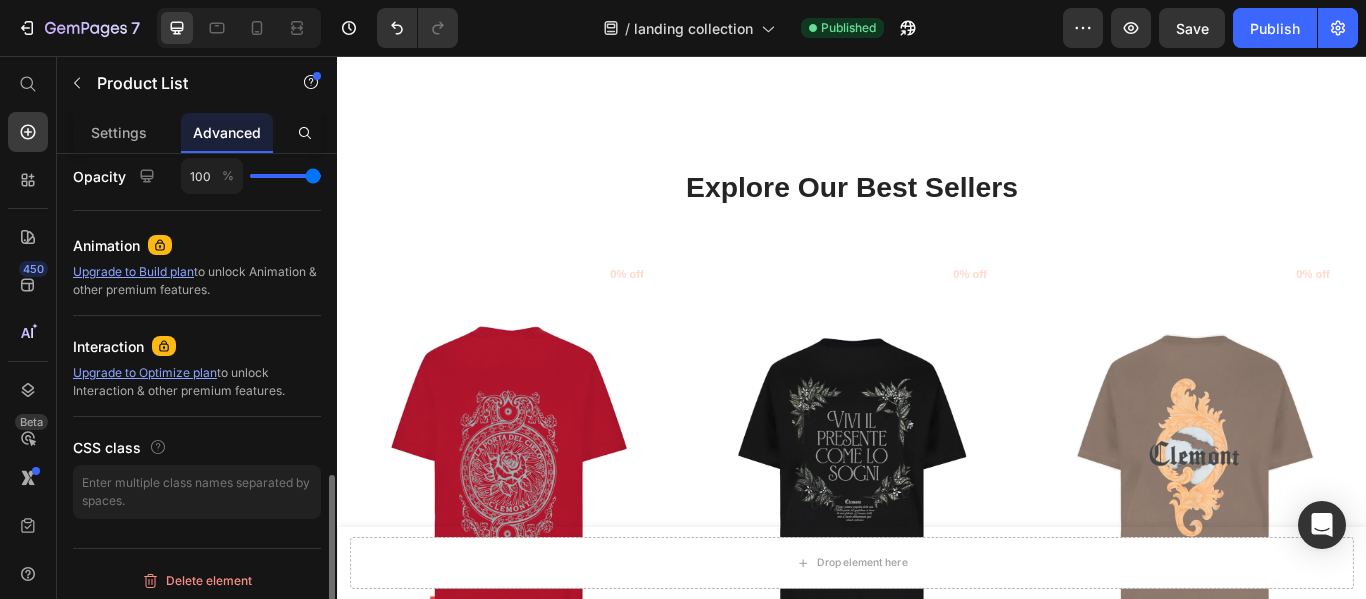 scroll, scrollTop: 907, scrollLeft: 0, axis: vertical 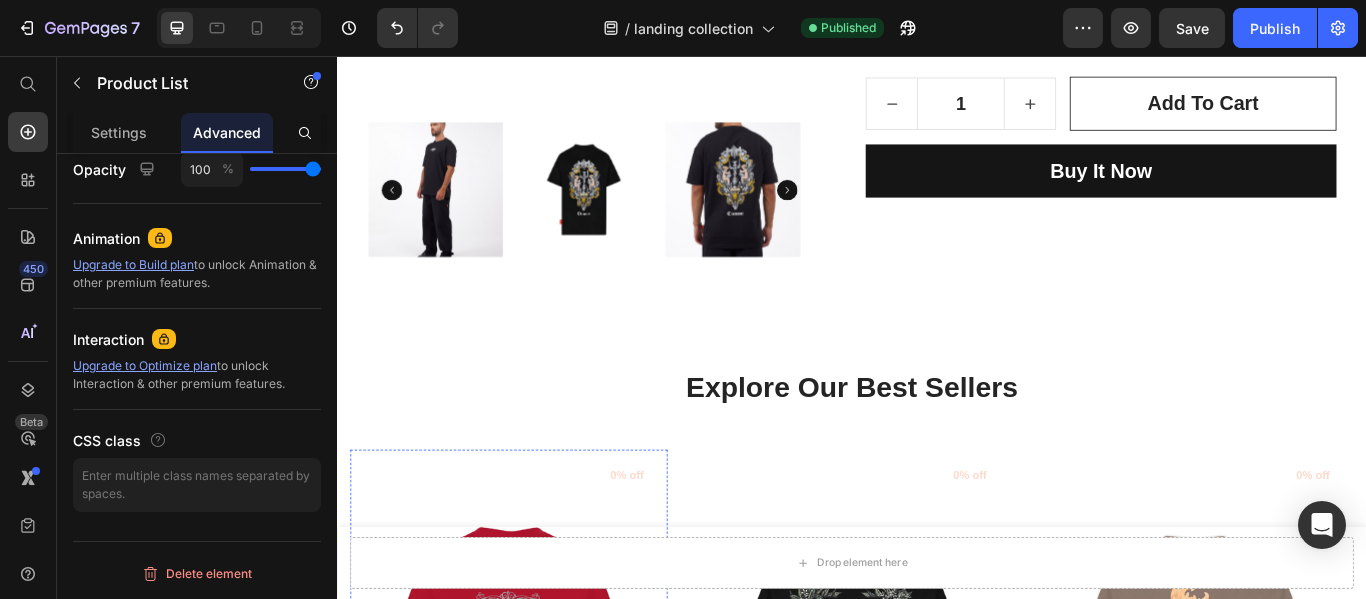 select on "M" 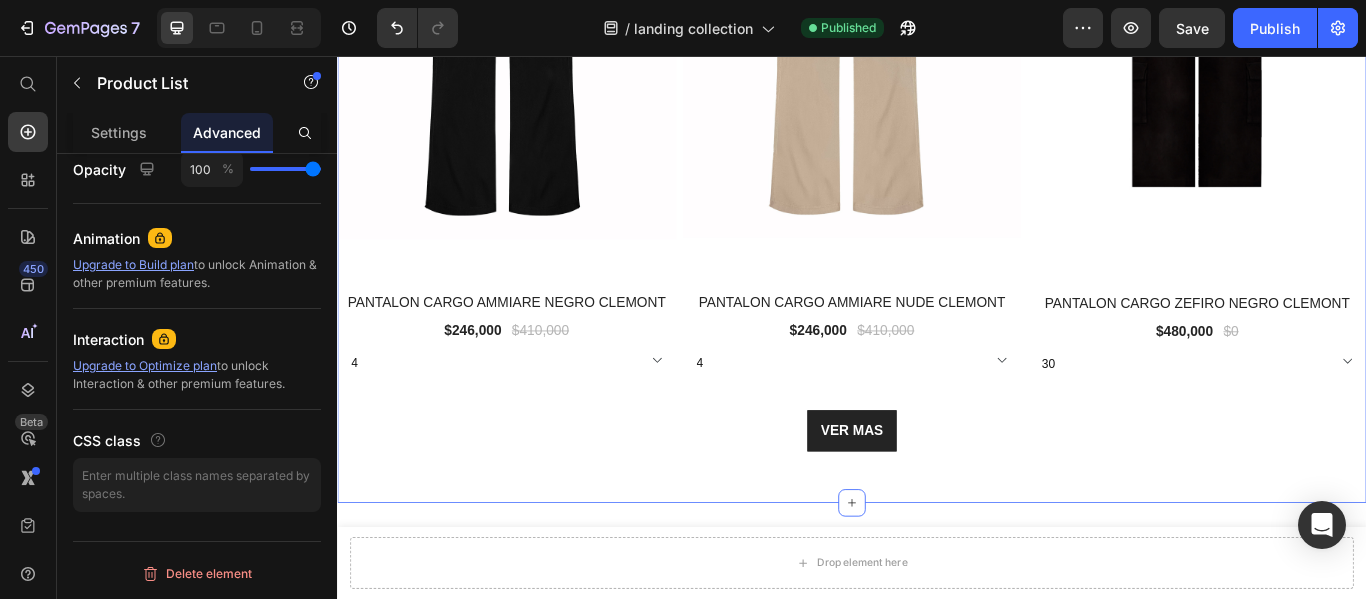 scroll, scrollTop: 1848, scrollLeft: 0, axis: vertical 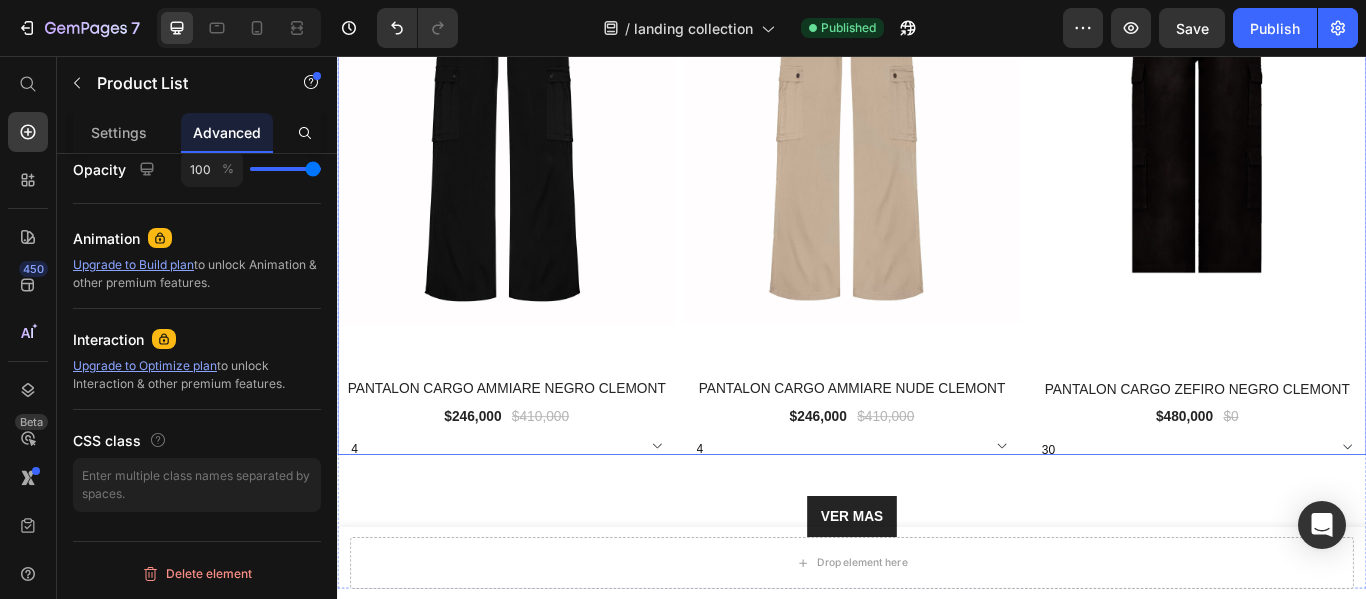 click on "Explore Our Best Sellers Heading Row (P) Images 0% off Product Badge Row T-SHIRT MEN CARPE DIEM  BLACK  CLEMONT (P) Title $360,000 (P) Price $0 (P) Price Row S M L XL XXL (P) Variants & Swatches Row (P) Images 0% off Product Badge Row CAMISETA OVERSIZED [PERSON_NAME] [PERSON_NAME] (P) Title $400,000 (P) Price $0 (P) Price Row S M L XL (P) Variants & Swatches Row (P) Images 0% off Product Badge Row CAMISETA OVERSIZED ILLUMINATO NEGRO CLEMONT (P) Title $400,000 (P) Price $0 (P) Price Row S M L XL (P) Variants & Swatches Row (P) Images 40% off Product Badge Row PANTALON CARGO AMMIARE NEGRO CLEMONT (P) Title $246,000 (P) Price $410,000 (P) Price Row 4 6 8 10 (P) Variants & Swatches Row (P) Images 40% off Product Badge Row PANTALON CARGO AMMIARE NUDE CLEMONT (P) Title $246,000 (P) Price $410,000 (P) Price Row 4 6 8 10 (P) Variants & Swatches Row (P) Images 0% off Product Badge Row PANTALON CARGO ZEFIRO NEGRO CLEMONT (P) Title $480,000 (P) Price $0 (P) Price Row 30 32 34 36 (P) Variants & Swatches Row Product List" at bounding box center (937, -210) 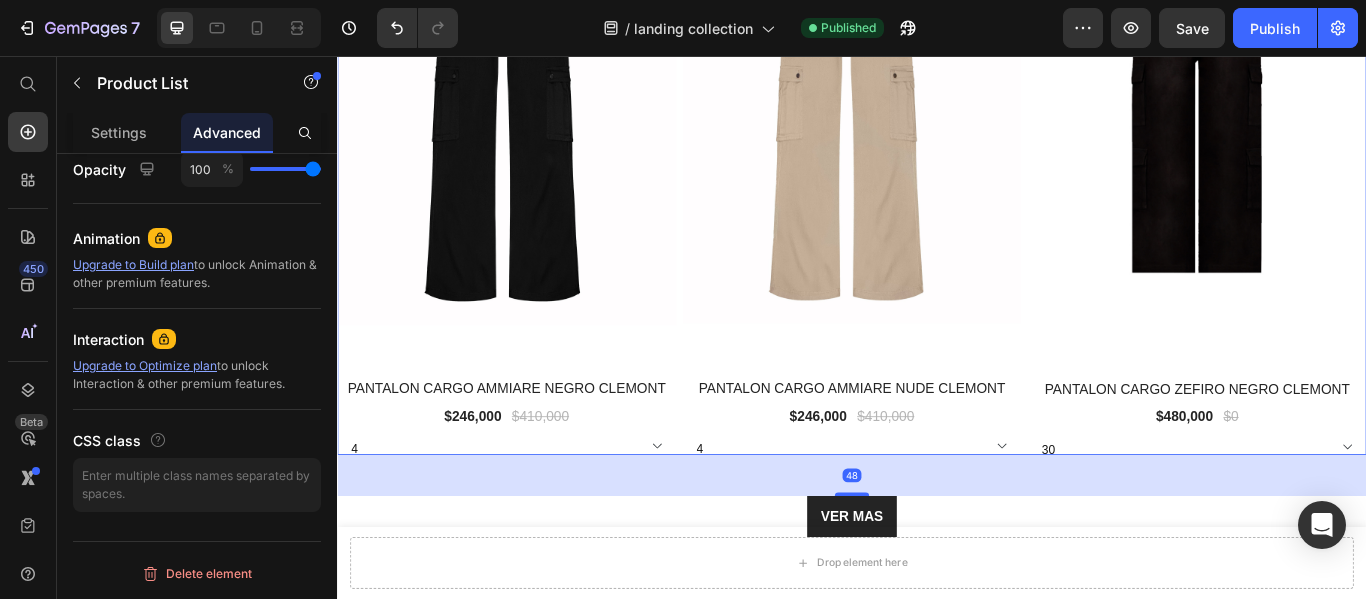 click on "(P) Images 0% off Product Badge Row T-SHIRT MEN CARPE DIEM  BLACK  CLEMONT (P) Title $360,000 (P) Price $0 (P) Price Row S M L XL XXL (P) Variants & Swatches Row (P) Images 0% off Product Badge Row CAMISETA OVERSIZED [PERSON_NAME] [PERSON_NAME] (P) Title $400,000 (P) Price $0 (P) Price Row S M L XL (P) Variants & Swatches Row (P) Images 0% off Product Badge Row CAMISETA OVERSIZED ILLUMINATO NEGRO CLEMONT (P) Title $400,000 (P) Price $0 (P) Price Row S M L XL (P) Variants & Swatches Row (P) Images 40% off Product Badge Row PANTALON CARGO AMMIARE NEGRO CLEMONT (P) Title $246,000 (P) Price $410,000 (P) Price Row 4 6 8 10 (P) Variants & Swatches Row (P) Images 40% off Product Badge Row PANTALON CARGO AMMIARE NUDE CLEMONT (P) Title $246,000 (P) Price $410,000 (P) Price Row 4 6 8 10 (P) Variants & Swatches Row (P) Images 0% off Product Badge Row PANTALON CARGO ZEFIRO NEGRO CLEMONT (P) Title $480,000 (P) Price $0 (P) Price Row 30 32 34 36 (P) Variants & Swatches Row" at bounding box center (937, -210) 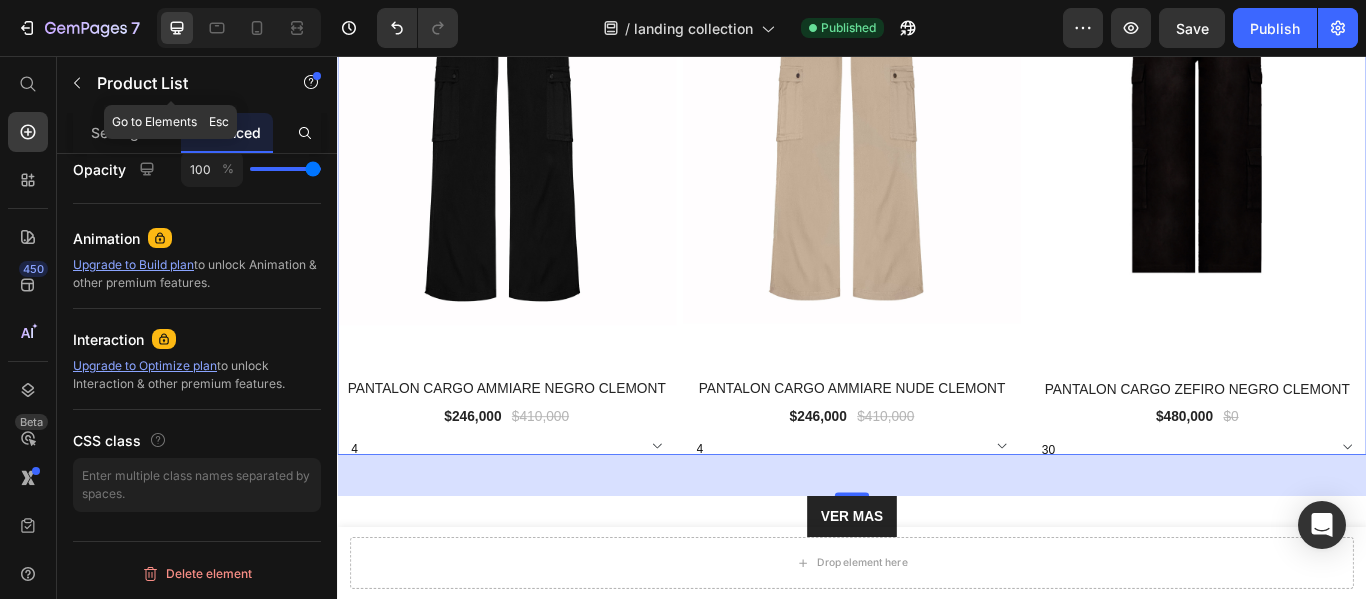 click at bounding box center (77, 83) 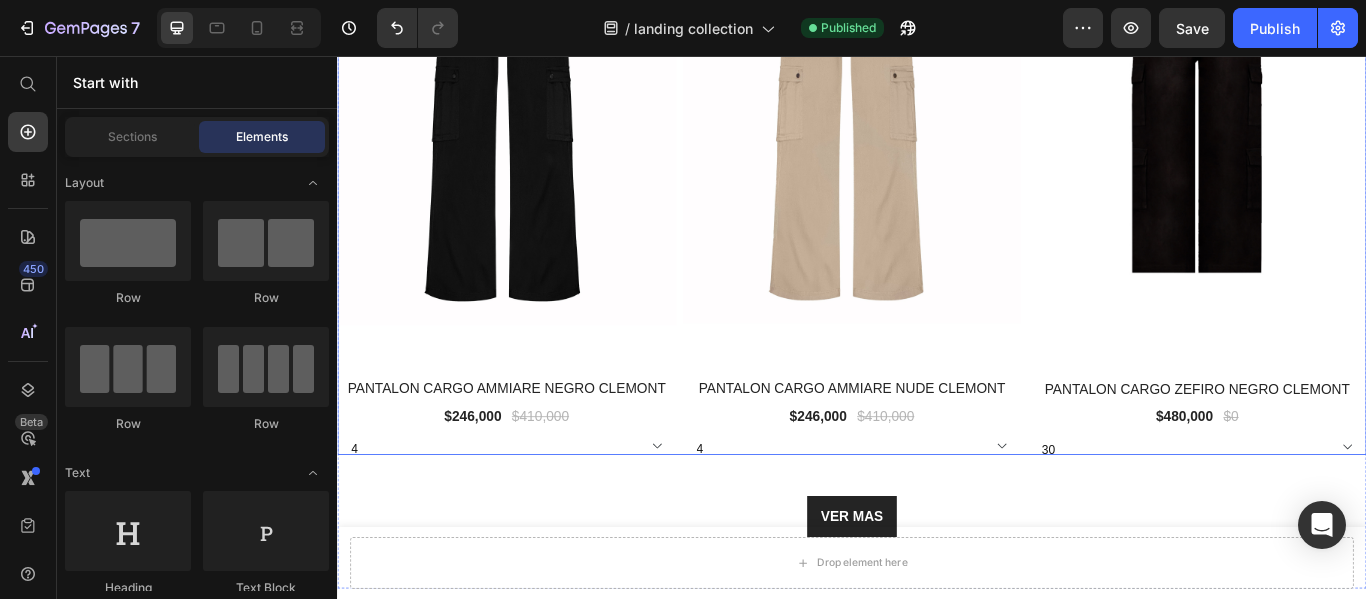 click on "(P) Images 0% off Product Badge Row T-SHIRT MEN CARPE DIEM  BLACK  CLEMONT (P) Title $360,000 (P) Price $0 (P) Price Row S M L XL XXL (P) Variants & Swatches Row (P) Images 0% off Product Badge Row CAMISETA OVERSIZED [PERSON_NAME] [PERSON_NAME] (P) Title $400,000 (P) Price $0 (P) Price Row S M L XL (P) Variants & Swatches Row (P) Images 0% off Product Badge Row CAMISETA OVERSIZED ILLUMINATO NEGRO CLEMONT (P) Title $400,000 (P) Price $0 (P) Price Row S M L XL (P) Variants & Swatches Row (P) Images 40% off Product Badge Row PANTALON CARGO AMMIARE NEGRO CLEMONT (P) Title $246,000 (P) Price $410,000 (P) Price Row 4 6 8 10 (P) Variants & Swatches Row (P) Images 40% off Product Badge Row PANTALON CARGO AMMIARE NUDE CLEMONT (P) Title $246,000 (P) Price $410,000 (P) Price Row 4 6 8 10 (P) Variants & Swatches Row (P) Images 0% off Product Badge Row PANTALON CARGO ZEFIRO NEGRO CLEMONT (P) Title $480,000 (P) Price $0 (P) Price Row 30 32 34 36 (P) Variants & Swatches Row" at bounding box center (937, -210) 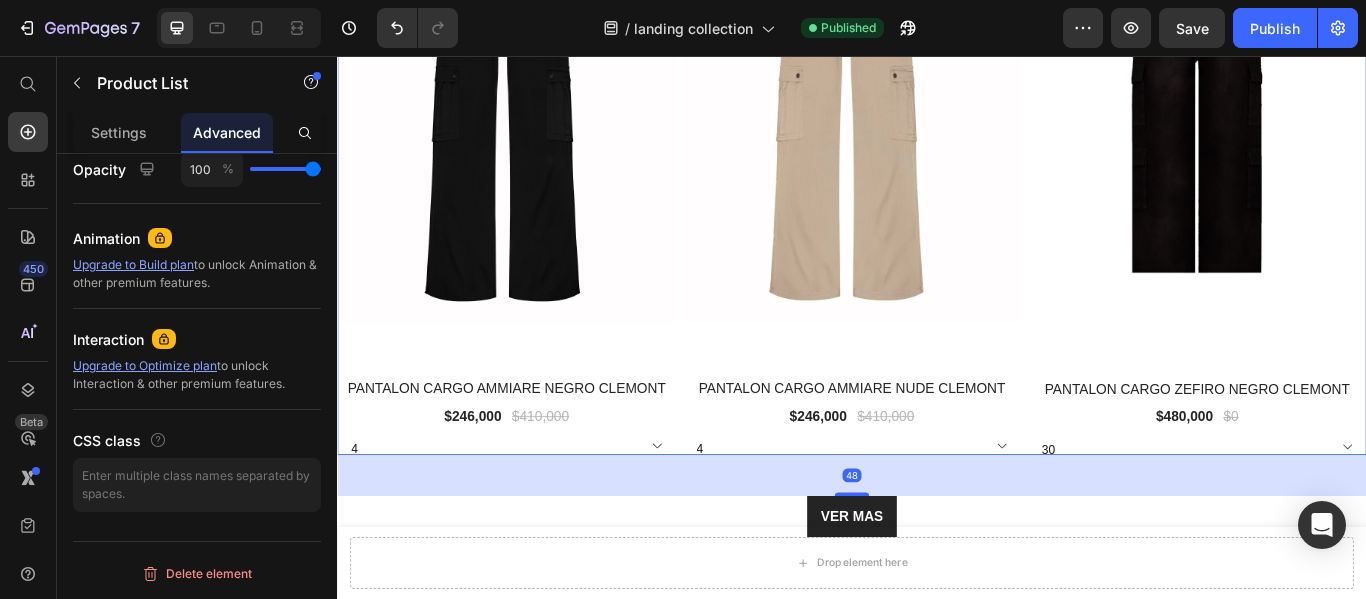 click on "(P) Images 0% off Product Badge Row T-SHIRT MEN CARPE DIEM  BLACK  CLEMONT (P) Title $360,000 (P) Price $0 (P) Price Row S M L XL XXL (P) Variants & Swatches Row (P) Images 0% off Product Badge Row CAMISETA OVERSIZED [PERSON_NAME] [PERSON_NAME] (P) Title $400,000 (P) Price $0 (P) Price Row S M L XL (P) Variants & Swatches Row (P) Images 0% off Product Badge Row CAMISETA OVERSIZED ILLUMINATO NEGRO CLEMONT (P) Title $400,000 (P) Price $0 (P) Price Row S M L XL (P) Variants & Swatches Row (P) Images 40% off Product Badge Row PANTALON CARGO AMMIARE NEGRO CLEMONT (P) Title $246,000 (P) Price $410,000 (P) Price Row 4 6 8 10 (P) Variants & Swatches Row (P) Images 40% off Product Badge Row PANTALON CARGO AMMIARE NUDE CLEMONT (P) Title $246,000 (P) Price $410,000 (P) Price Row 4 6 8 10 (P) Variants & Swatches Row (P) Images 0% off Product Badge Row PANTALON CARGO ZEFIRO NEGRO CLEMONT (P) Title $480,000 (P) Price $0 (P) Price Row 30 32 34 36 (P) Variants & Swatches Row" at bounding box center [937, -210] 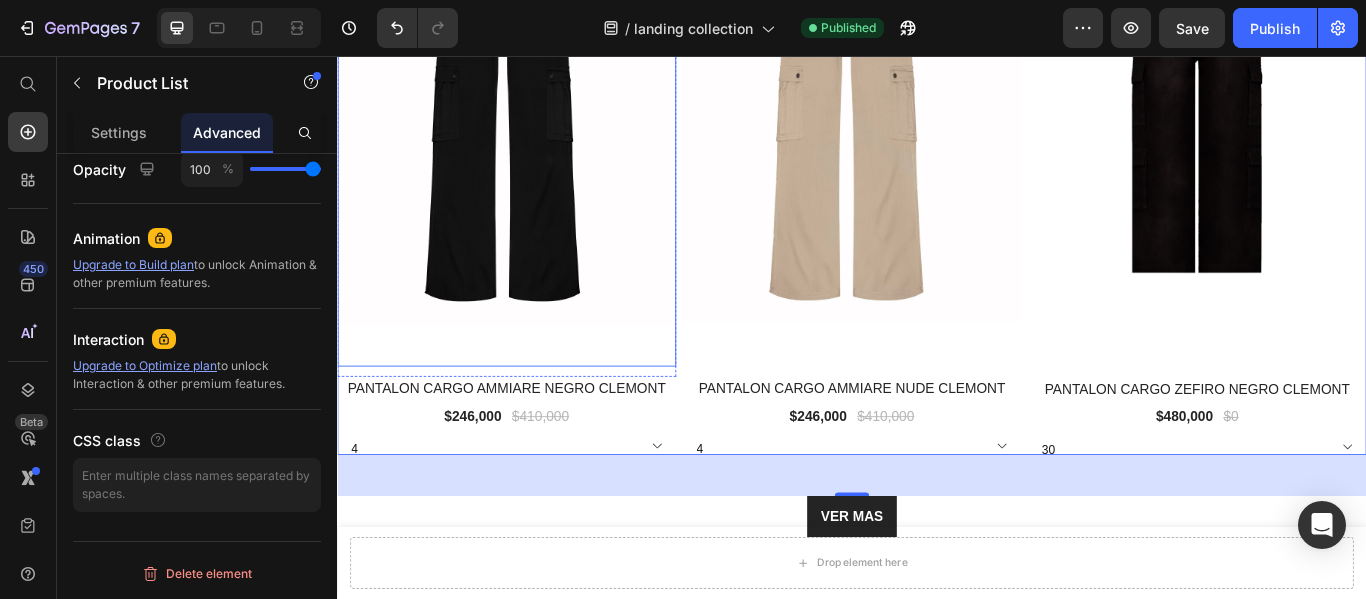 click at bounding box center (534, 122) 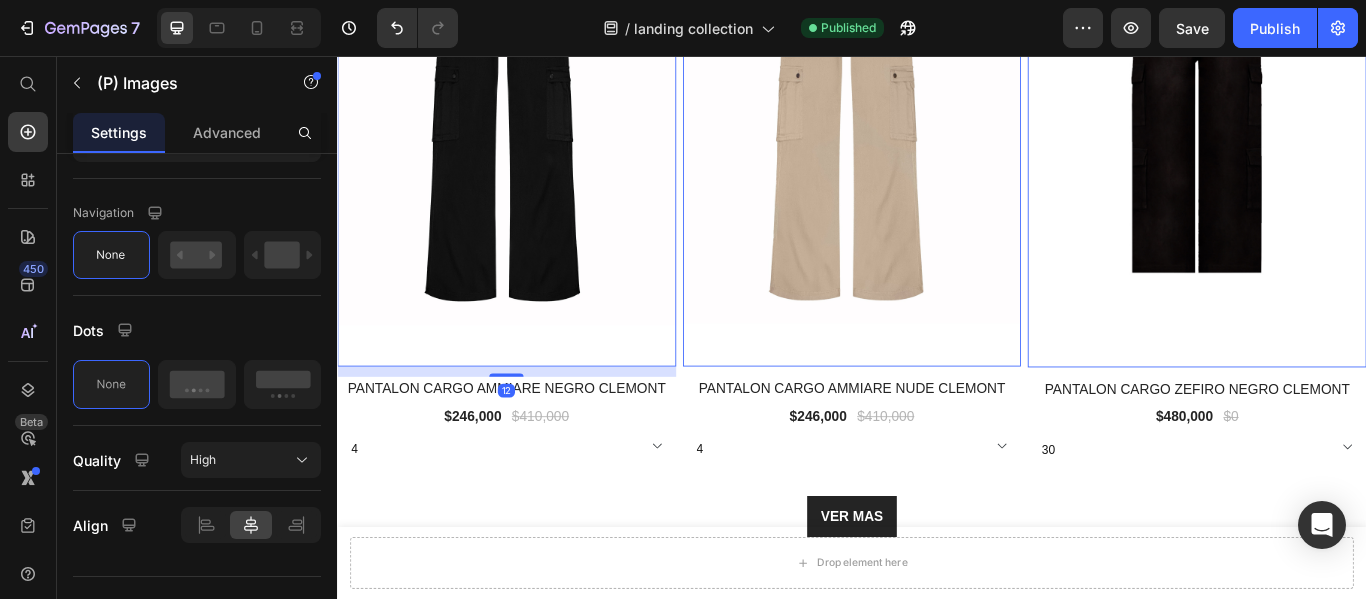 scroll, scrollTop: 0, scrollLeft: 0, axis: both 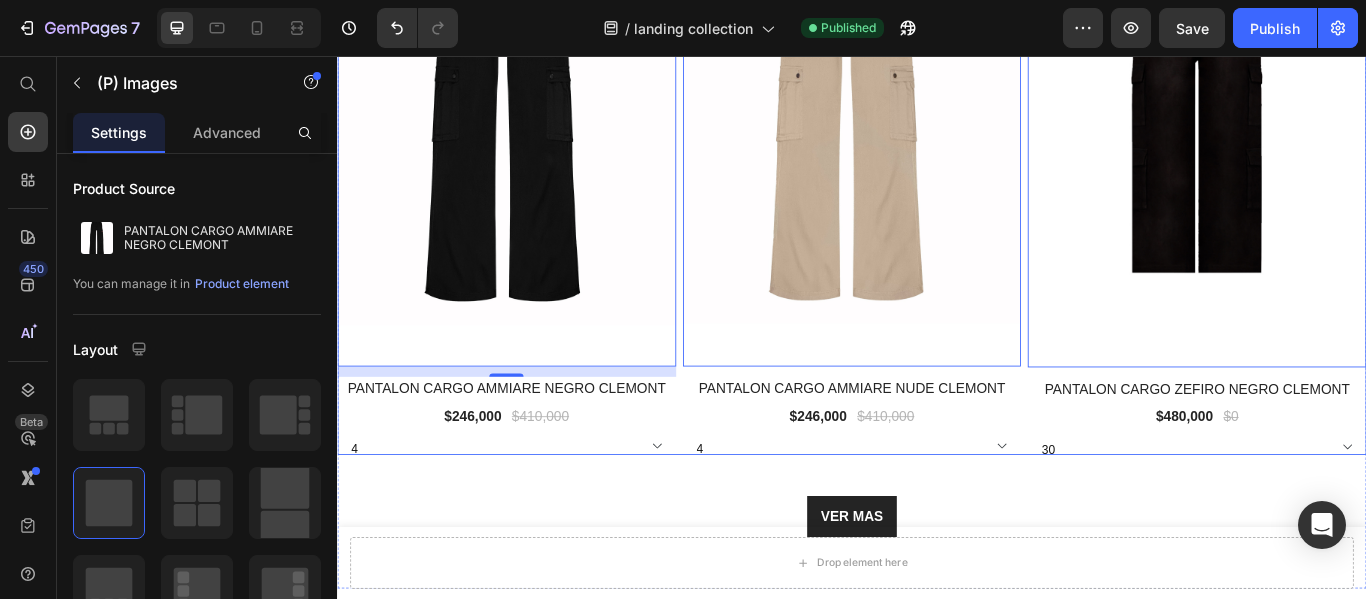 click on "(P) Images   0 0% off Product Badge Row T-SHIRT MEN CARPE DIEM  BLACK  CLEMONT (P) Title $360,000 (P) Price $0 (P) Price Row S M L XL XXL (P) Variants & Swatches Row (P) Images   0 0% off Product Badge Row CAMISETA OVERSIZED [PERSON_NAME] [PERSON_NAME] (P) Title $400,000 (P) Price $0 (P) Price Row S M L XL (P) Variants & Swatches Row (P) Images   0 0% off Product Badge Row CAMISETA OVERSIZED ILLUMINATO NEGRO CLEMONT (P) Title $400,000 (P) Price $0 (P) Price Row S M L XL (P) Variants & Swatches Row (P) Images   12 40% off Product Badge Row PANTALON CARGO AMMIARE NEGRO CLEMONT (P) Title $246,000 (P) Price $410,000 (P) Price Row 4 6 8 10 (P) Variants & Swatches Row (P) Images   0 40% off Product Badge Row PANTALON CARGO AMMIARE NUDE CLEMONT (P) Title $246,000 (P) Price $410,000 (P) Price Row 4 6 8 10 (P) Variants & Swatches Row (P) Images   0 0% off Product Badge Row PANTALON CARGO ZEFIRO NEGRO CLEMONT (P) Title $480,000 (P) Price $0 (P) Price Row 30 32 34 36 (P) Variants & Swatches Row" at bounding box center [937, -210] 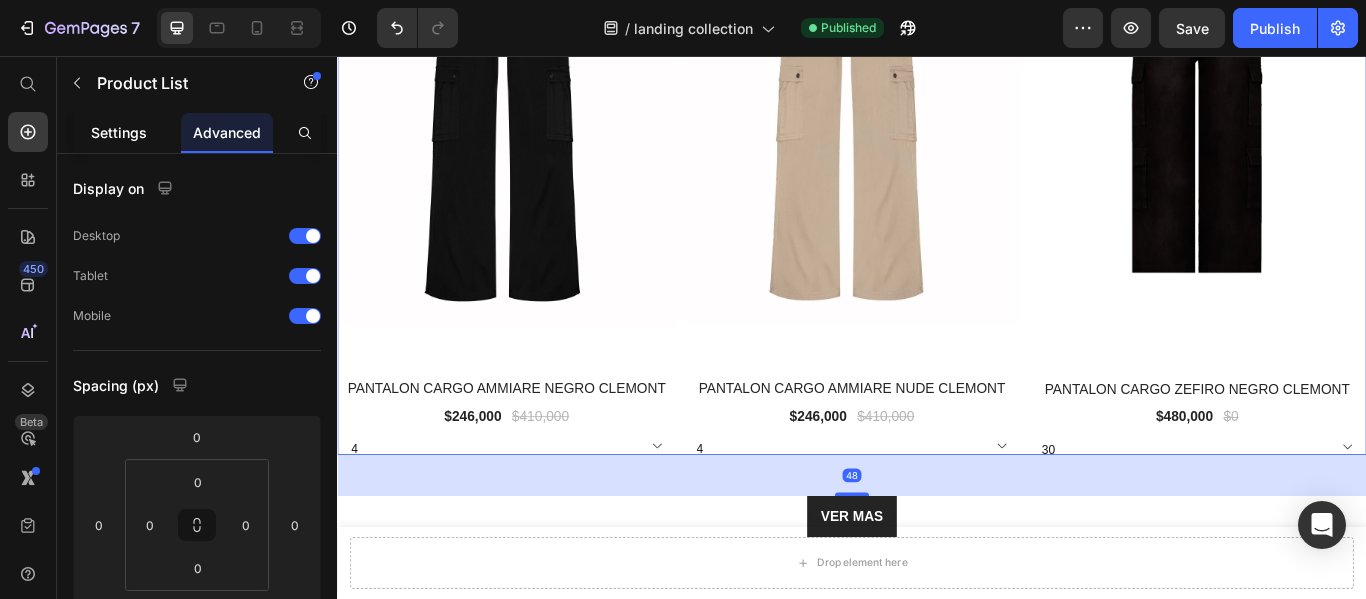 click on "Settings" at bounding box center (119, 132) 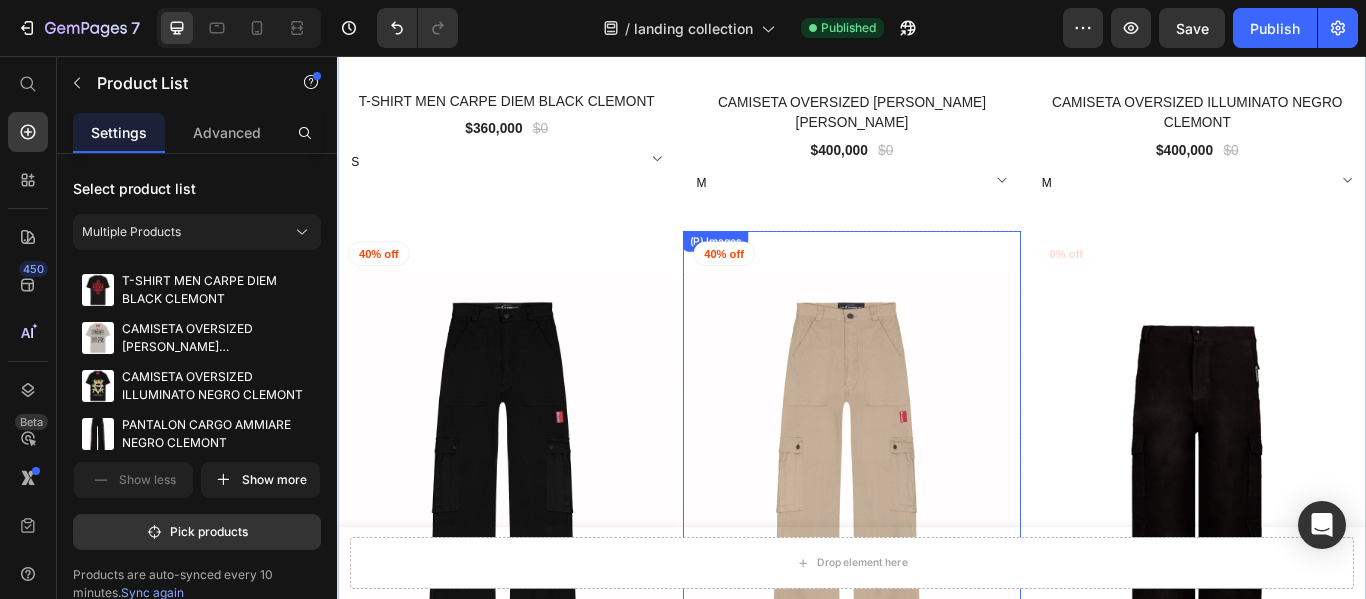 scroll, scrollTop: 1348, scrollLeft: 0, axis: vertical 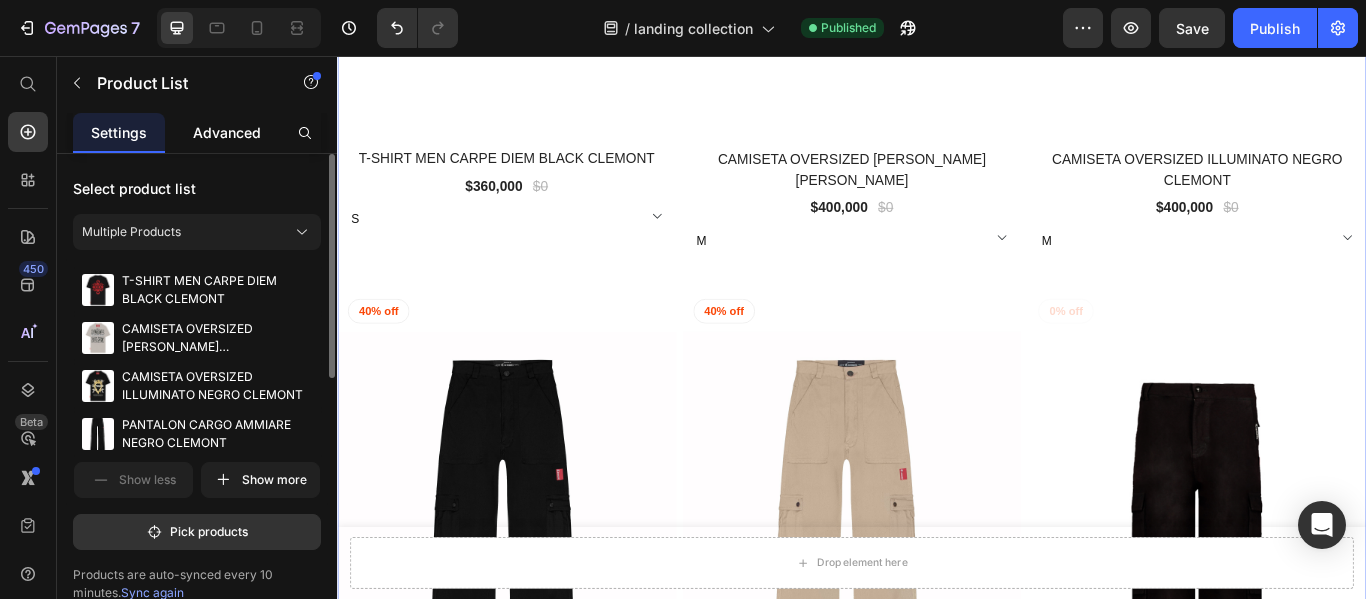 click on "Advanced" at bounding box center (227, 132) 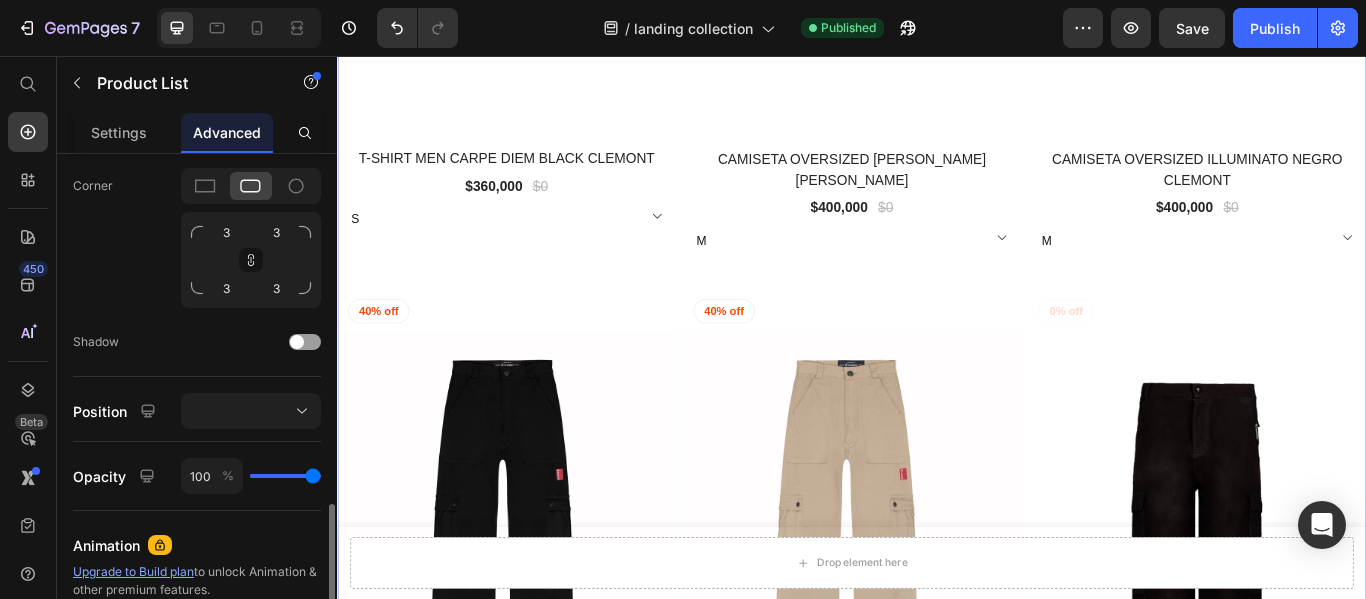 scroll, scrollTop: 800, scrollLeft: 0, axis: vertical 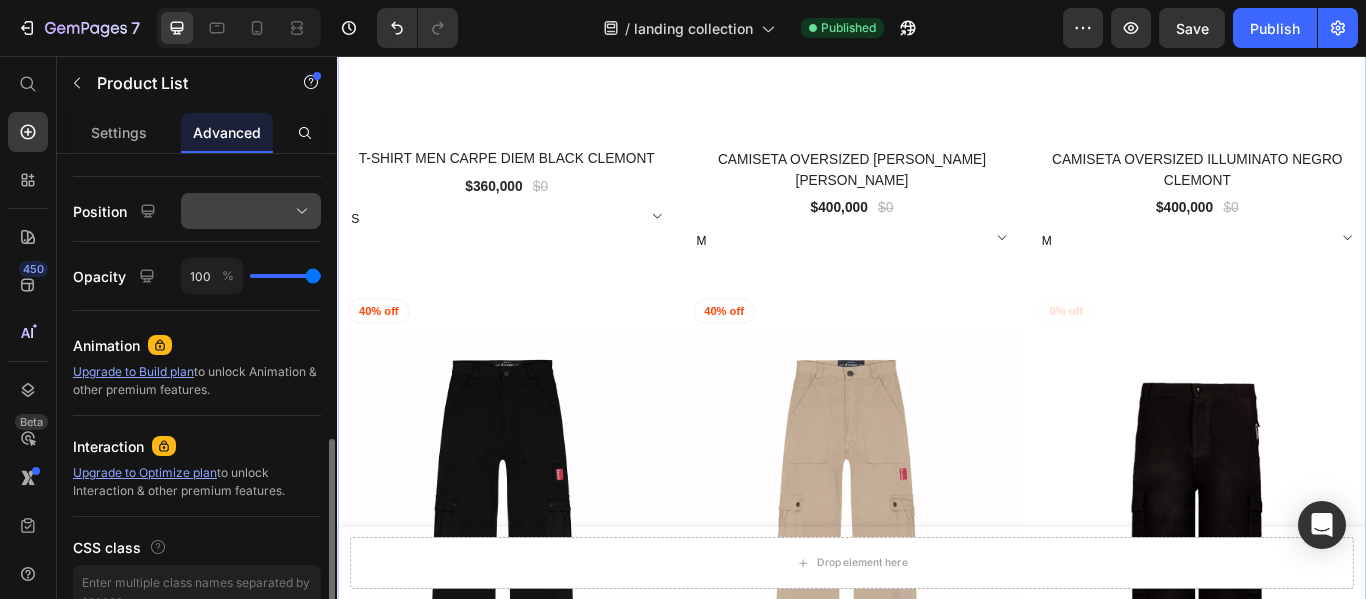 click at bounding box center [251, 211] 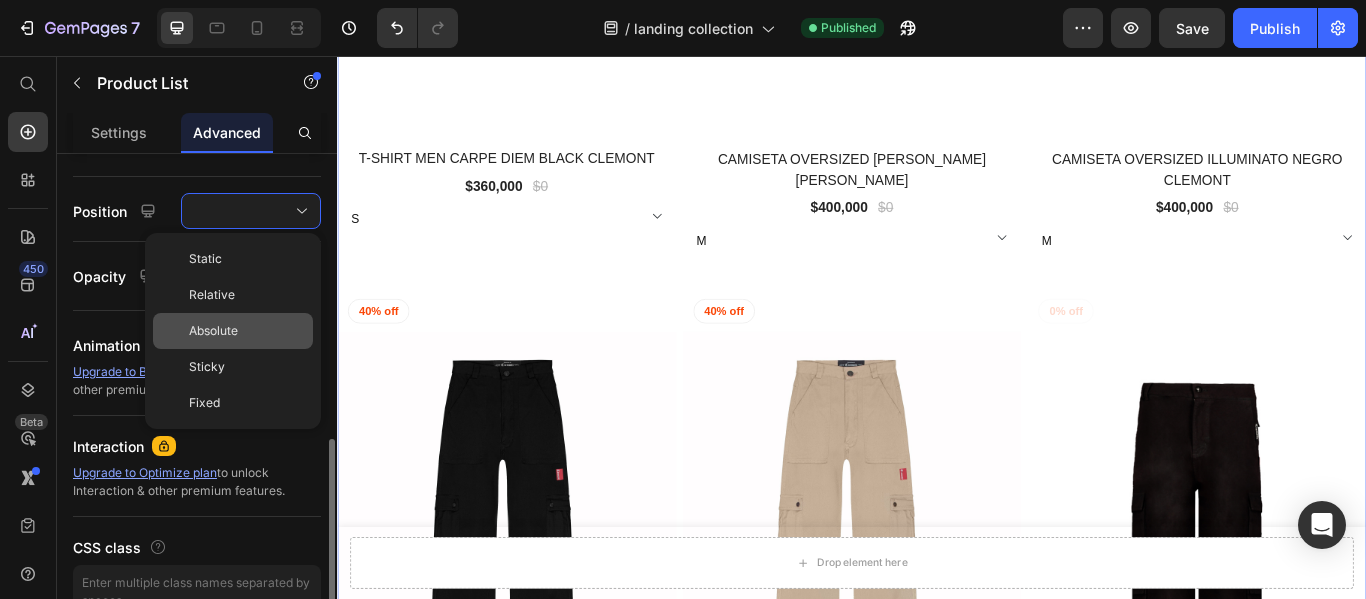 click on "Absolute" 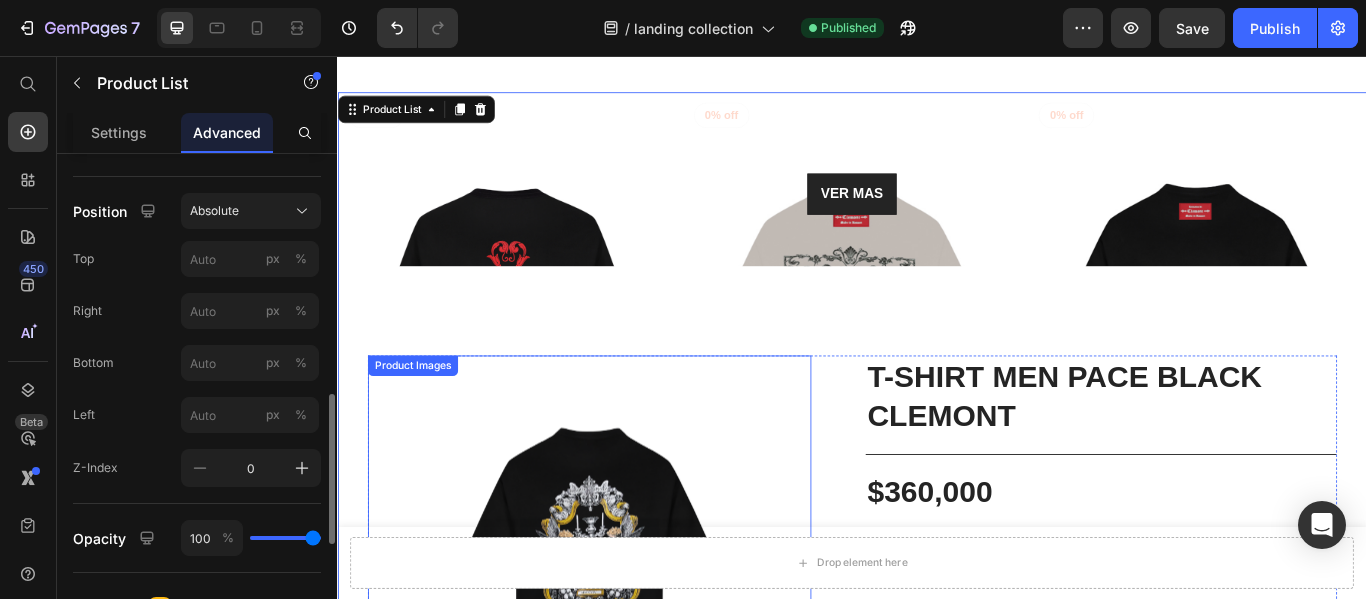 scroll, scrollTop: 848, scrollLeft: 0, axis: vertical 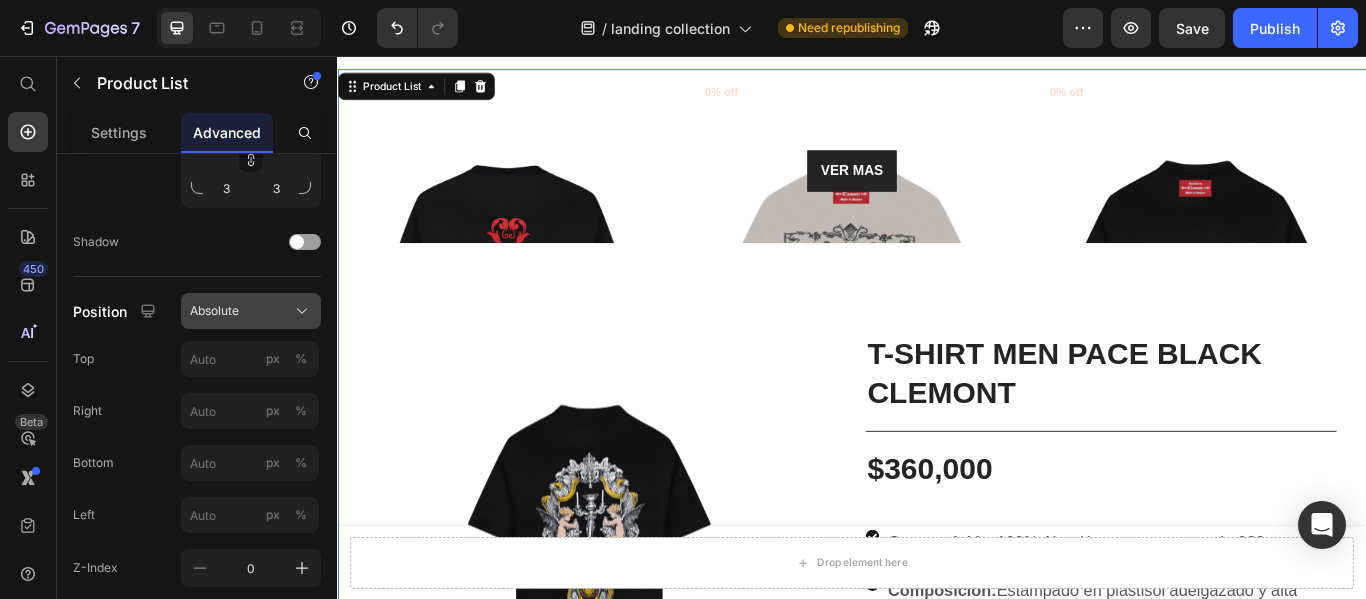 click on "Absolute" at bounding box center (214, 311) 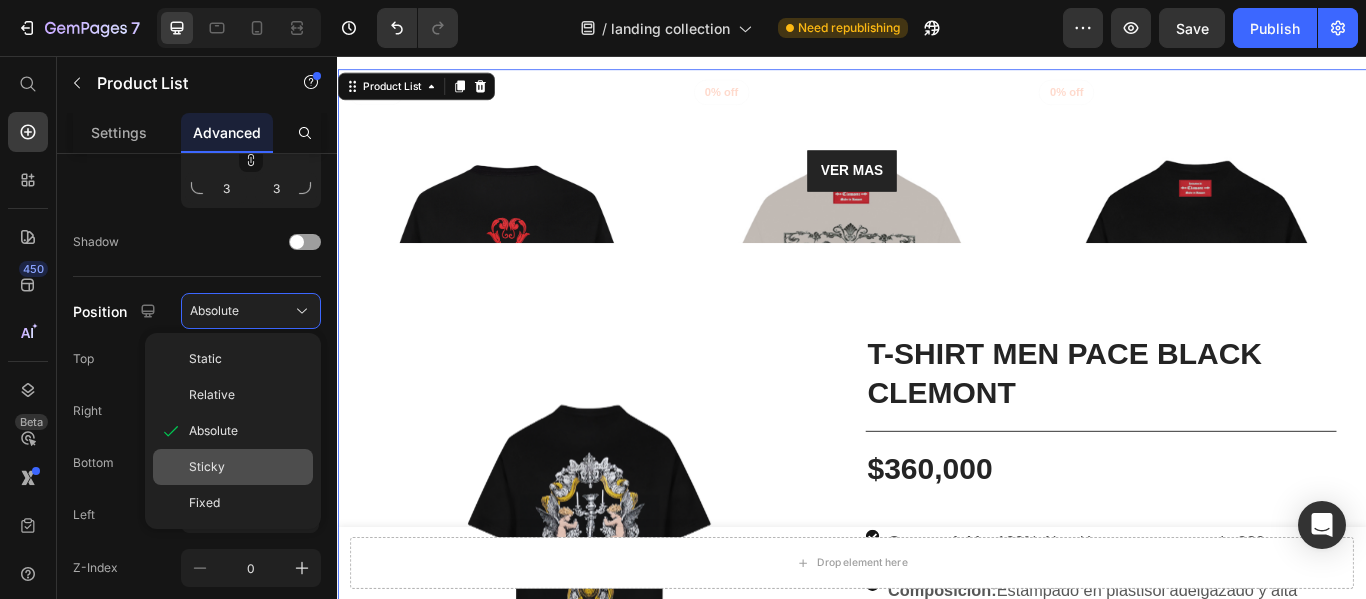 click on "Sticky" 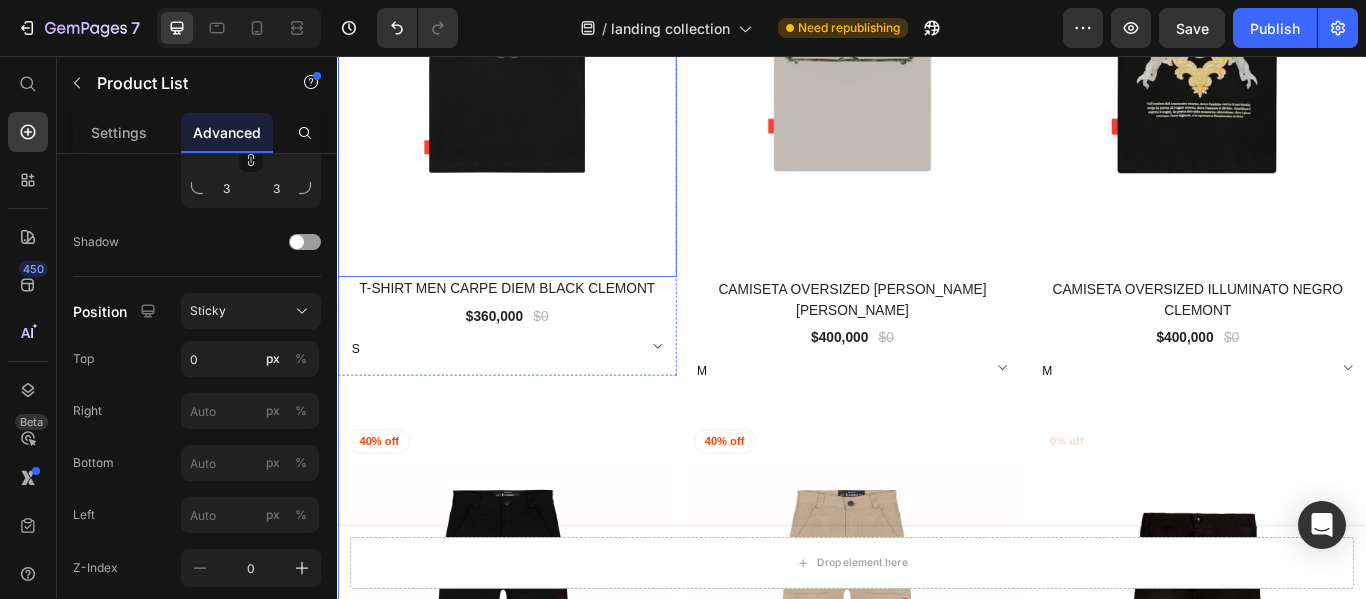 scroll, scrollTop: 1348, scrollLeft: 0, axis: vertical 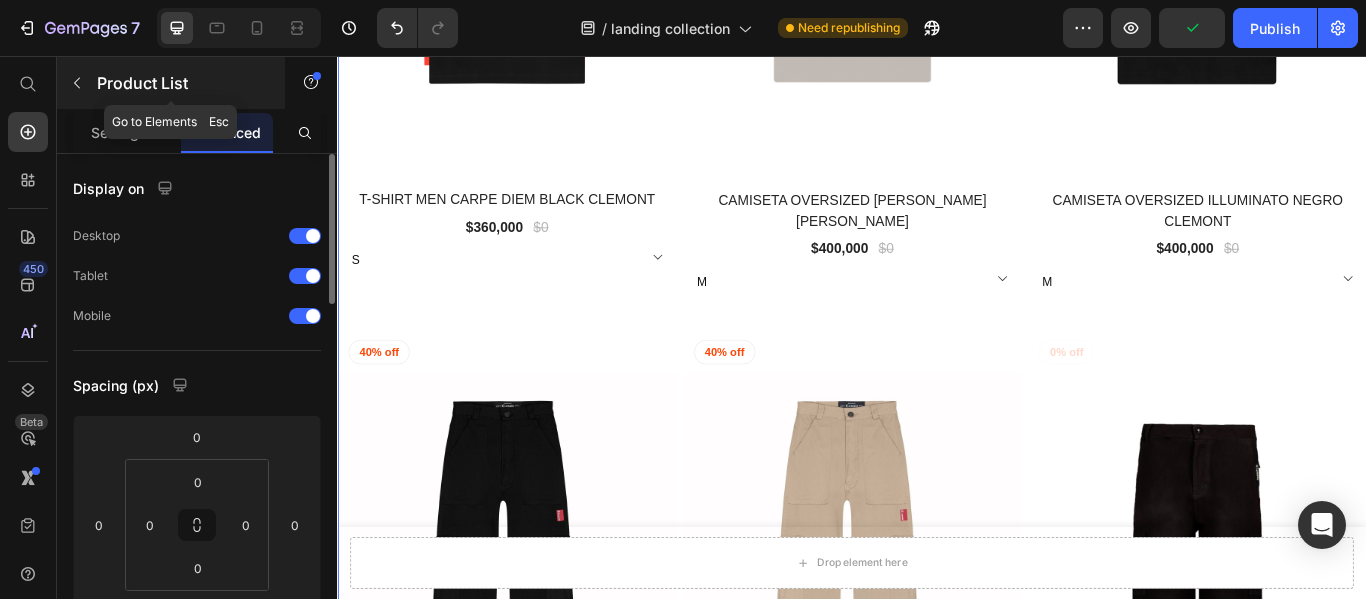 click at bounding box center (77, 83) 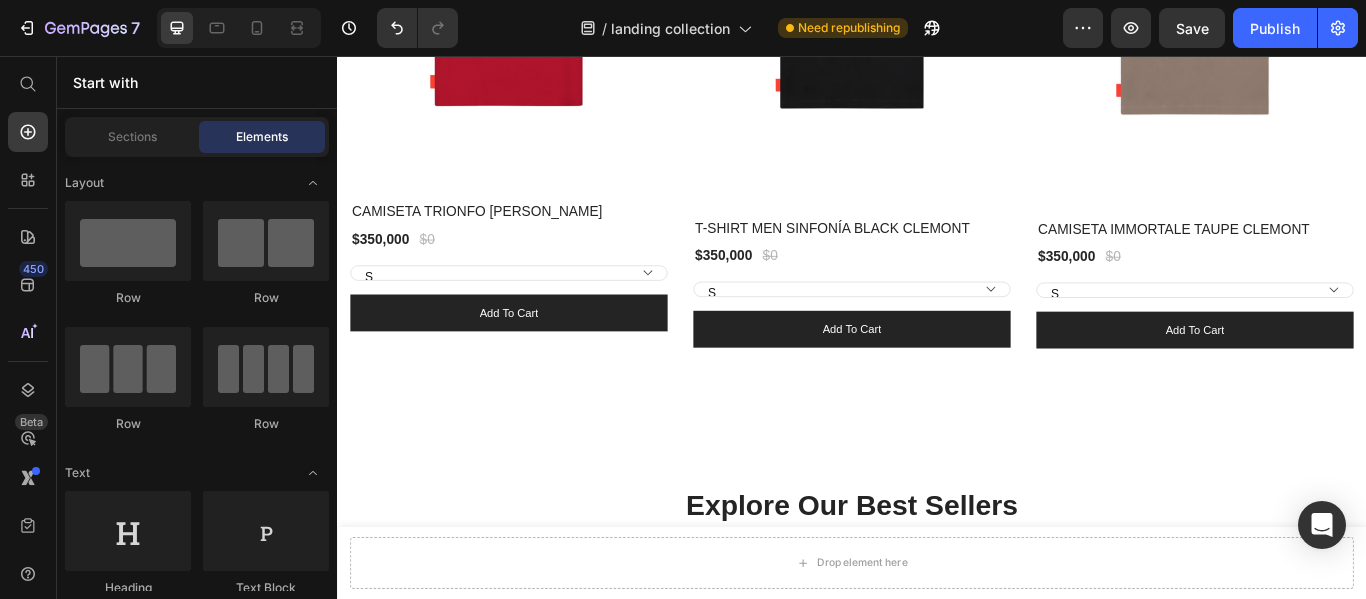 scroll, scrollTop: 3848, scrollLeft: 0, axis: vertical 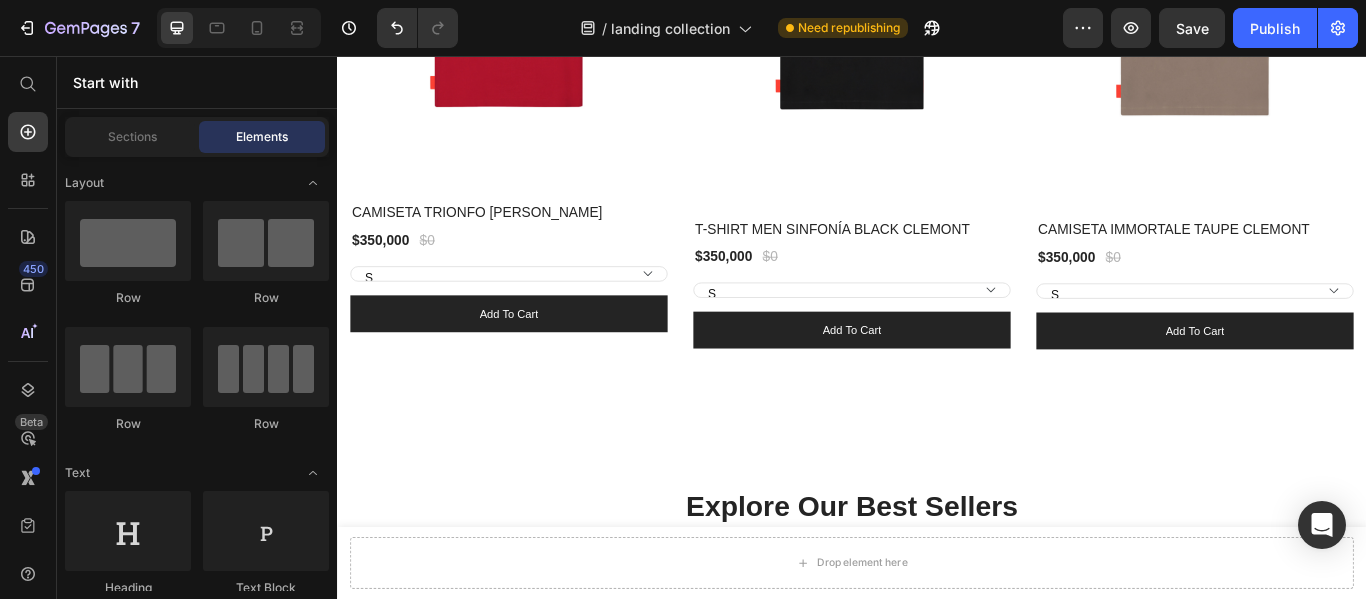 click on "add to cart" at bounding box center (537, 357) 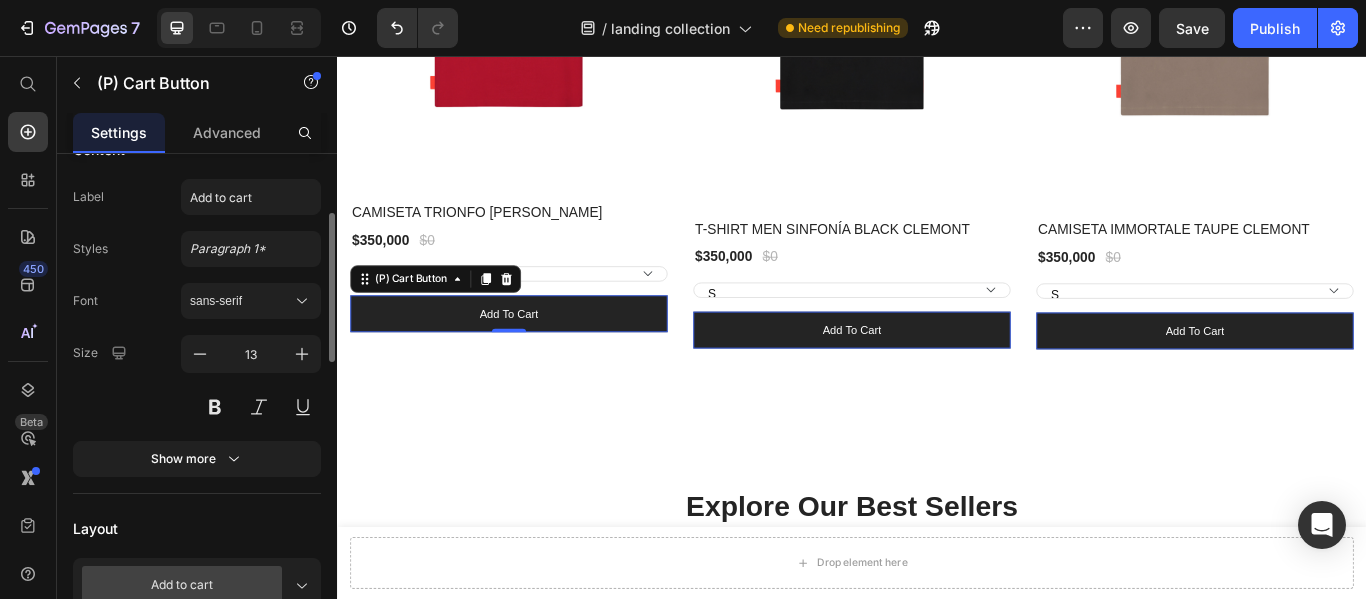 scroll, scrollTop: 300, scrollLeft: 0, axis: vertical 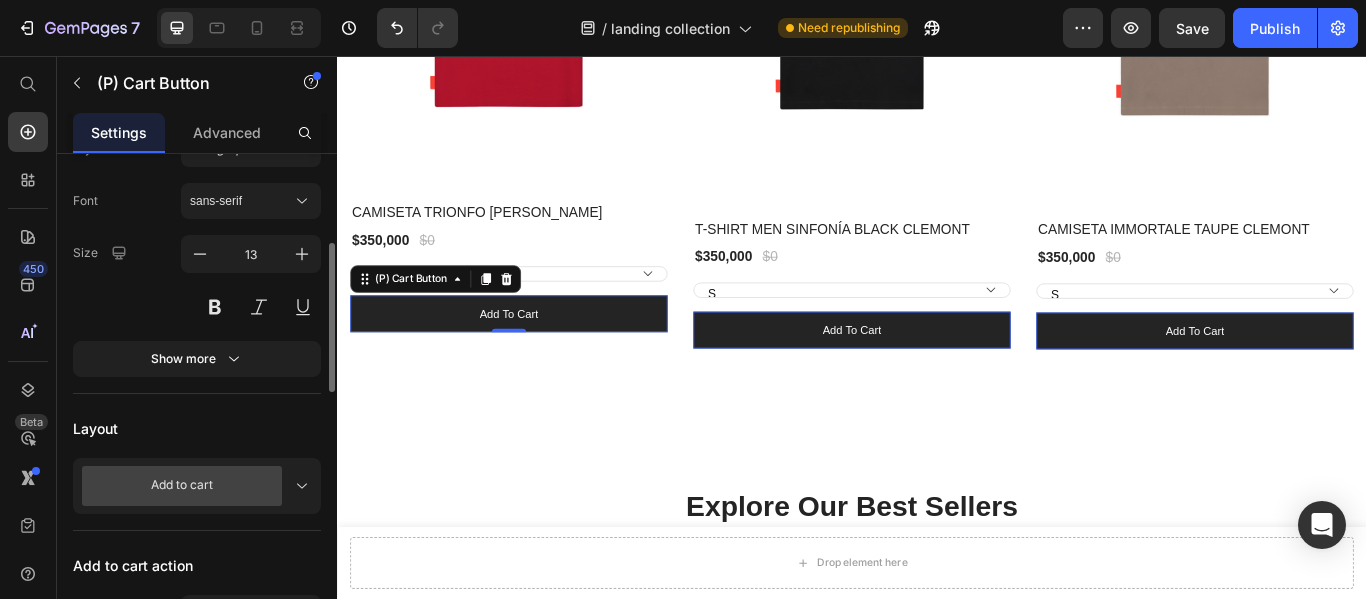 click on "Show more" at bounding box center (197, 359) 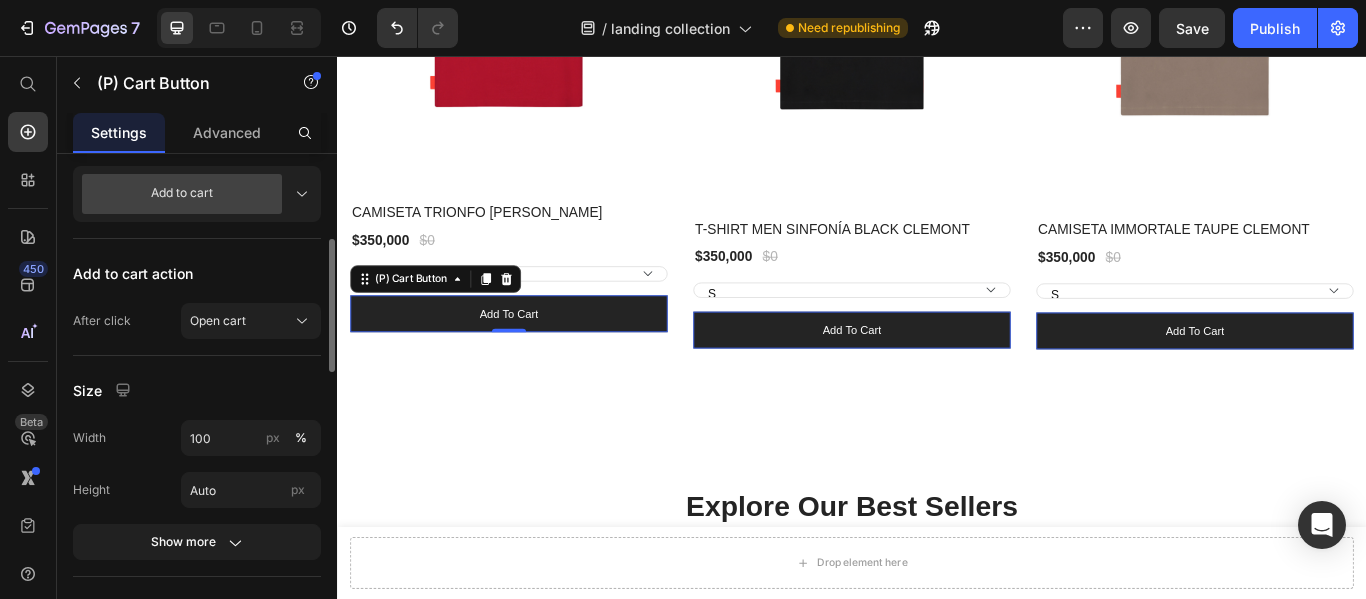 scroll, scrollTop: 700, scrollLeft: 0, axis: vertical 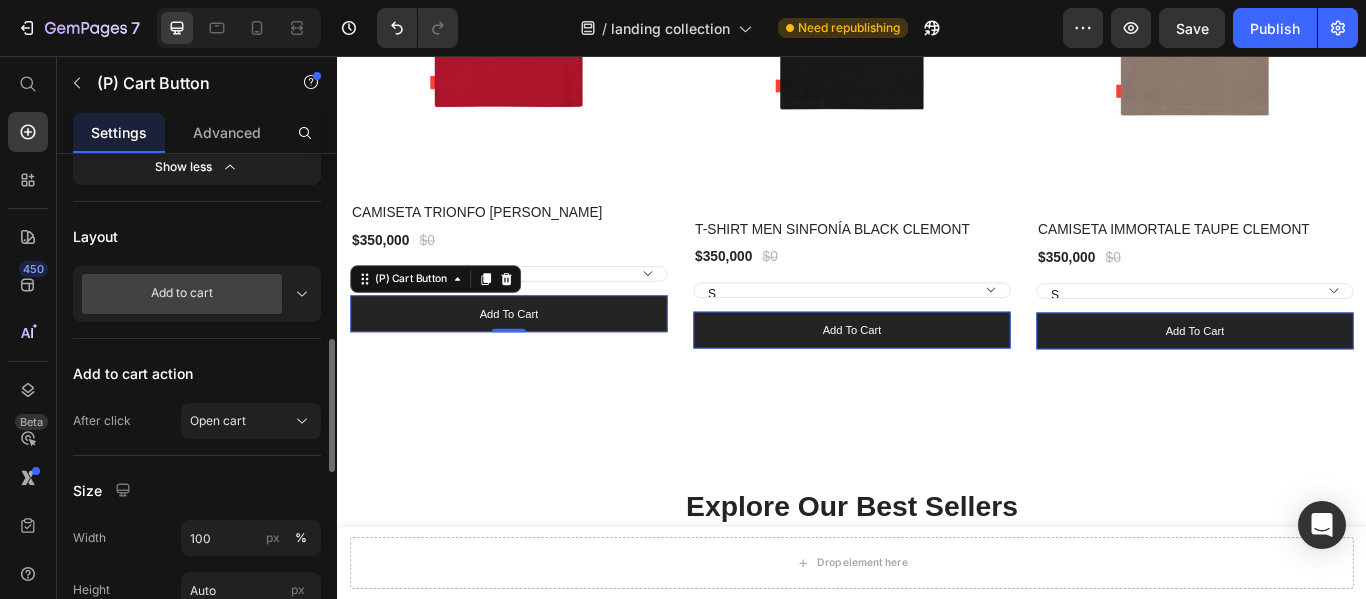 click on "Add to cart" at bounding box center (182, 294) 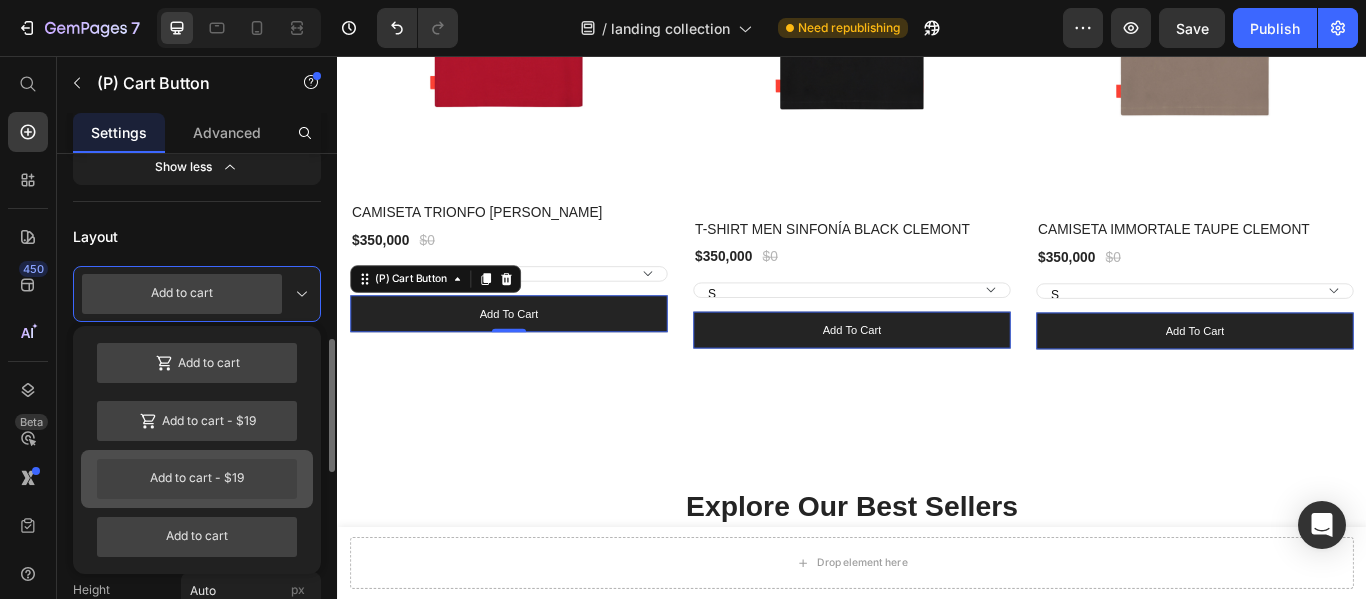 scroll, scrollTop: 800, scrollLeft: 0, axis: vertical 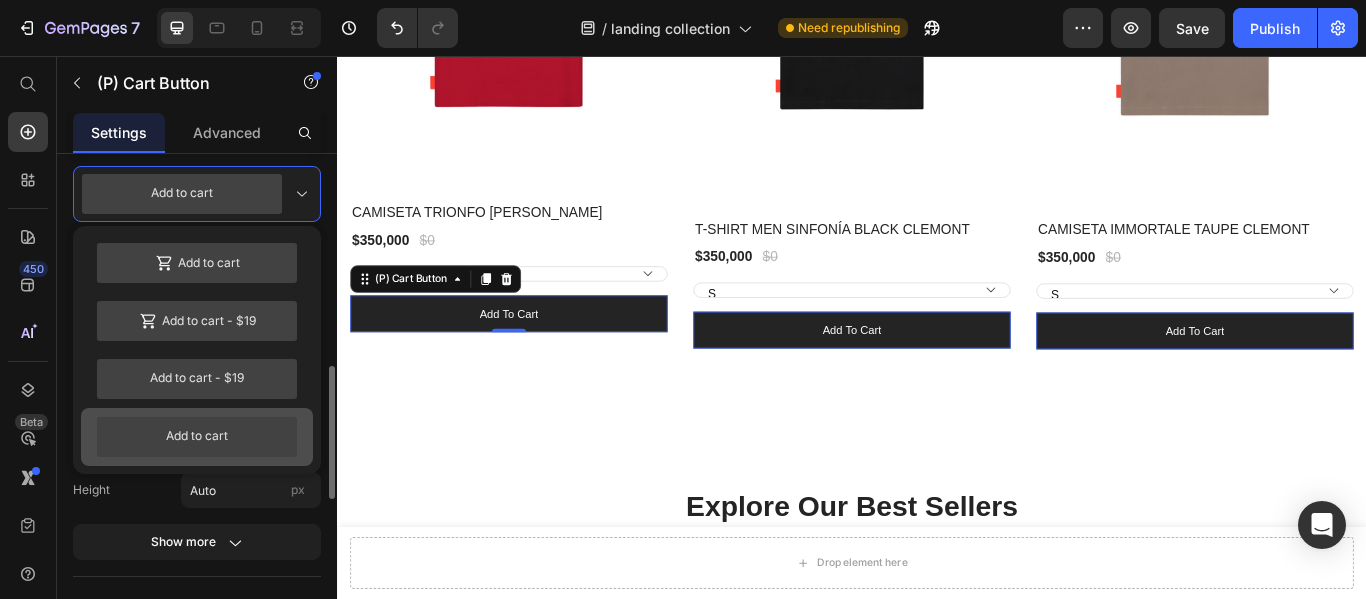 click on "Add to cart" at bounding box center [197, 437] 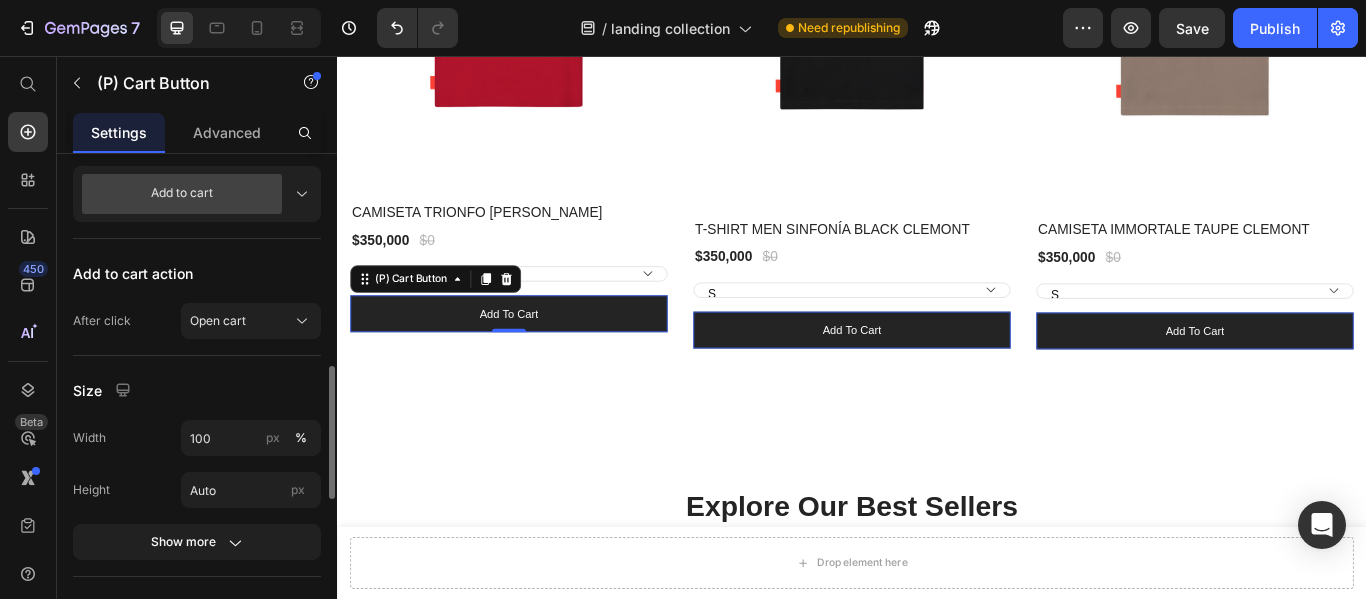 click on "Add to cart" at bounding box center [197, 194] 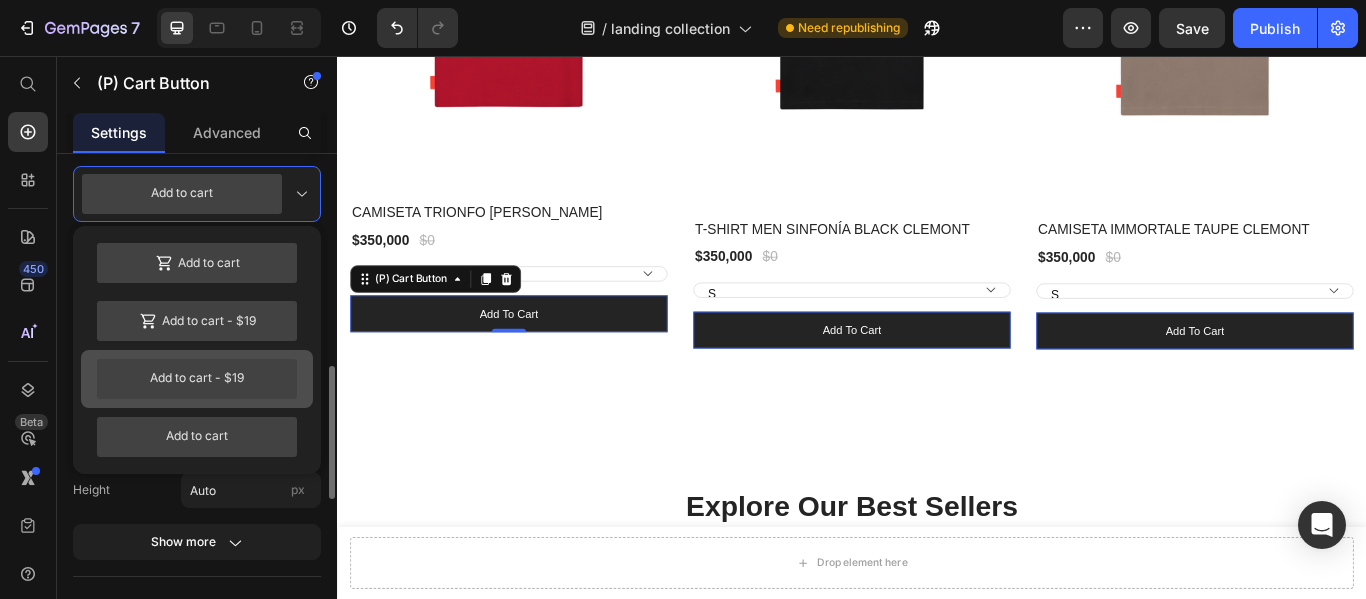 click on "Add to cart  -  $19" at bounding box center (197, 379) 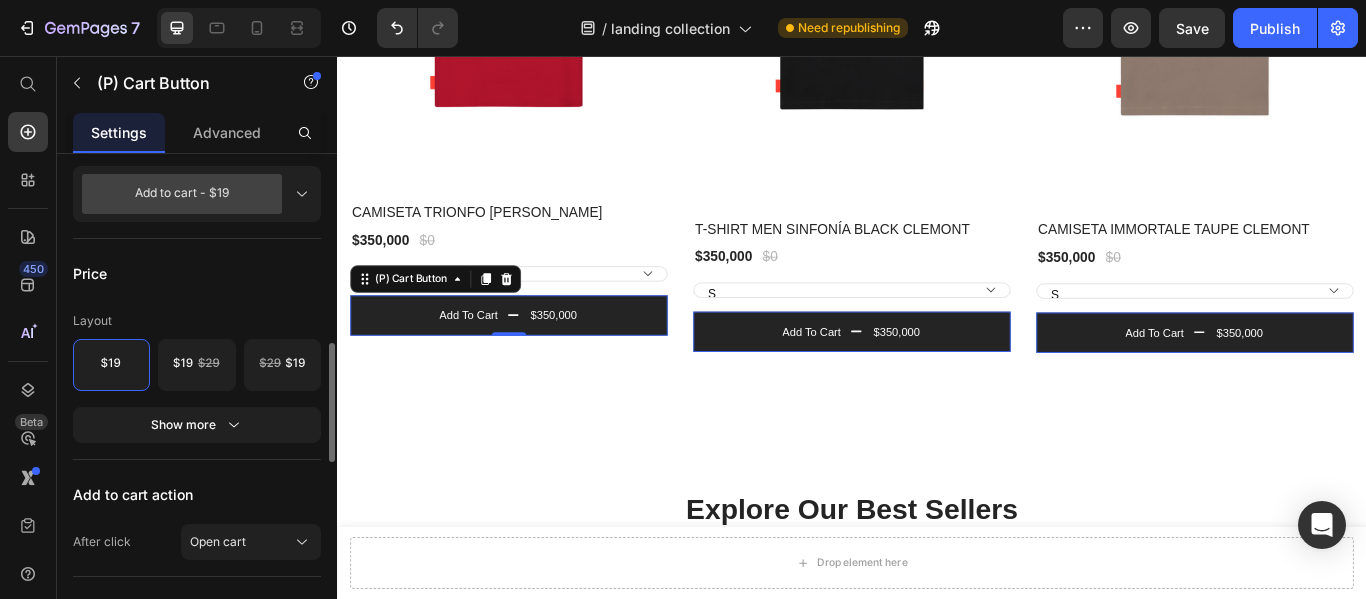 click on "Add to cart  -  $19" at bounding box center [182, 194] 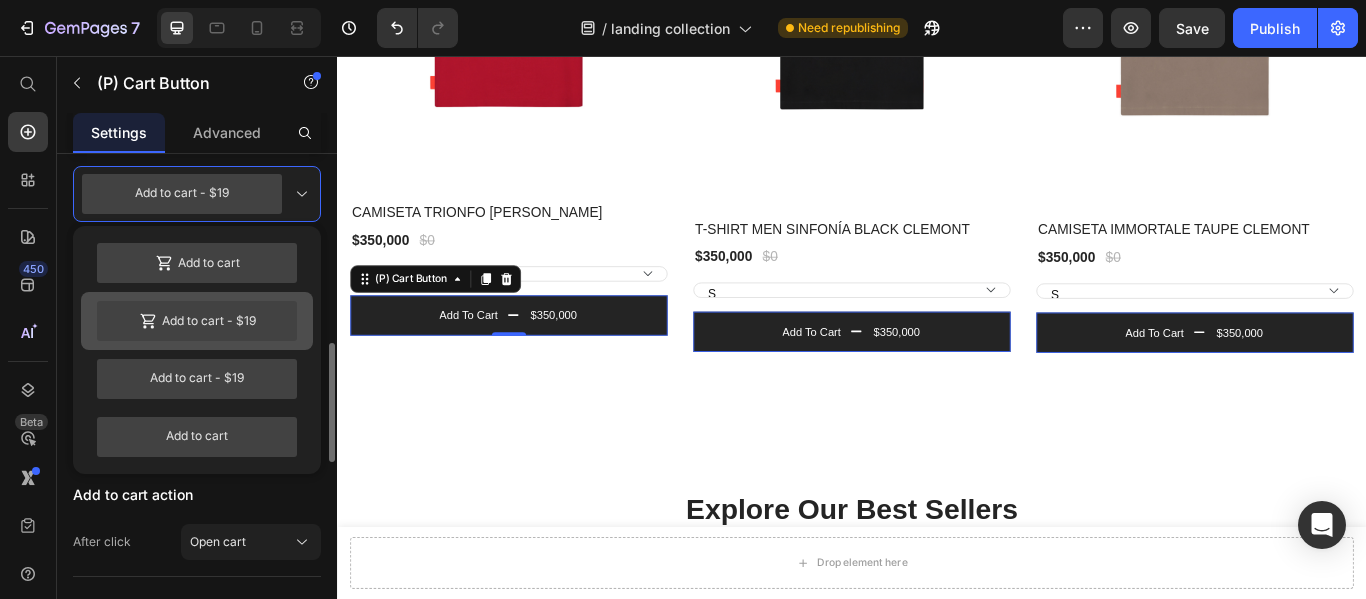 click on "Add to cart  -  $19" at bounding box center (197, 321) 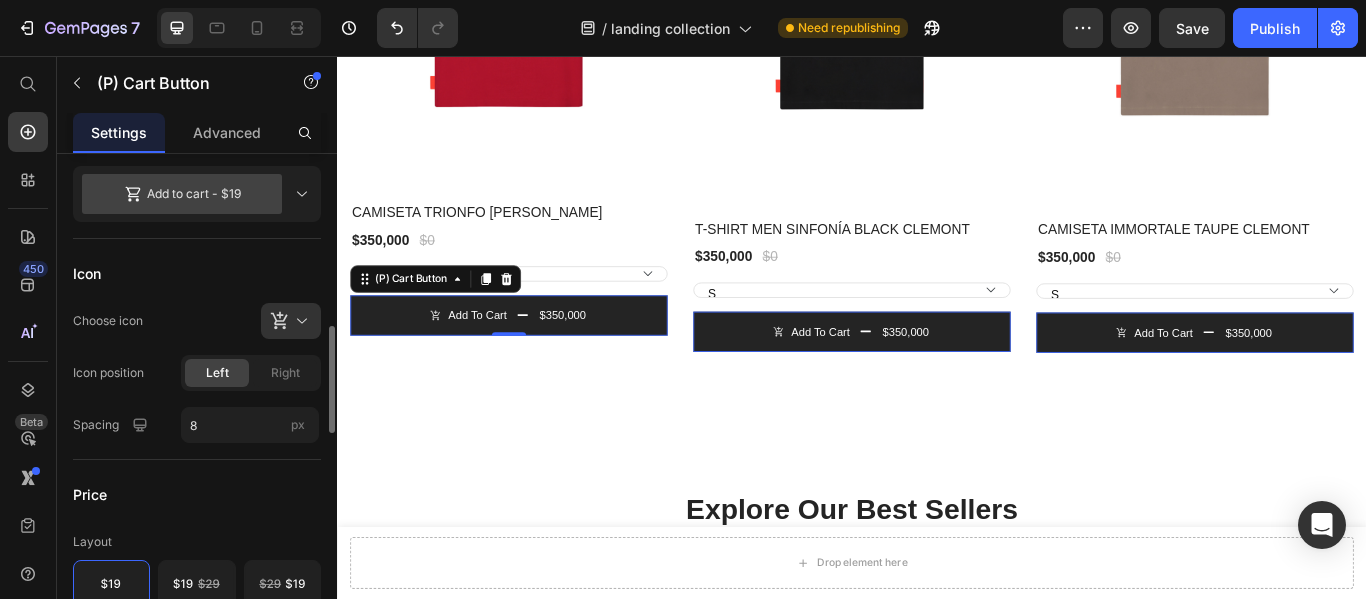 click on "Add to cart  -  $19" at bounding box center [182, 194] 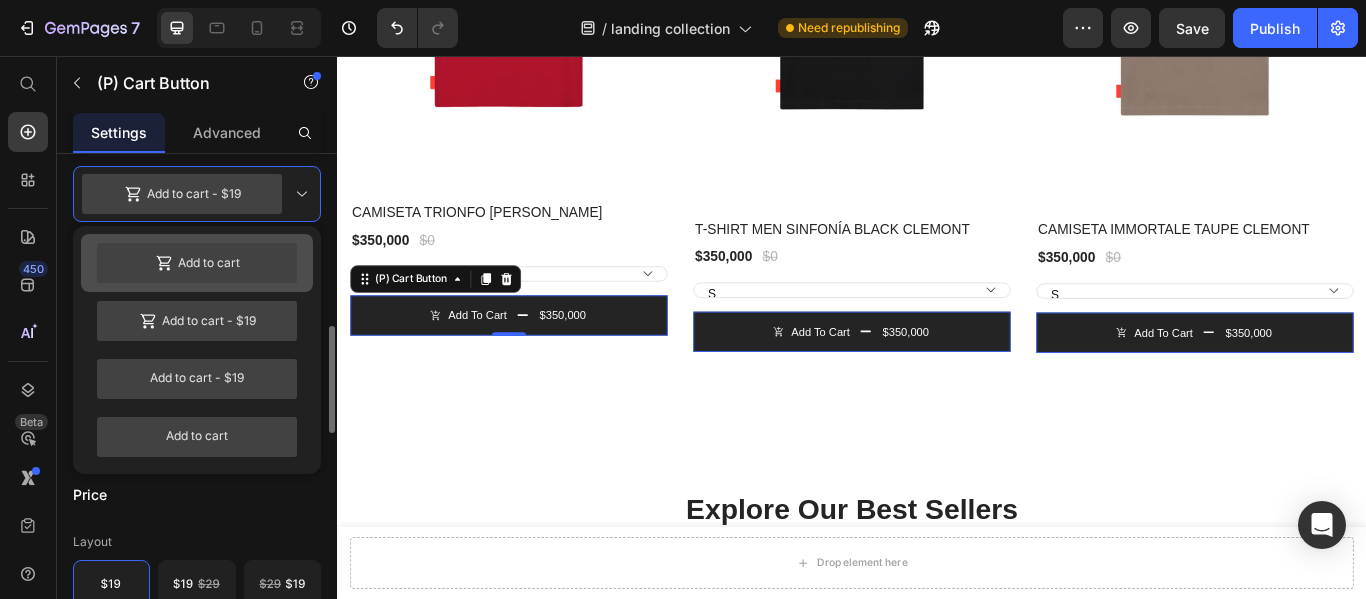 click on "Add to cart" at bounding box center (197, 263) 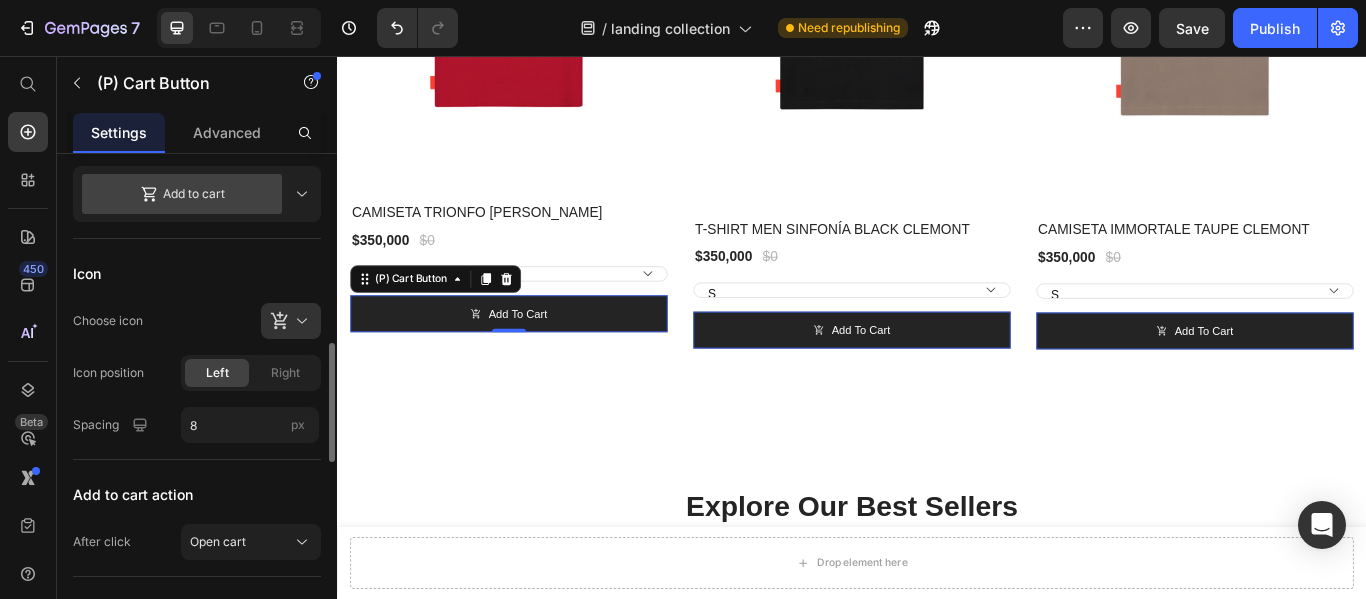 click on "Add to cart" at bounding box center (182, 194) 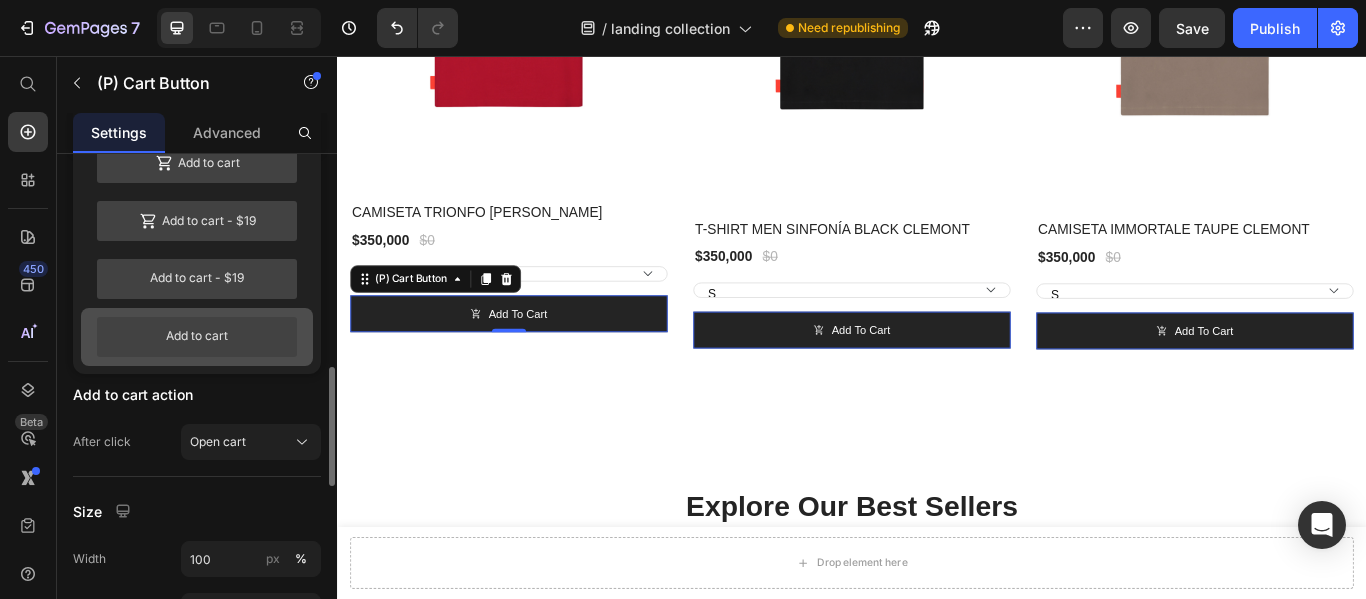 scroll, scrollTop: 700, scrollLeft: 0, axis: vertical 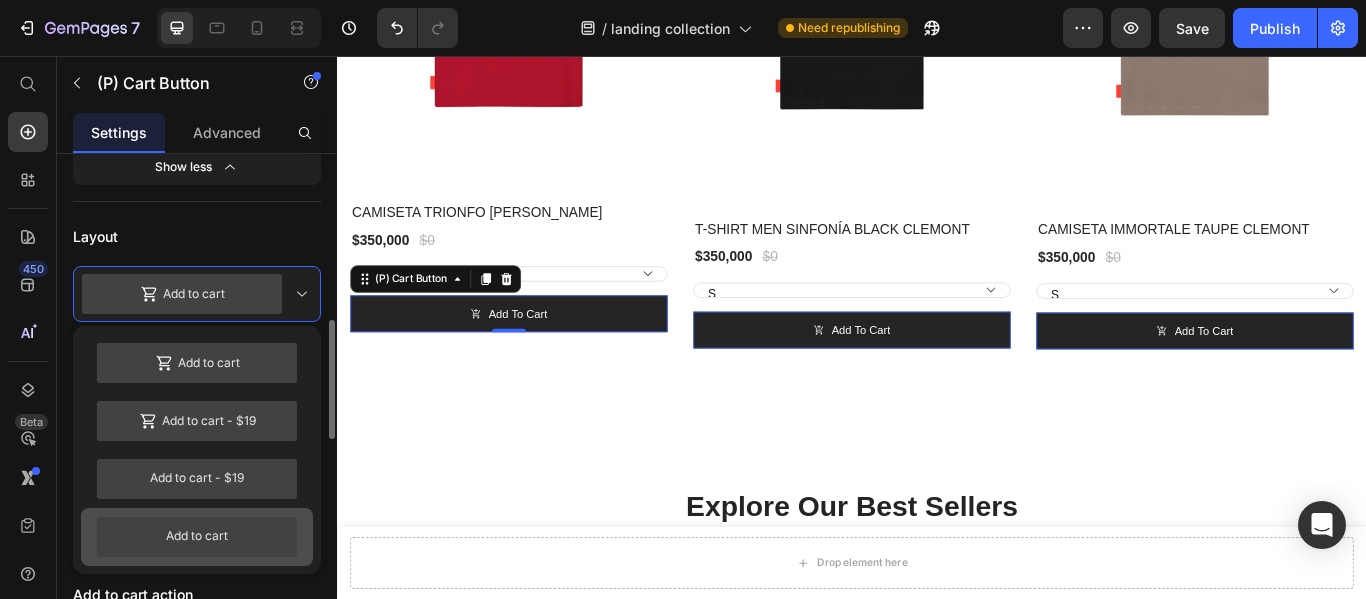 click on "Add to cart" at bounding box center (197, 537) 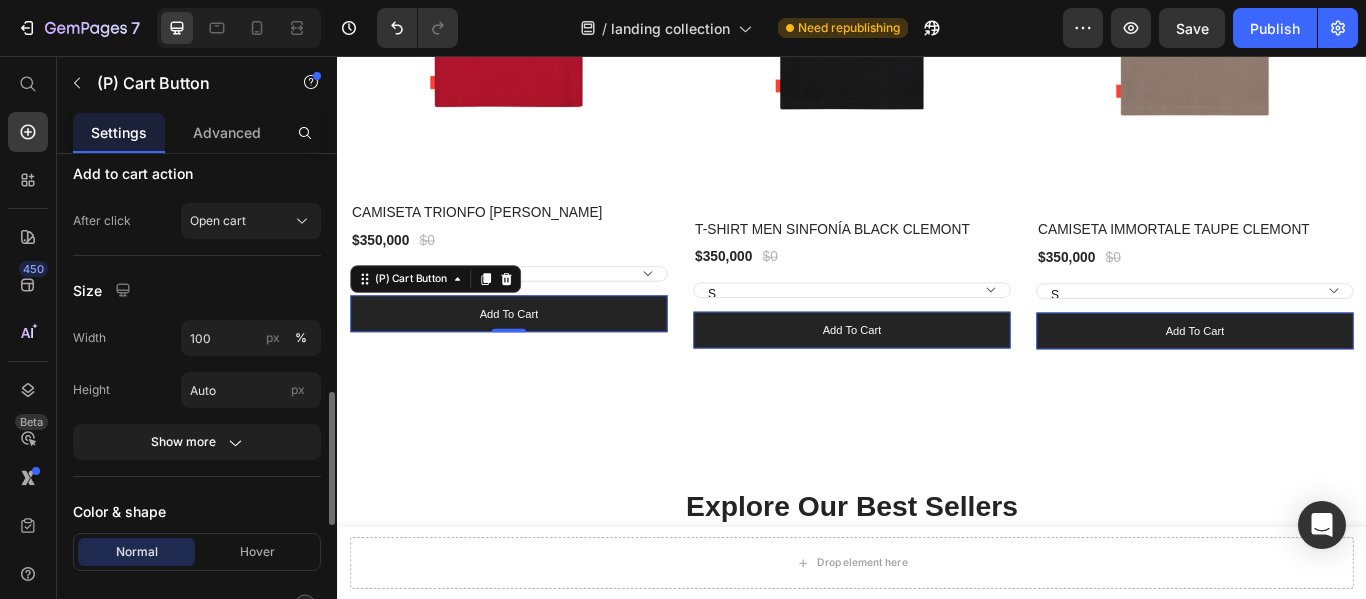 scroll, scrollTop: 700, scrollLeft: 0, axis: vertical 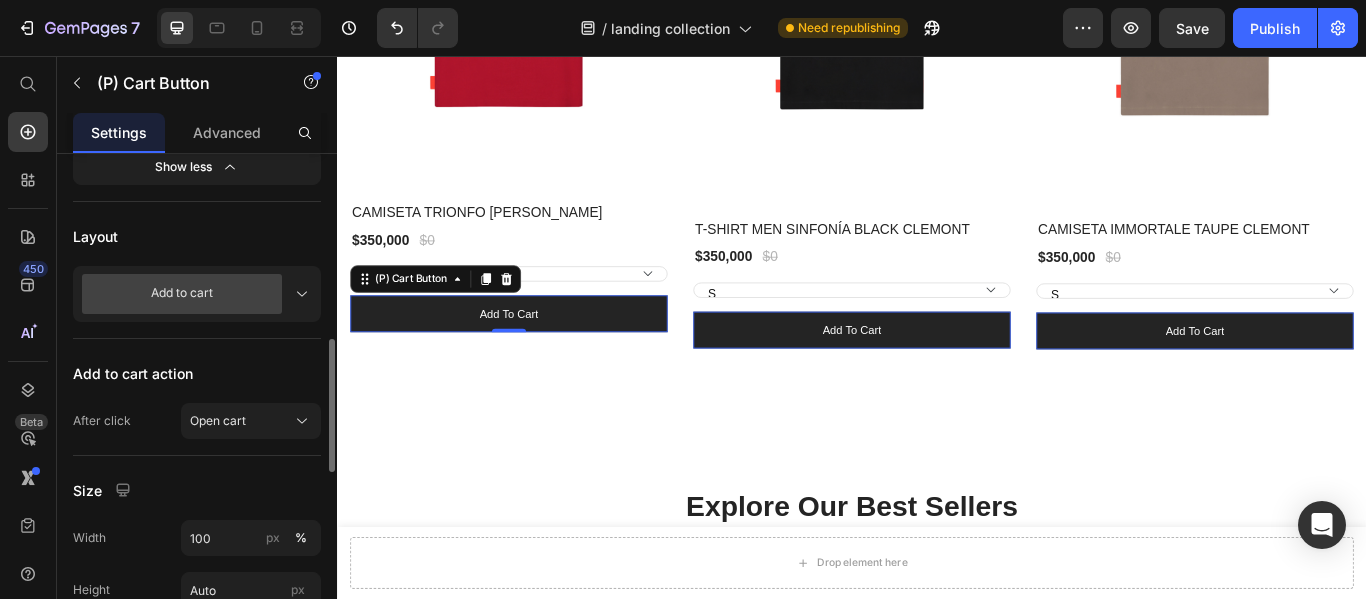click on "Add to cart" at bounding box center [182, 294] 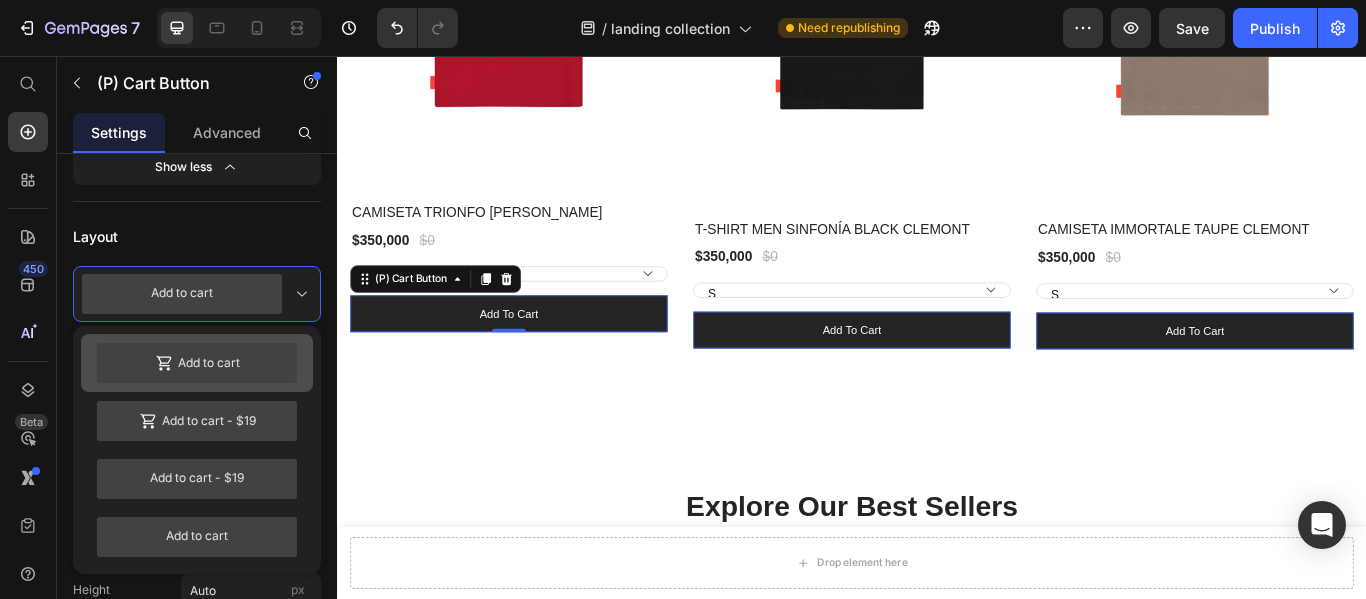 click on "Add to cart" at bounding box center (197, 363) 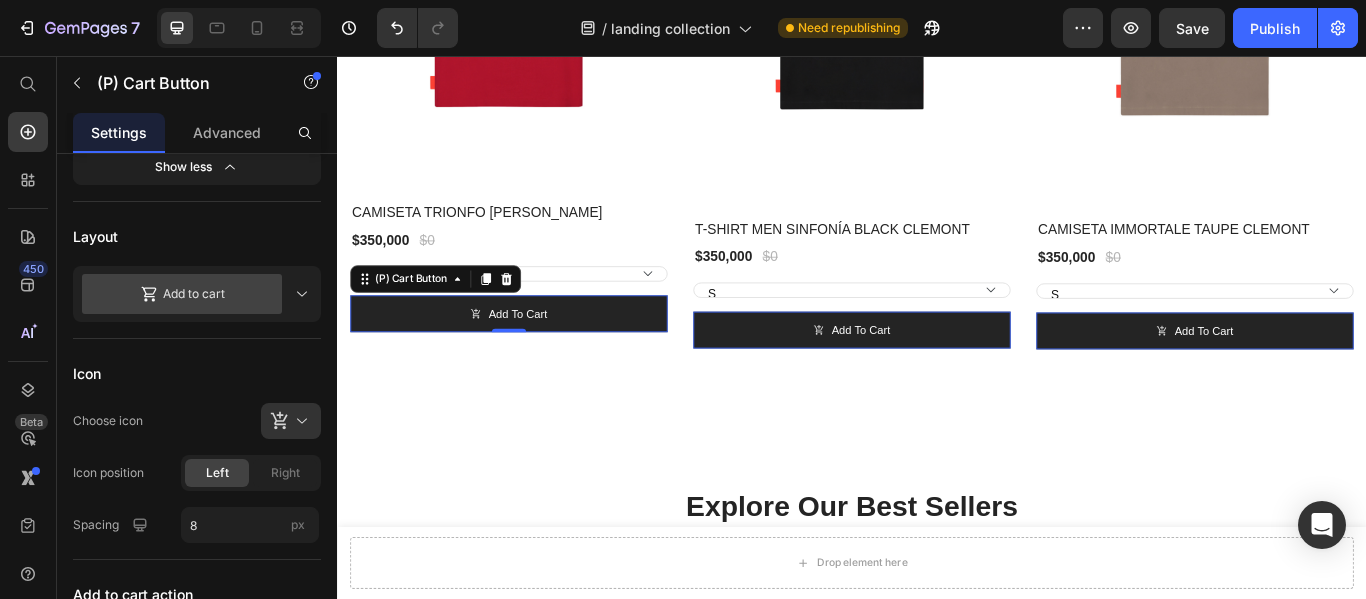 click on "Add to cart" at bounding box center [182, 294] 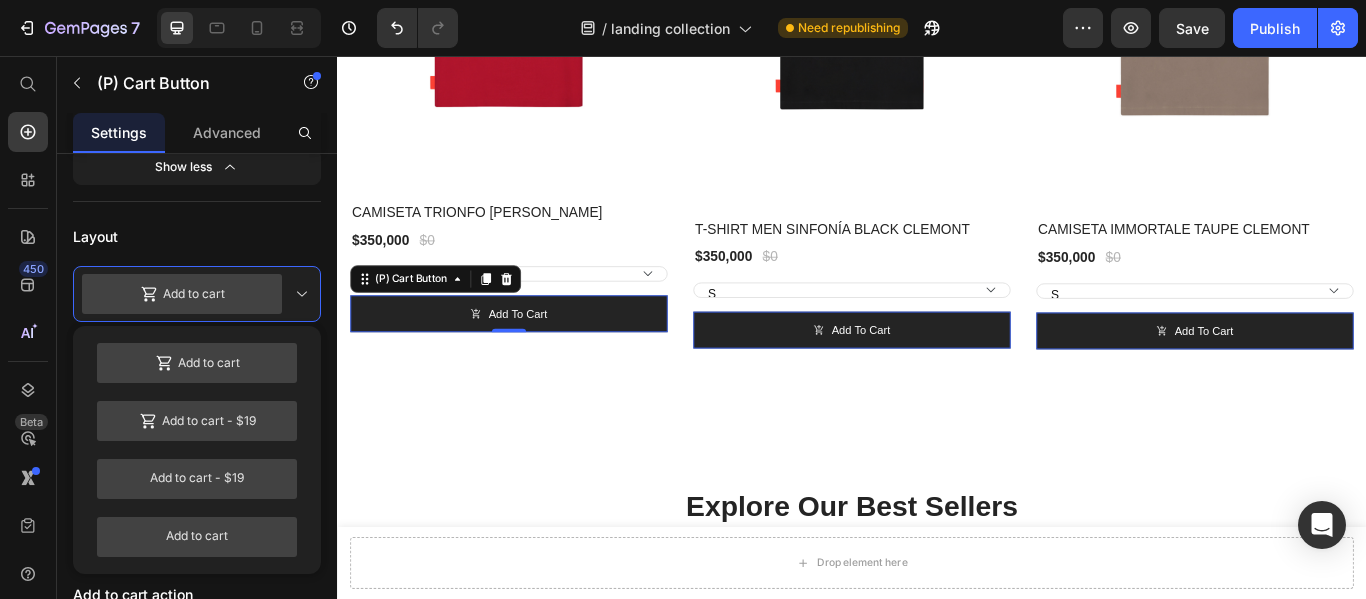 click on "Add to cart  -  $19" at bounding box center (197, 421) 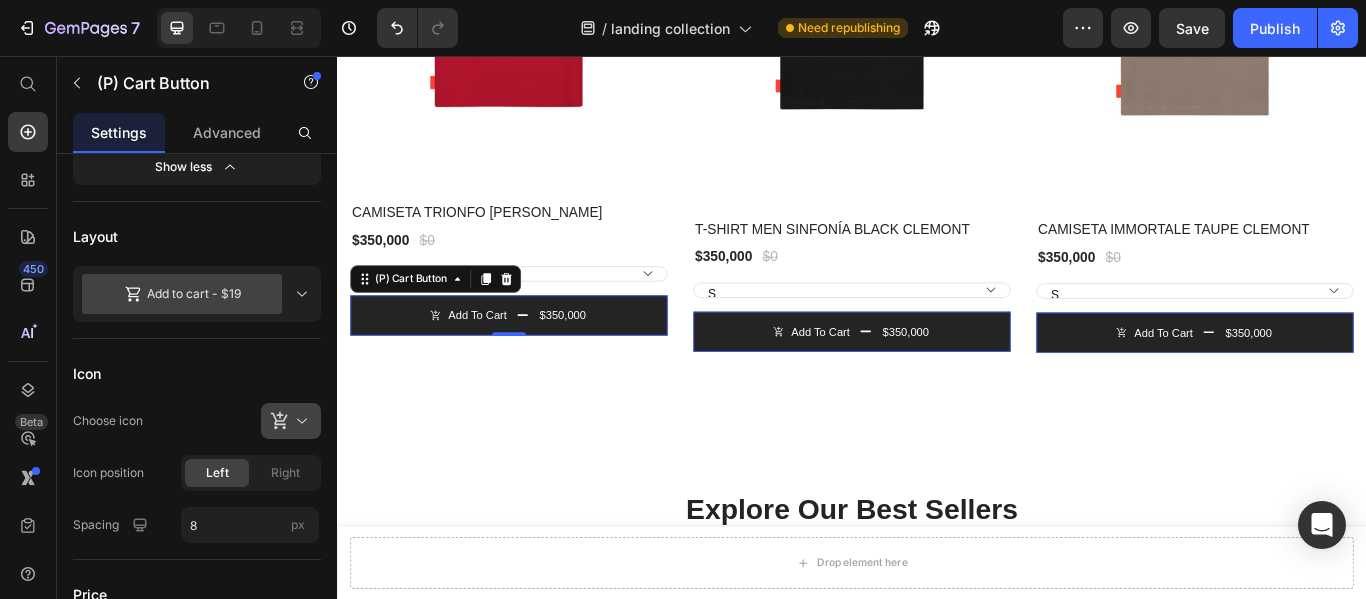 click at bounding box center (299, 421) 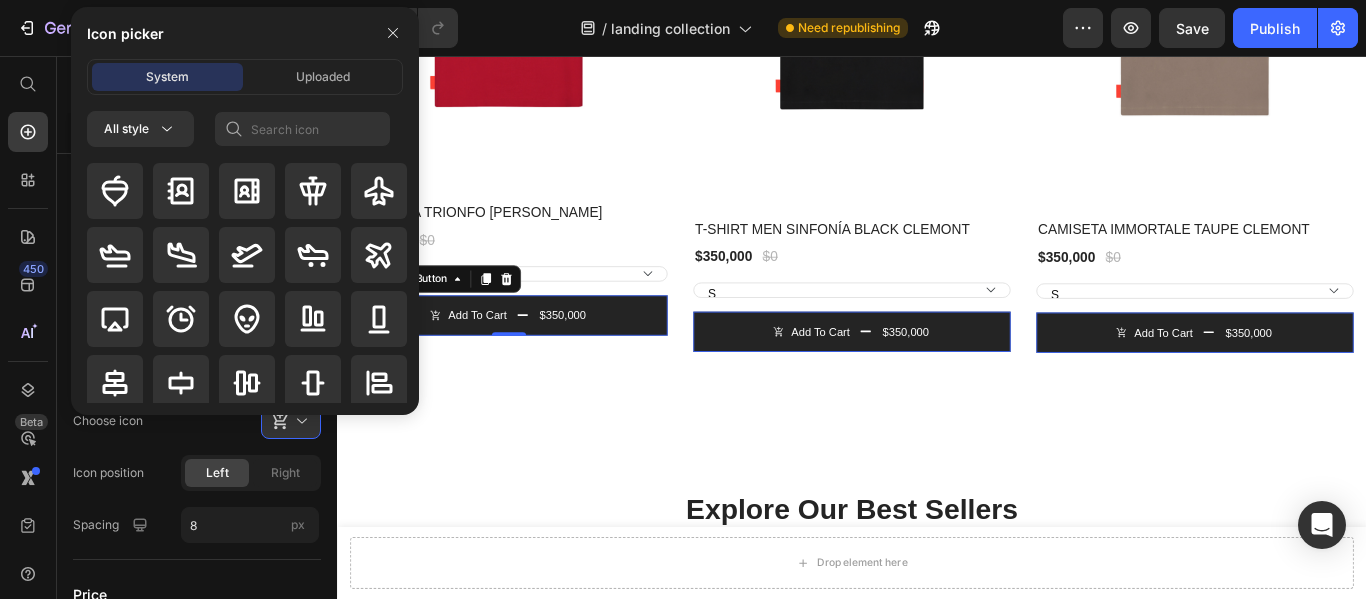 click on "Icon Choose icon Icon position Left Right Spacing 8 px" 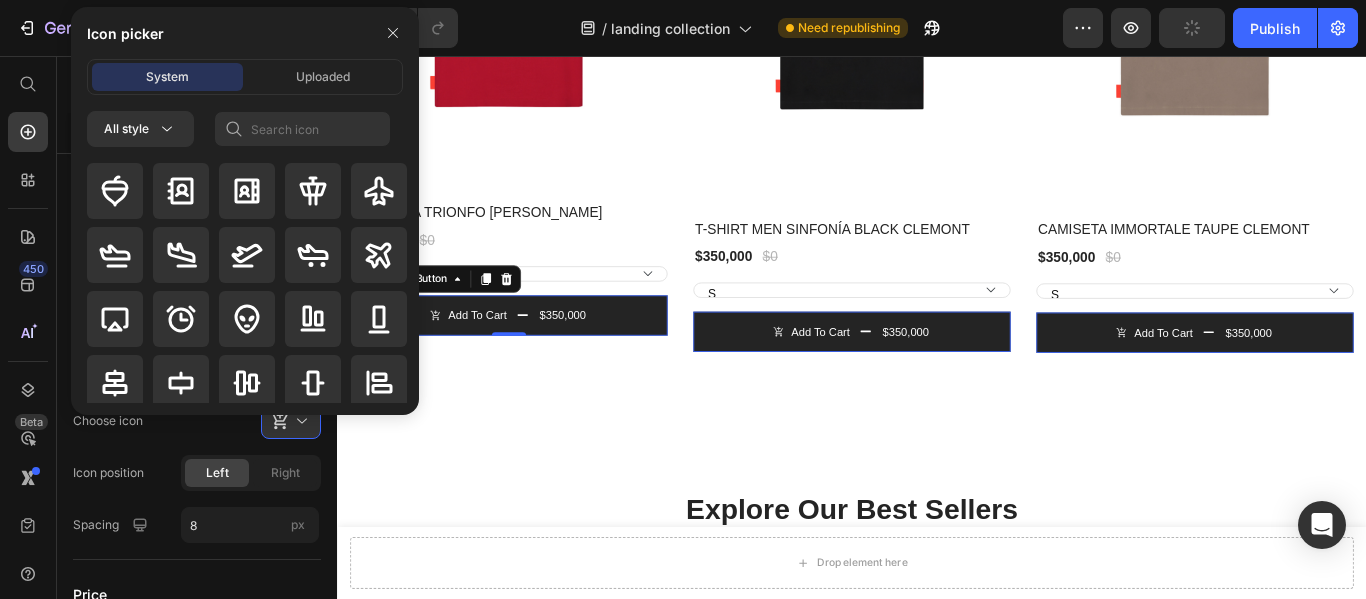 click on "Choose icon" 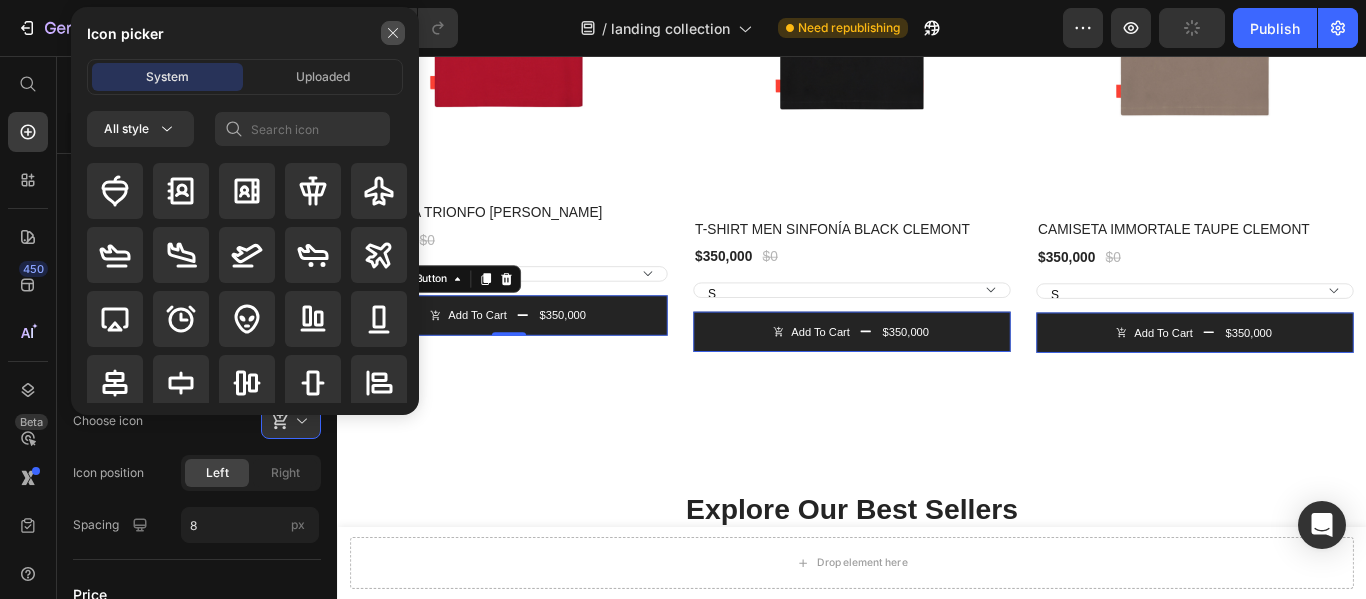 click at bounding box center [393, 33] 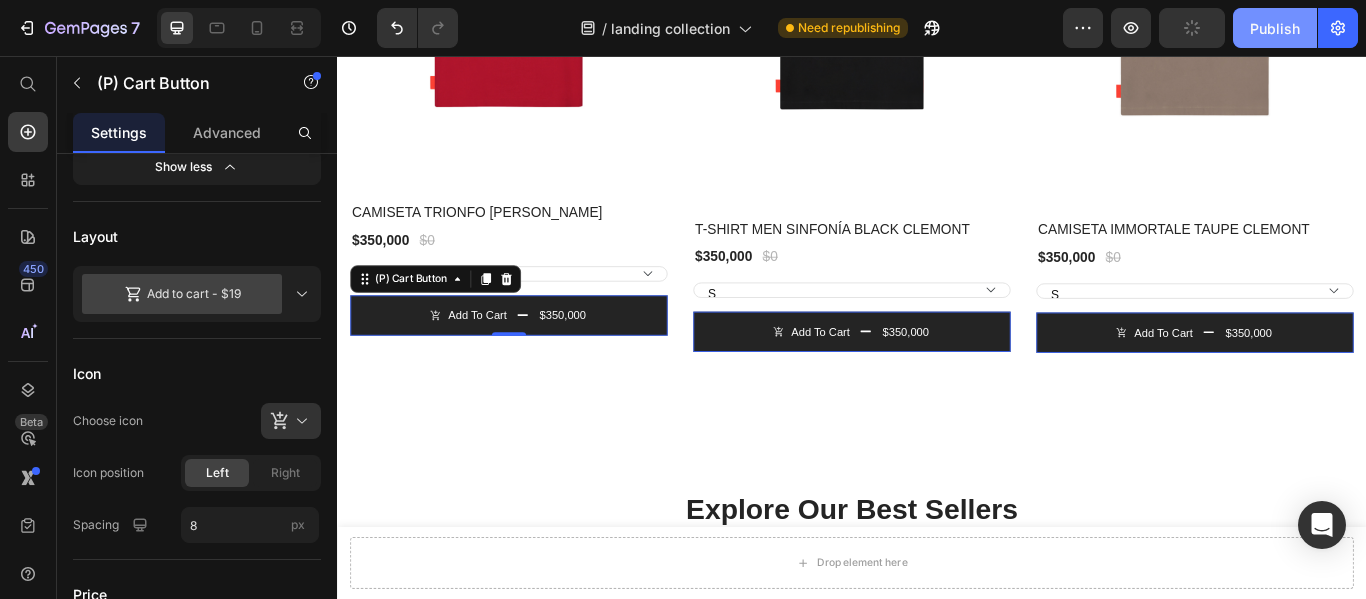 click on "Publish" at bounding box center (1275, 28) 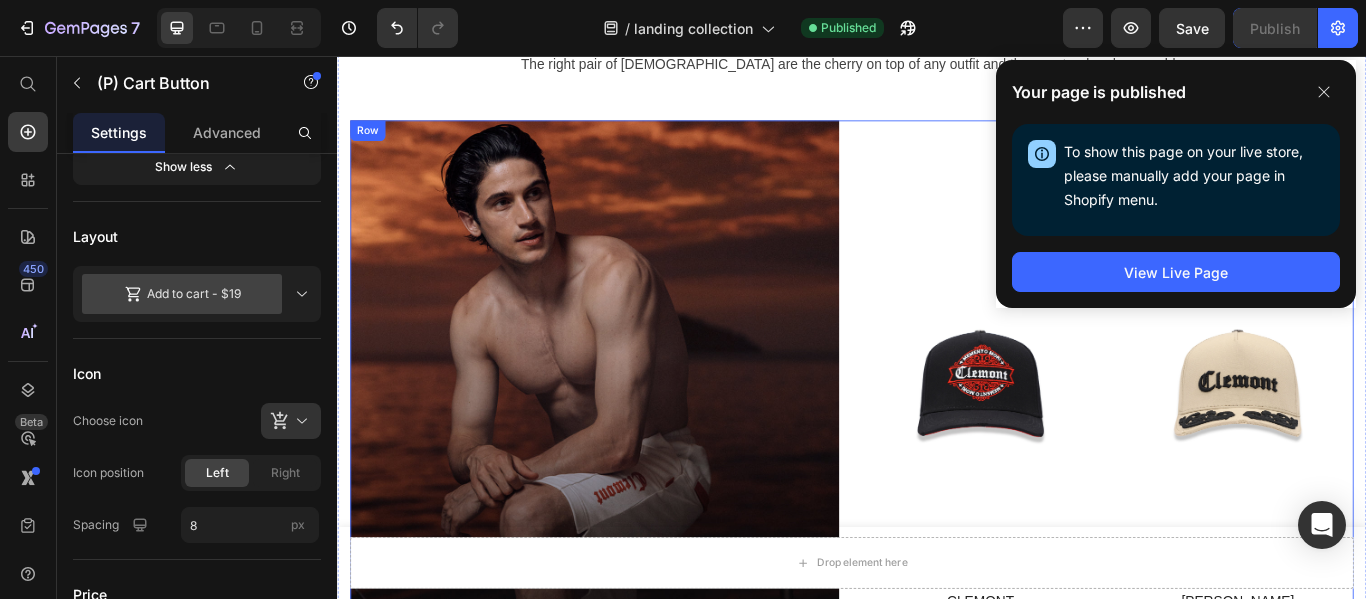 scroll, scrollTop: 3417, scrollLeft: 0, axis: vertical 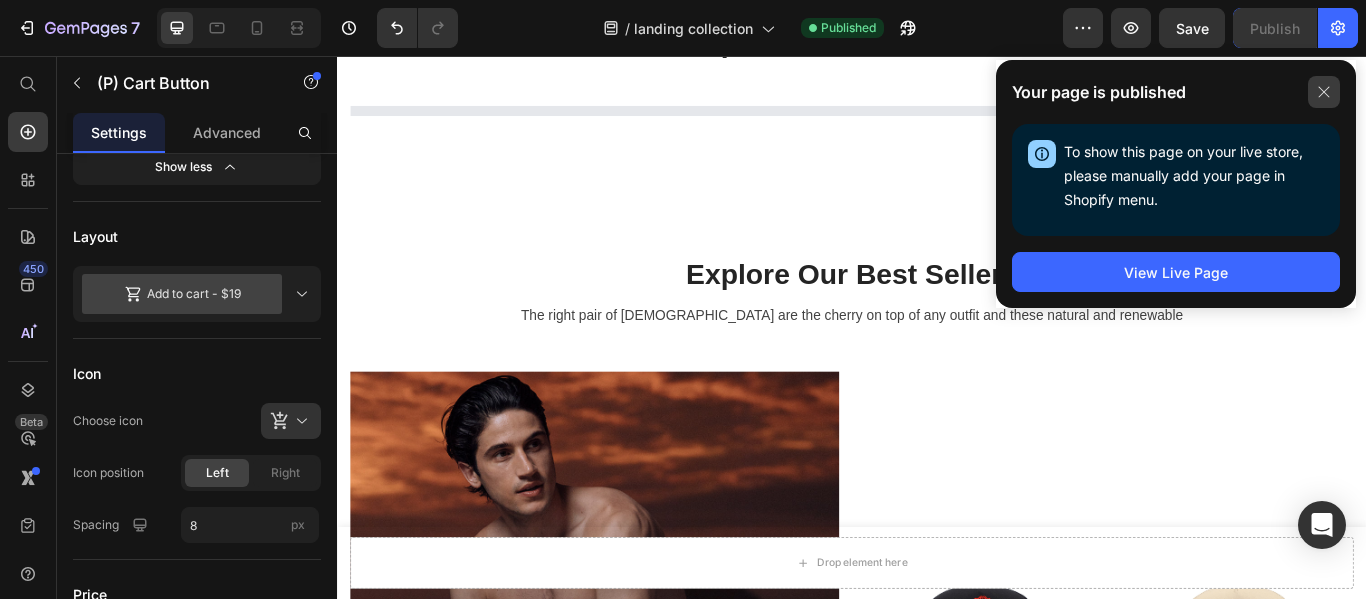 click 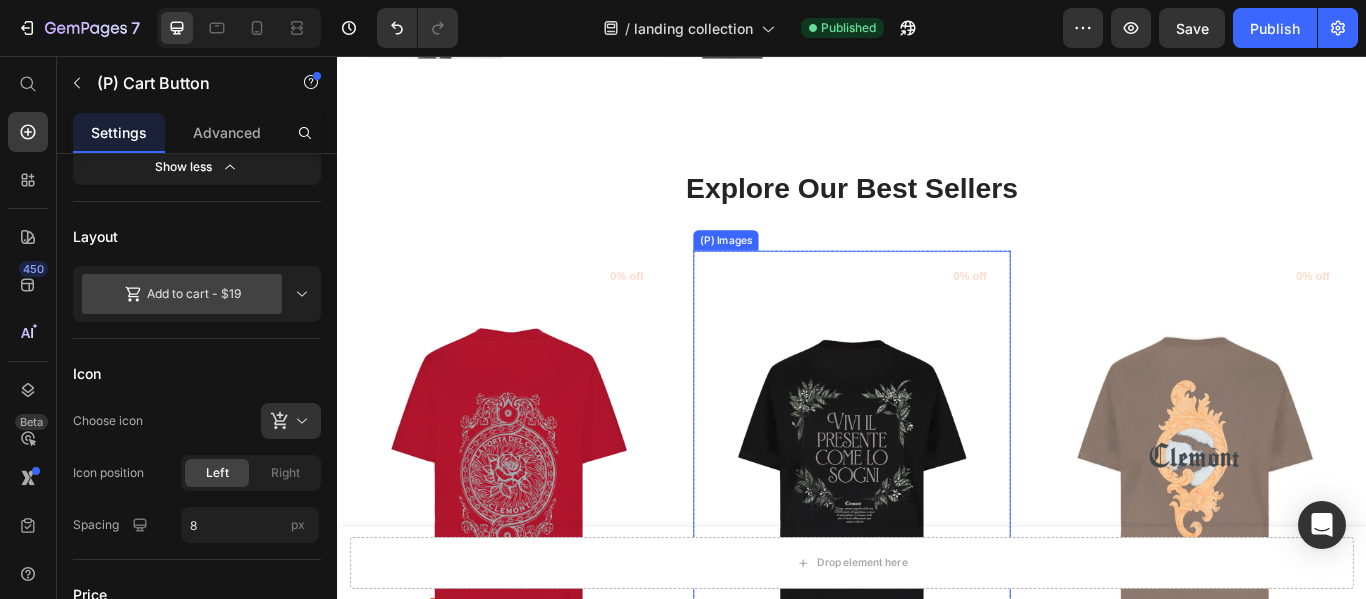 scroll, scrollTop: 3417, scrollLeft: 0, axis: vertical 